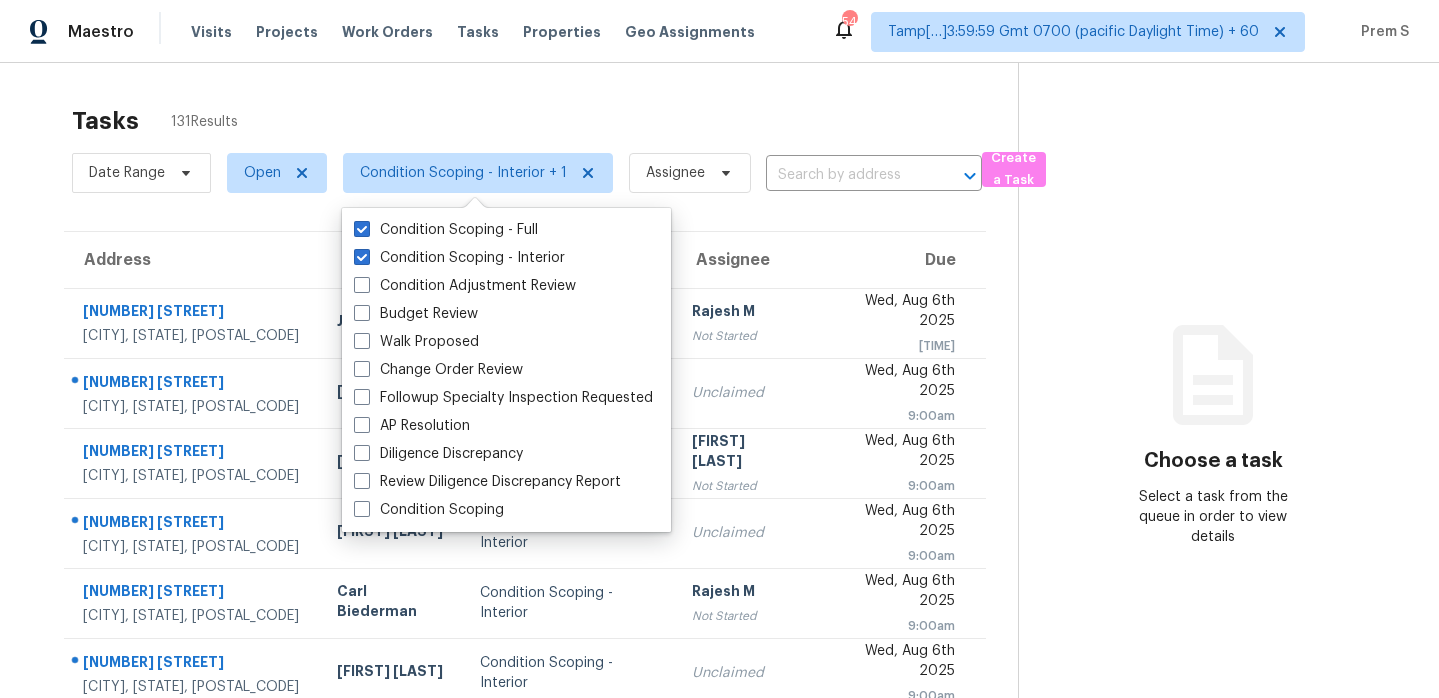 scroll, scrollTop: 0, scrollLeft: 0, axis: both 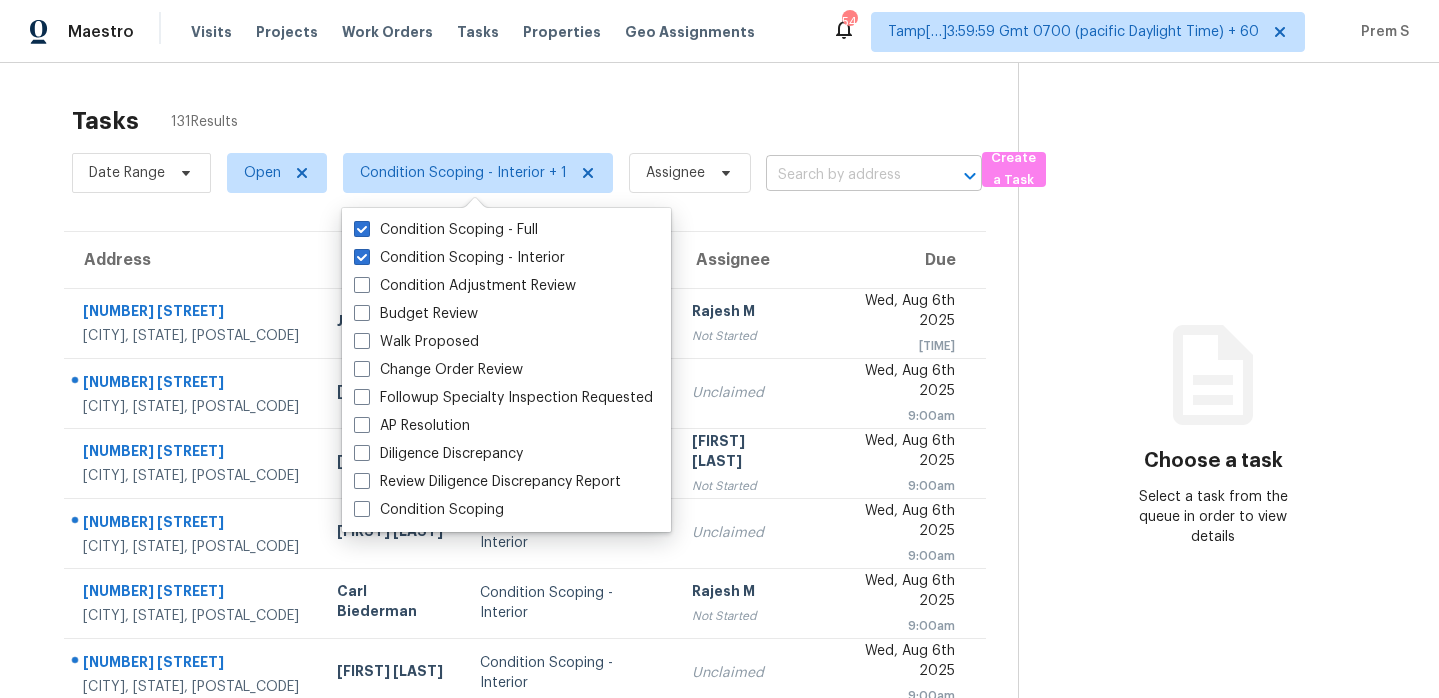 click at bounding box center (846, 175) 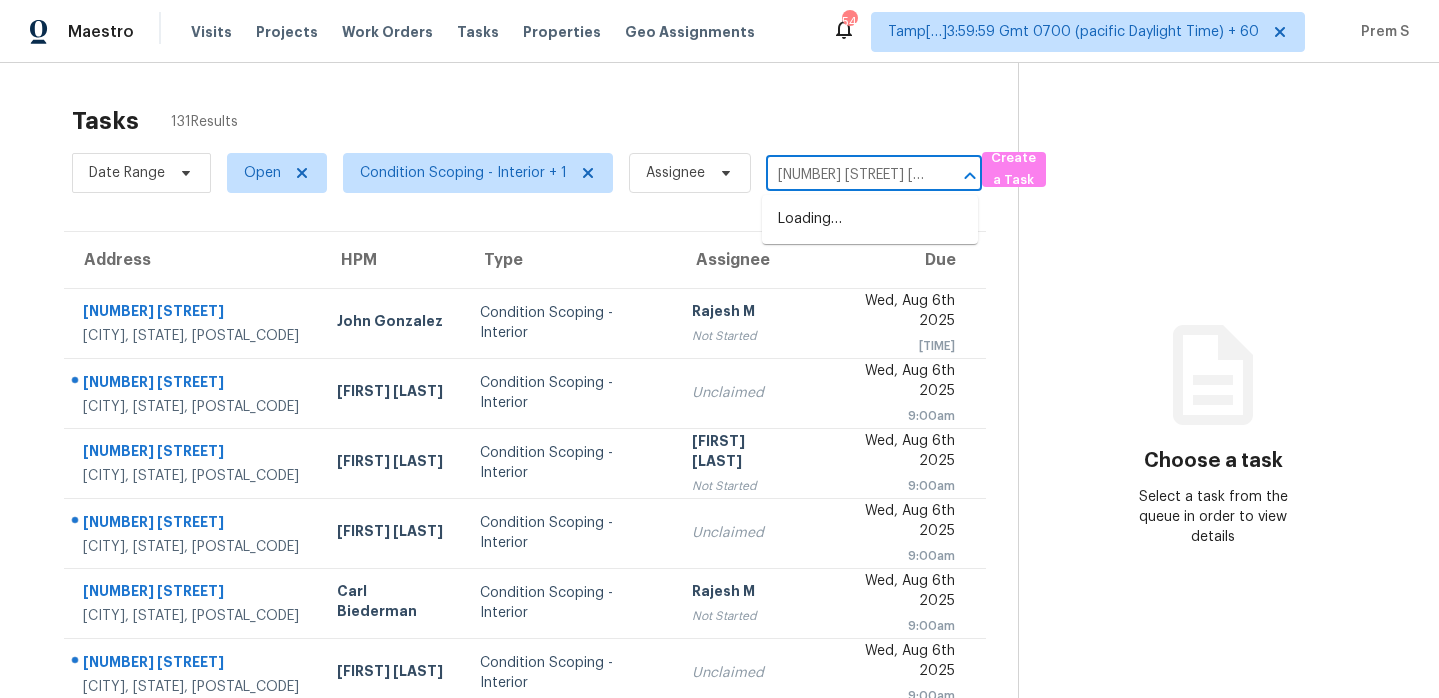 scroll, scrollTop: 0, scrollLeft: 129, axis: horizontal 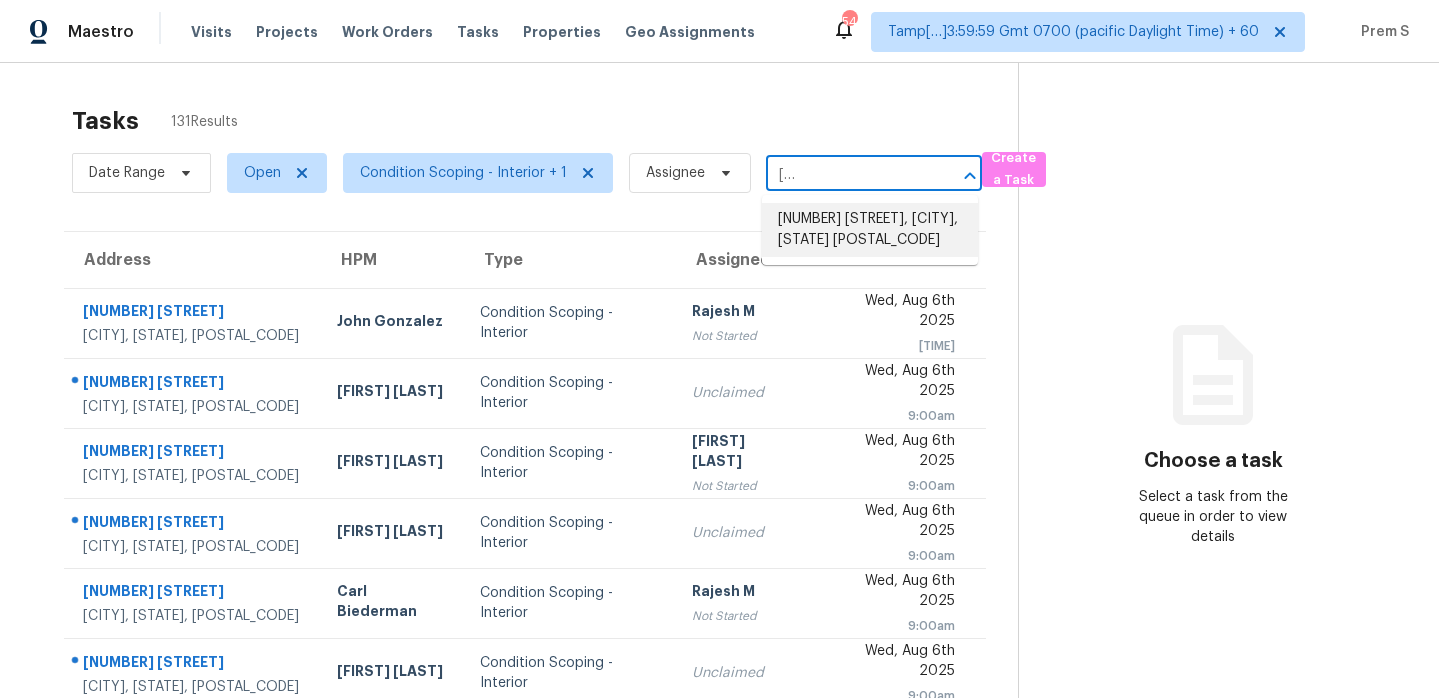 click on "4074 Gossan Spgs, San Antonio, TX 78253" at bounding box center [870, 230] 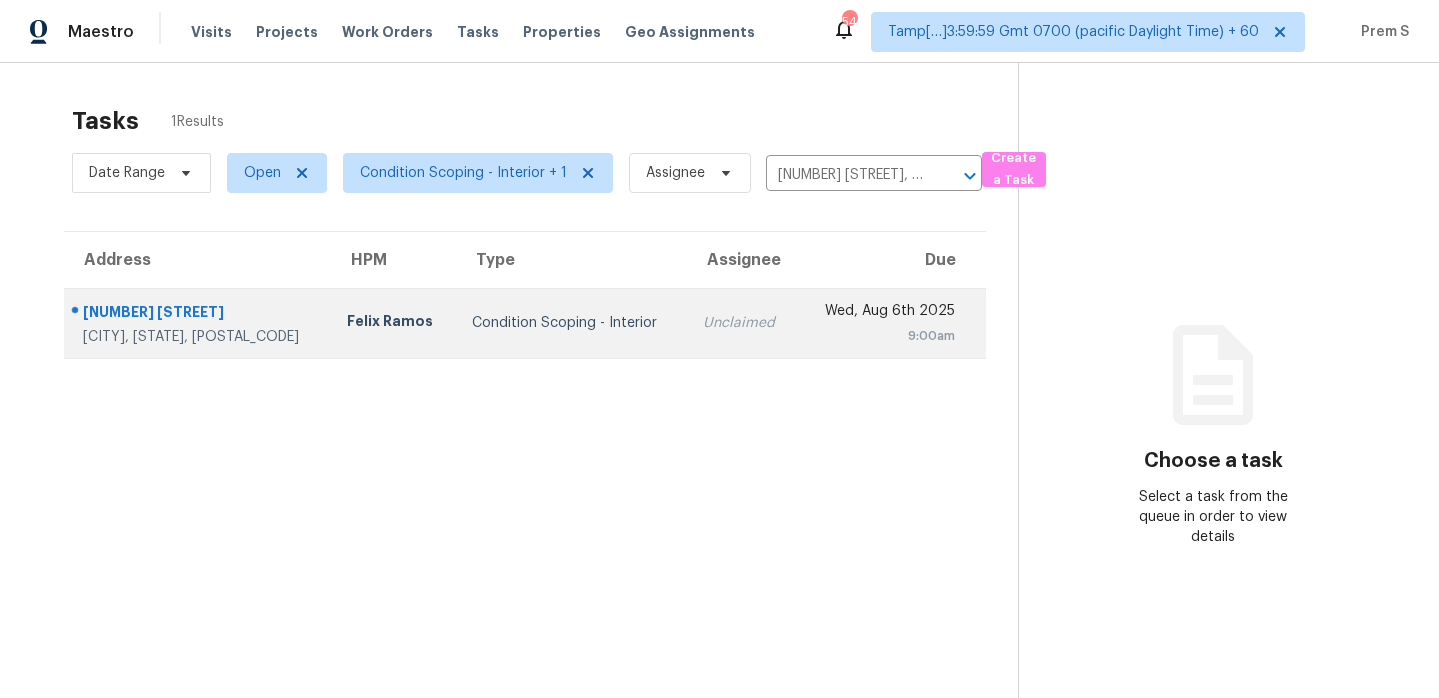 click on "Unclaimed" at bounding box center [742, 323] 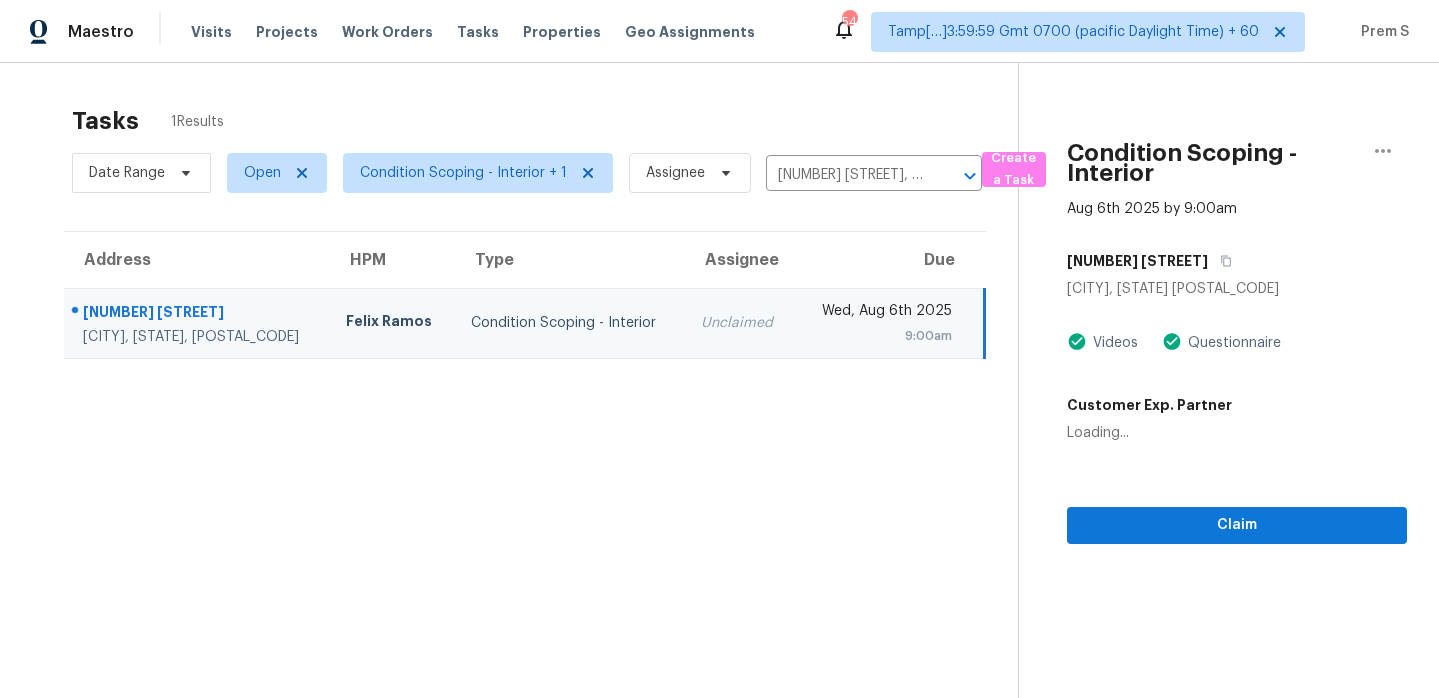 scroll, scrollTop: 63, scrollLeft: 0, axis: vertical 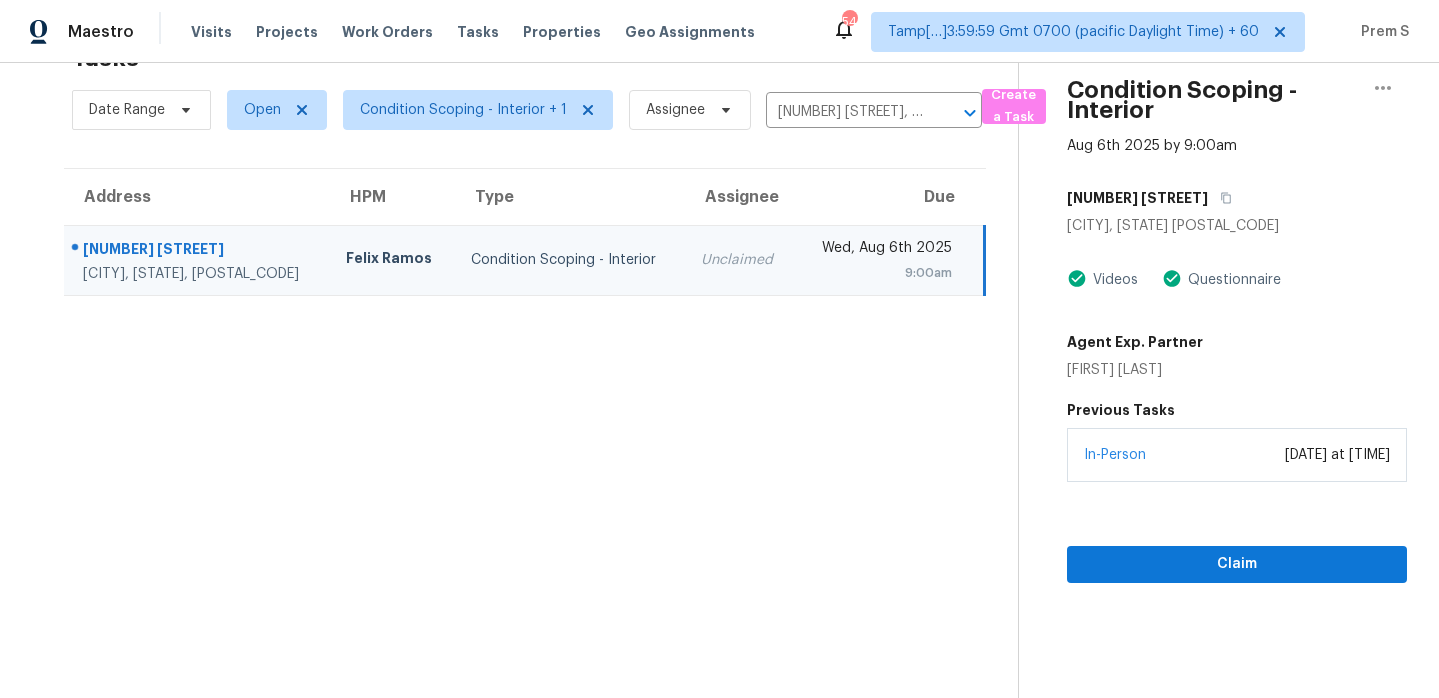 click on "4074 Gossan Spgs San Antonio, TX 78253 Videos Questionnaire Agent Exp. Partner Tracey Olson Previous Tasks In-Person  August 05, 2025 at 04:15 PM" at bounding box center (1237, 331) 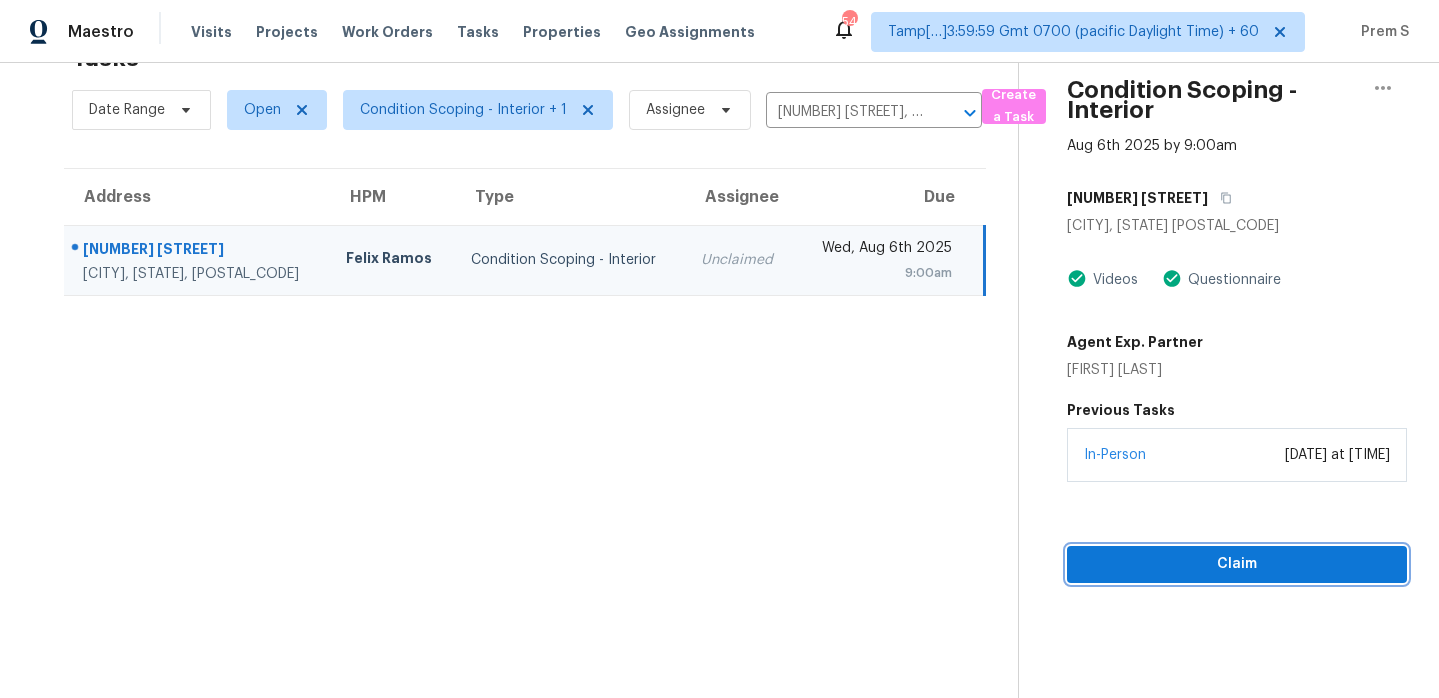 click on "Claim" at bounding box center [1237, 564] 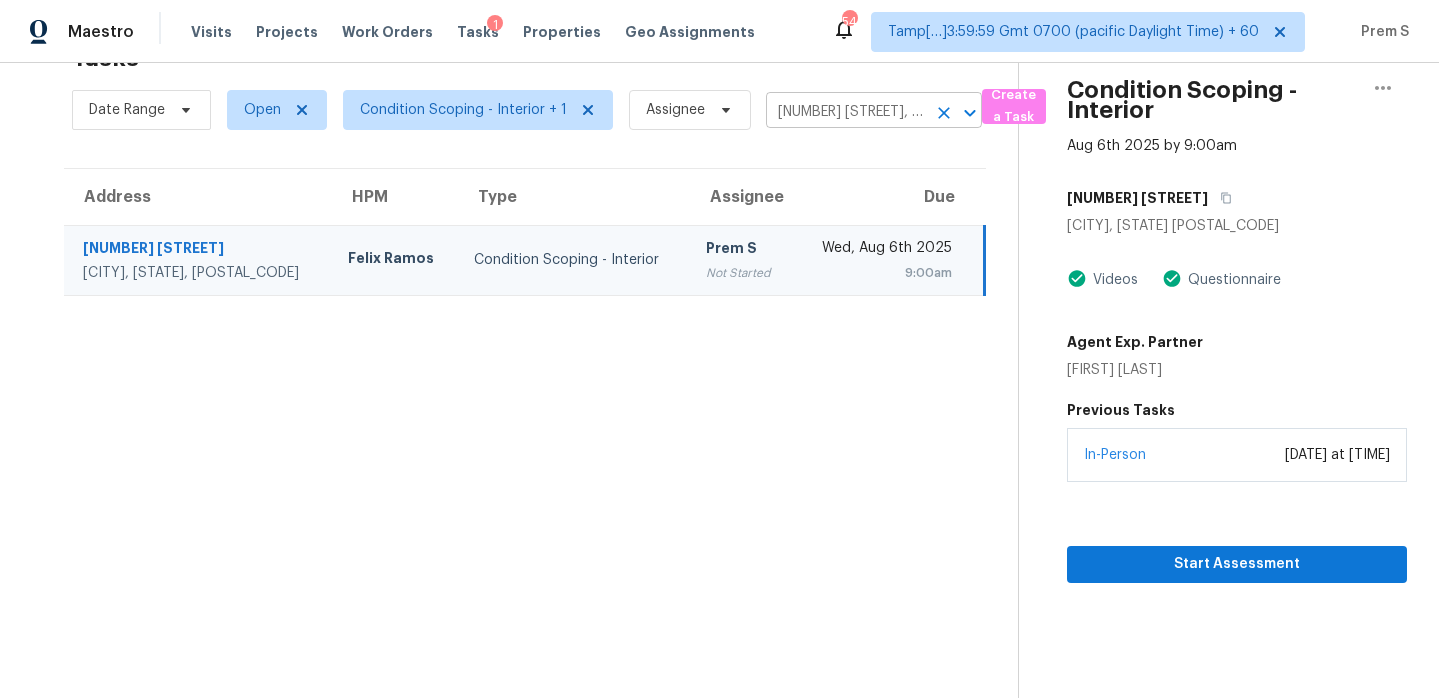 click 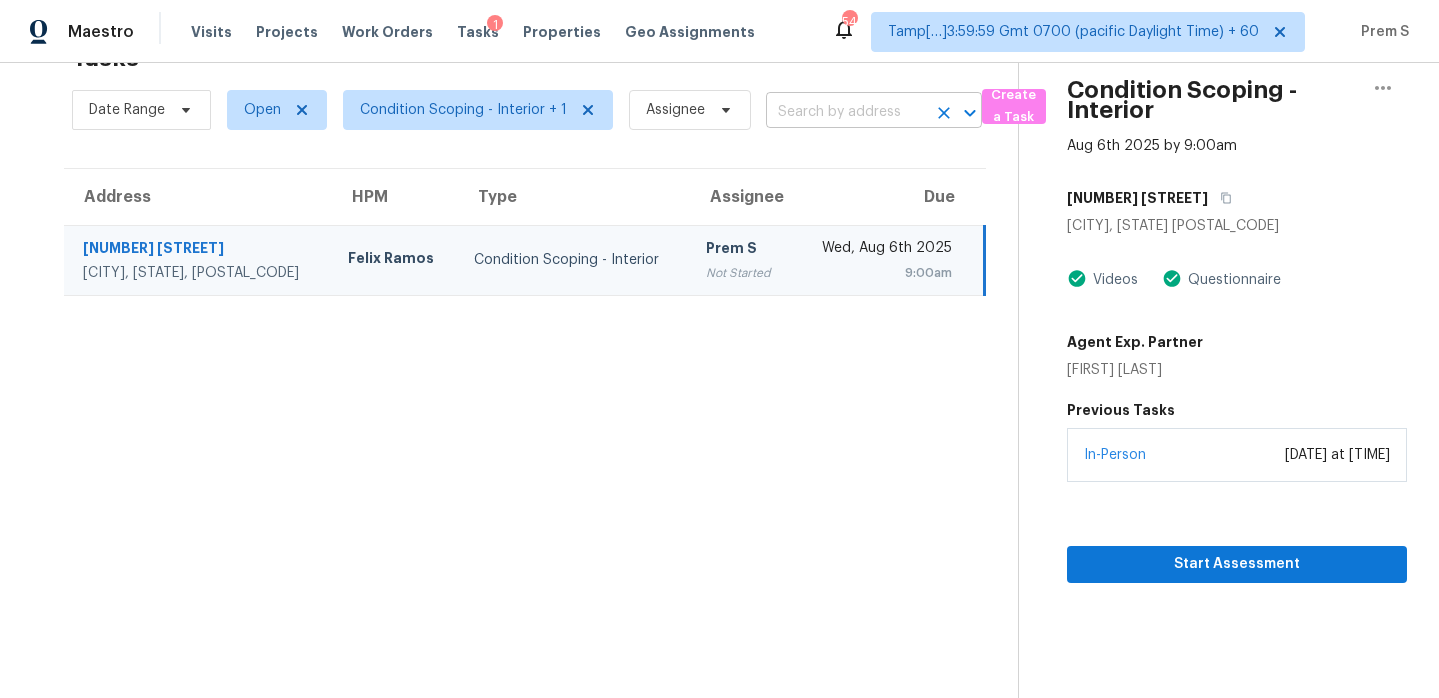 scroll, scrollTop: 0, scrollLeft: 0, axis: both 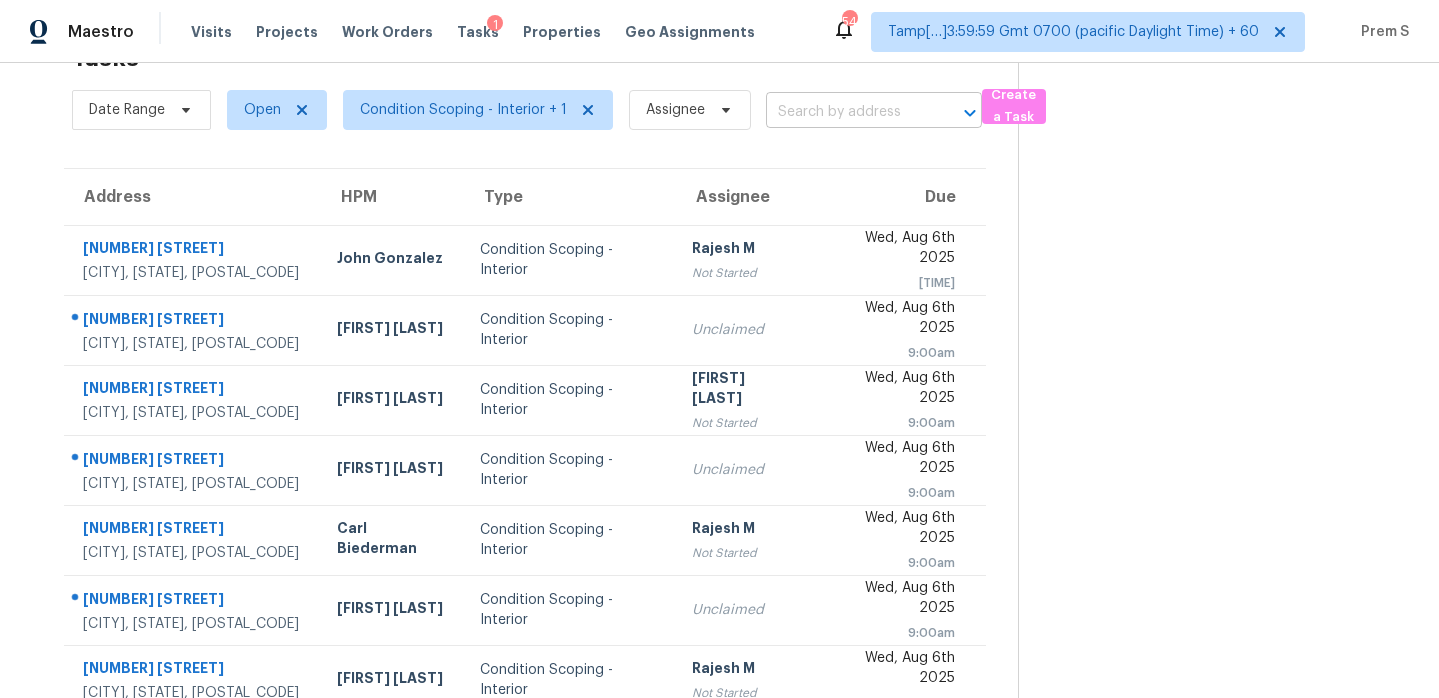 click at bounding box center (846, 112) 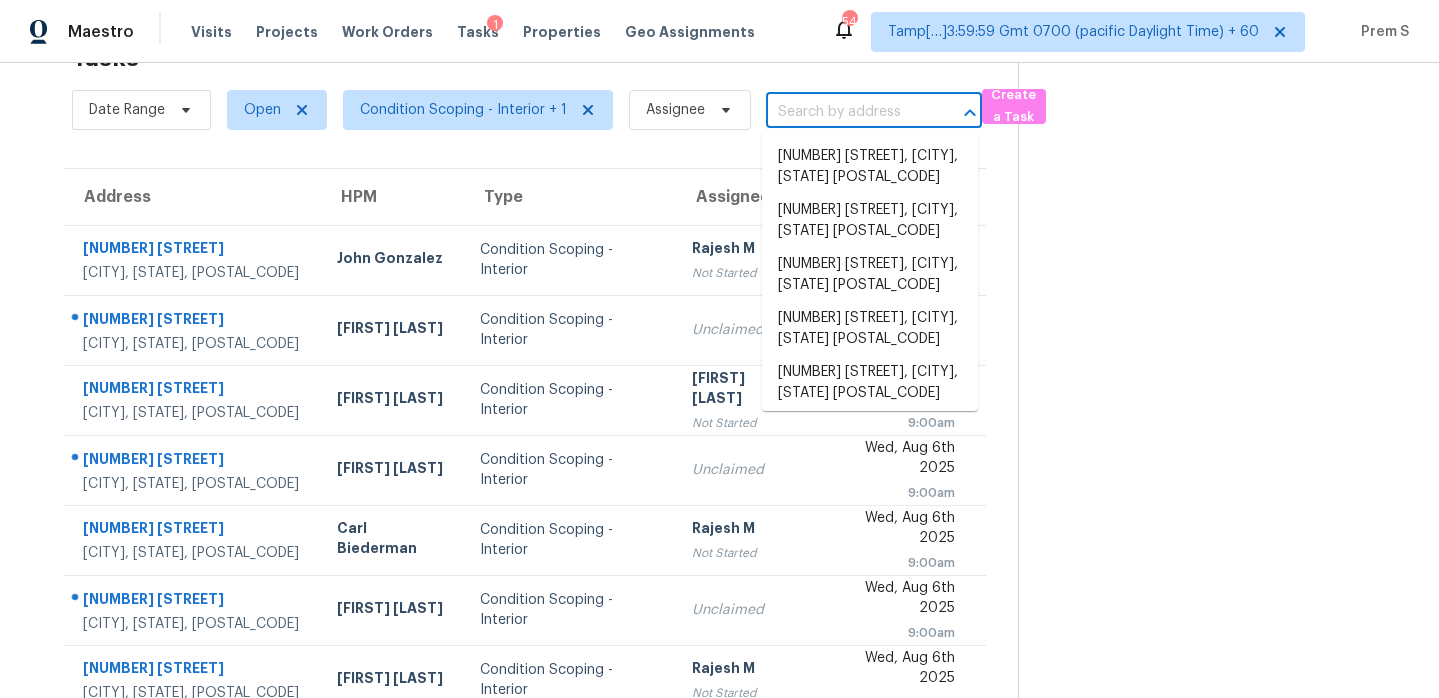 paste on "20121 Harrier Flight Trl Pflugerville, TX, 78660" 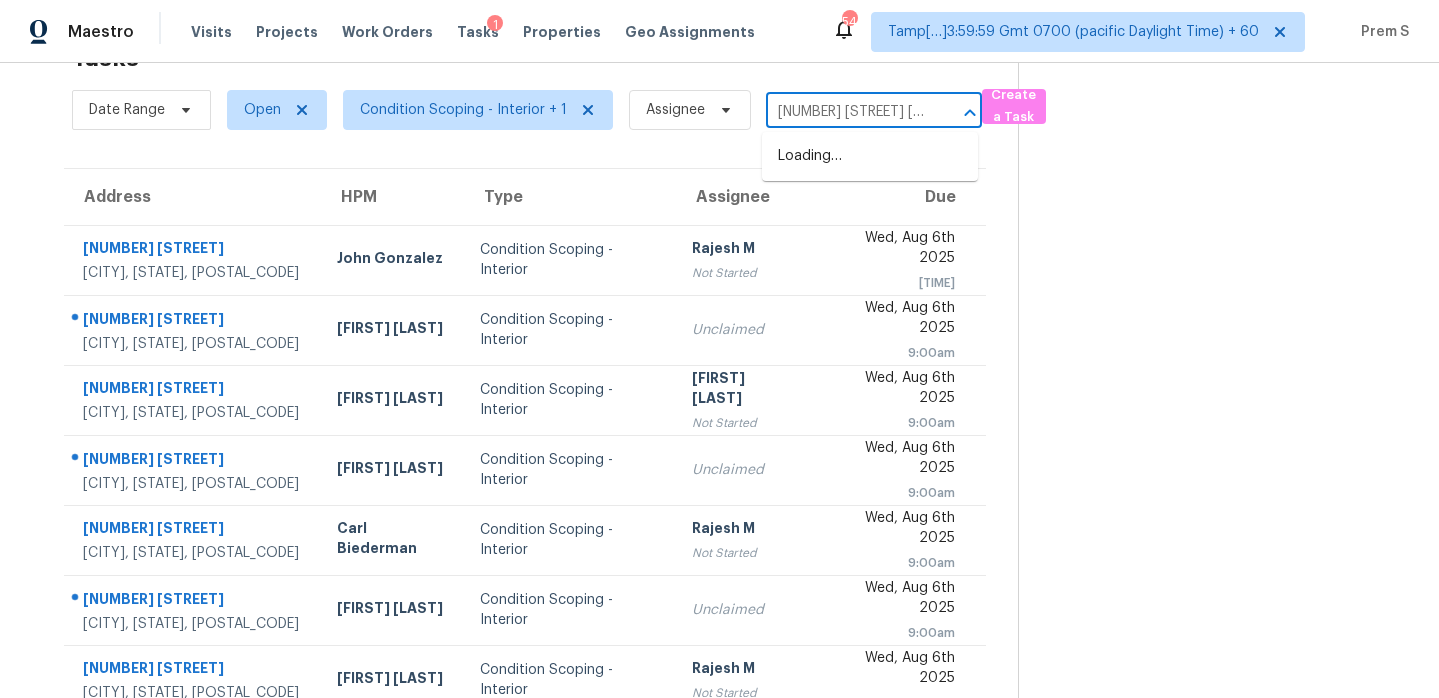 scroll, scrollTop: 0, scrollLeft: 148, axis: horizontal 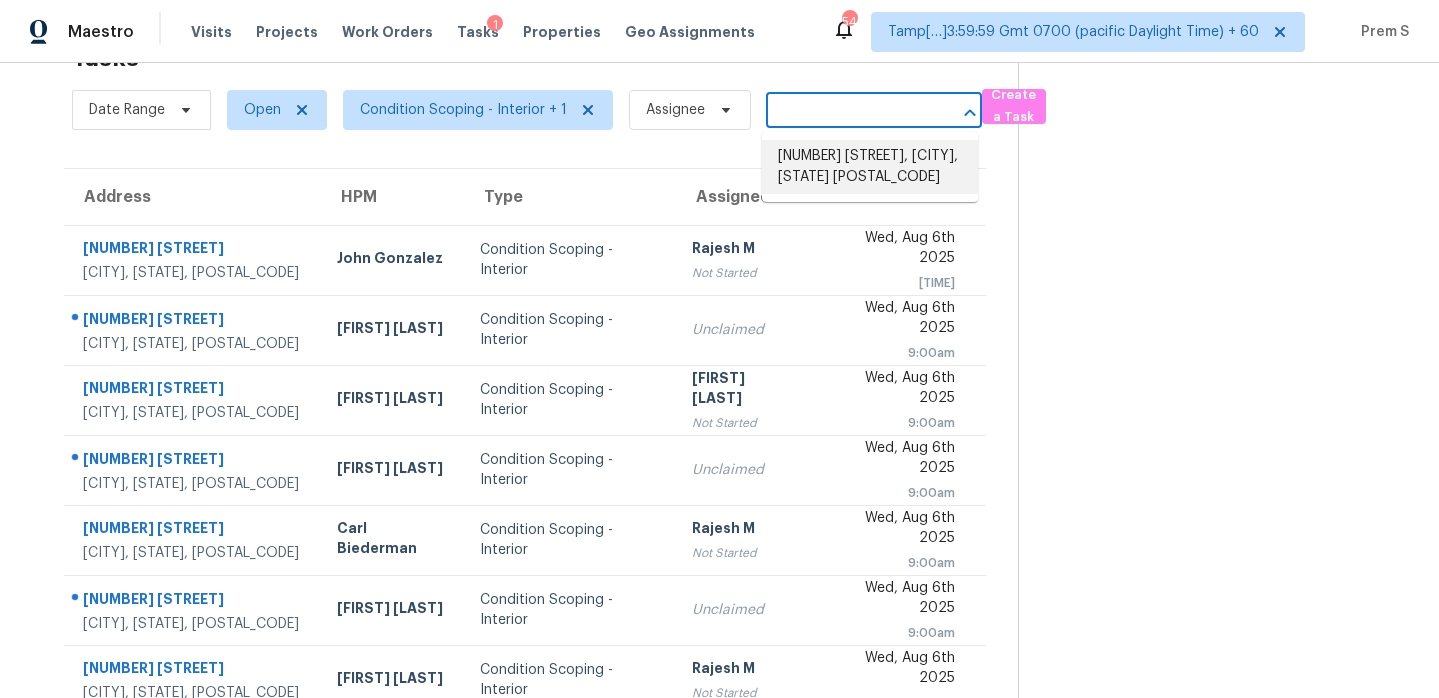 click on "20121 Harrier Flight Trl, Pflugerville, TX 78660" at bounding box center [870, 167] 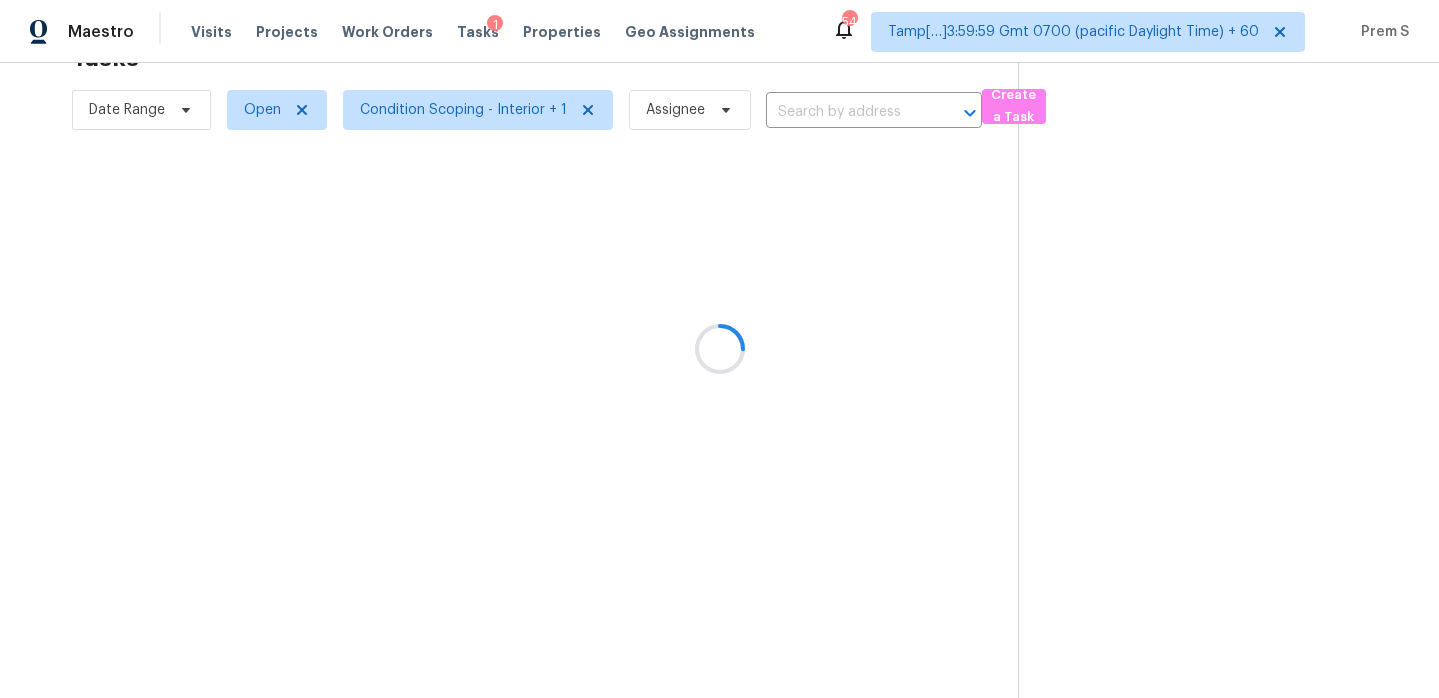 type on "20121 Harrier Flight Trl, Pflugerville, TX 78660" 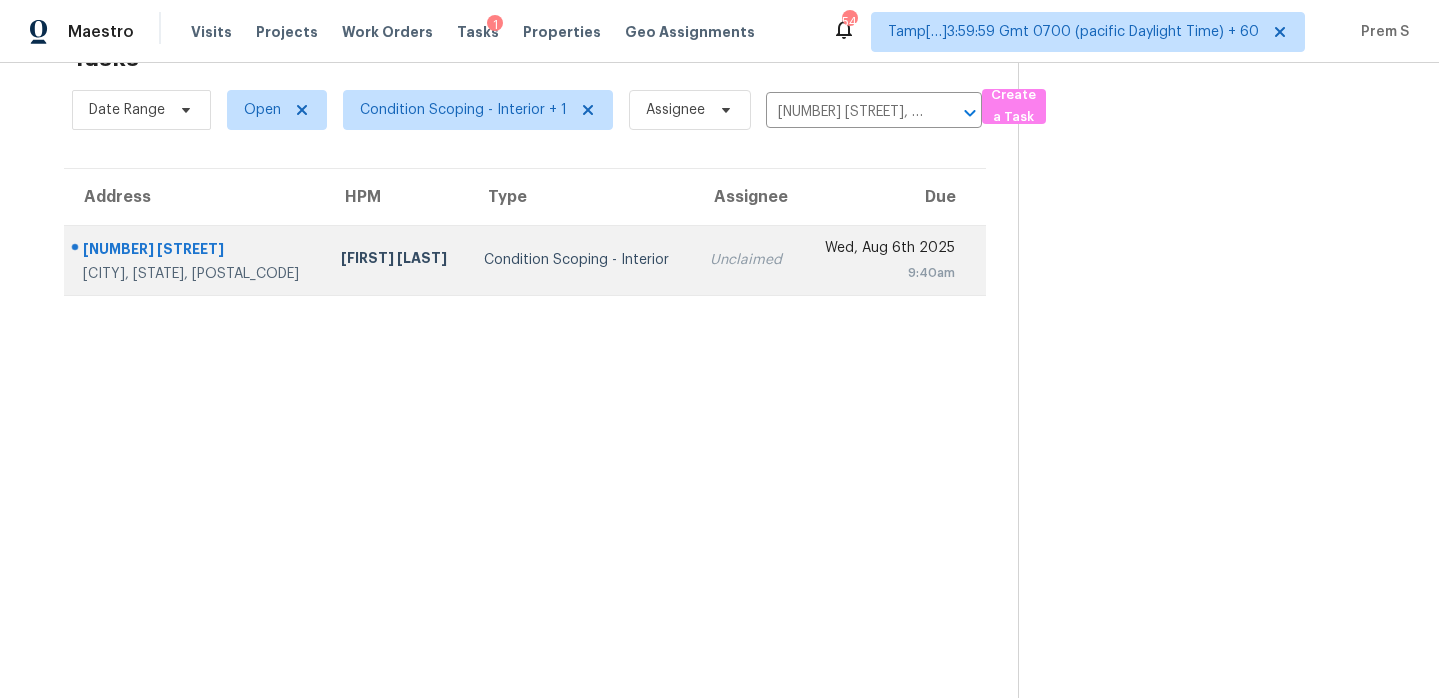 click on "Condition Scoping - Interior" at bounding box center [581, 260] 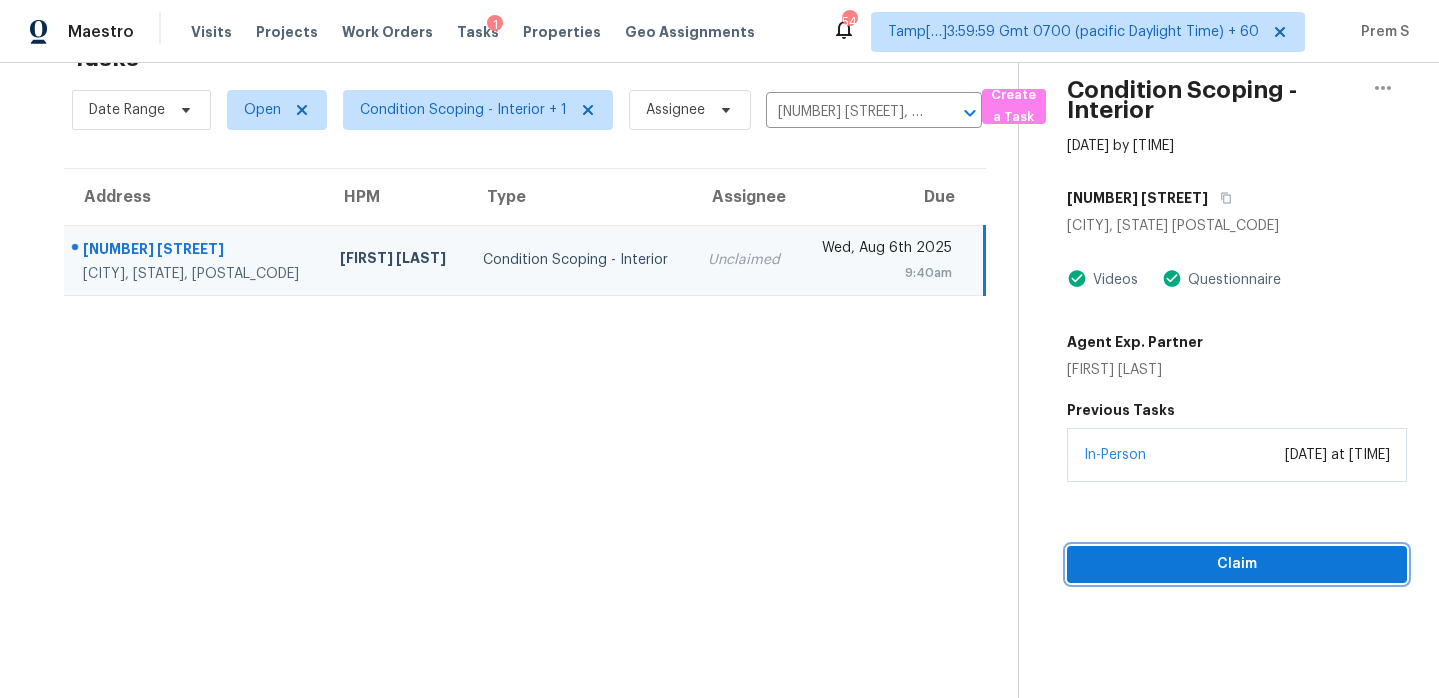 click on "Claim" at bounding box center [1237, 564] 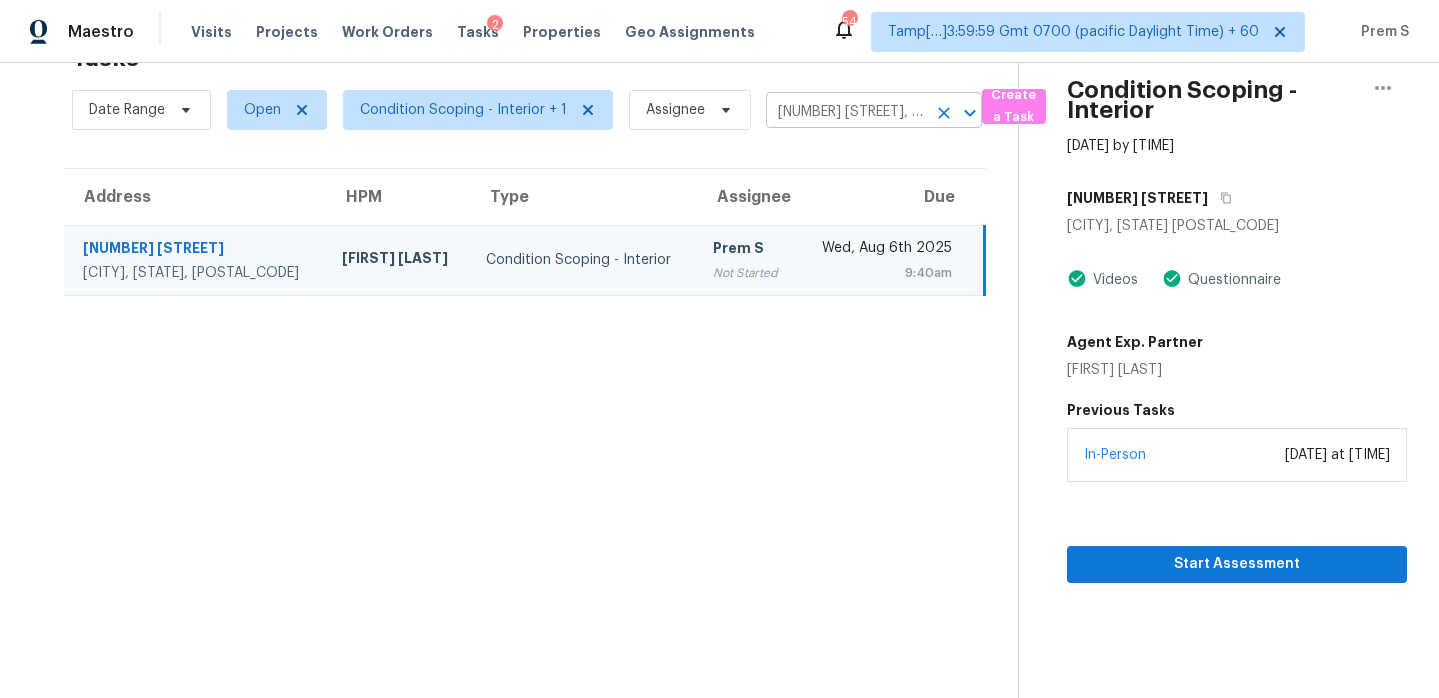 click 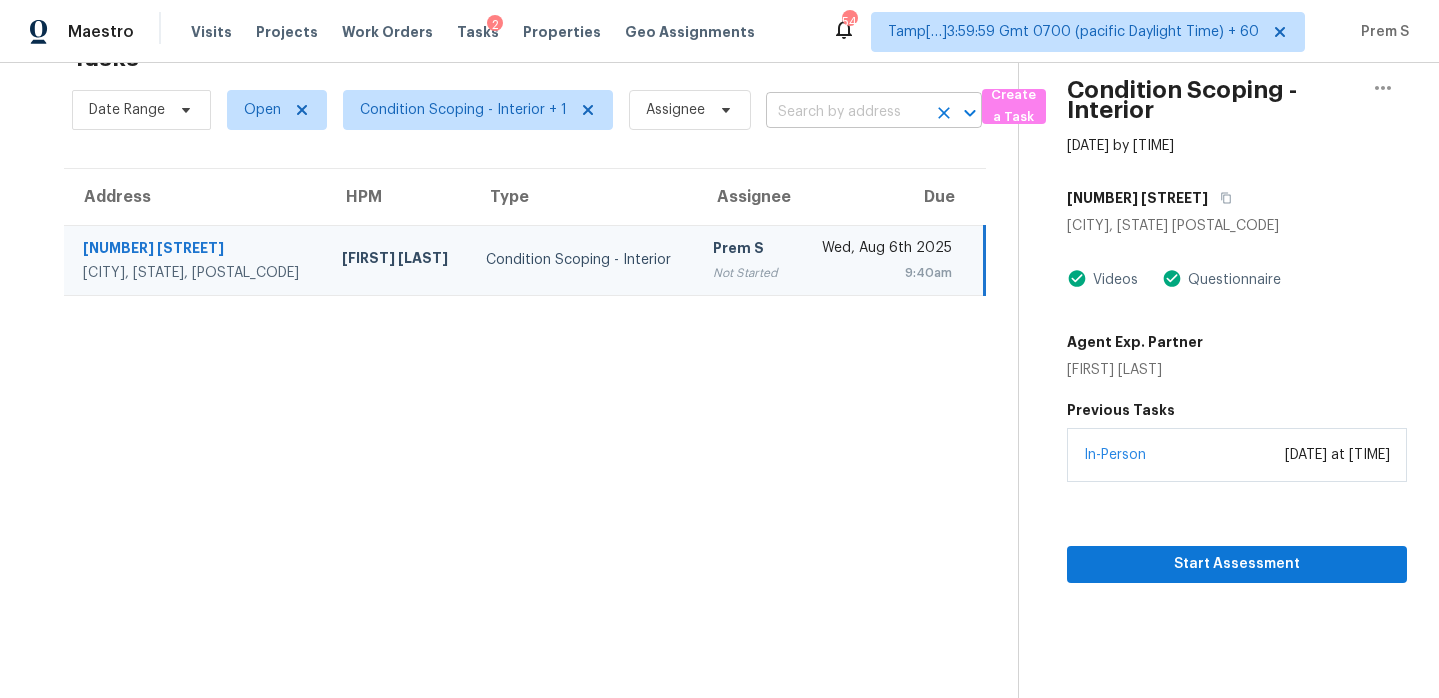 scroll, scrollTop: 0, scrollLeft: 0, axis: both 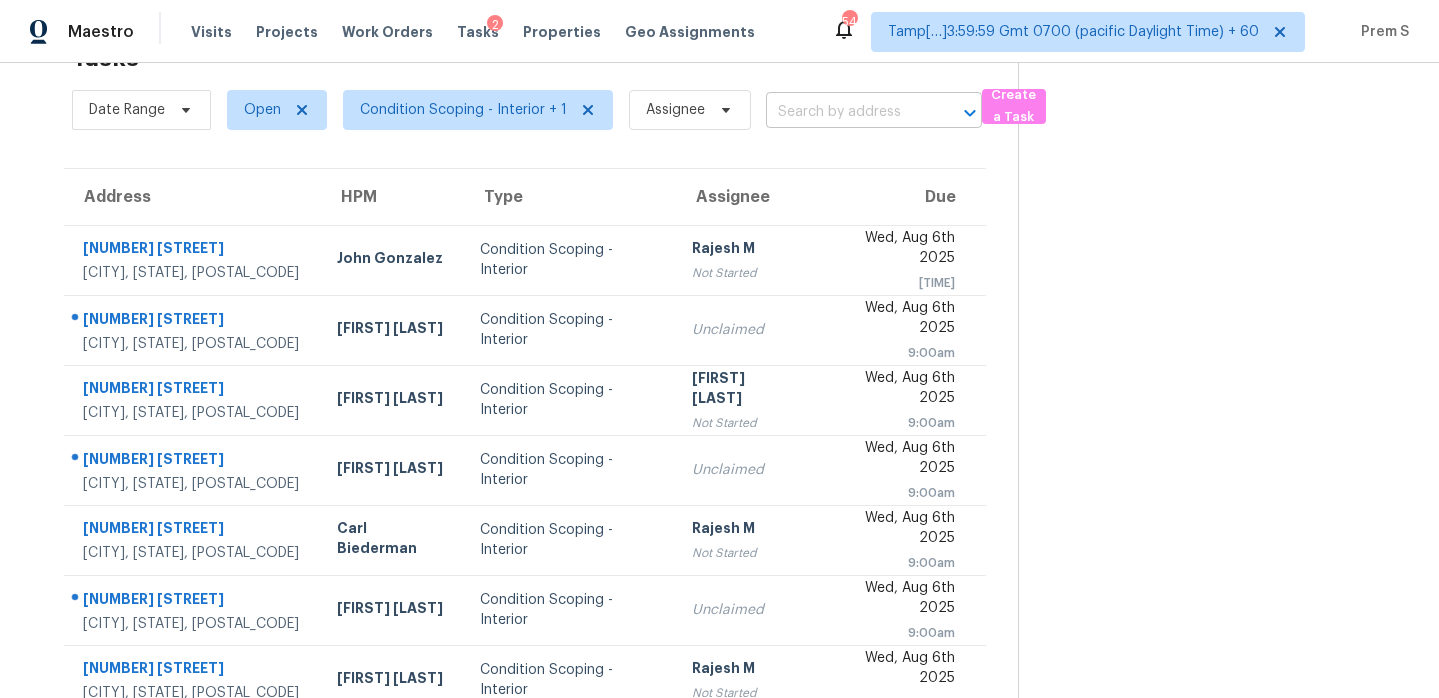 click at bounding box center [846, 112] 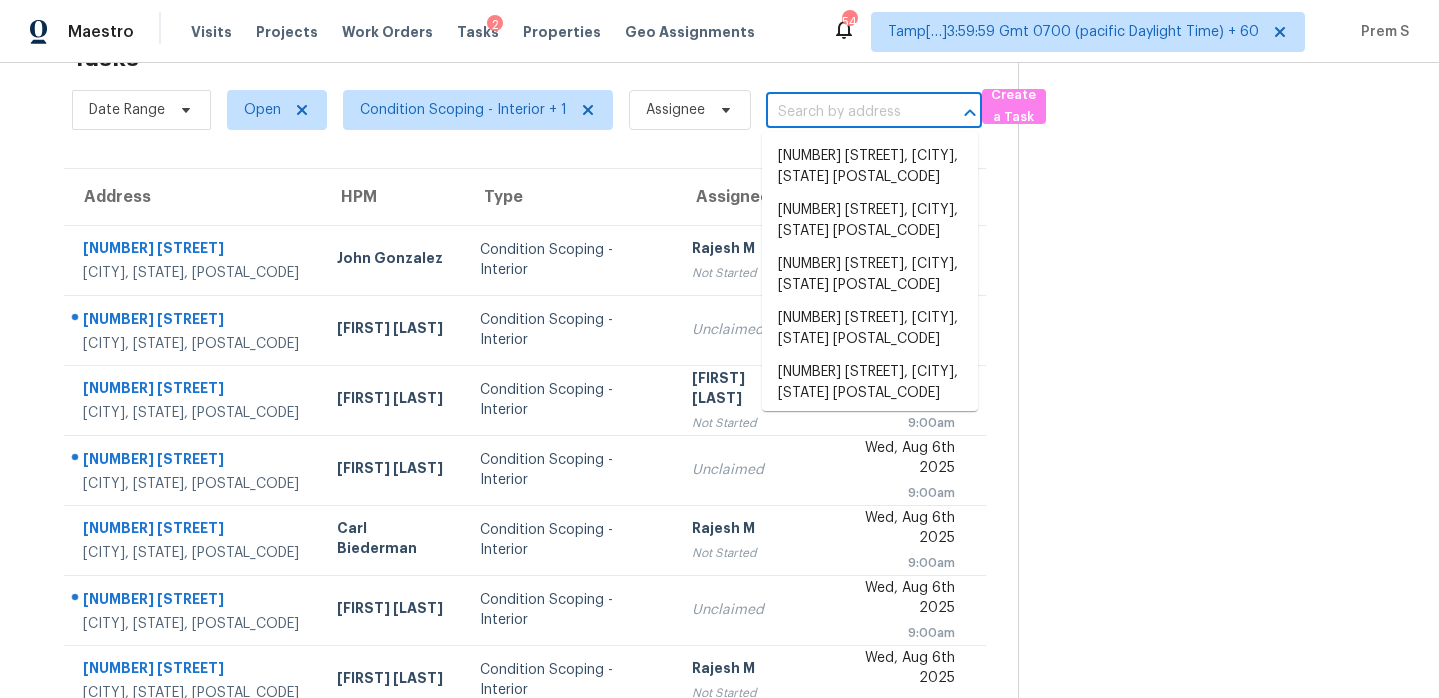 paste on "319 Vermillion St Acworth, GA, 30102" 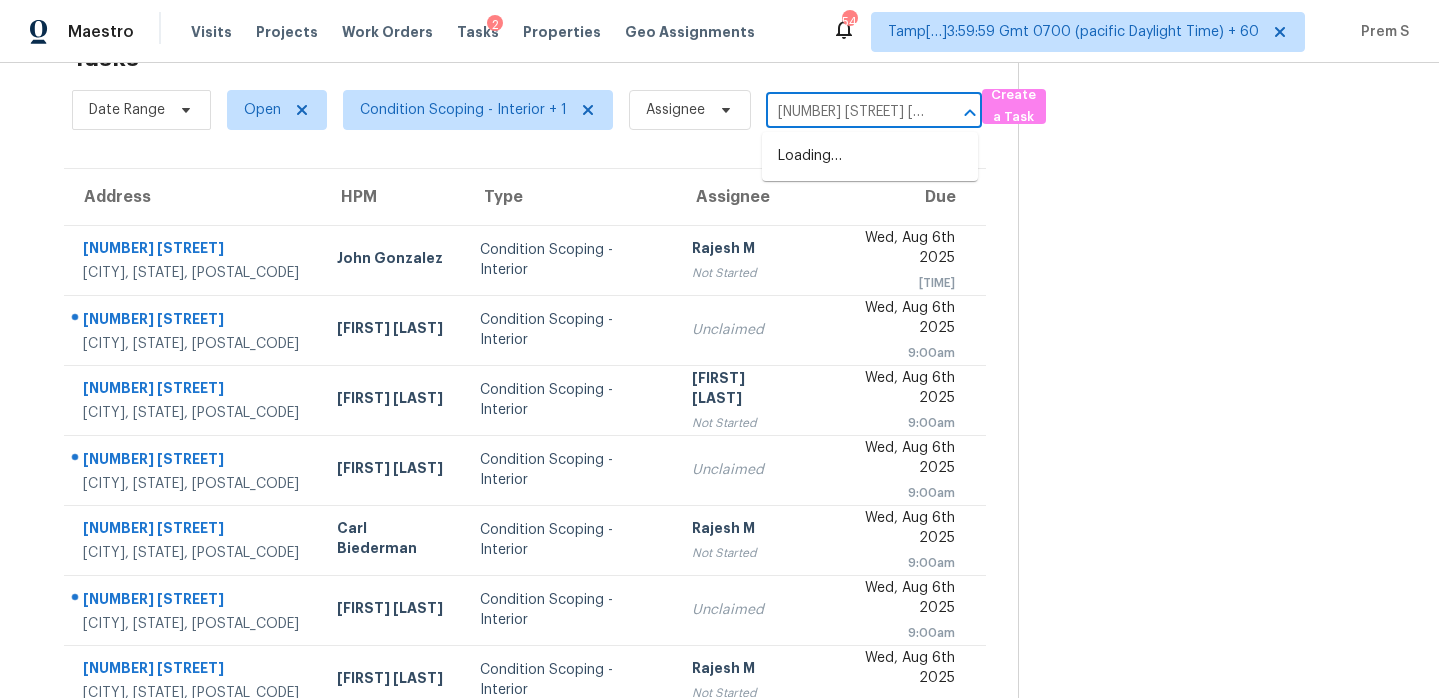 scroll, scrollTop: 0, scrollLeft: 96, axis: horizontal 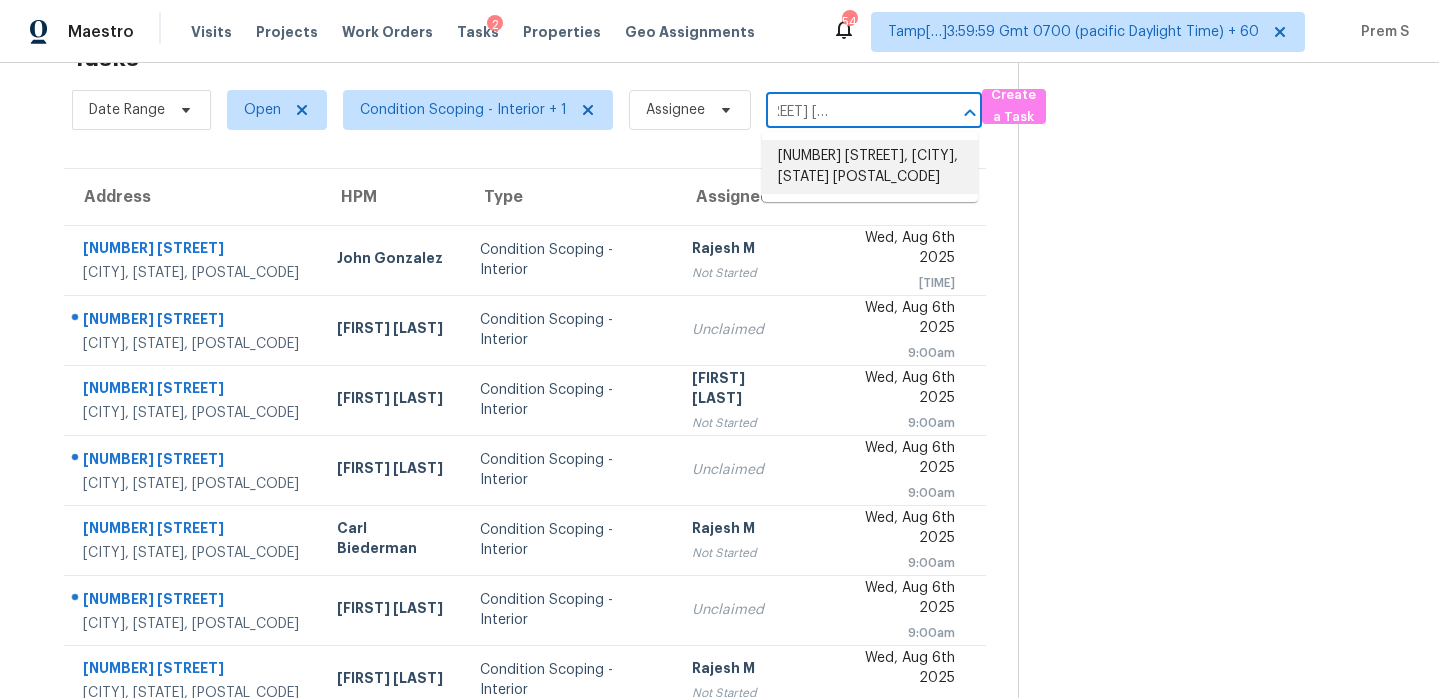 click on "319 Vermillion St, Acworth, GA 30102" at bounding box center [870, 167] 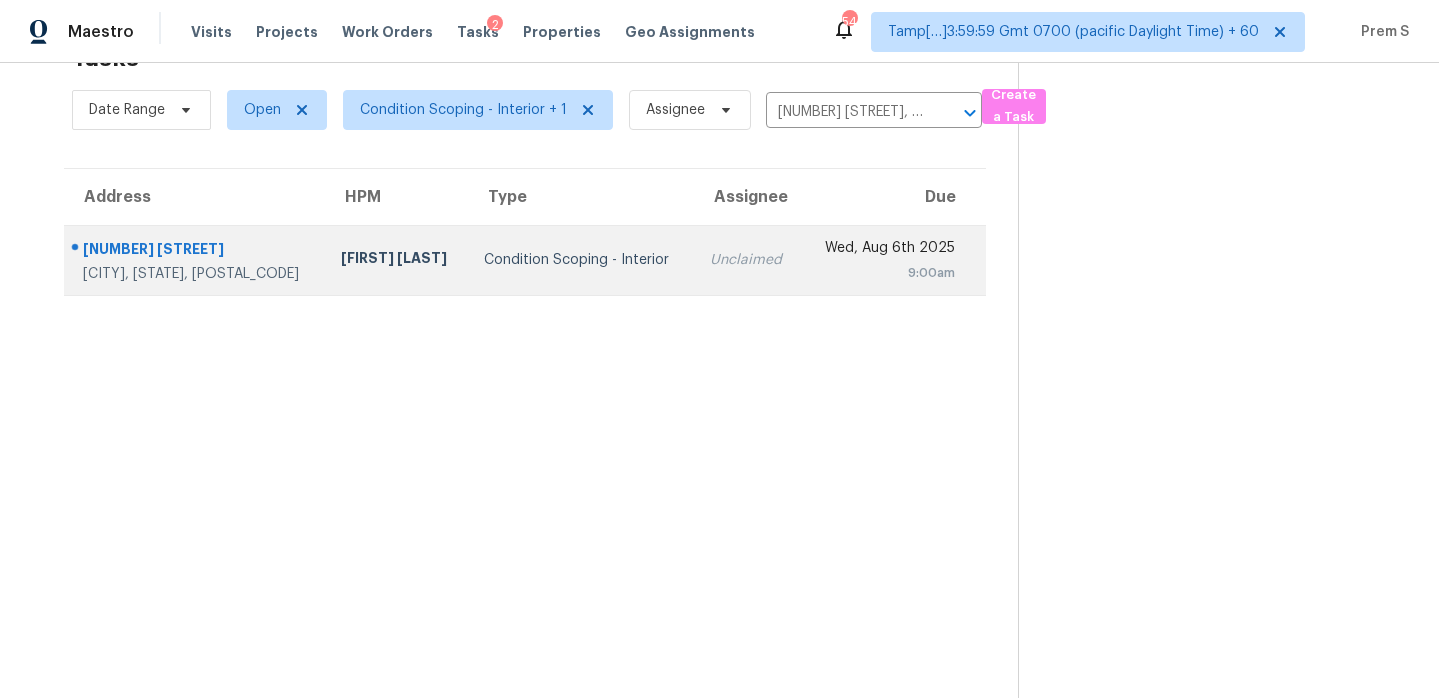 click on "Wed, Aug 6th 2025" at bounding box center (886, 250) 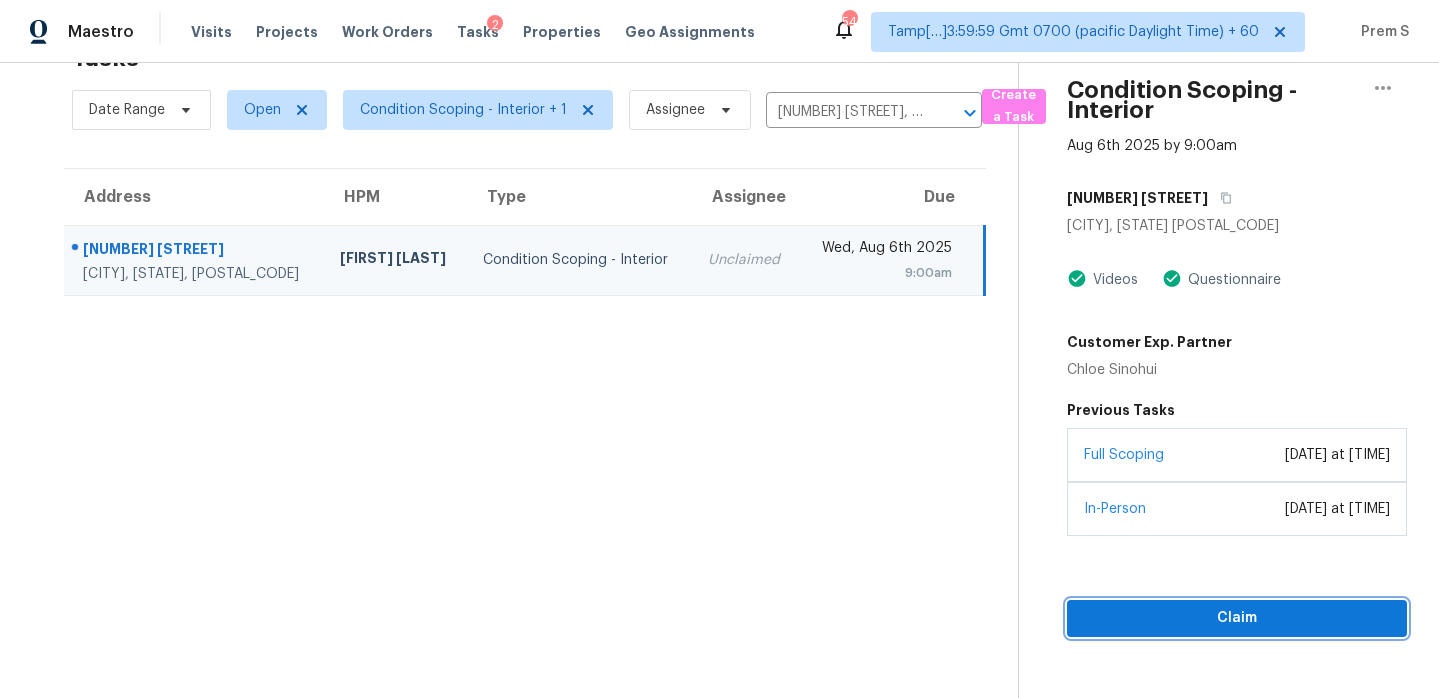 click on "Claim" at bounding box center [1237, 618] 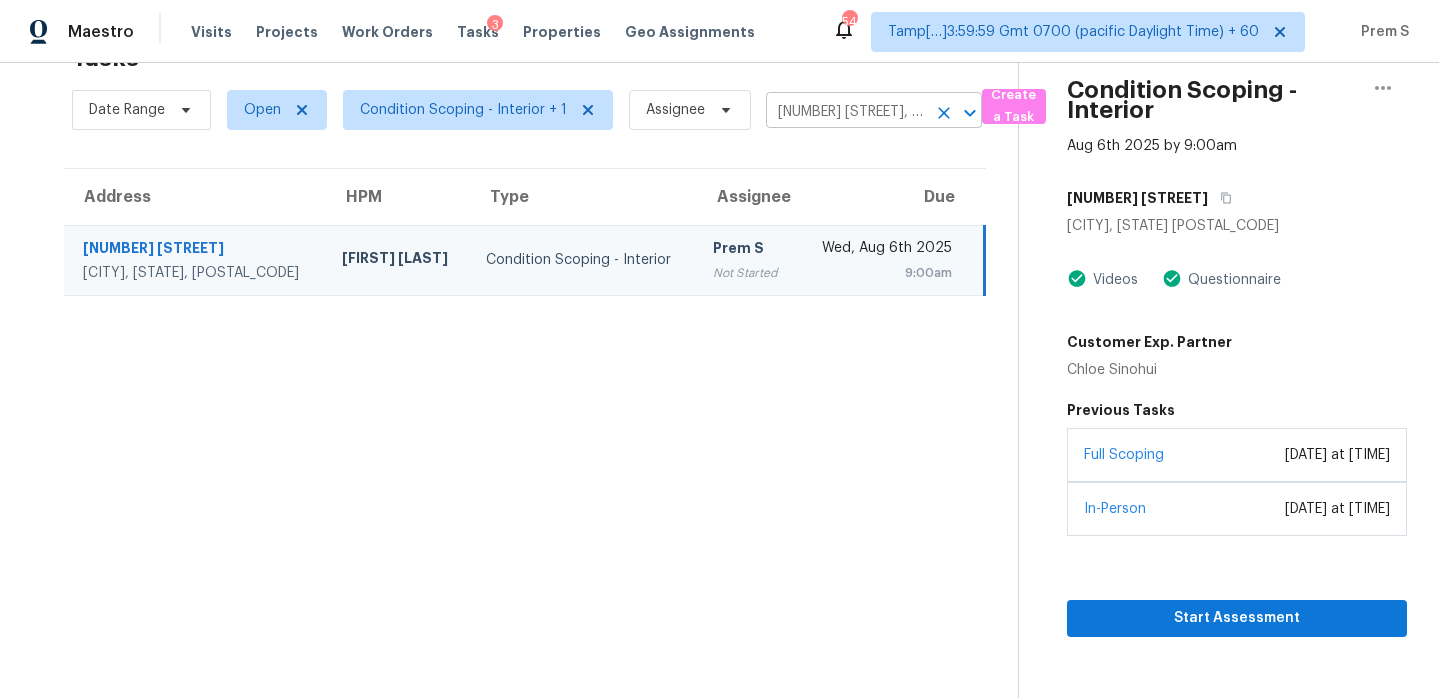 click 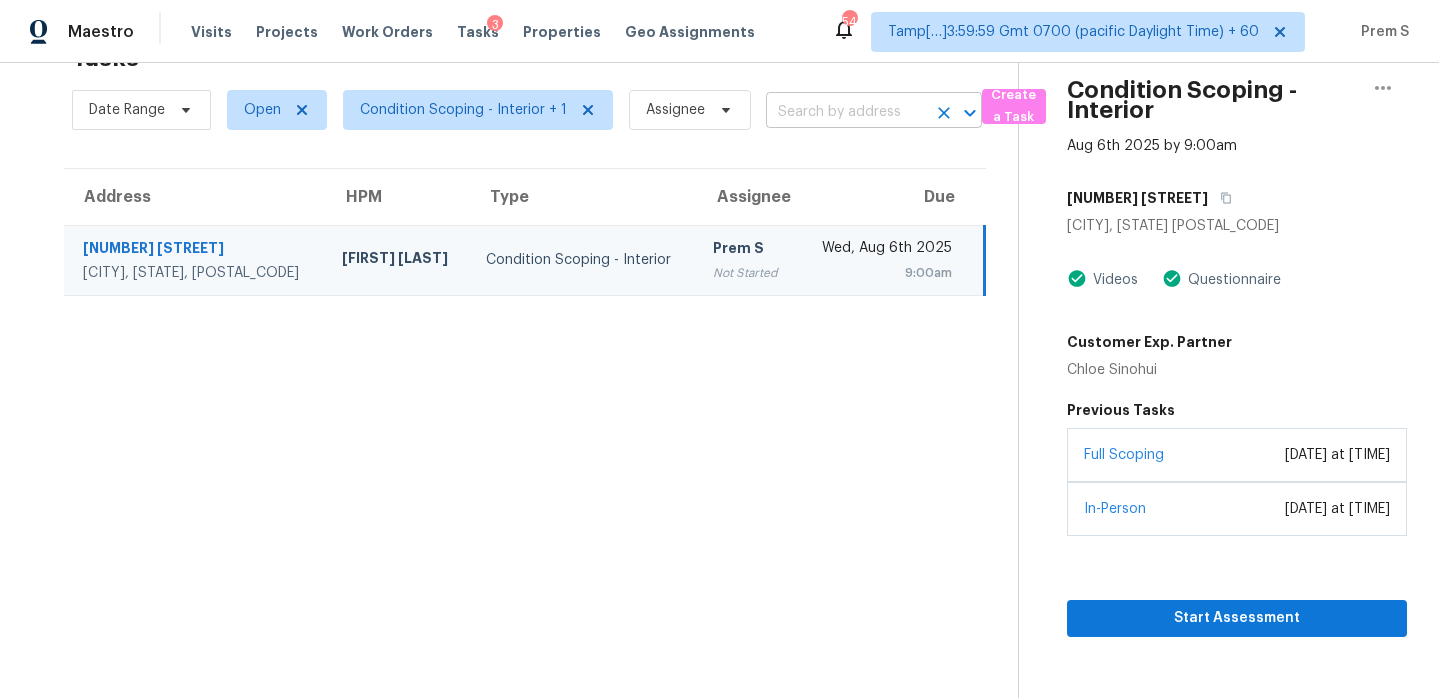 scroll, scrollTop: 0, scrollLeft: 0, axis: both 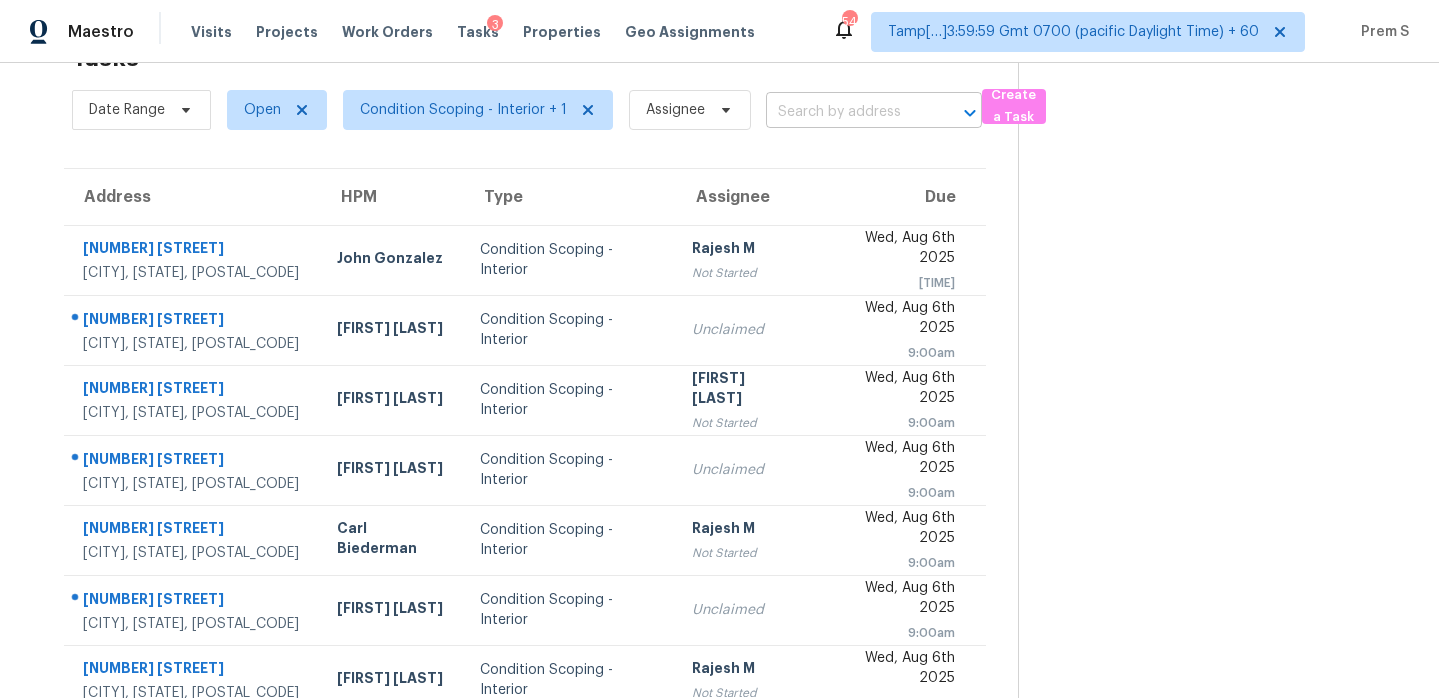 click at bounding box center (846, 112) 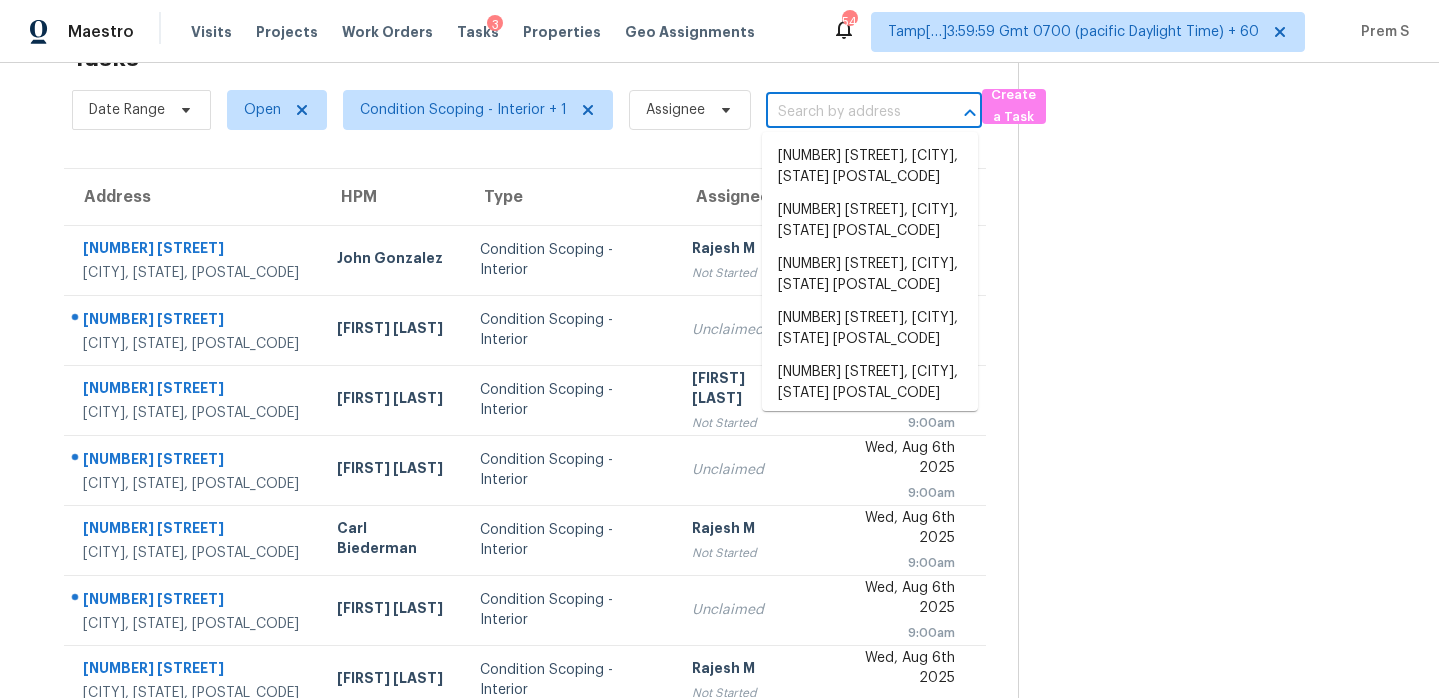 paste on "768 Tall Timber Dr Greenwood, IN, 46143" 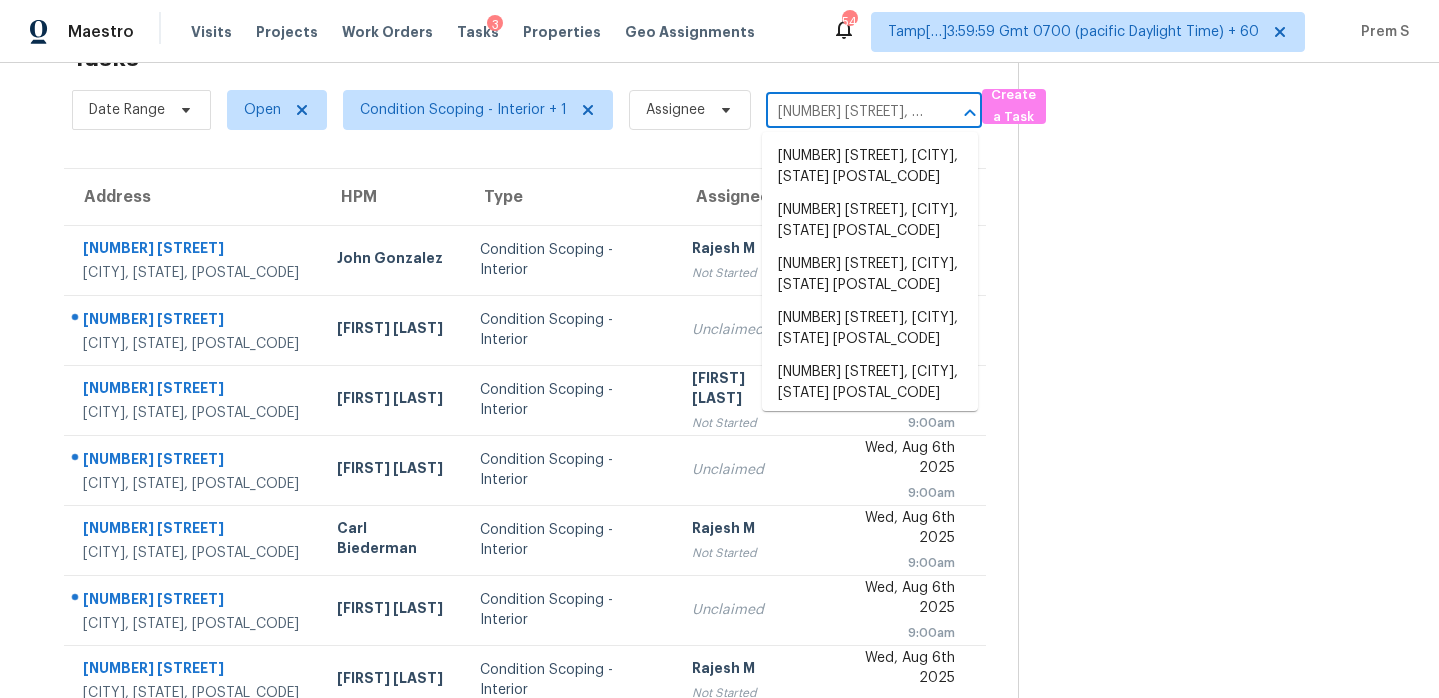 scroll, scrollTop: 0, scrollLeft: 119, axis: horizontal 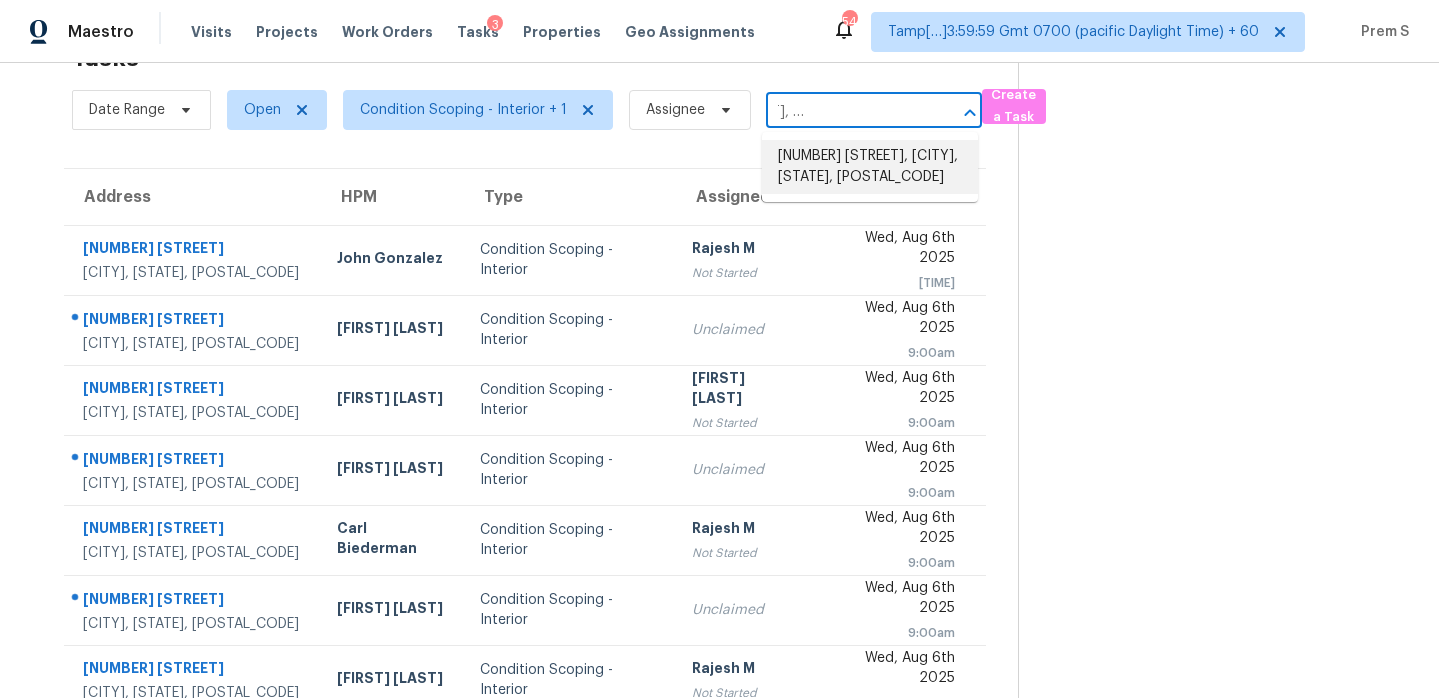 click on "768 Tall Timber Dr, Greenwood, IN 46143" at bounding box center [870, 167] 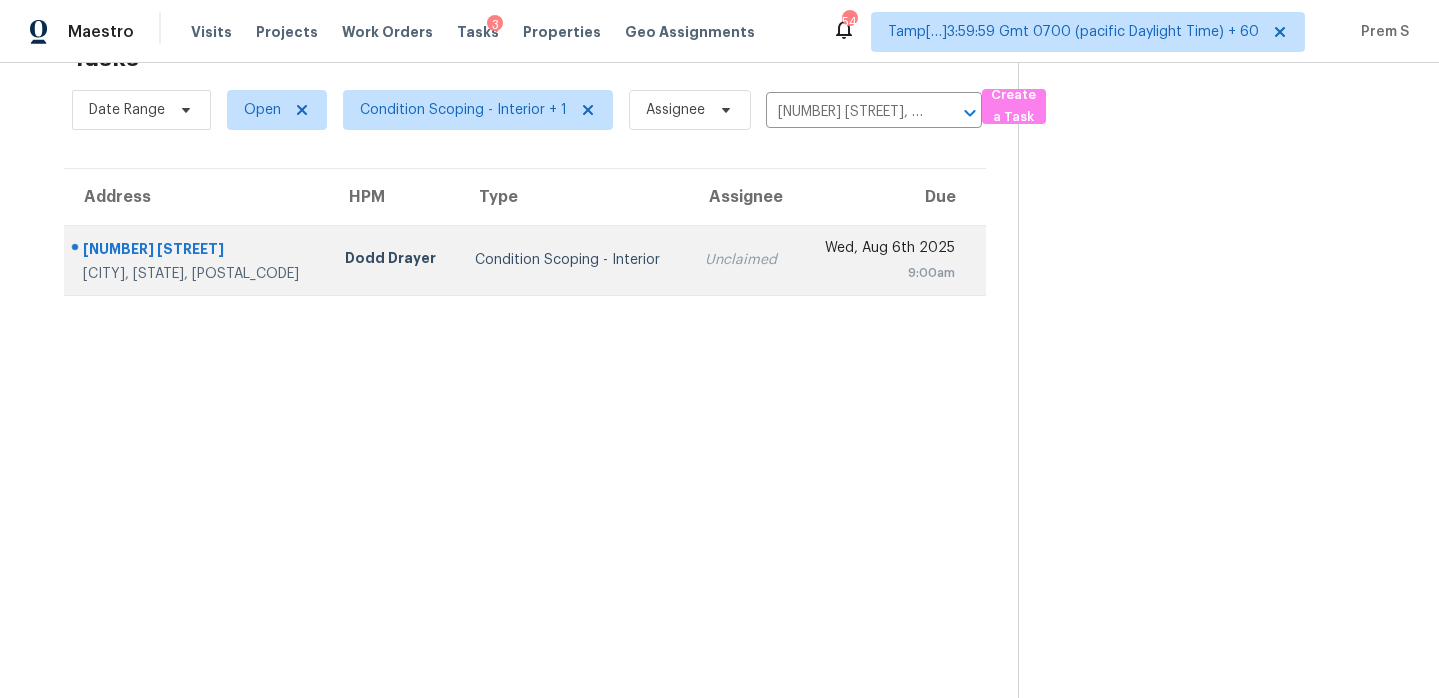 click on "Wed, Aug 6th 2025 9:00am" at bounding box center (892, 260) 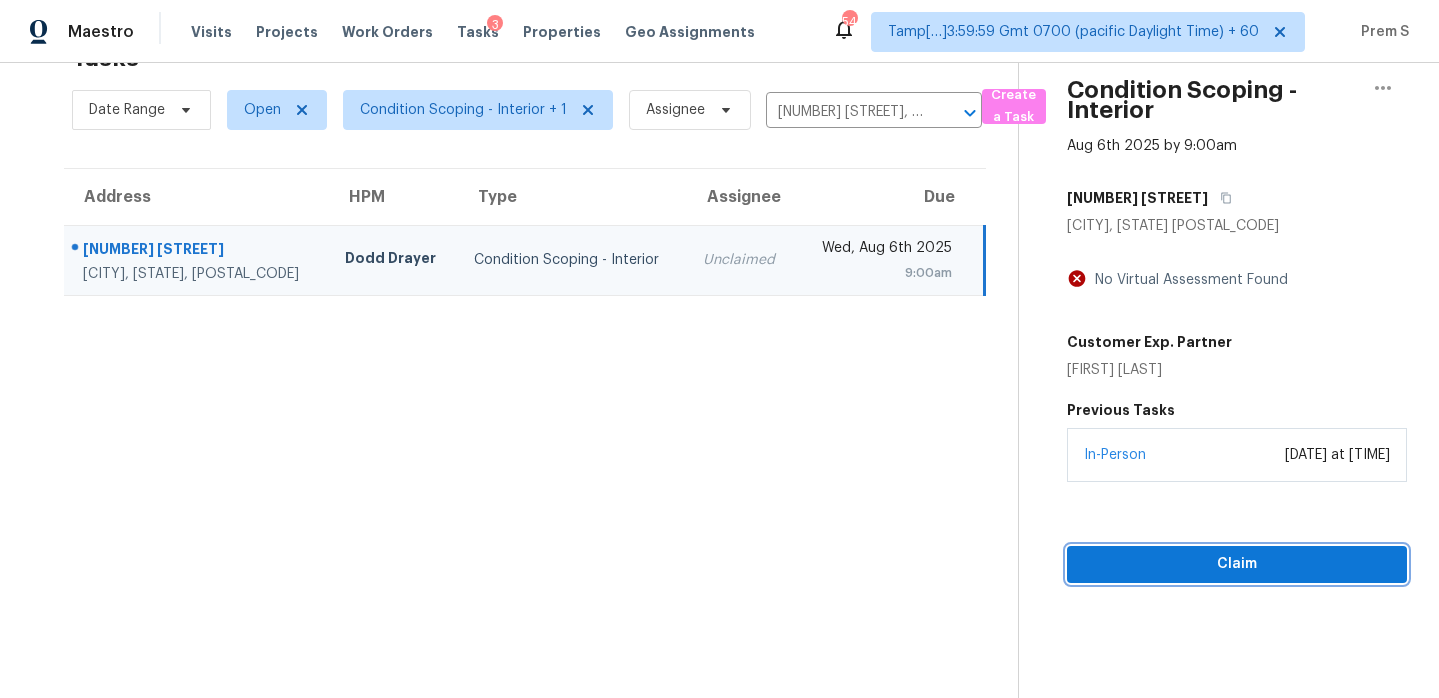 click on "Claim" at bounding box center [1237, 564] 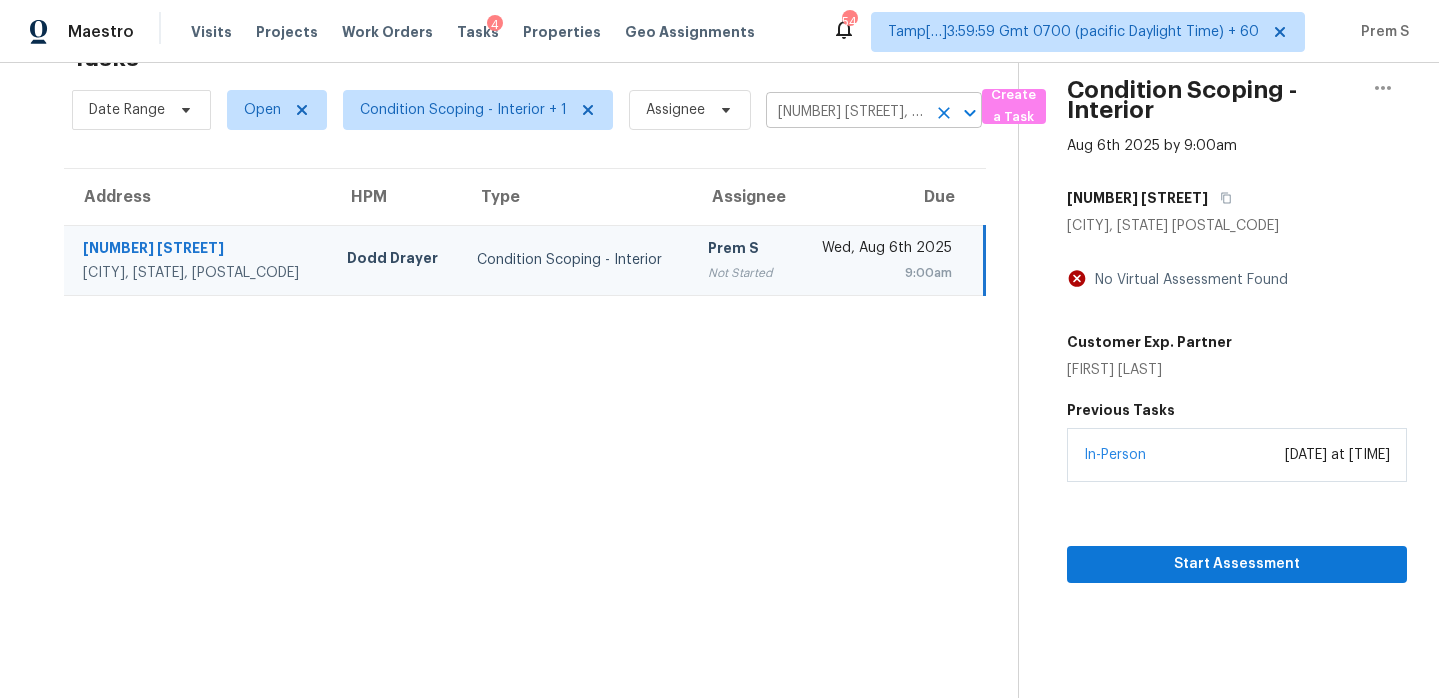 click 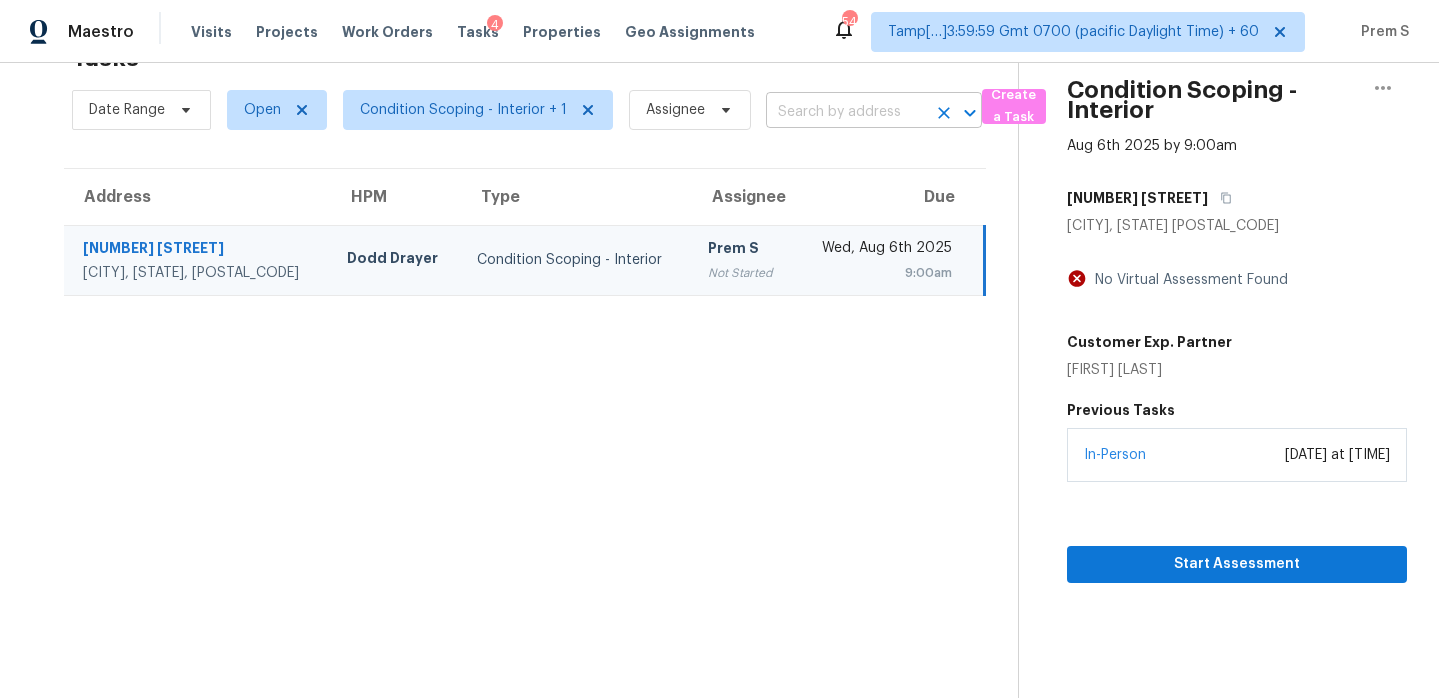 scroll, scrollTop: 0, scrollLeft: 0, axis: both 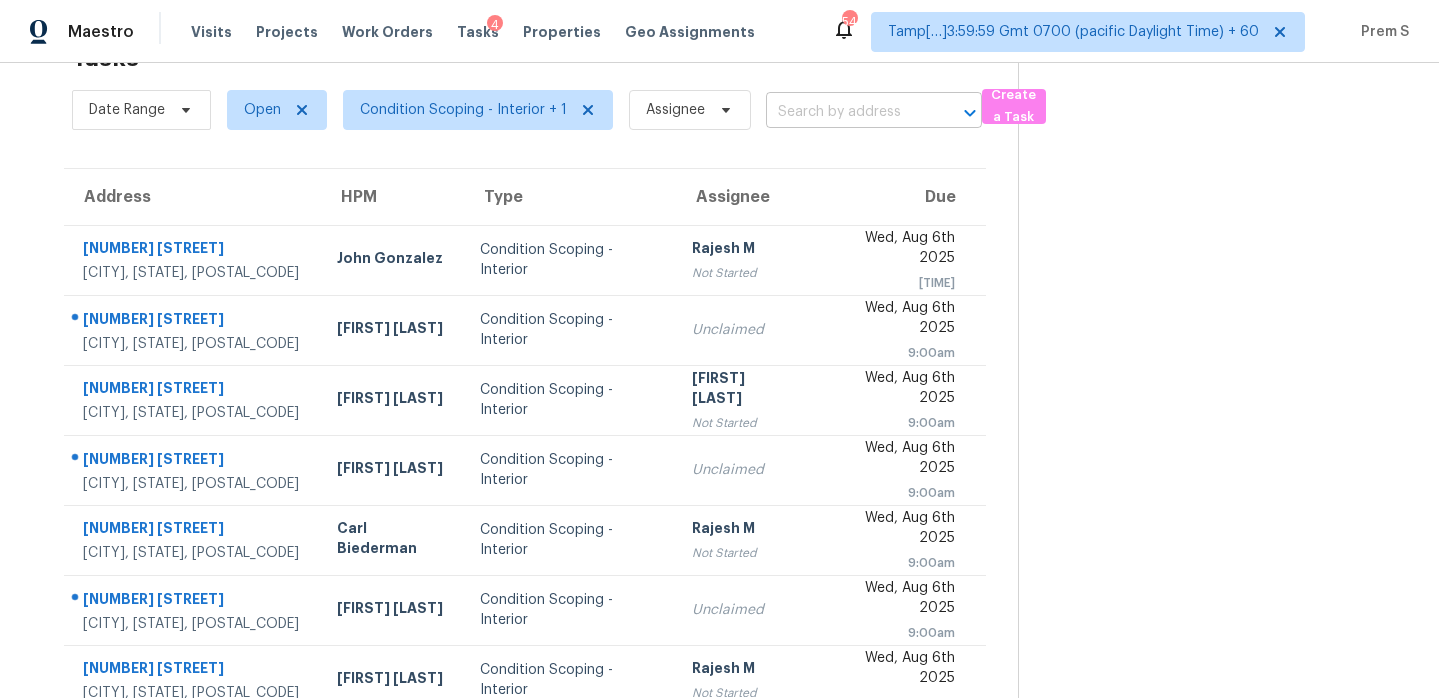 click at bounding box center [846, 112] 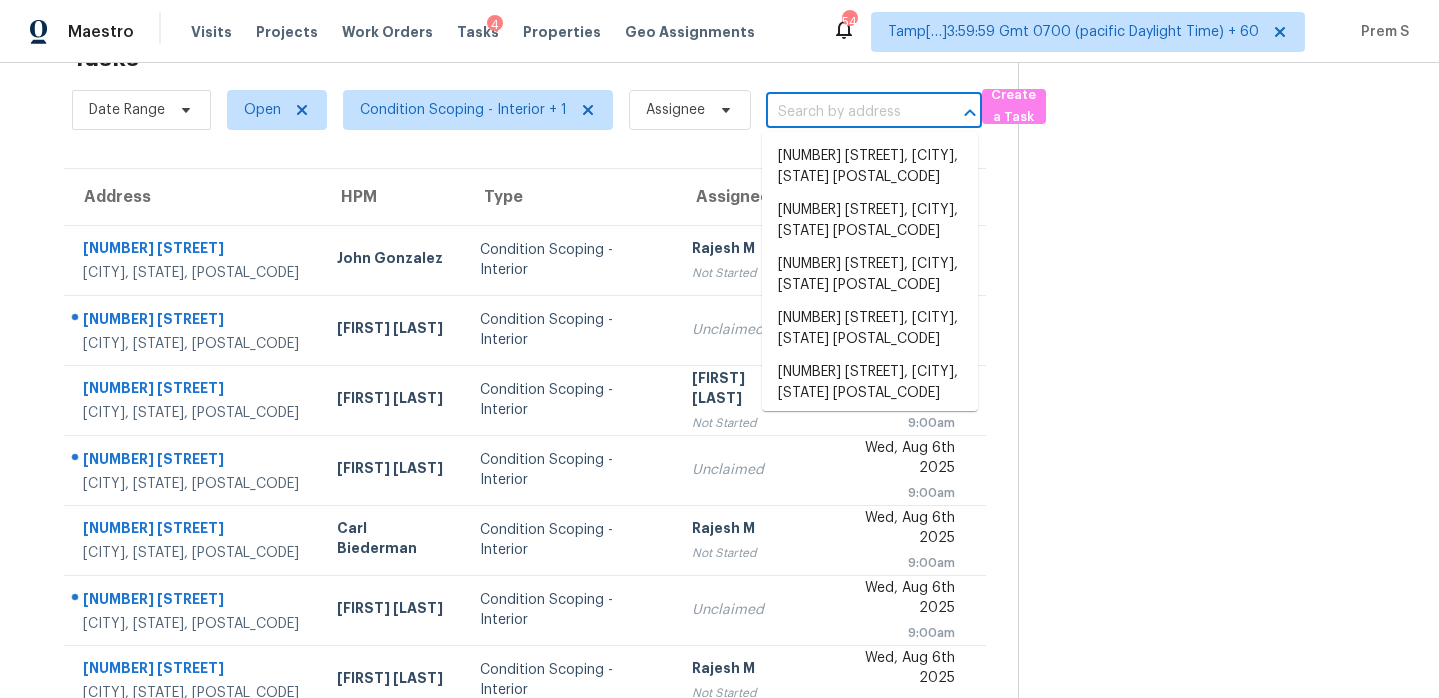 paste on "12628 Saint Mary Dr Manor, TX, 78653" 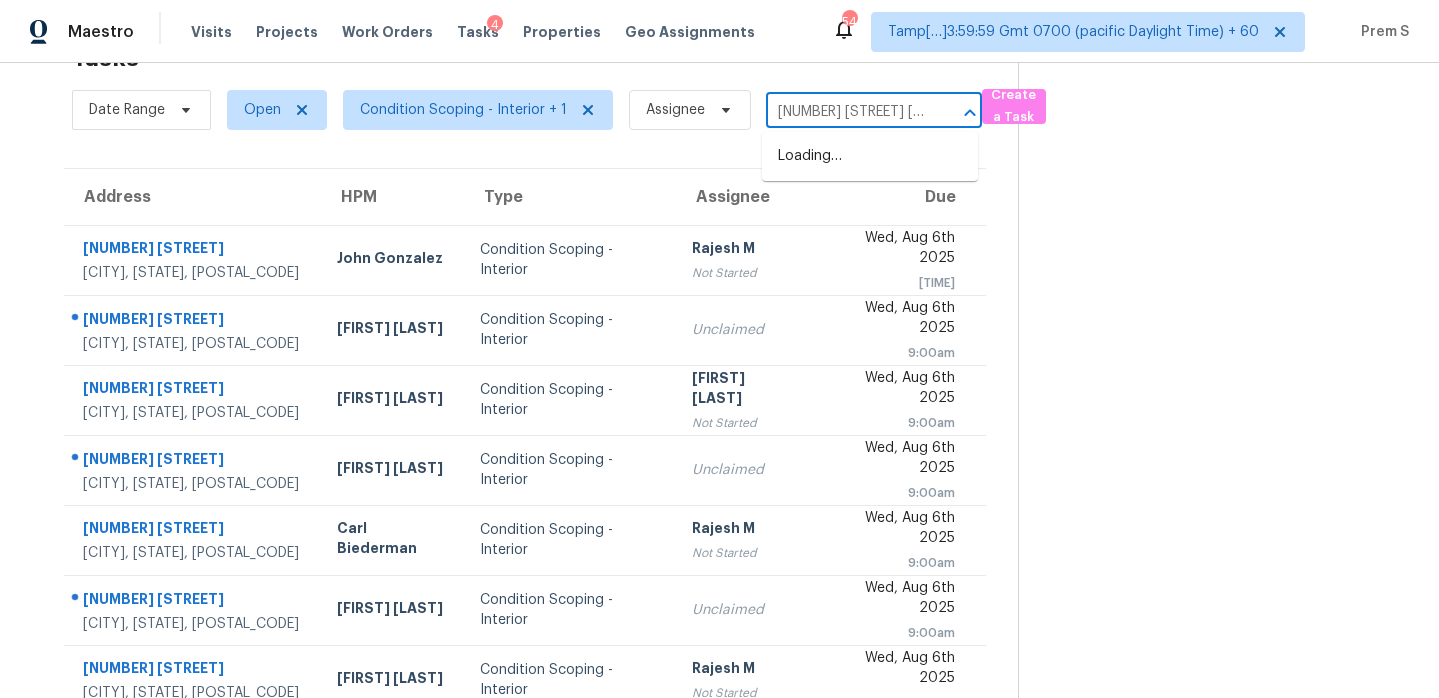 scroll, scrollTop: 0, scrollLeft: 99, axis: horizontal 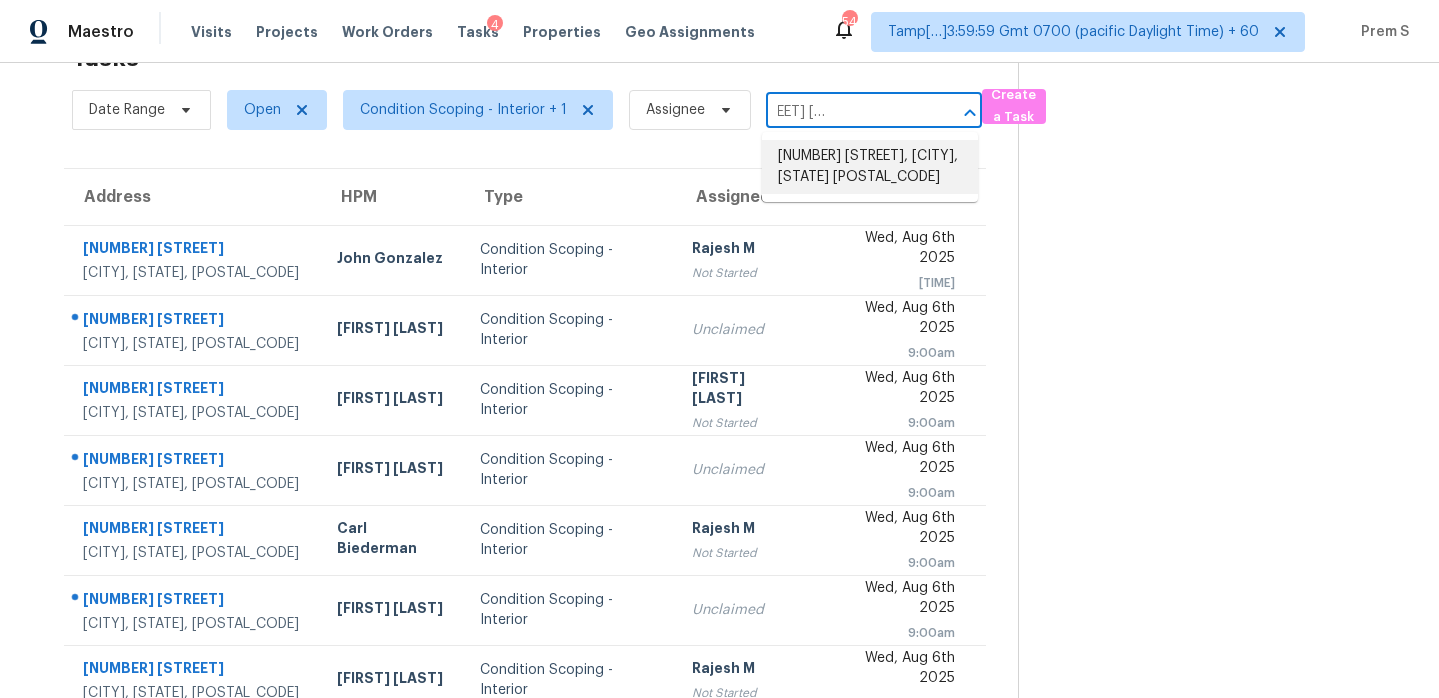 click on "12628 Saint Mary Dr, Manor, TX 78653" at bounding box center (870, 167) 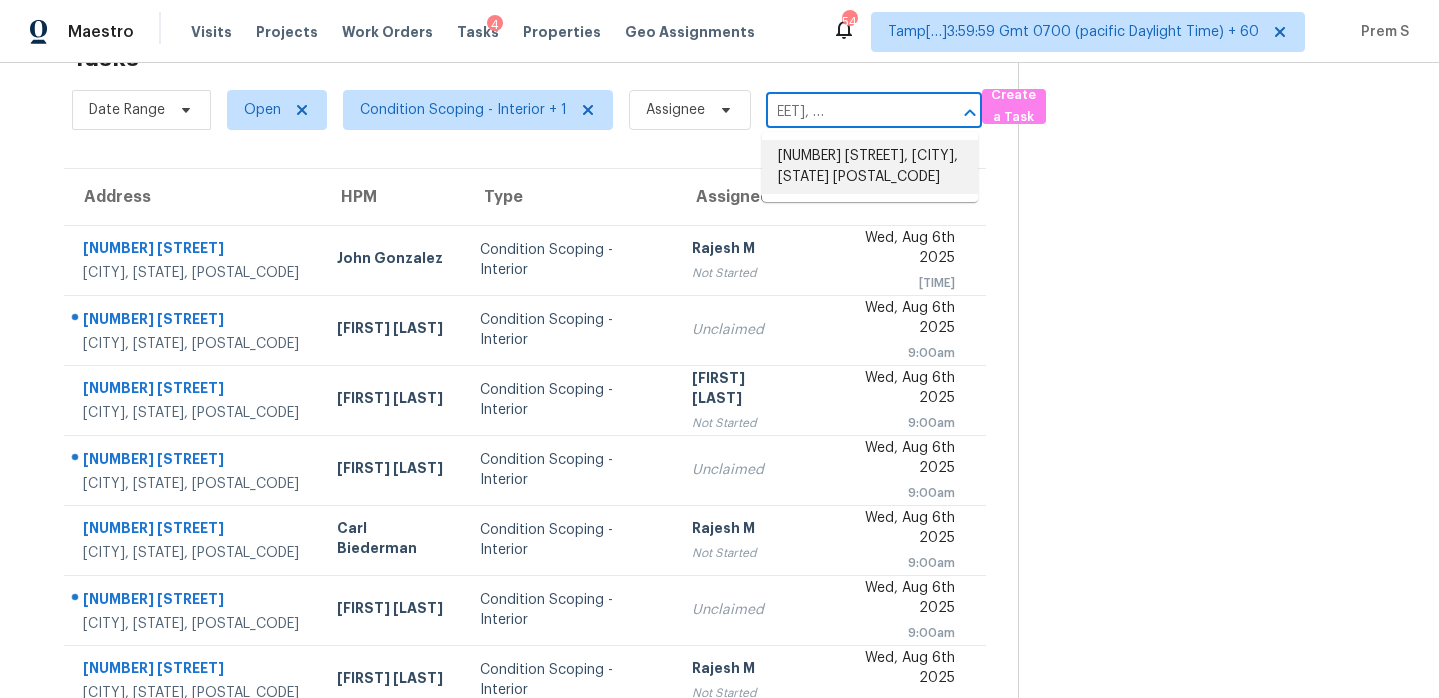 scroll, scrollTop: 0, scrollLeft: 0, axis: both 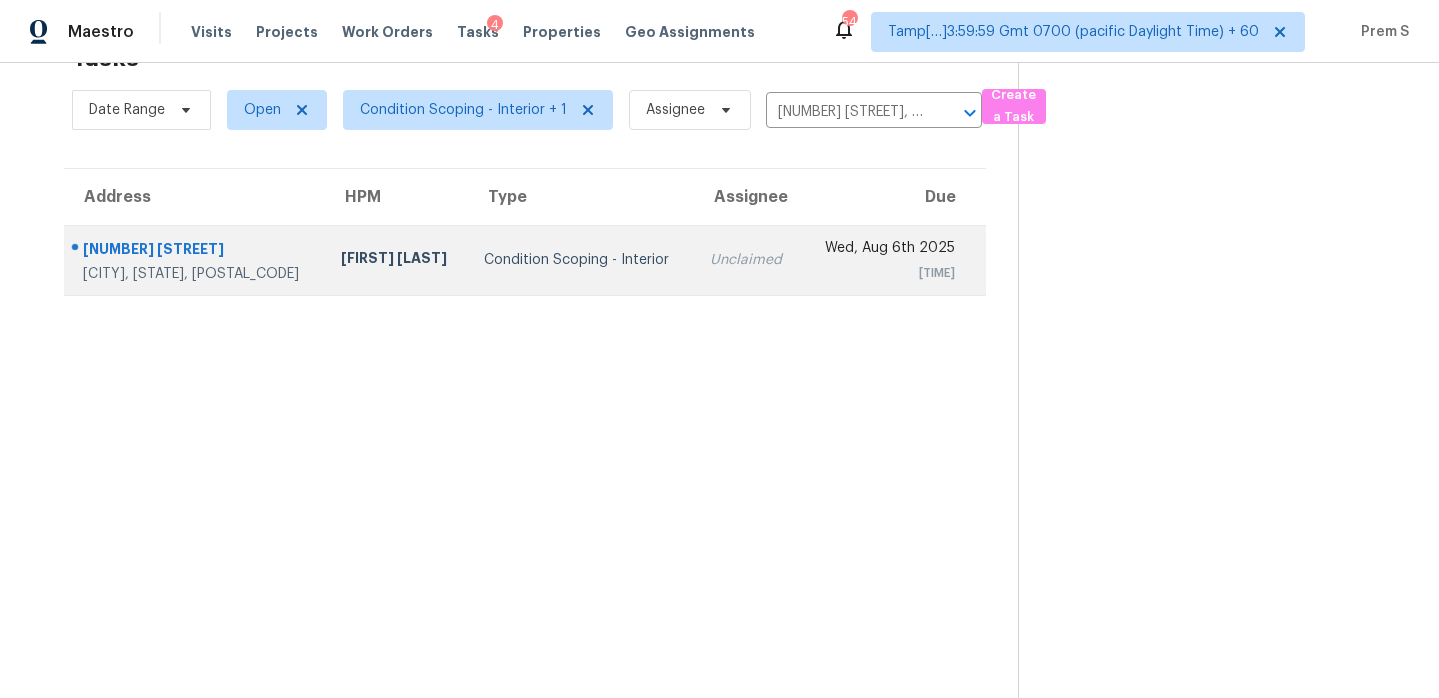 click on "Unclaimed" at bounding box center (748, 260) 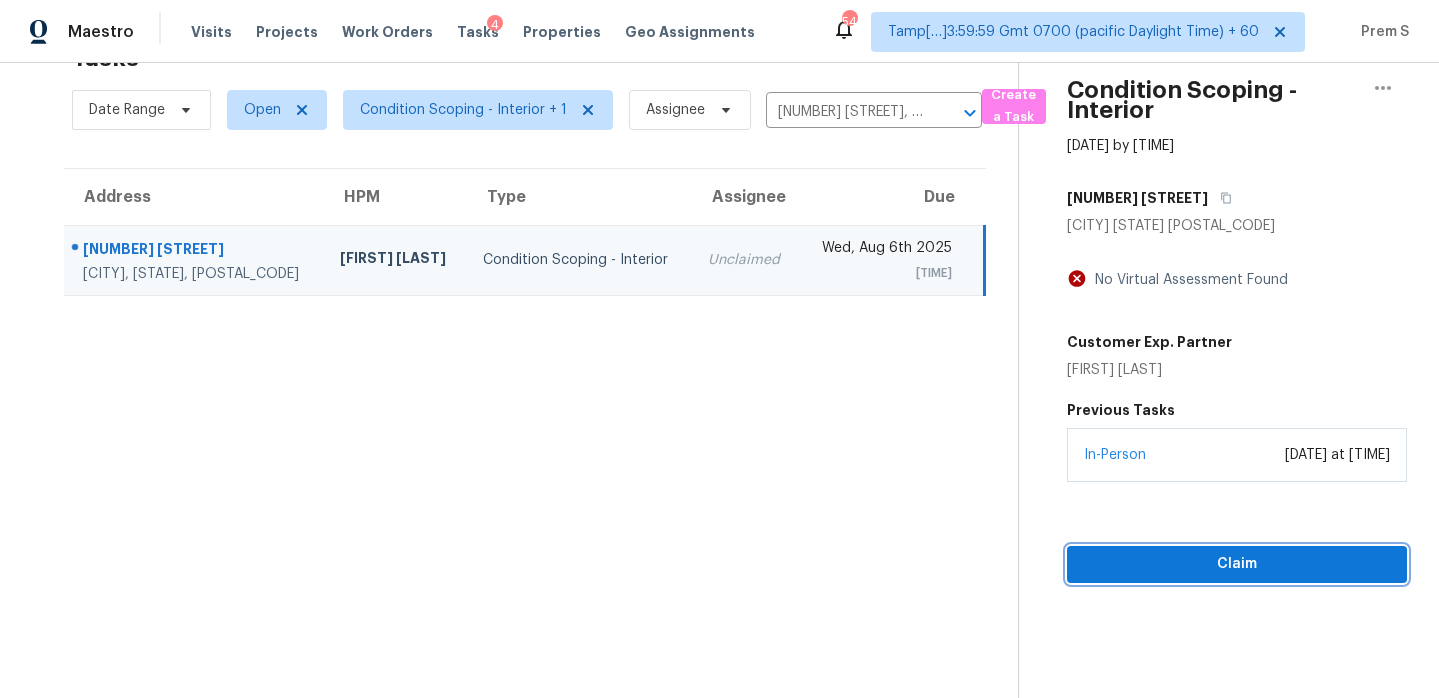 click on "Claim" at bounding box center [1237, 564] 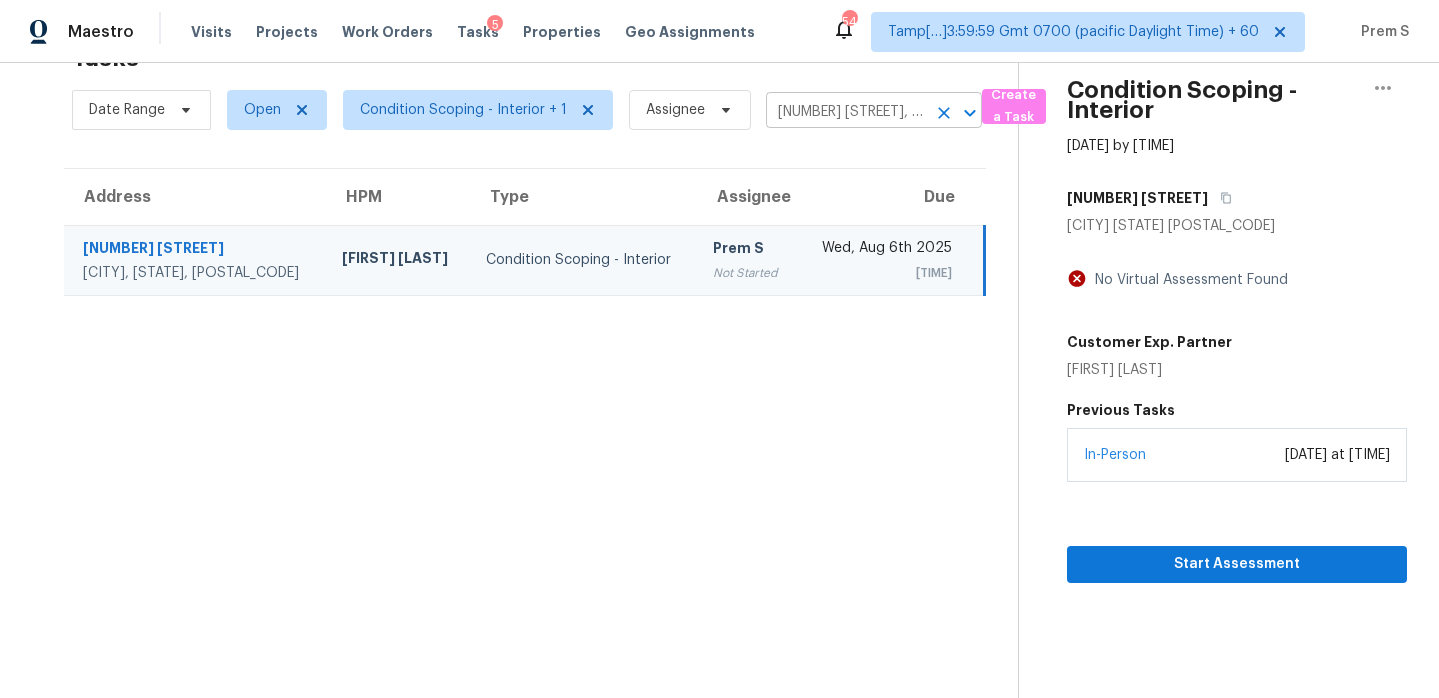 click 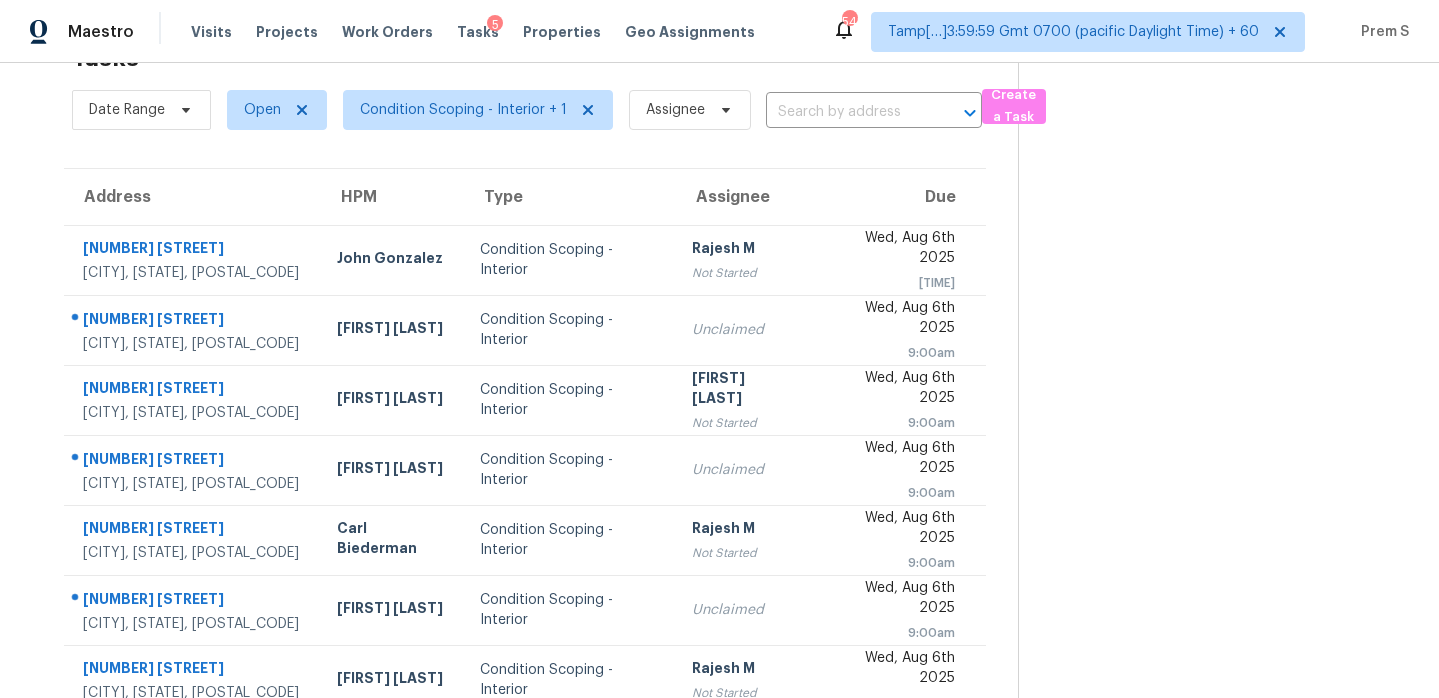 click on "Date Range Open Condition Scoping - Interior + 1 Assignee ​" at bounding box center [527, 110] 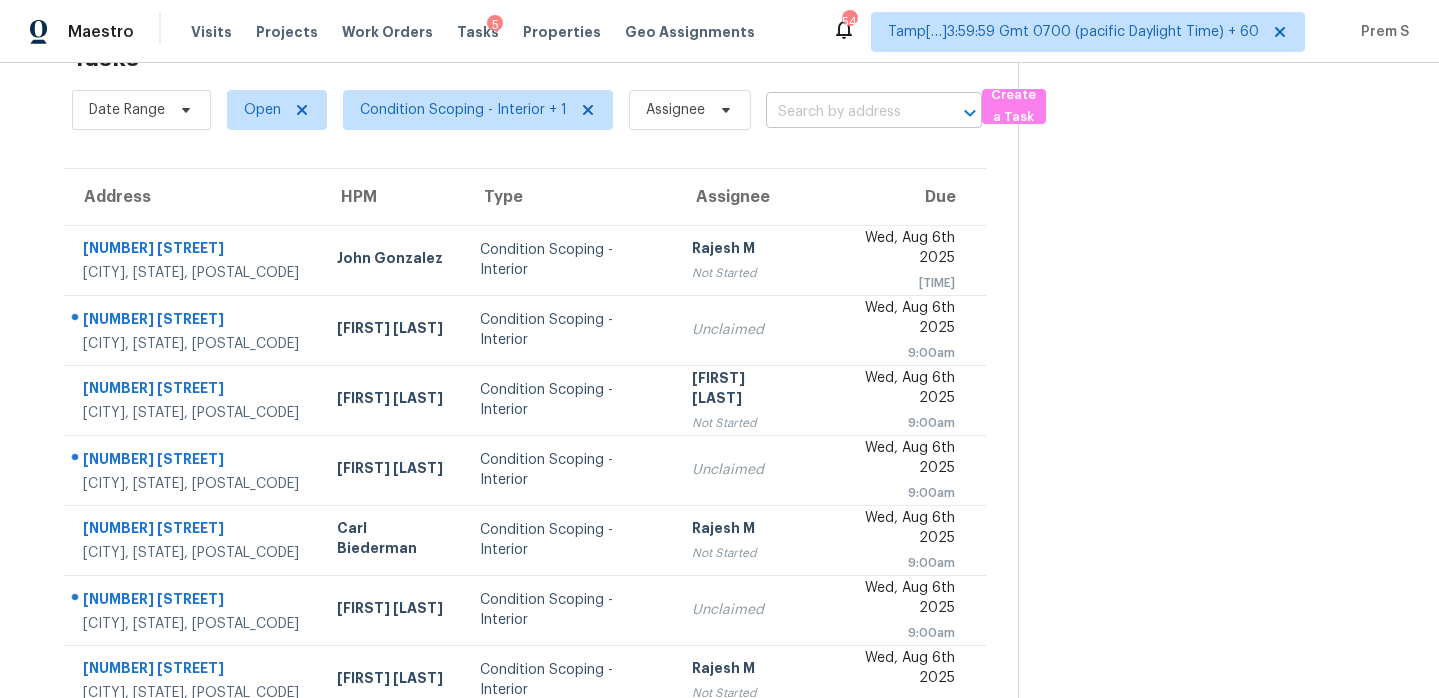 click at bounding box center (846, 112) 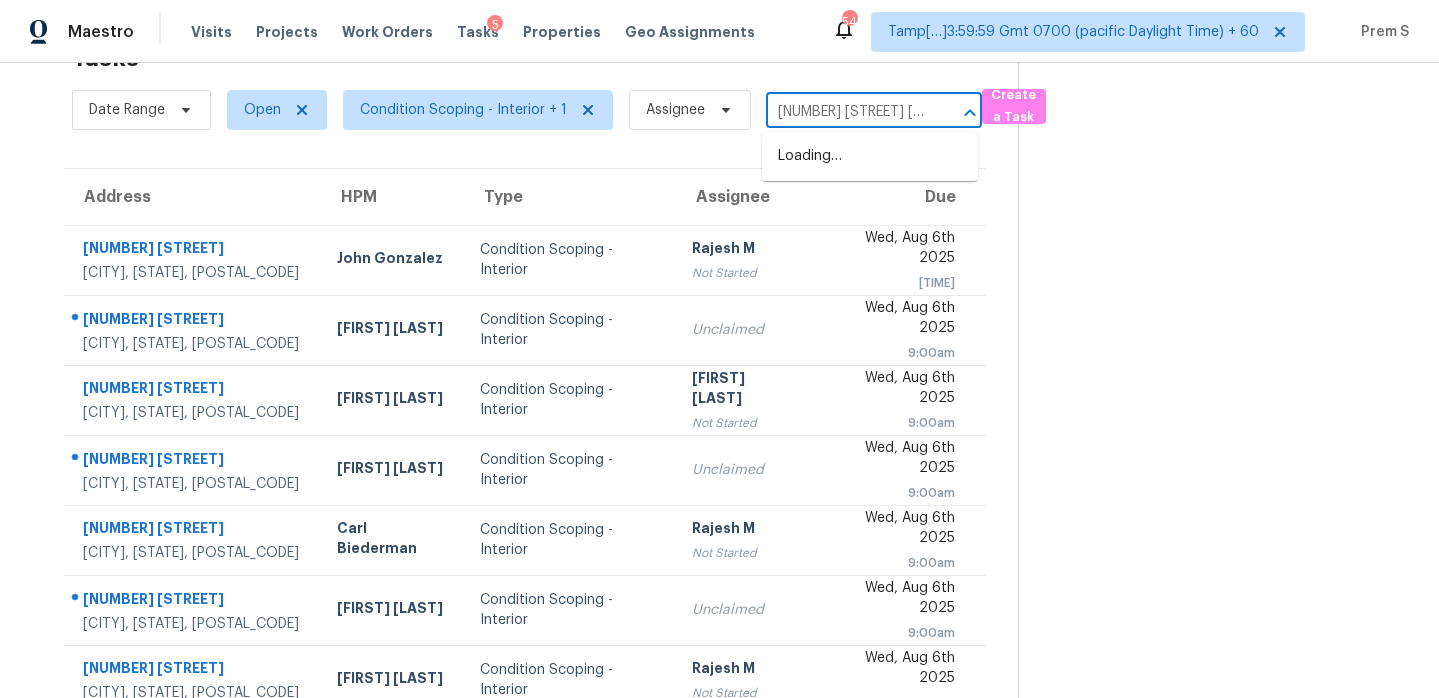 scroll, scrollTop: 0, scrollLeft: 123, axis: horizontal 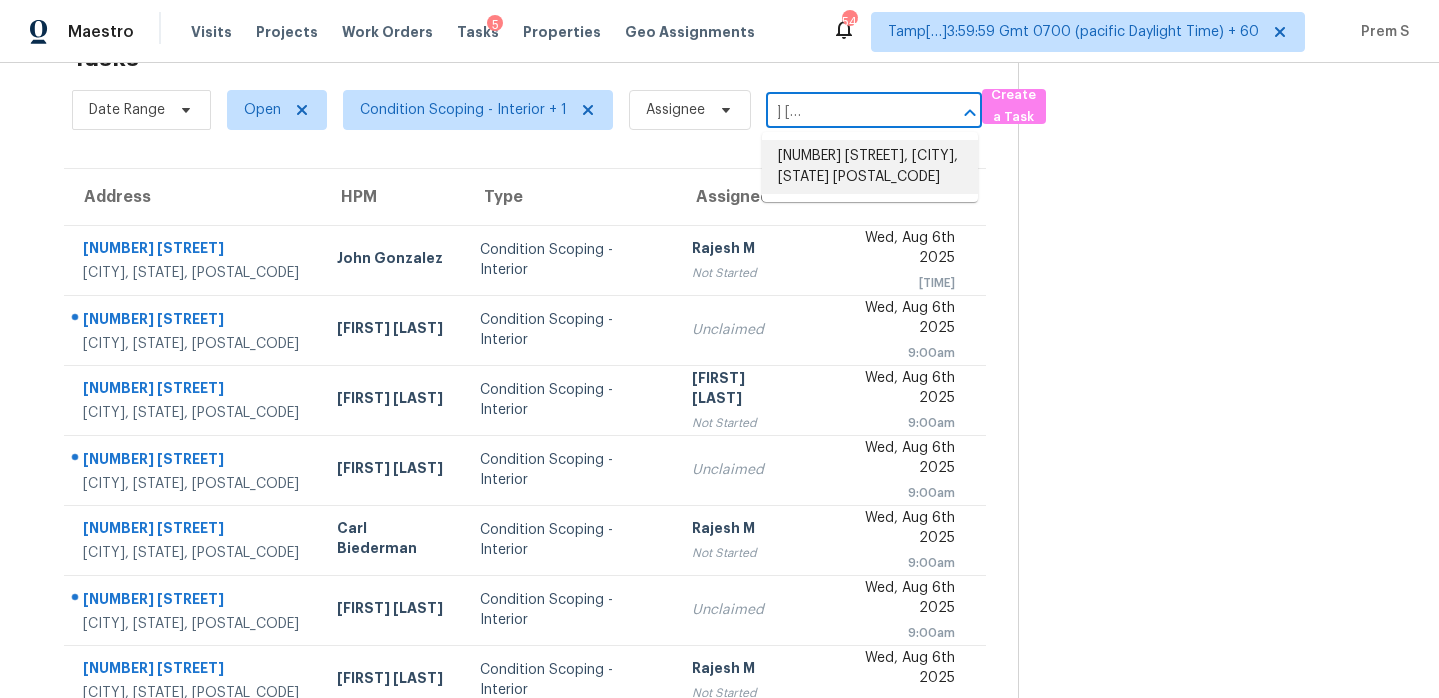 click on "4422 Magin Meadow Dr, Austin, TX 78744" at bounding box center [870, 167] 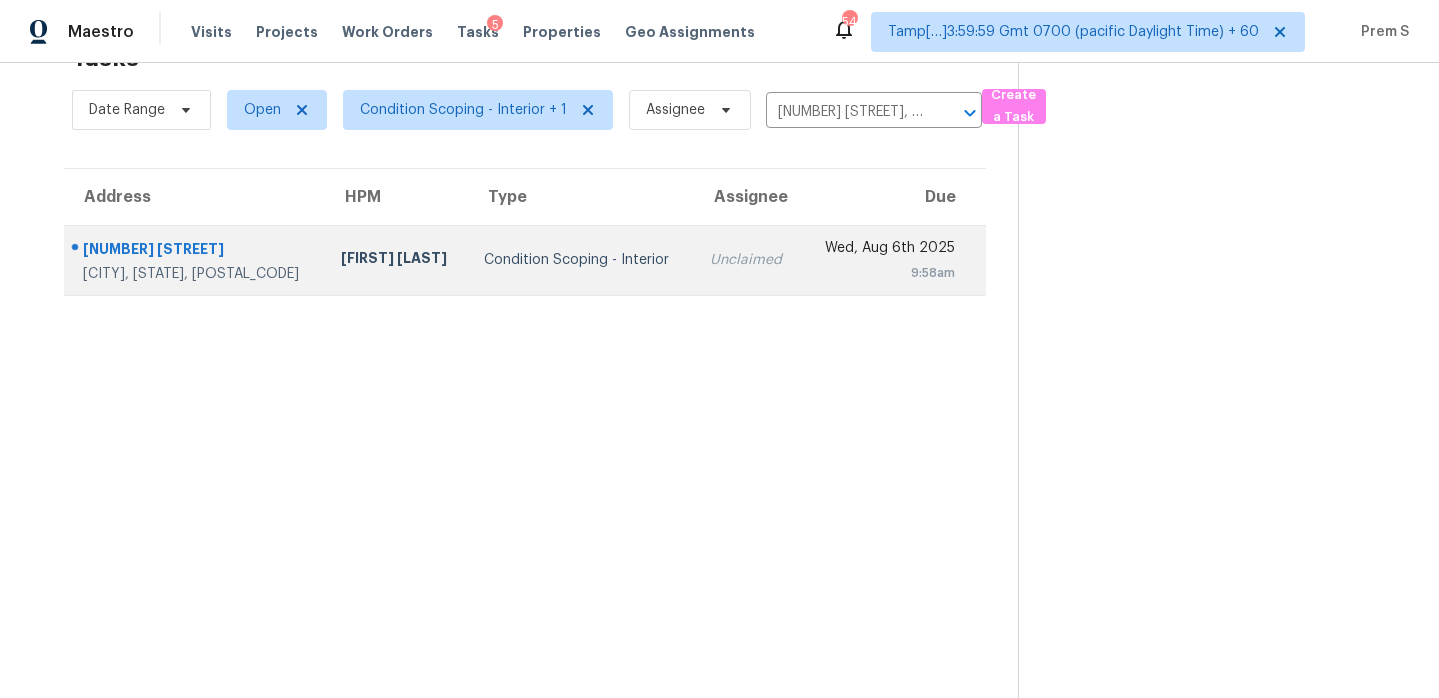 click on "Unclaimed" at bounding box center (748, 260) 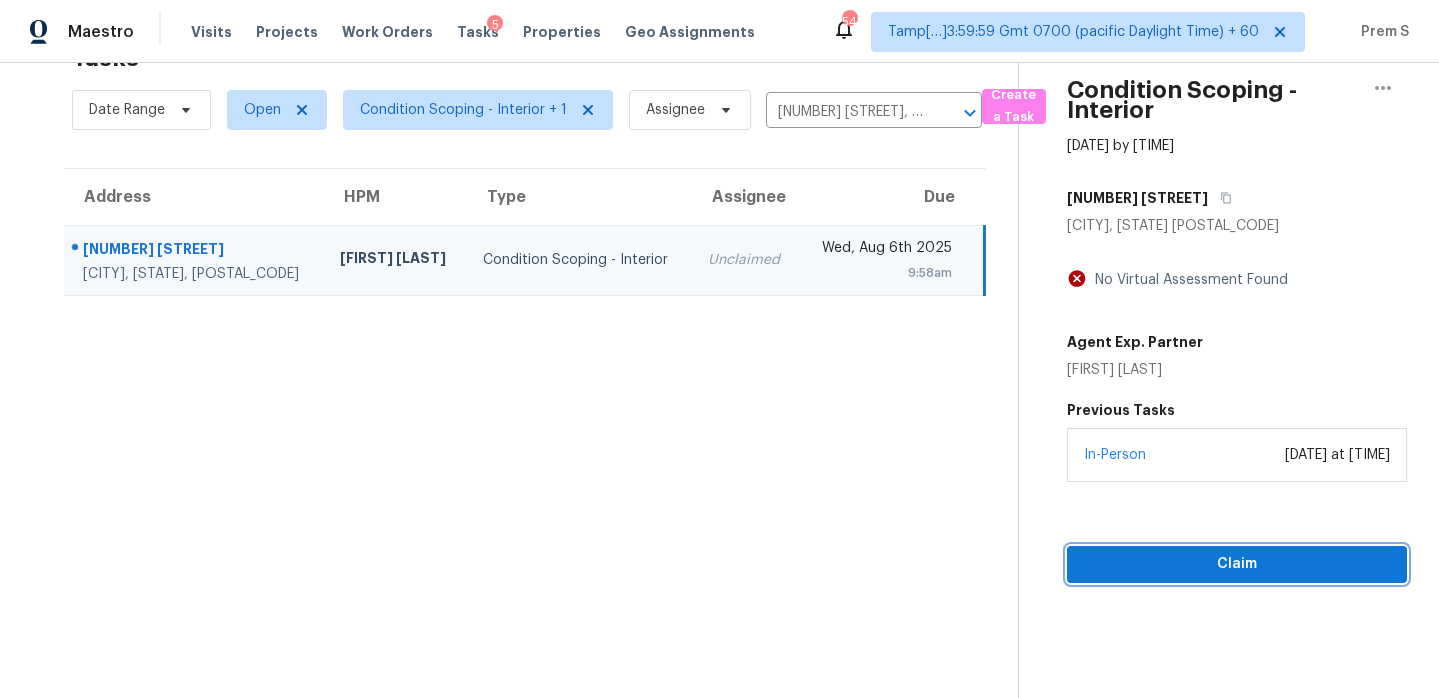 click on "Claim" at bounding box center [1237, 564] 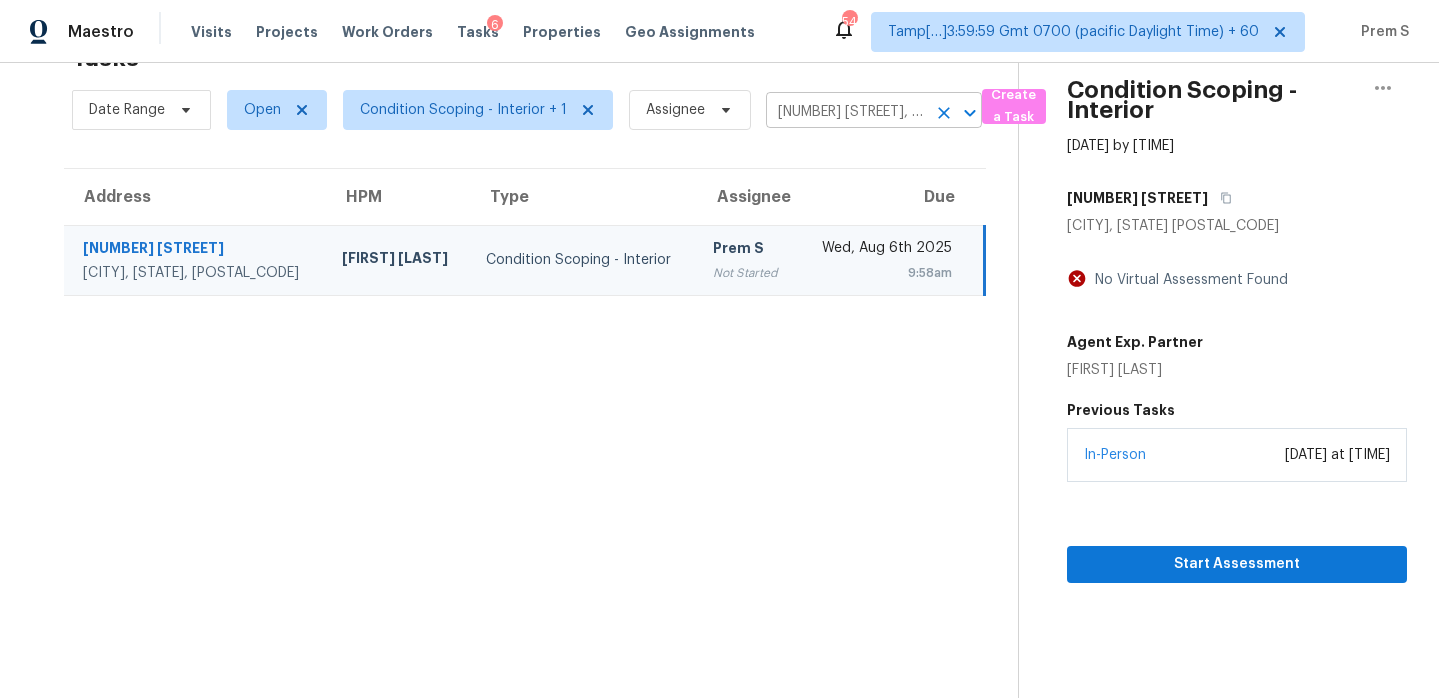 click 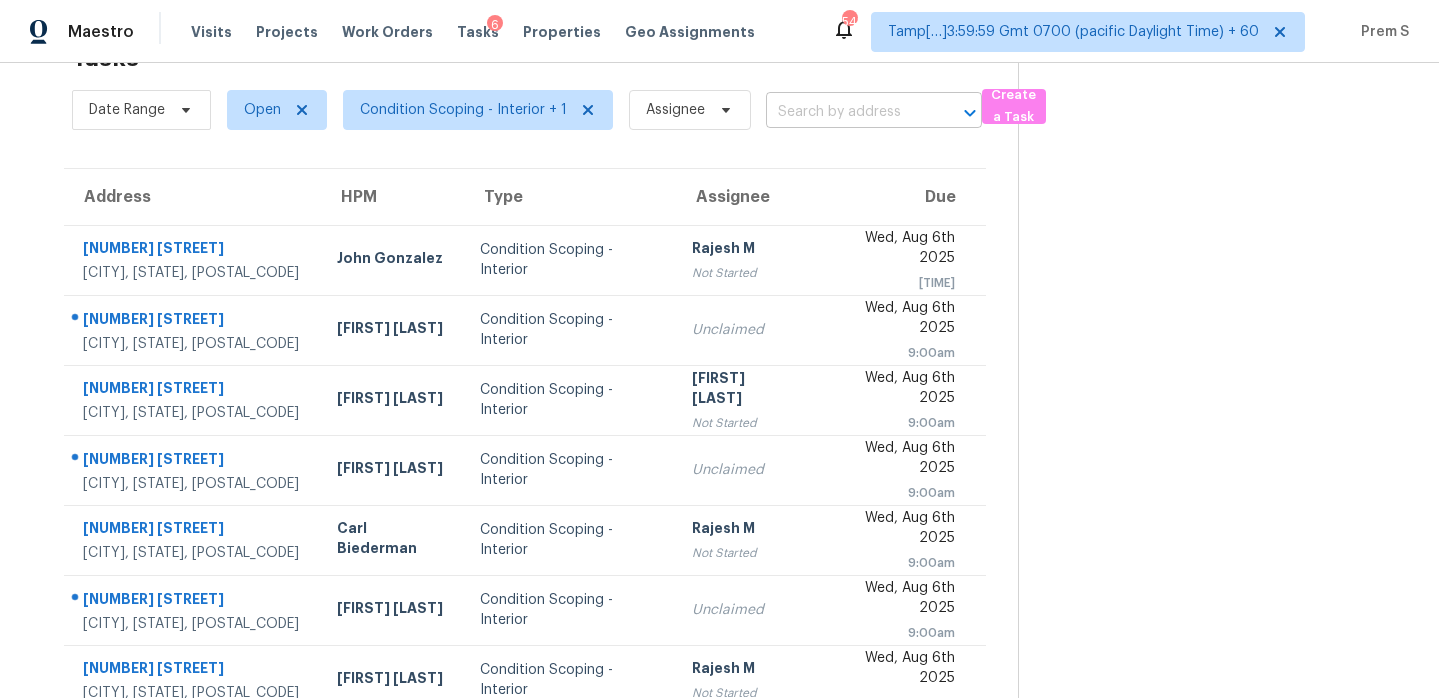 click at bounding box center [846, 112] 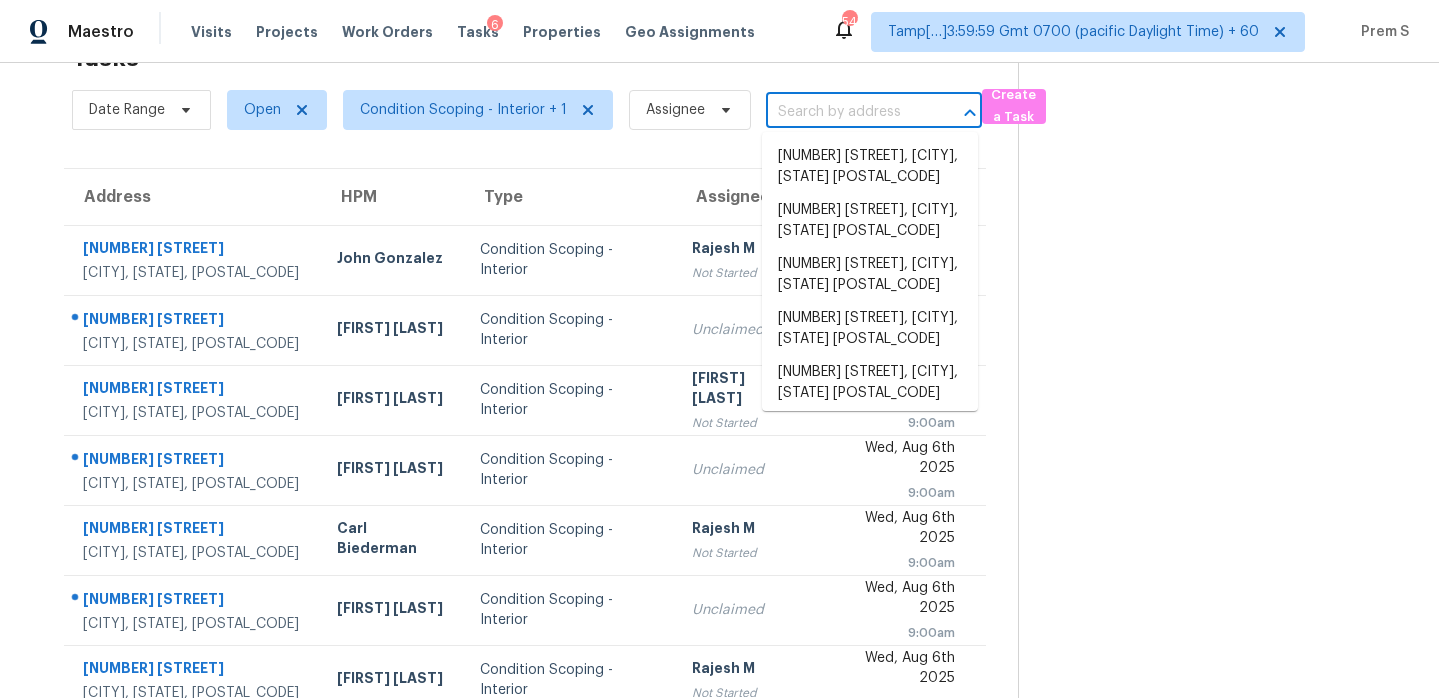paste on "6940 Saddleback Ave Firestone, CO, 80504" 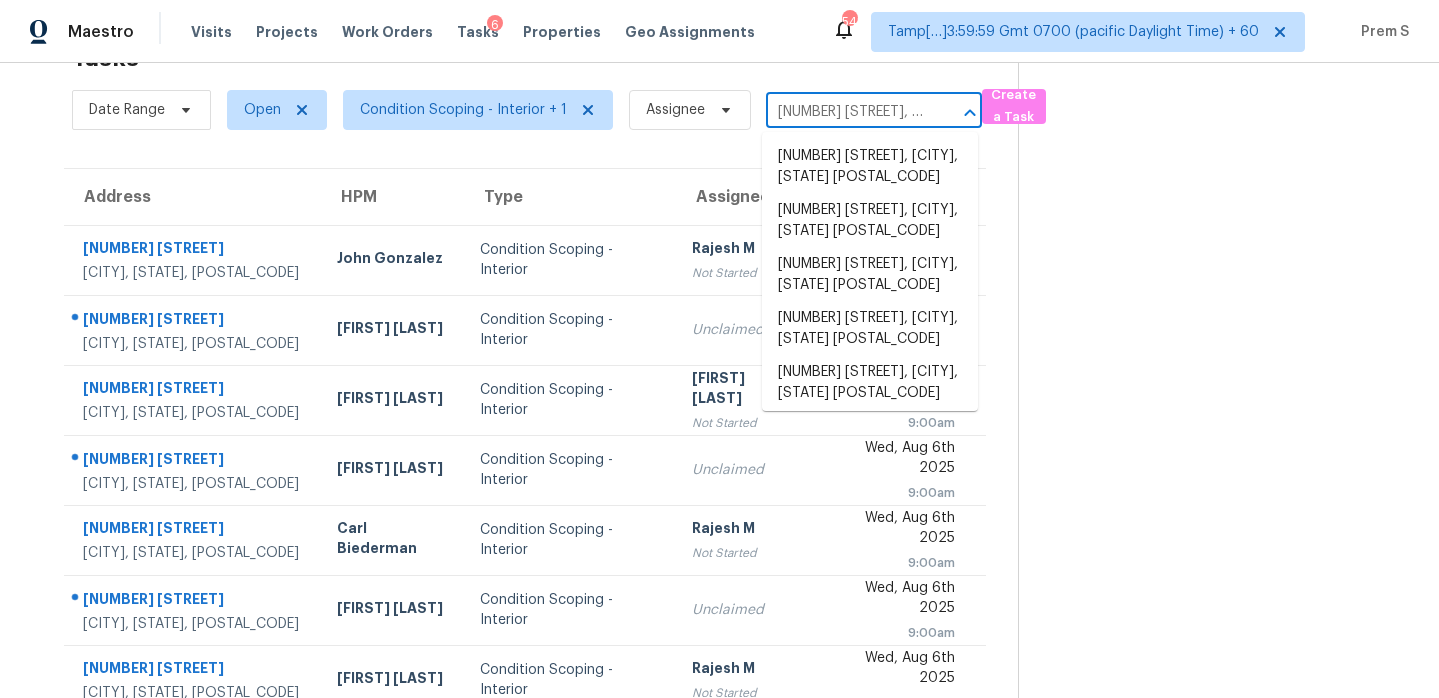 scroll, scrollTop: 0, scrollLeft: 140, axis: horizontal 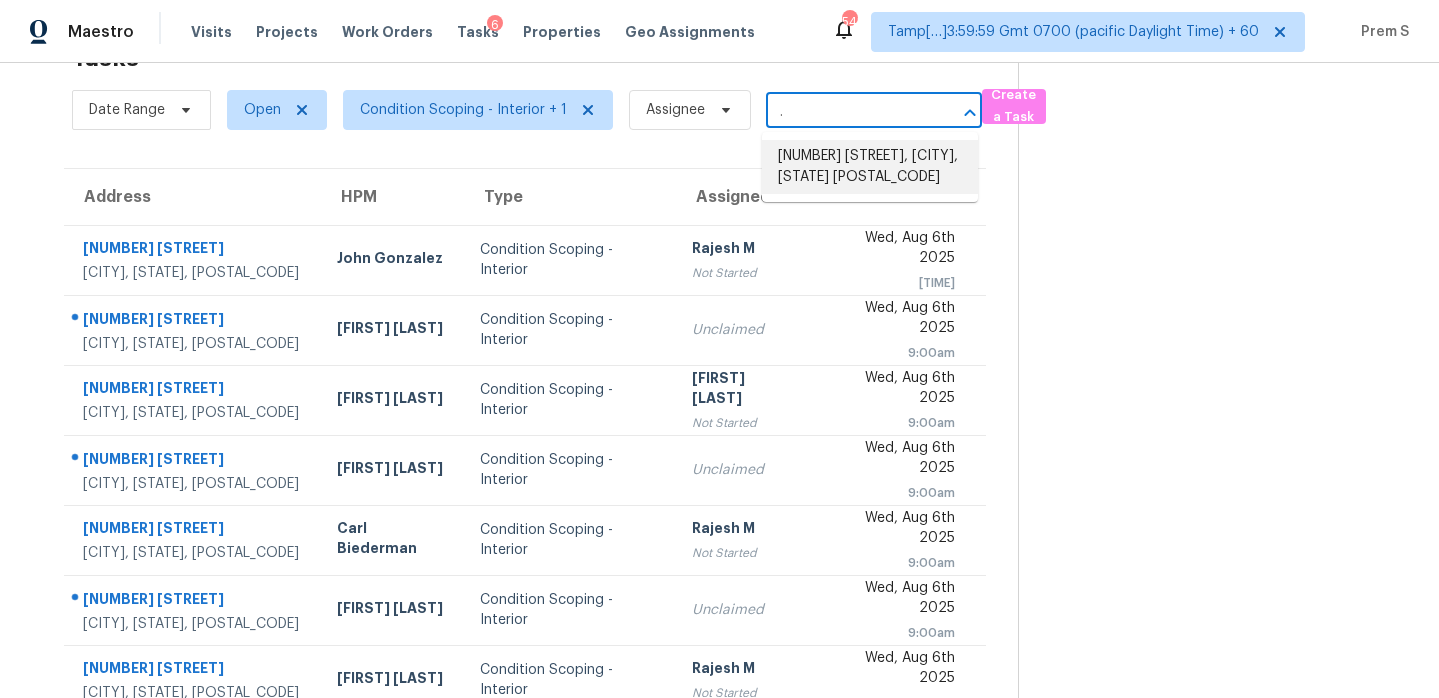 click on "6940 Saddleback Ave, Firestone, CO 80504" at bounding box center [870, 167] 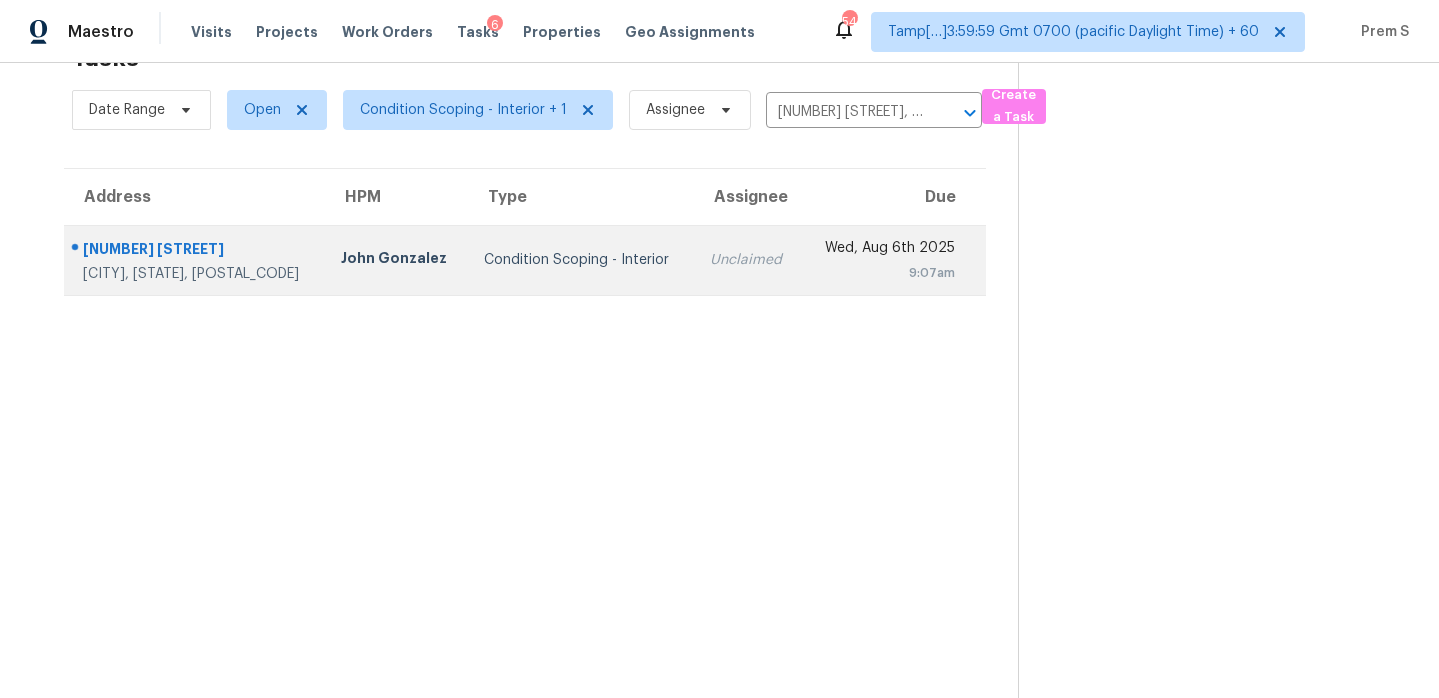 click on "Wed, Aug 6th 2025 9:07am" at bounding box center (894, 260) 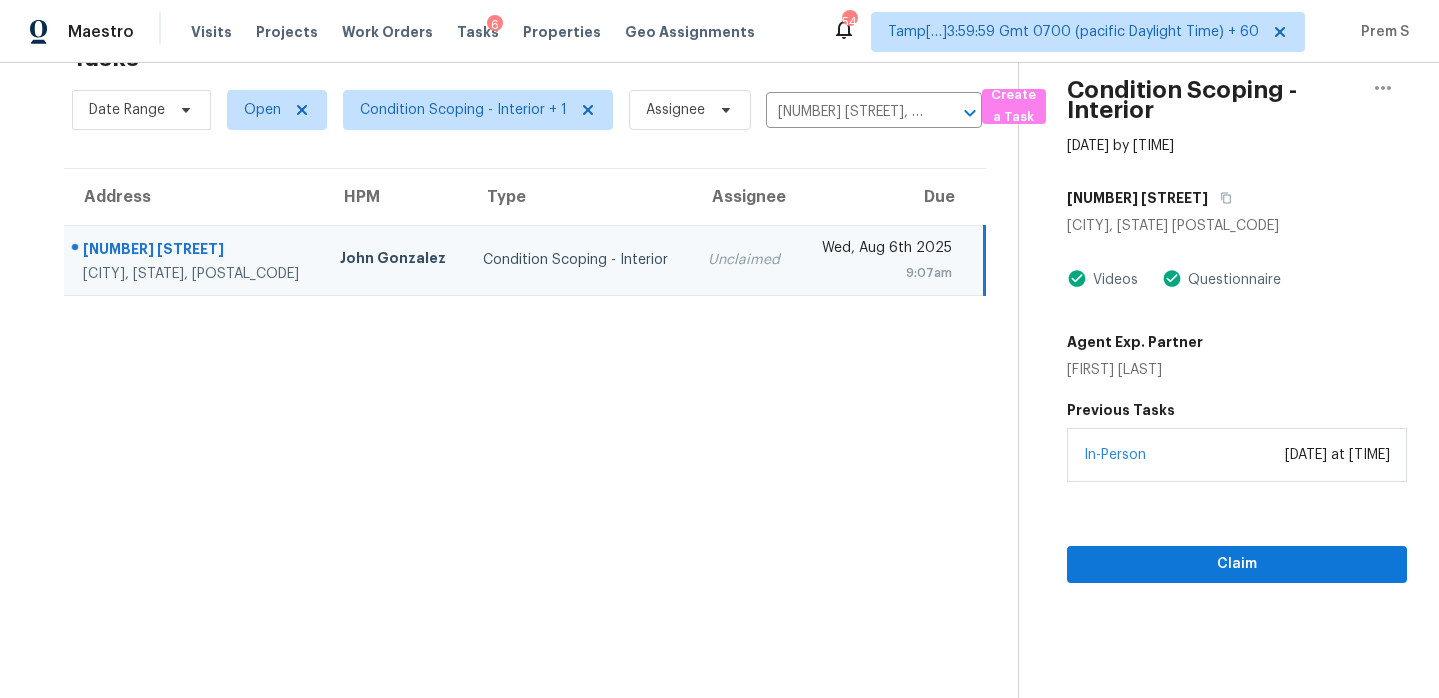 click on "Unclaimed" at bounding box center (746, 260) 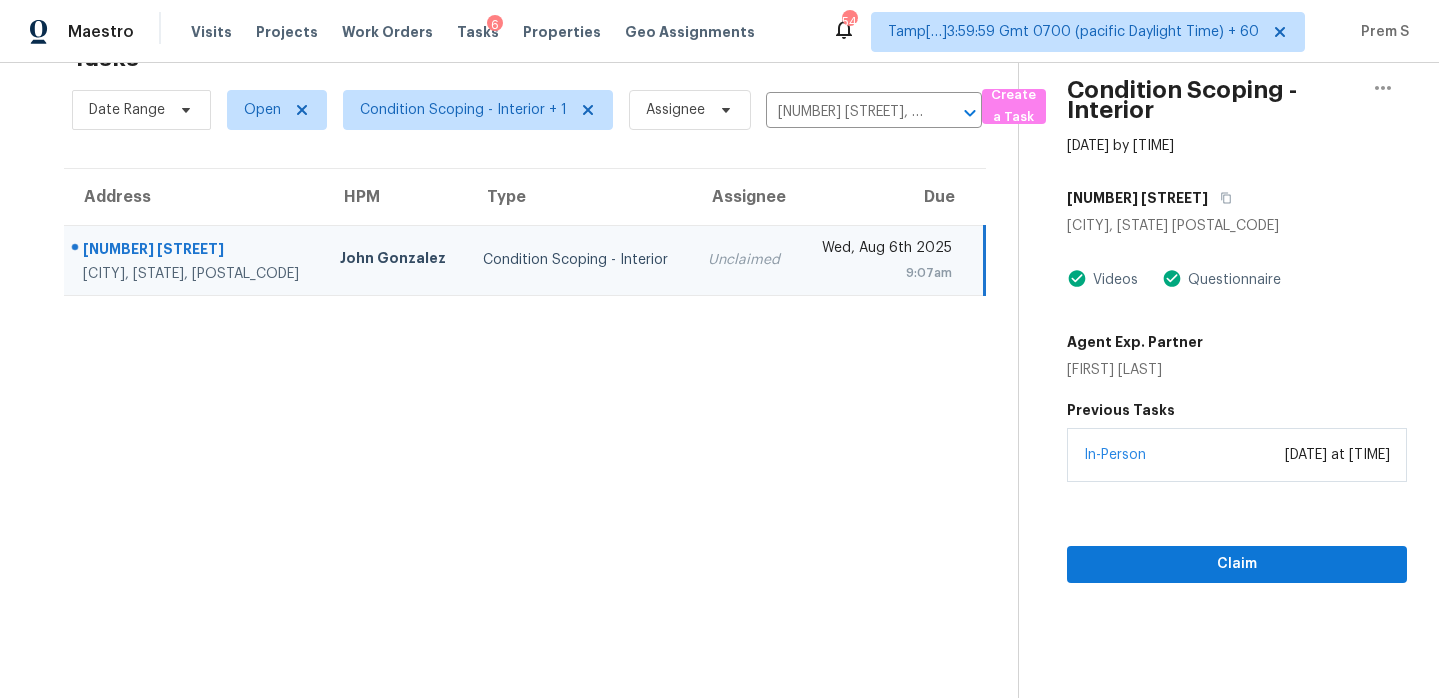 click on "Wed, Aug 6th 2025 9:07am" at bounding box center (892, 260) 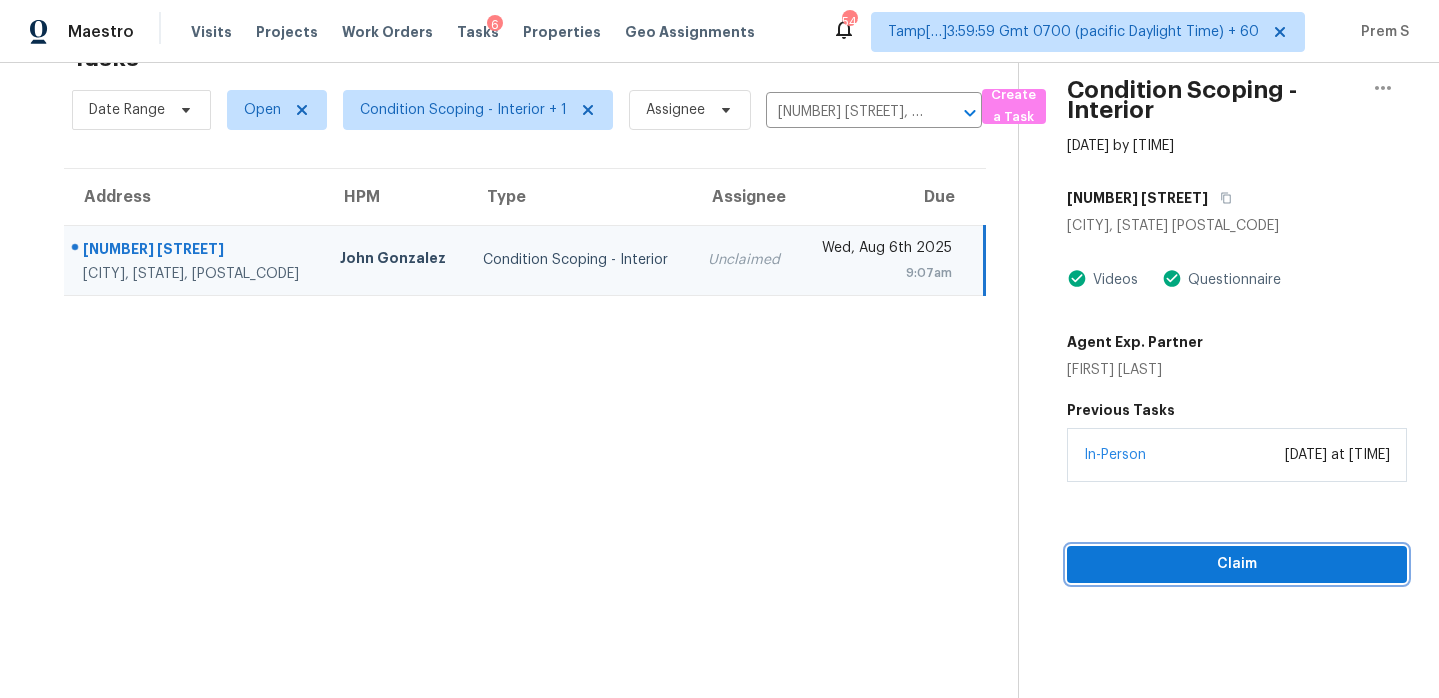click on "Claim" at bounding box center [1237, 564] 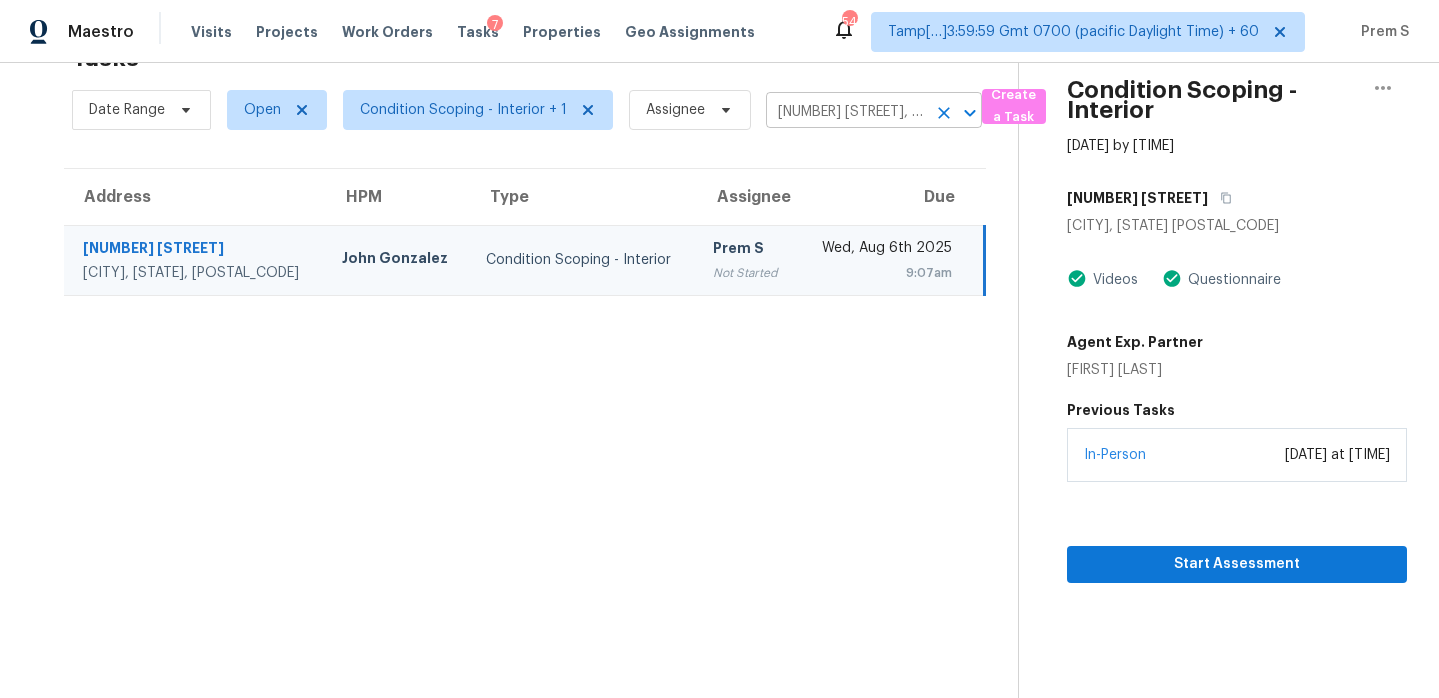 click at bounding box center (944, 113) 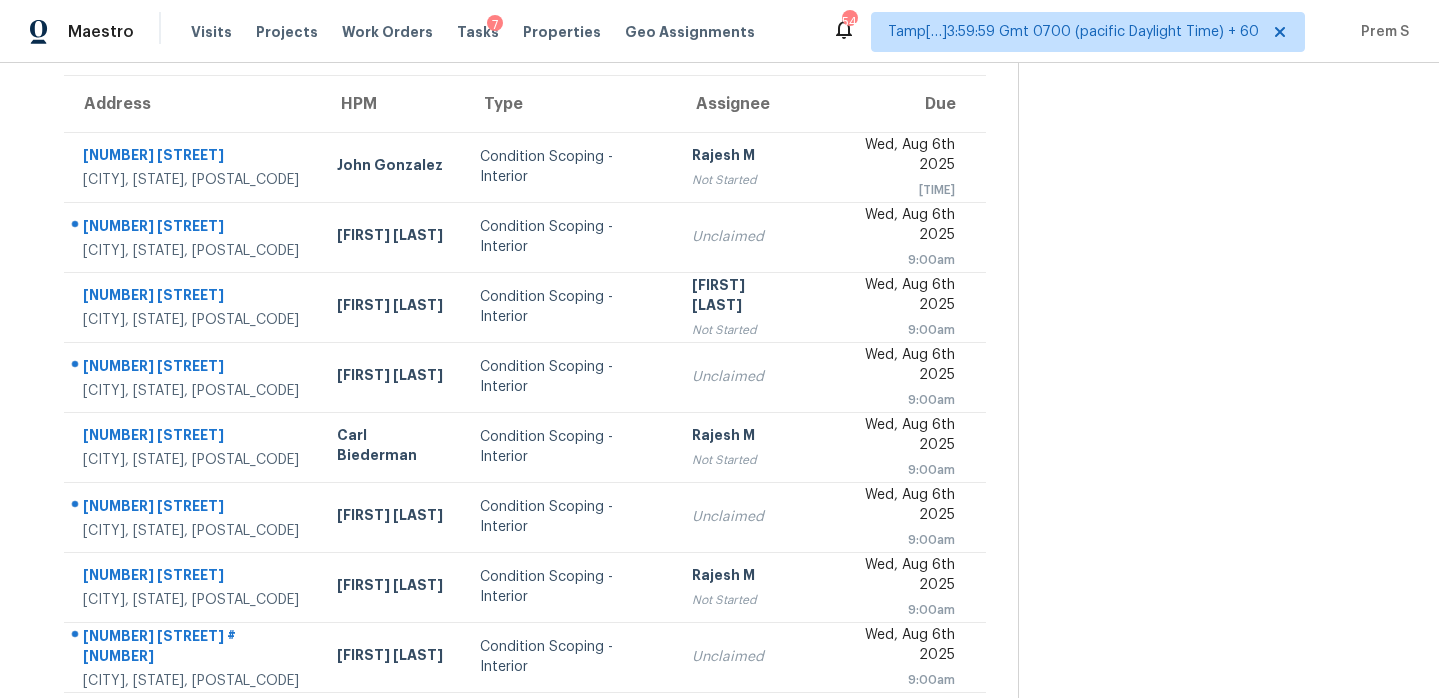 scroll, scrollTop: 0, scrollLeft: 0, axis: both 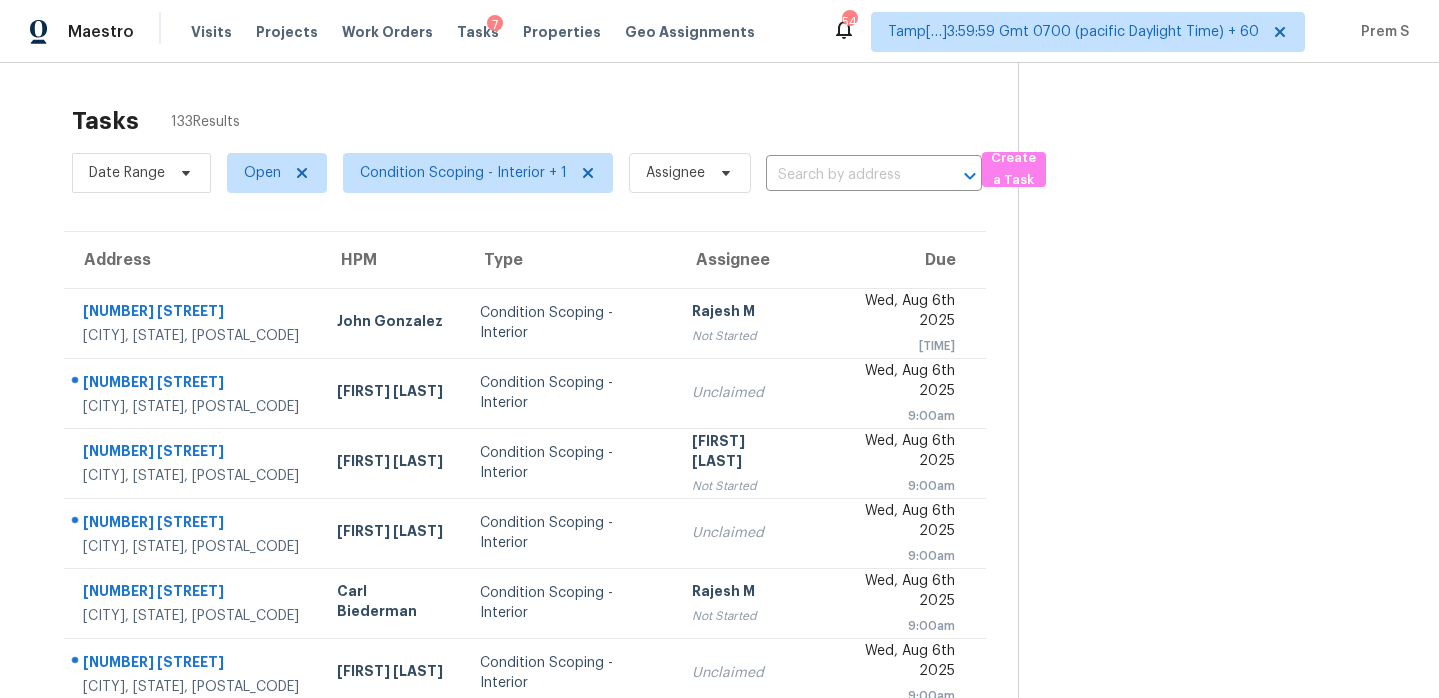 click on "Tasks 133  Results" at bounding box center [545, 121] 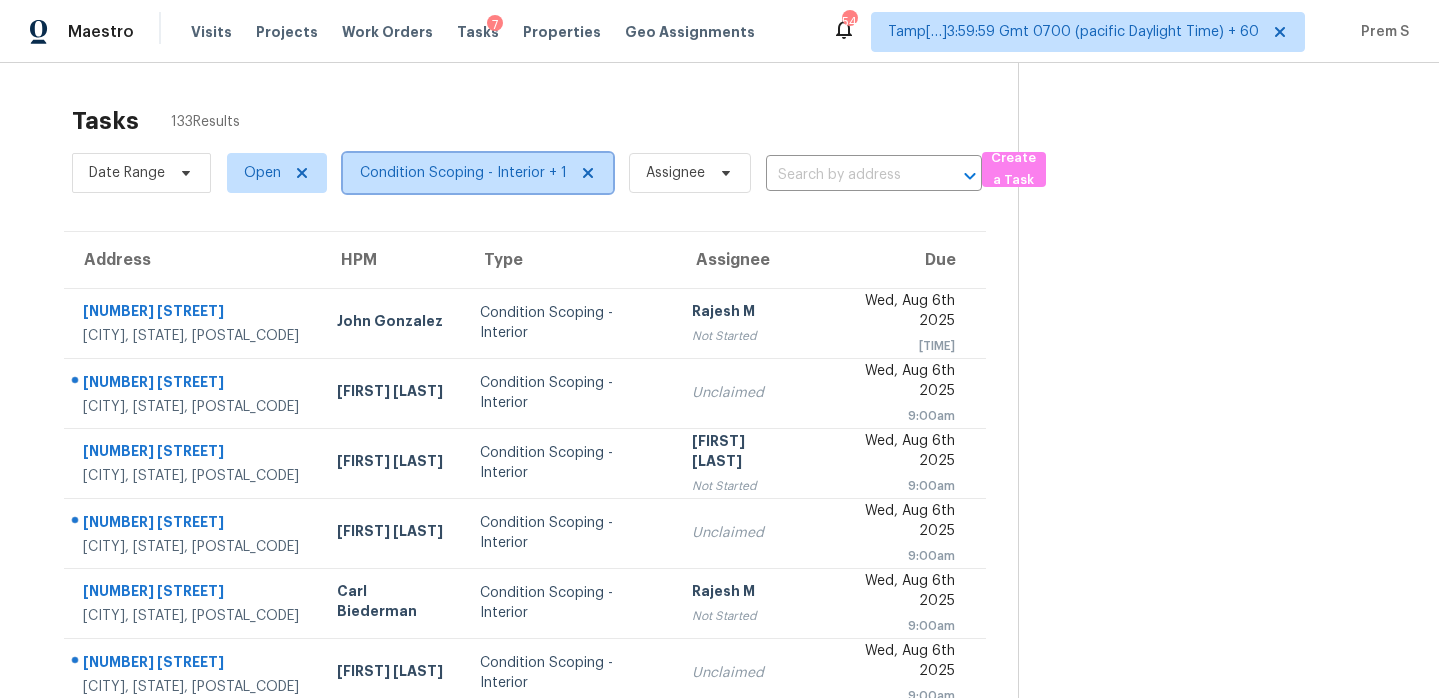 click on "Condition Scoping - Interior + 1" at bounding box center (463, 173) 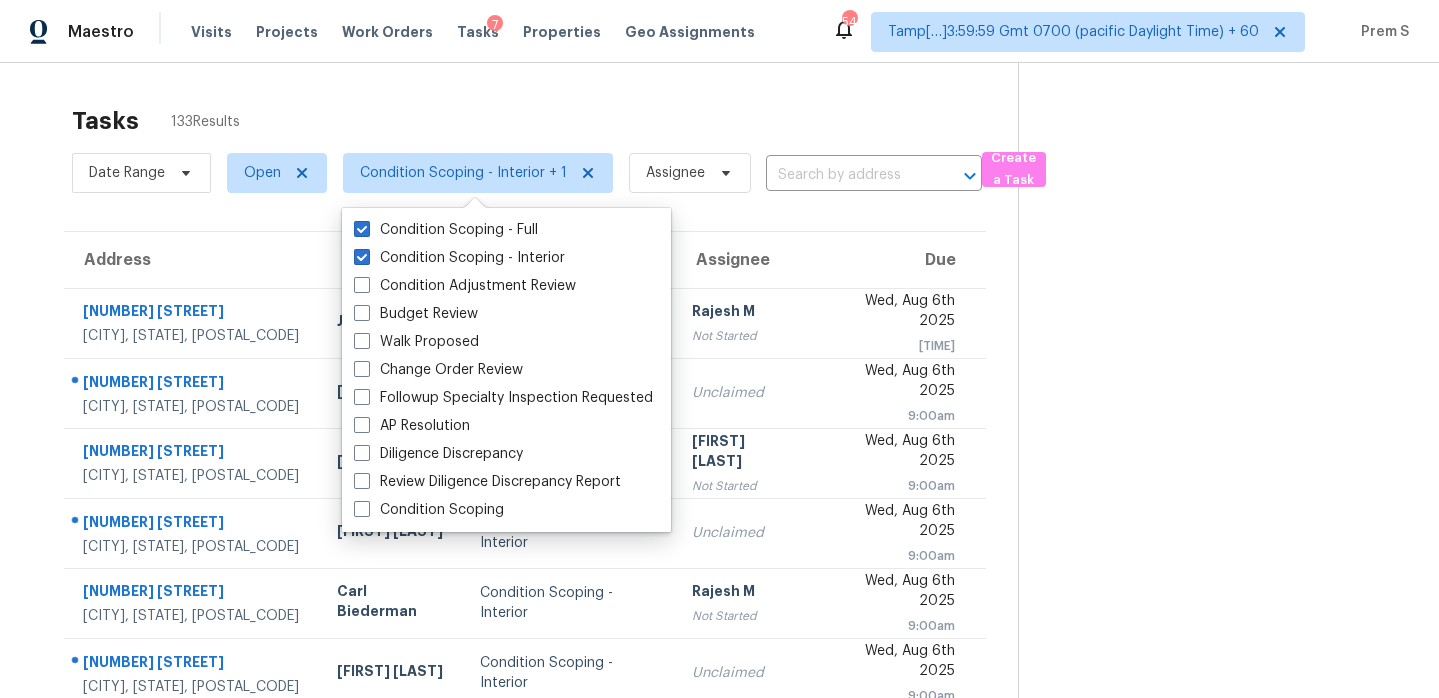 click on "Tasks 133  Results Date Range Open Condition Scoping - Interior + 1 Assignee ​ Create a Task Address HPM Type Assignee Due 2317 Walnut St   Boulder, CO, 80302 John Gonzalez Condition Scoping - Interior Rajesh M Not Started Wed, Aug 6th 2025 8:29am 436 5th St NW   Largo, FL, 33770 Mat Smith Condition Scoping - Interior Unclaimed Wed, Aug 6th 2025 9:00am 275 Elder St   Fairburn, GA, 30213 Jaydon Entrekin Condition Scoping - Interior Afran Peeran Not Started Wed, Aug 6th 2025 9:00am 7531 W Elm St   Phoenix, AZ, 85033 Nick Pulliam Condition Scoping - Interior Unclaimed Wed, Aug 6th 2025 9:00am 1028 Landing Ln   Deltona, FL, 32738 Carl Biederman Condition Scoping - Interior Rajesh M Not Started Wed, Aug 6th 2025 9:00am 8745 N Vienna Dr   Dunnellon, FL, 34433 Dennis Ulmer Condition Scoping - Interior Unclaimed Wed, Aug 6th 2025 9:00am 27636 Camellia Dr   Santa Clarita, CA, 91350 Frank Santellanes Condition Scoping - Interior Rajesh M Not Started Wed, Aug 6th 2025 9:00am 19596 W Badgett Ln # 0 Eric Scott Unclaimed" at bounding box center (719, 552) 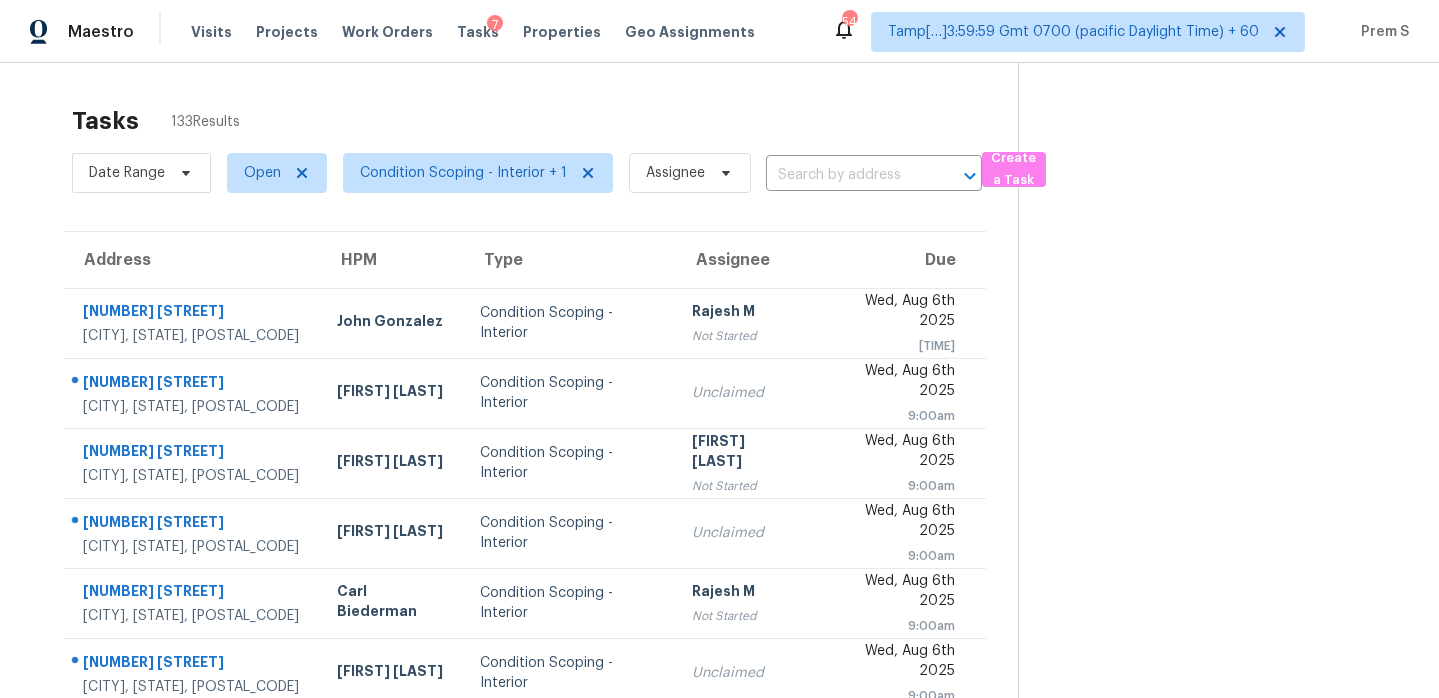 click on "Tasks 133  Results" at bounding box center (545, 121) 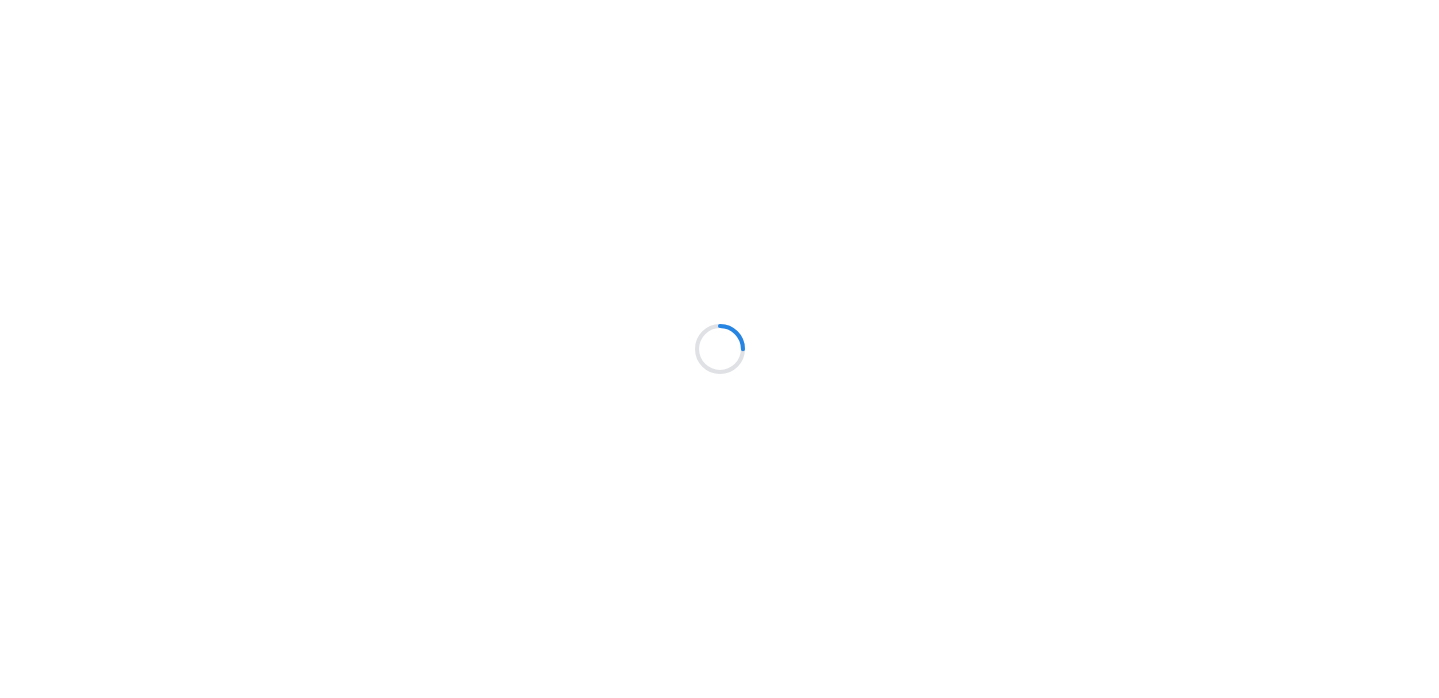 scroll, scrollTop: 0, scrollLeft: 0, axis: both 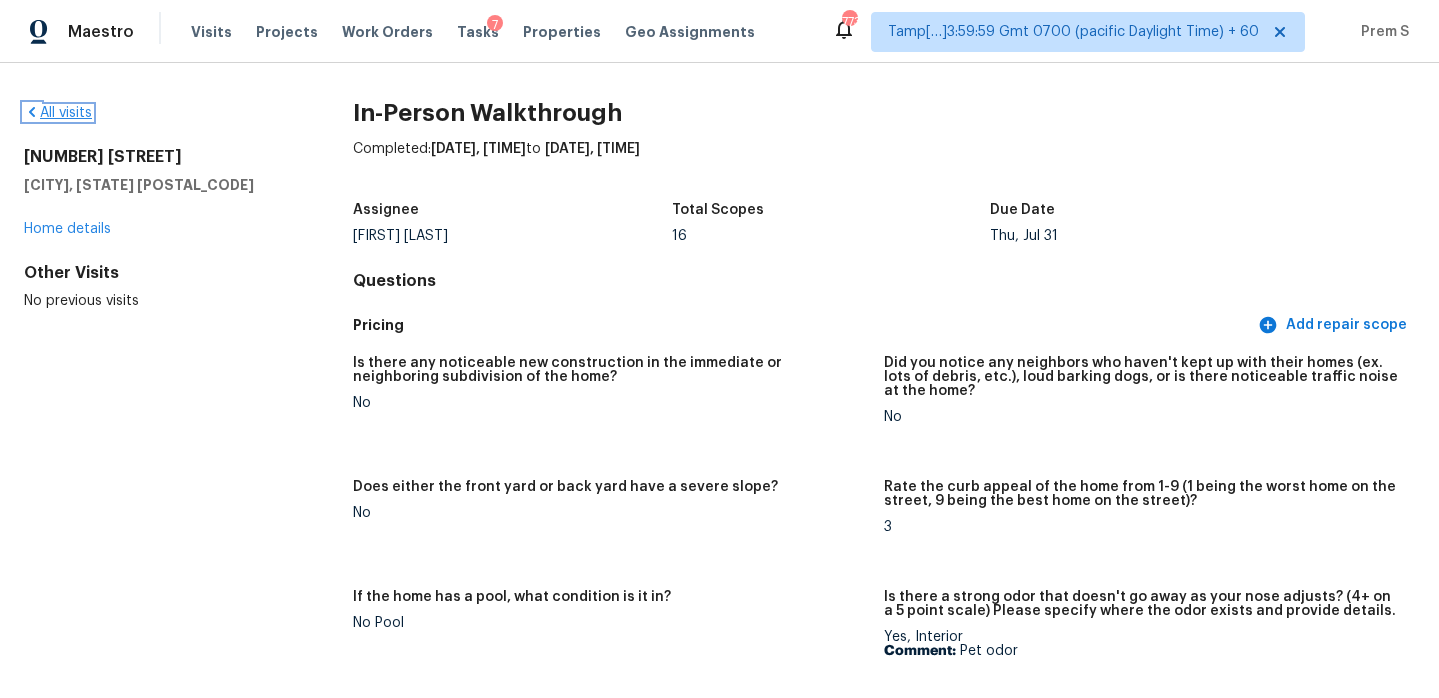 click on "All visits" at bounding box center (58, 113) 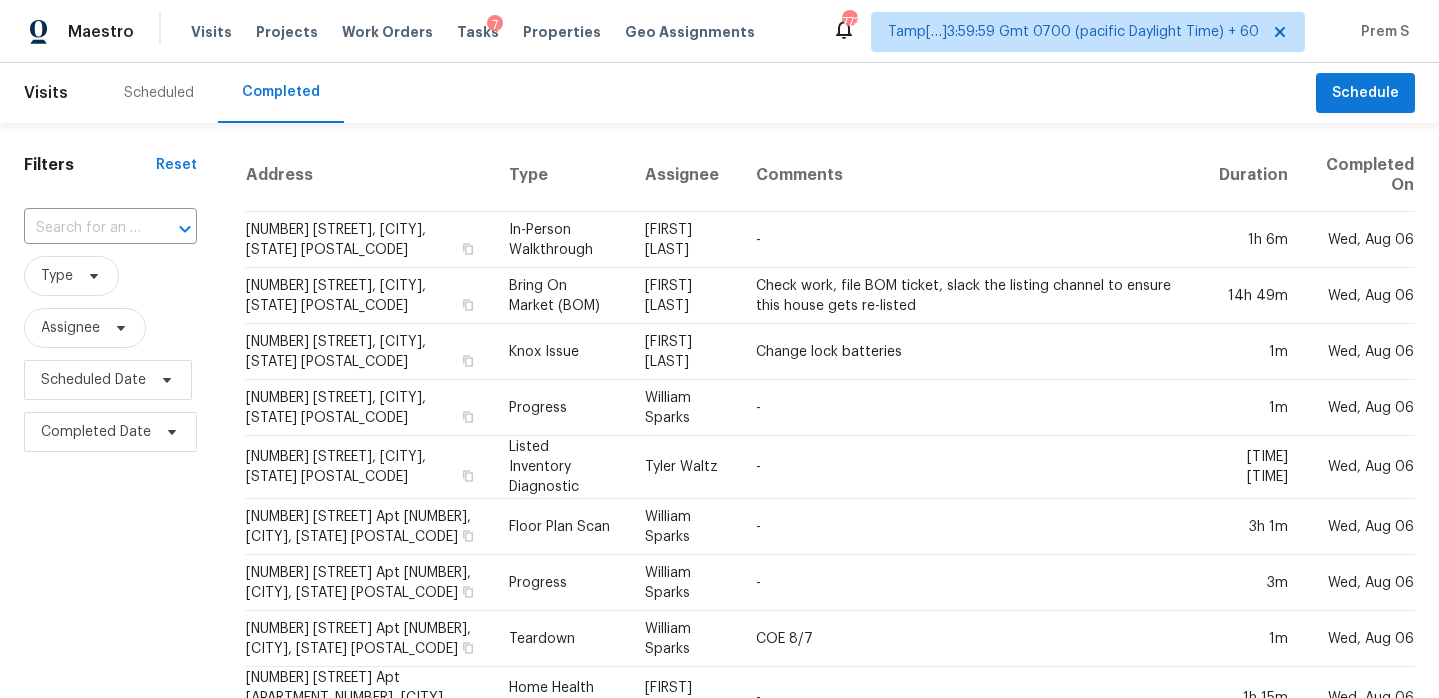 click at bounding box center [171, 229] 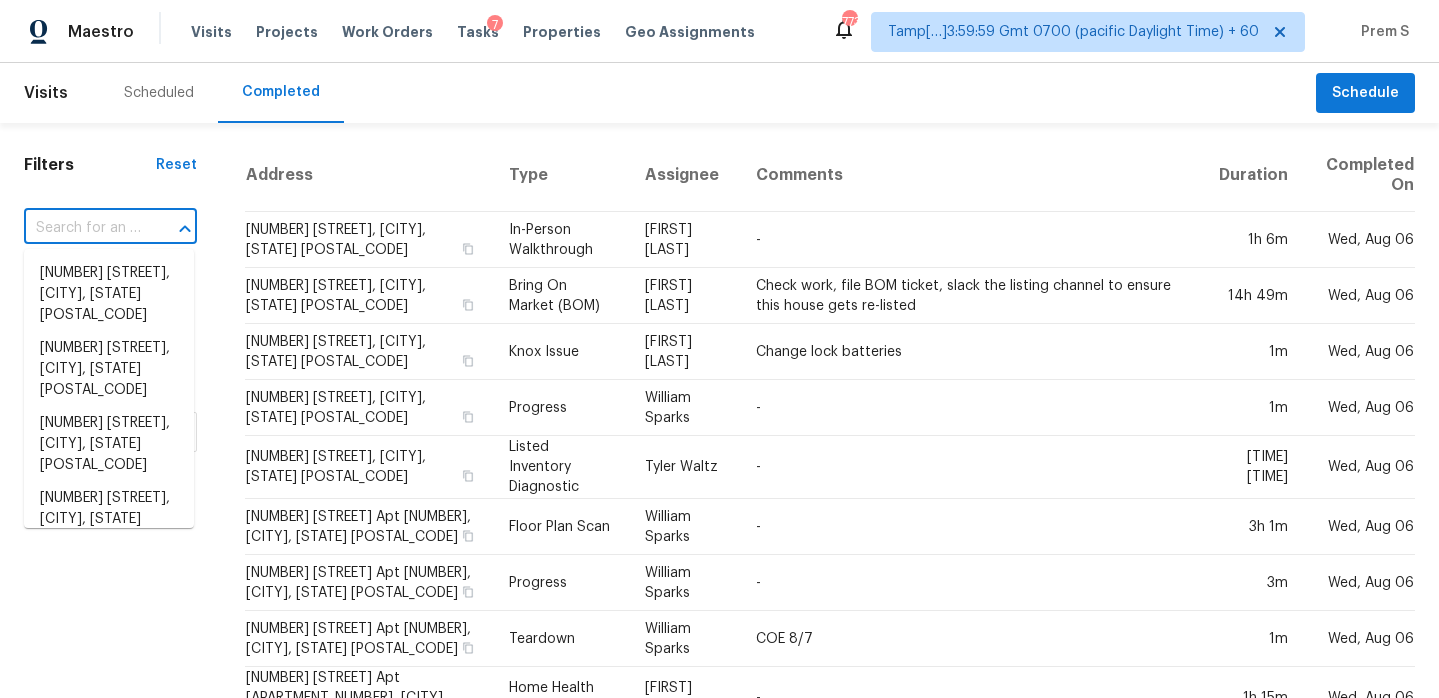 paste on "[NUMBER] [STREET] [CITY], [STATE], [POSTAL_CODE]" 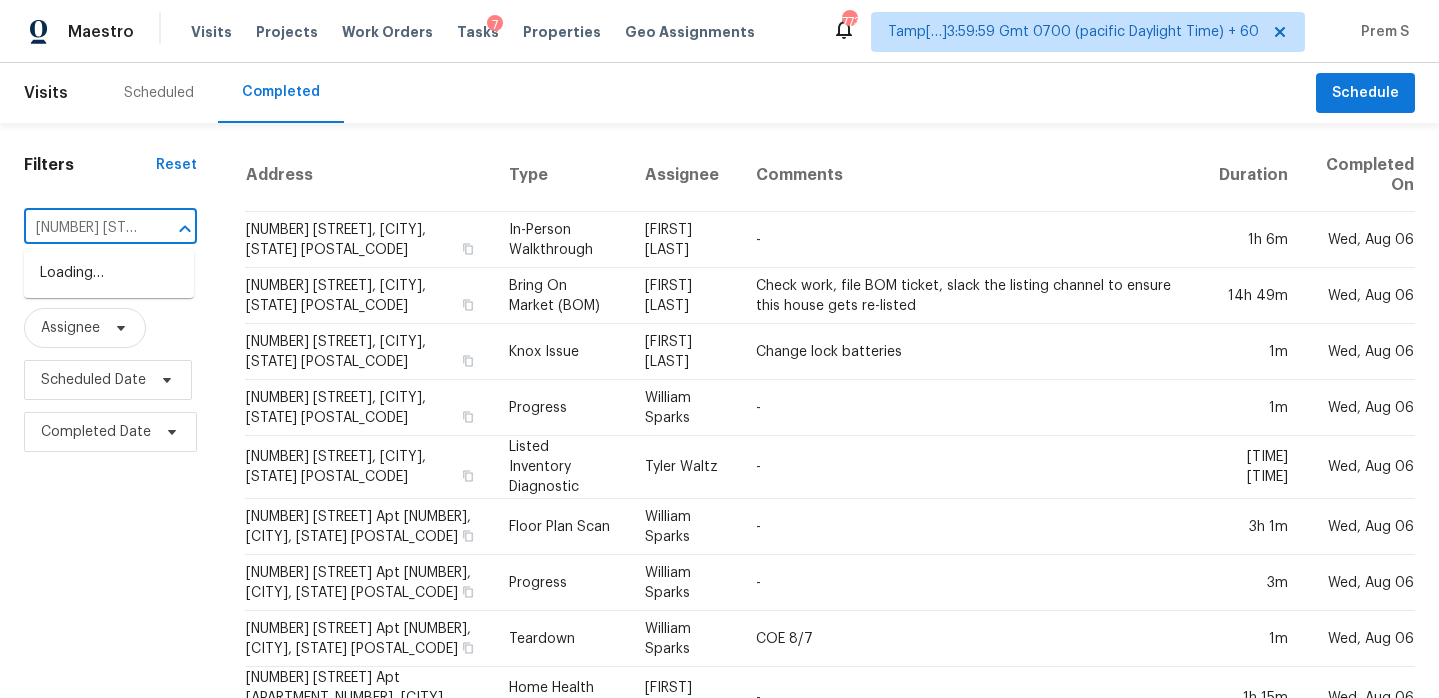 scroll, scrollTop: 0, scrollLeft: 174, axis: horizontal 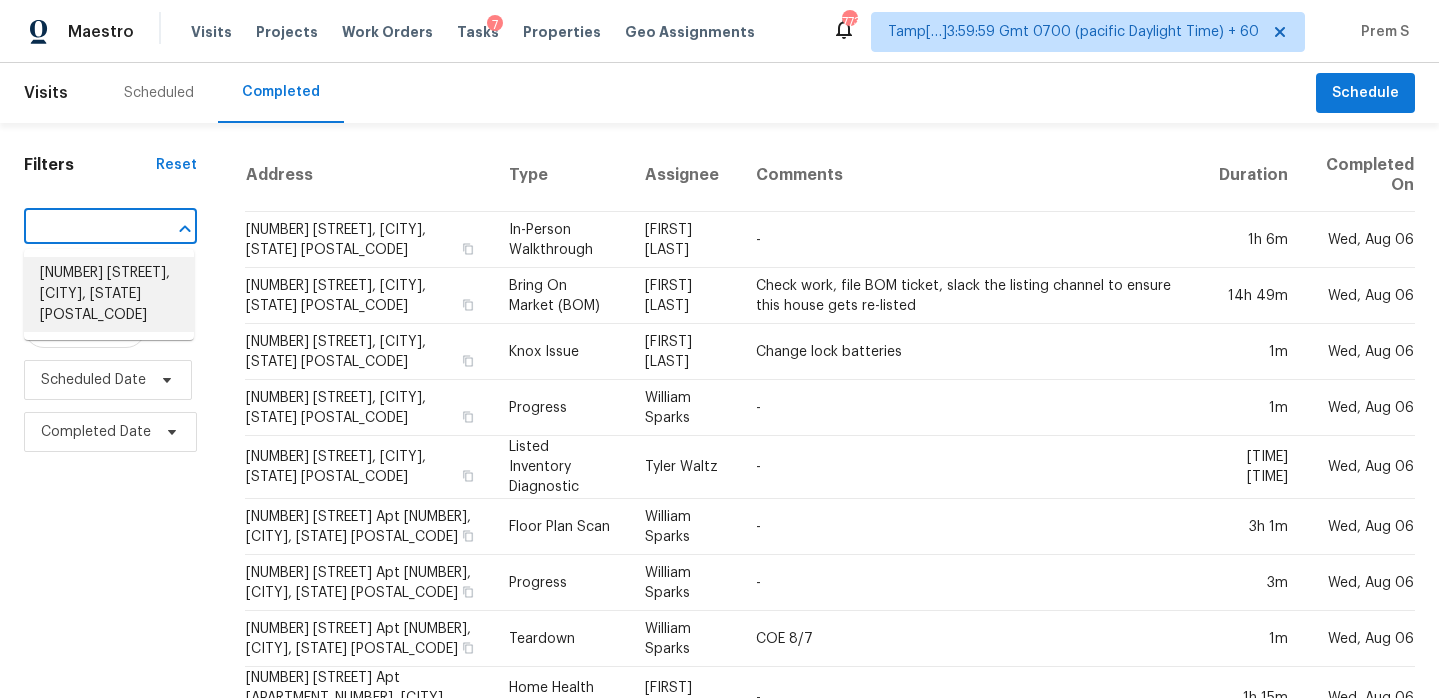 click on "[NUMBER] [STREET], [CITY], [STATE] [POSTAL_CODE]" at bounding box center [109, 294] 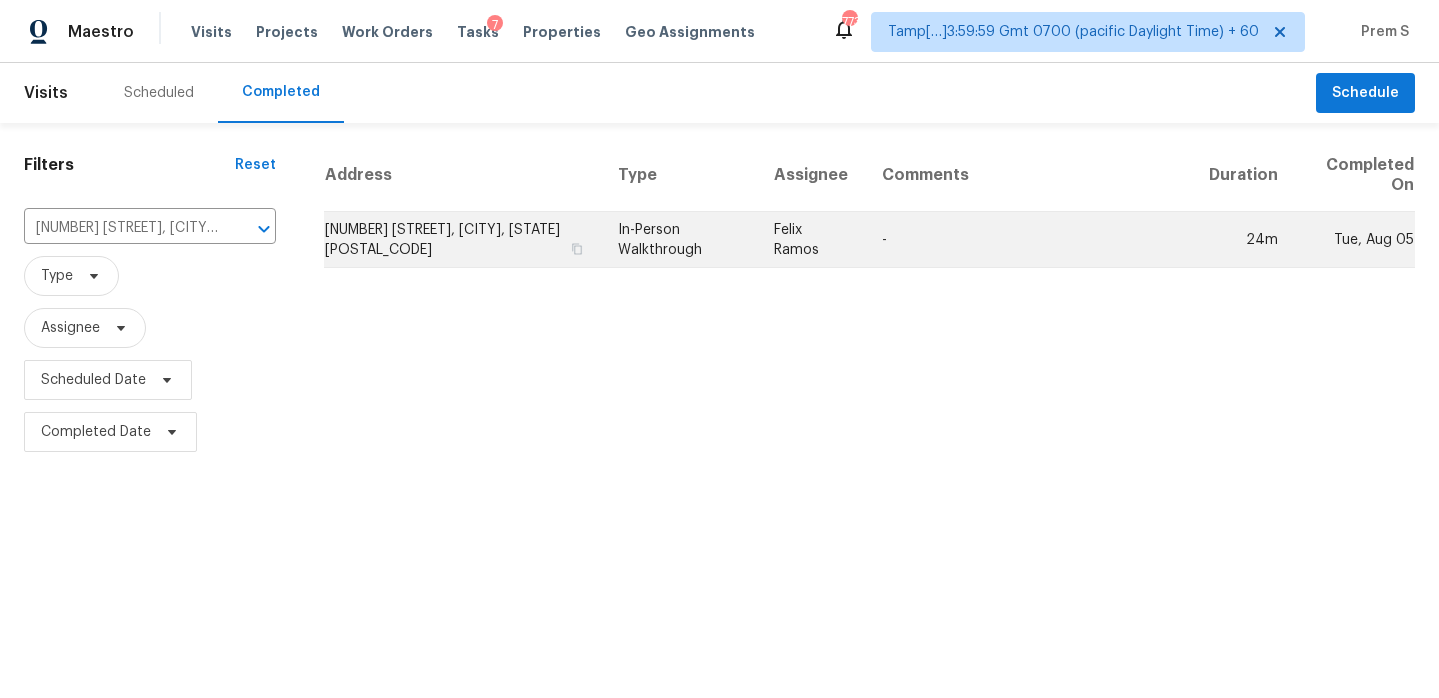 click on "[NUMBER] [STREET], [CITY], [STATE] [POSTAL_CODE]" at bounding box center (463, 240) 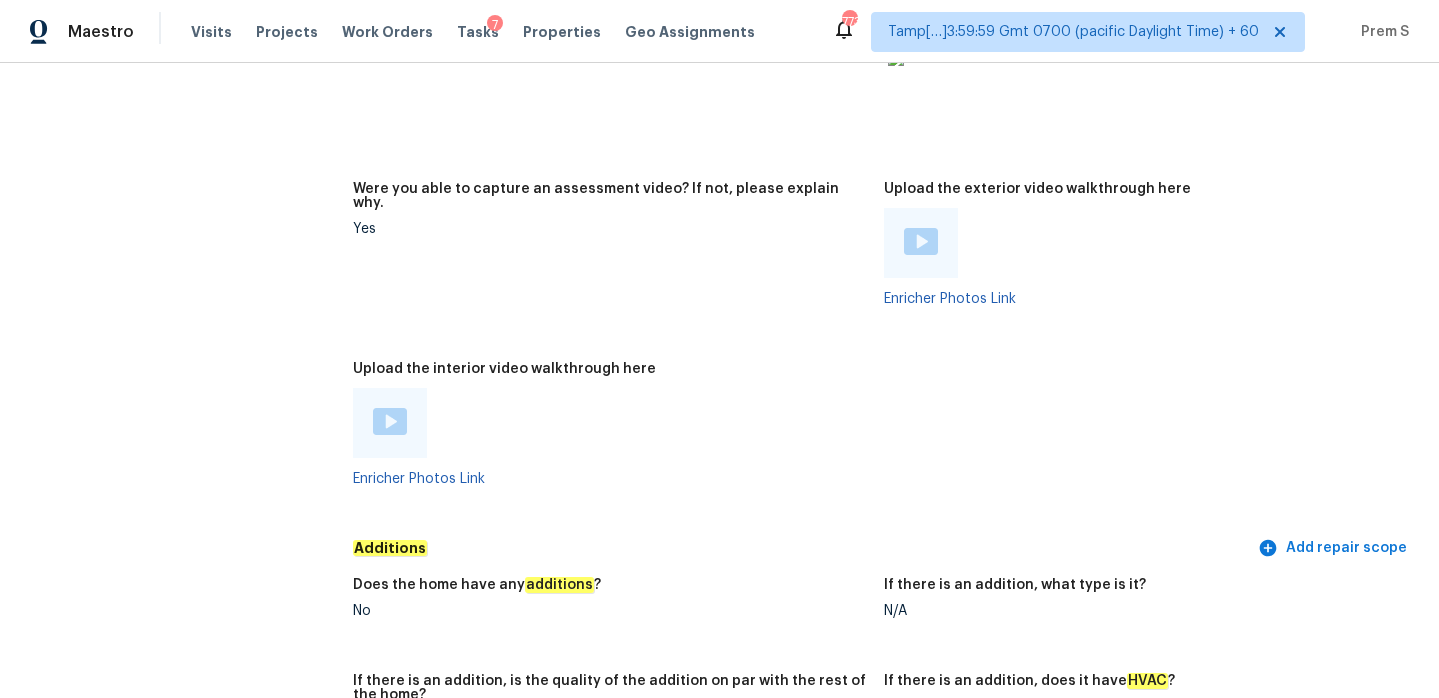 scroll, scrollTop: 4425, scrollLeft: 0, axis: vertical 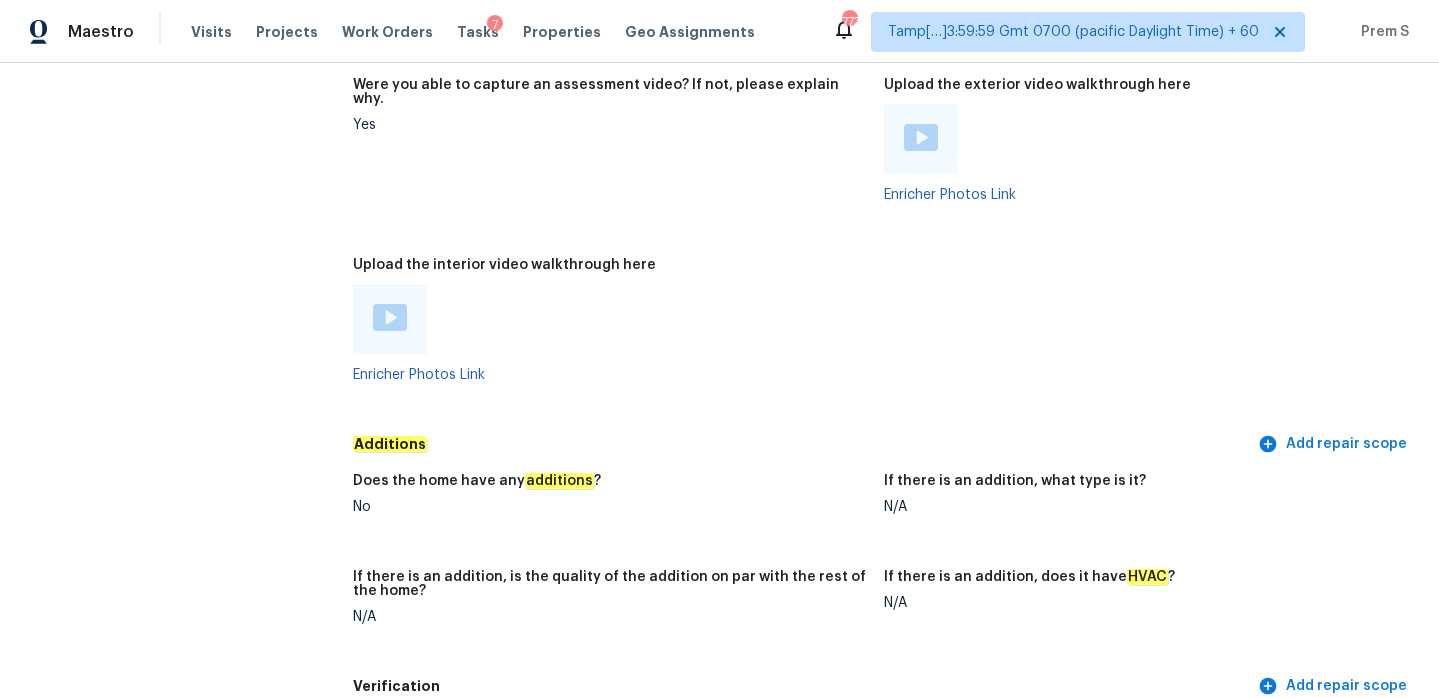 click at bounding box center (390, 317) 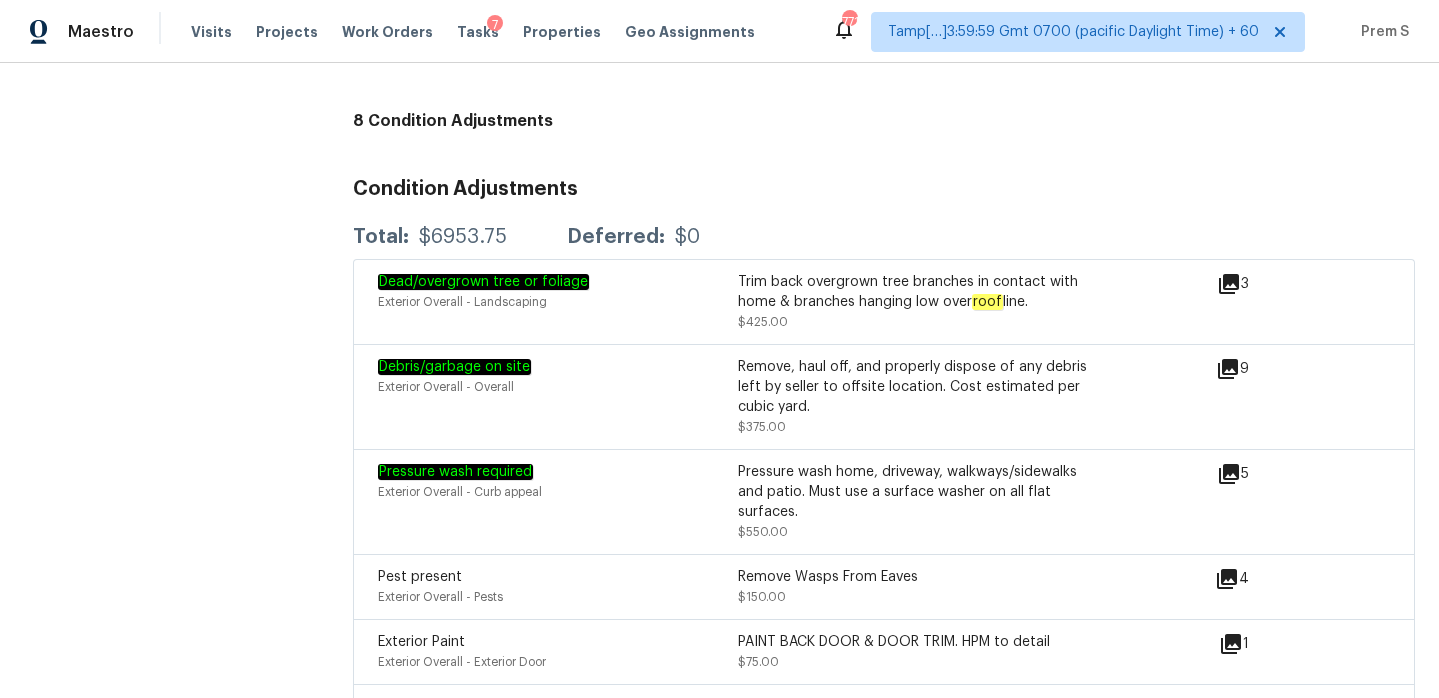 scroll, scrollTop: 5338, scrollLeft: 0, axis: vertical 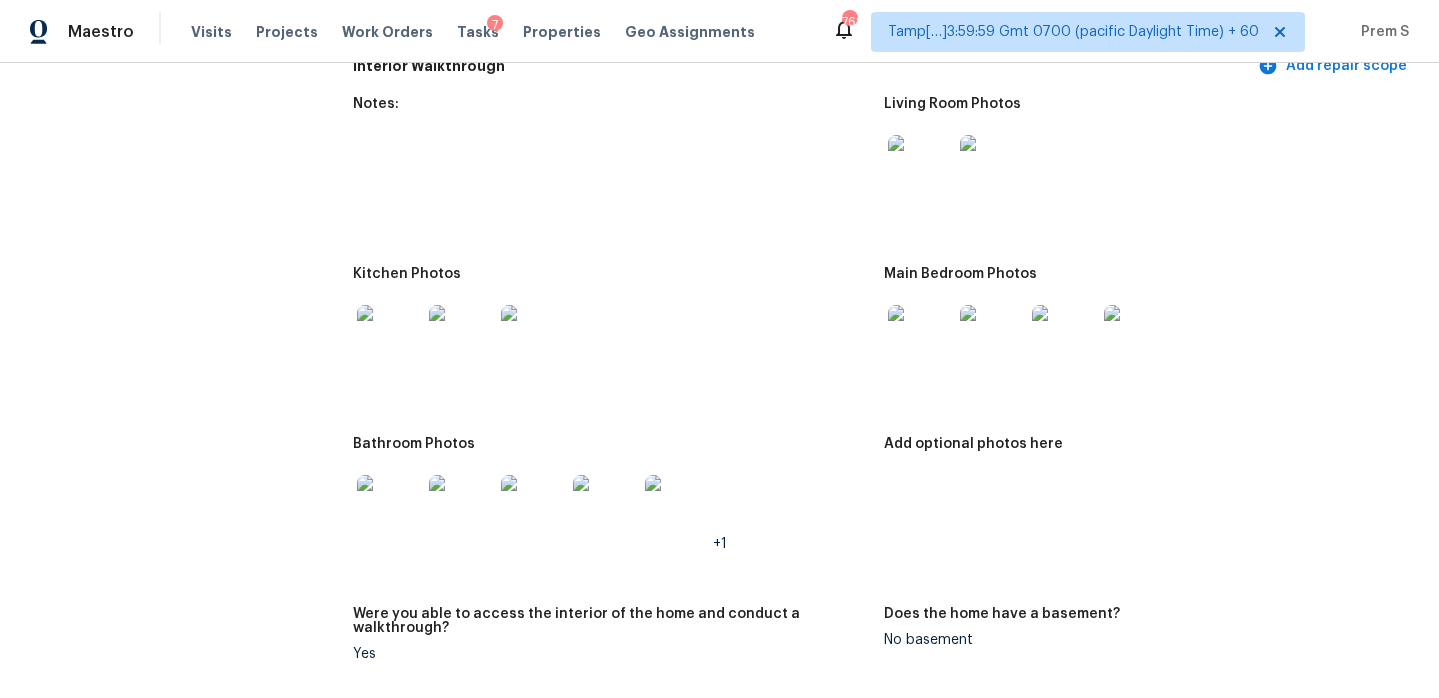 click at bounding box center (920, 167) 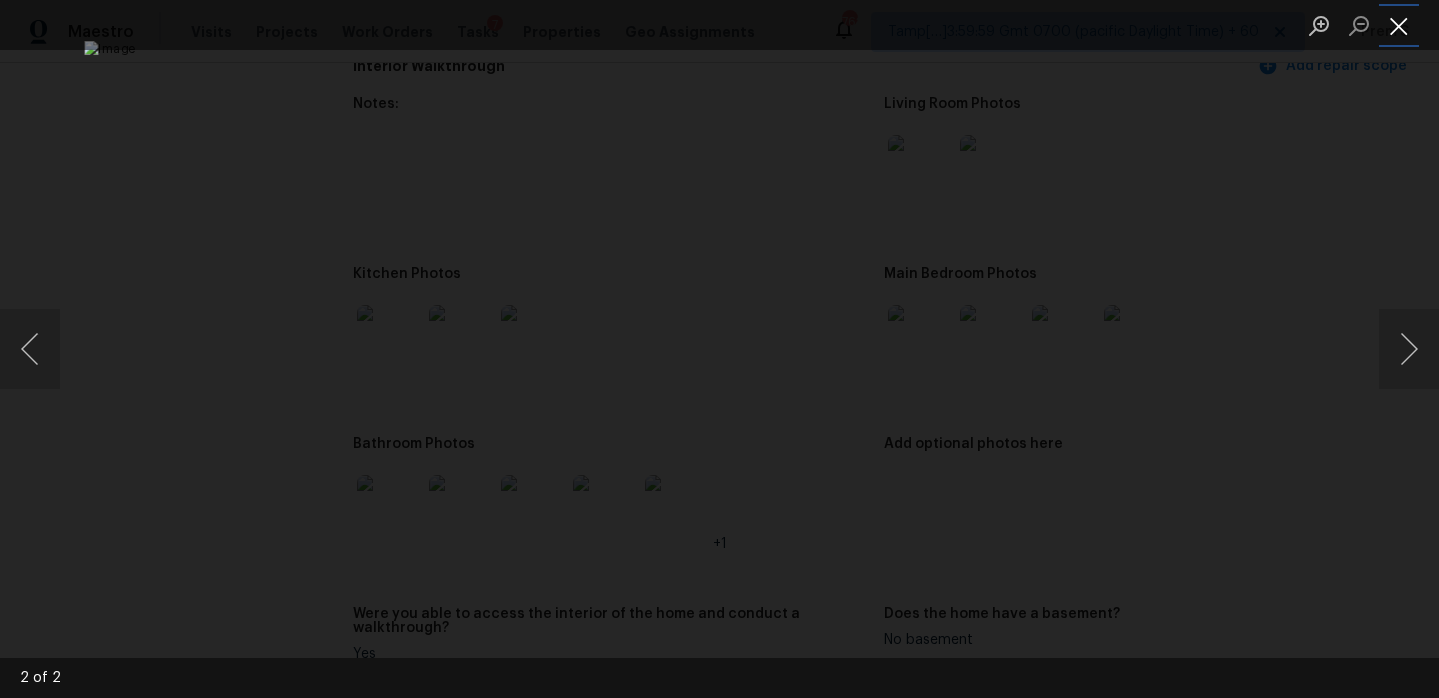 click at bounding box center [1399, 25] 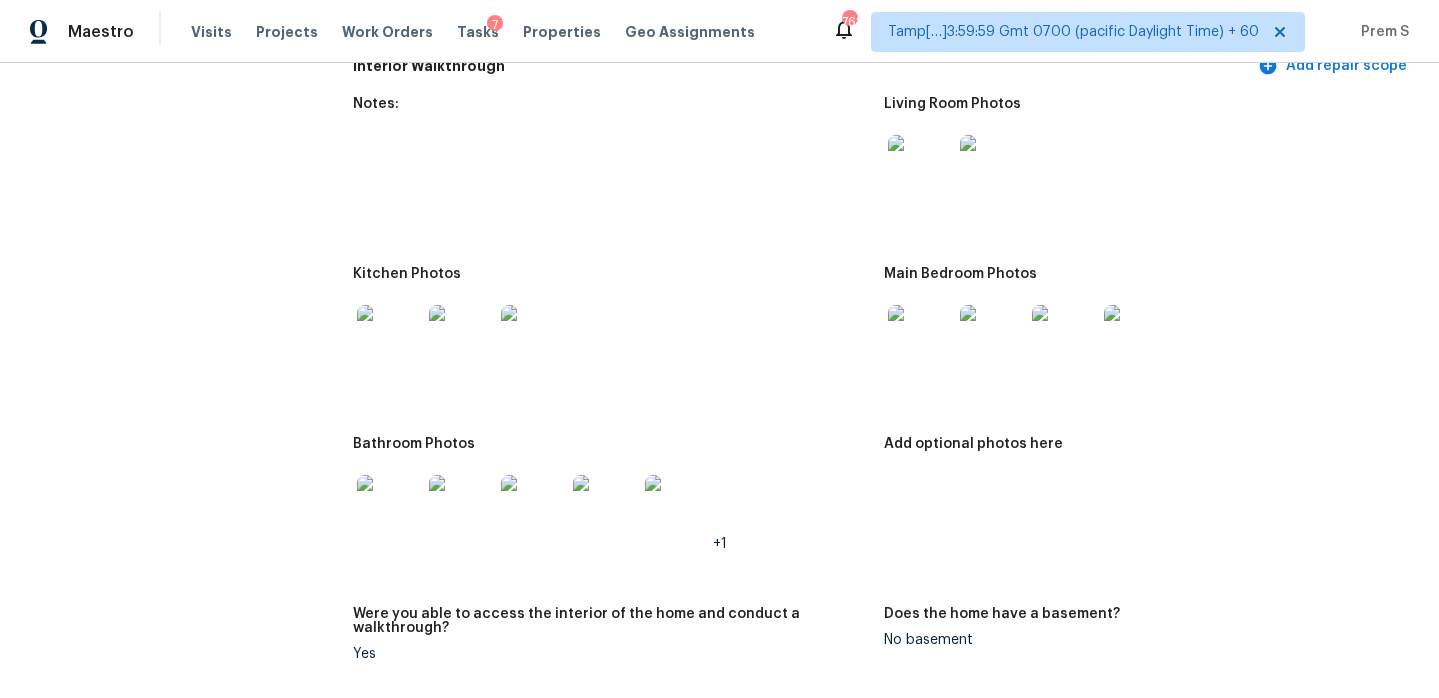 click at bounding box center (920, 337) 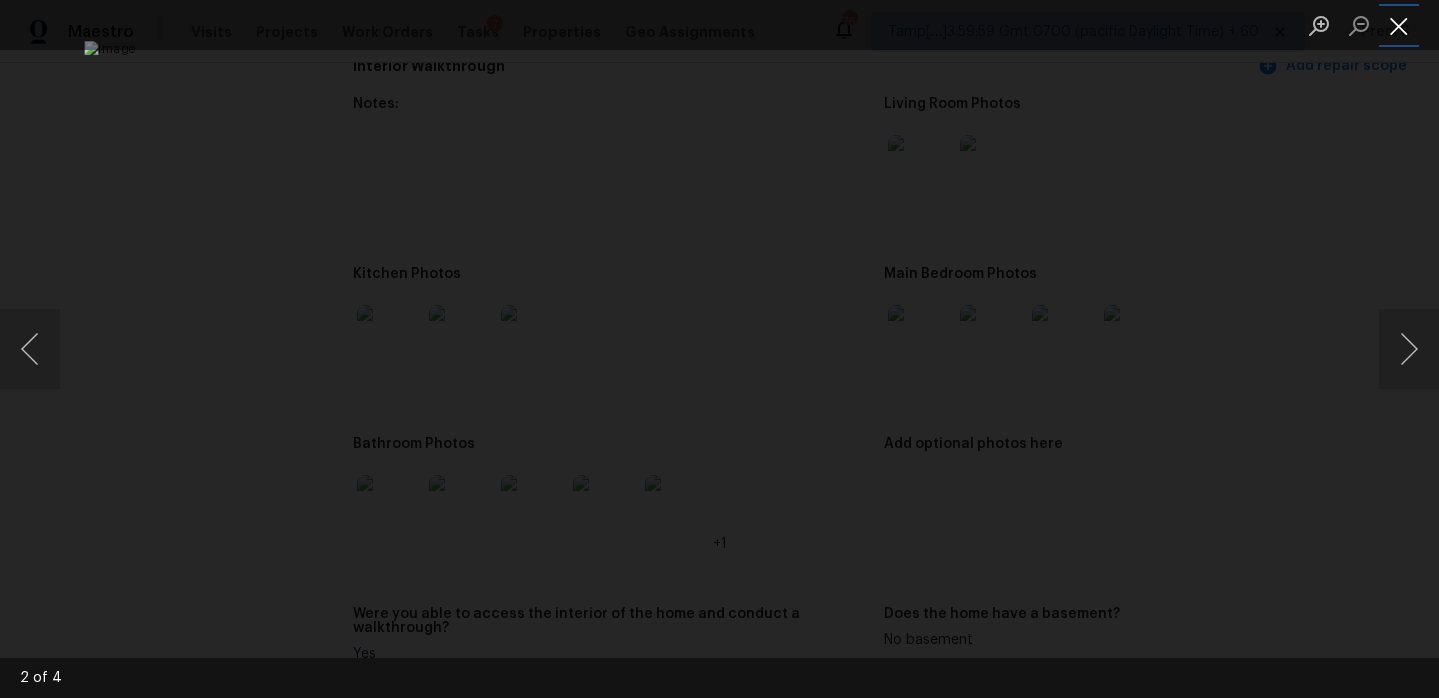click at bounding box center (1399, 25) 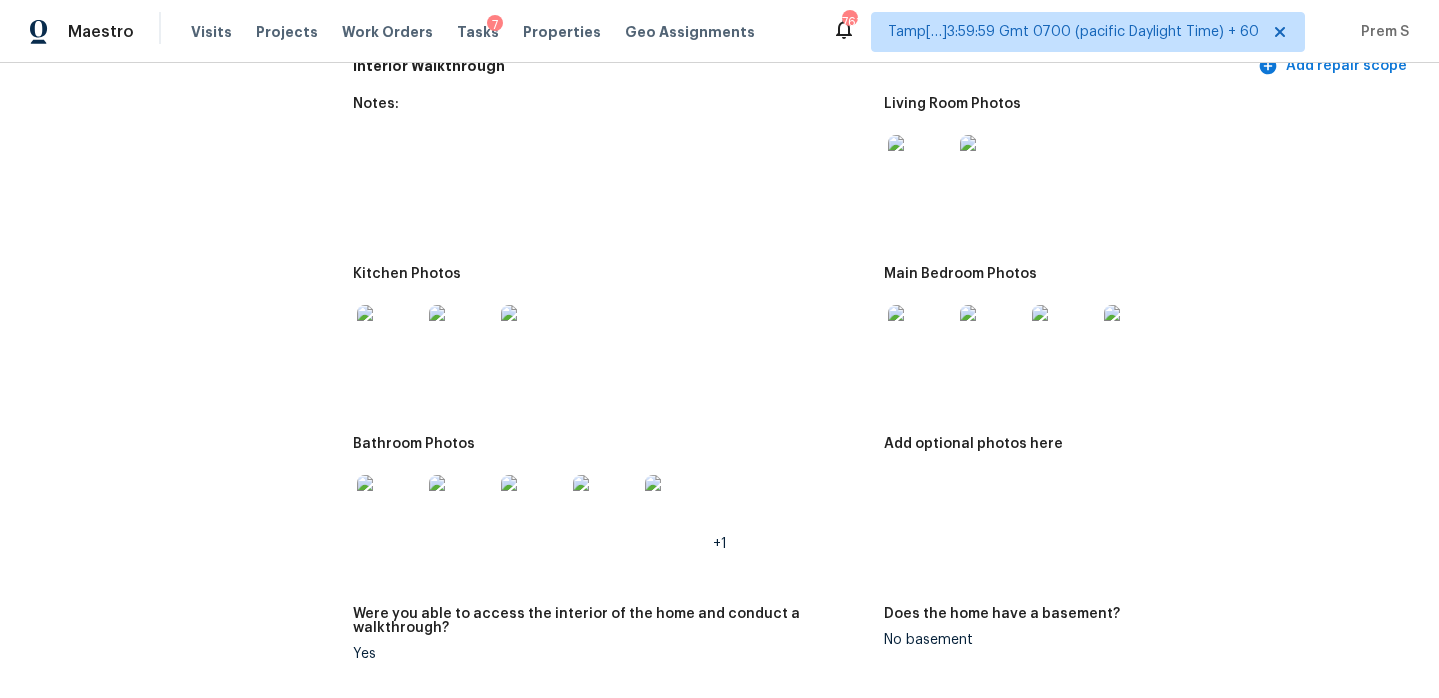 click at bounding box center (389, 507) 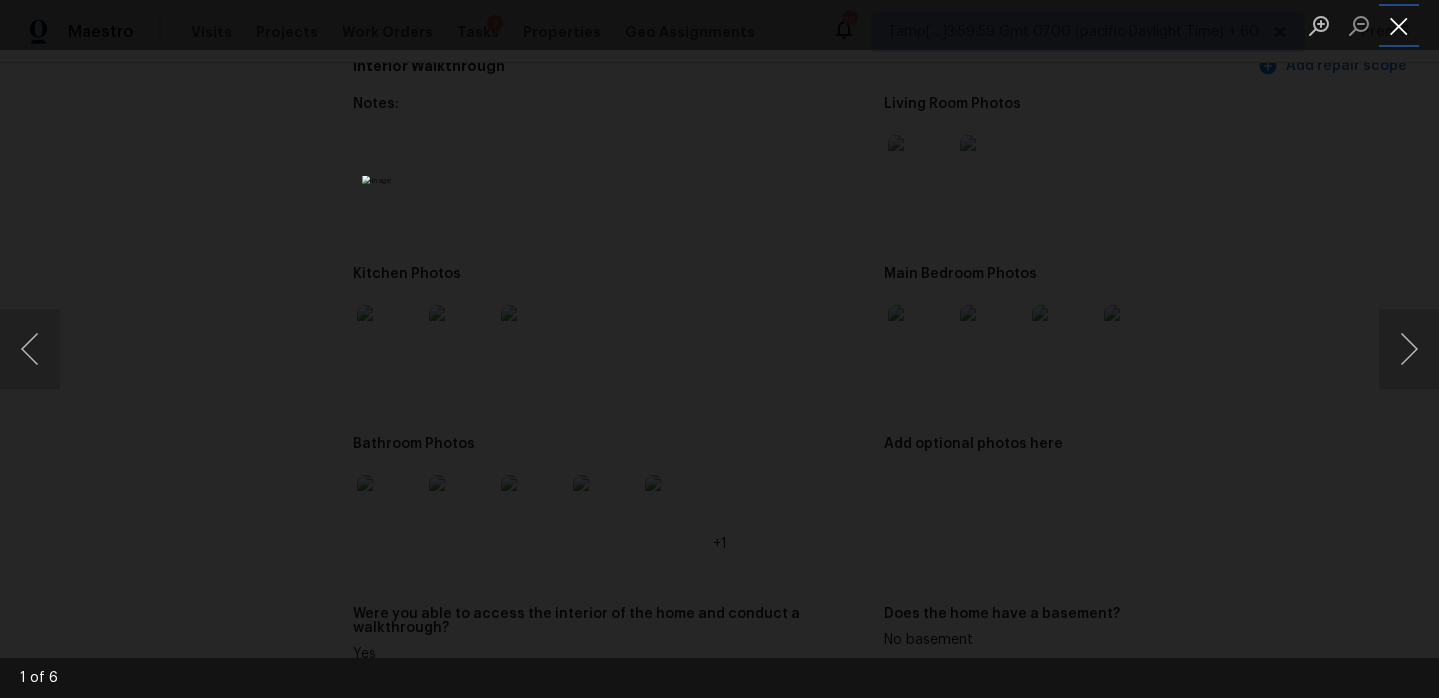 click at bounding box center (1399, 25) 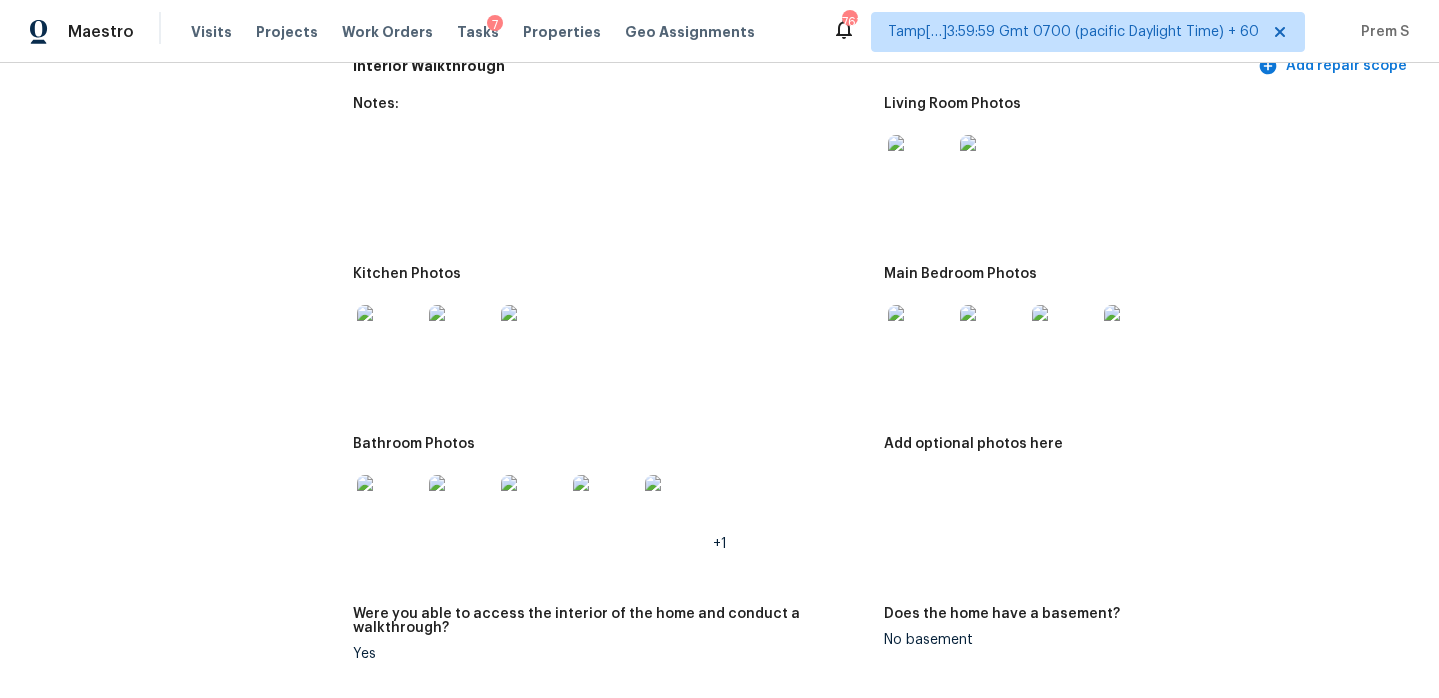 click at bounding box center (389, 337) 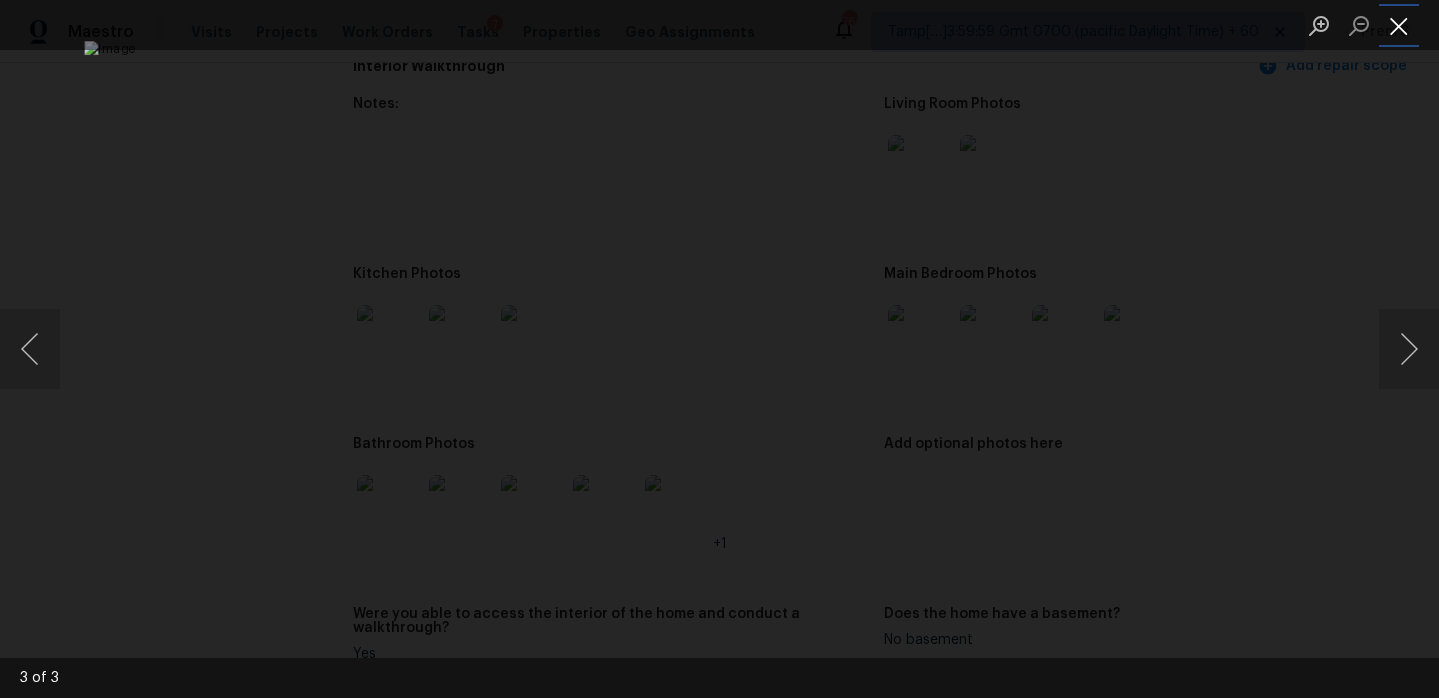 click at bounding box center (1399, 25) 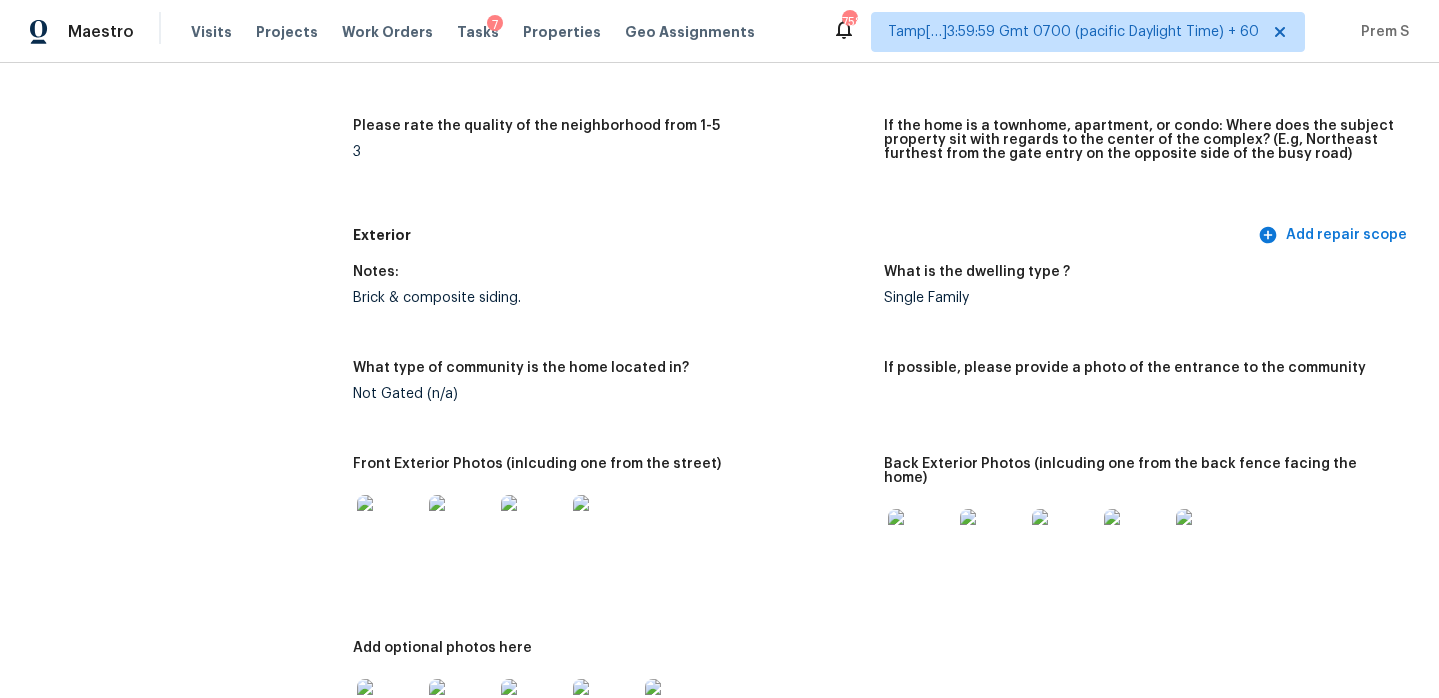 scroll, scrollTop: 0, scrollLeft: 0, axis: both 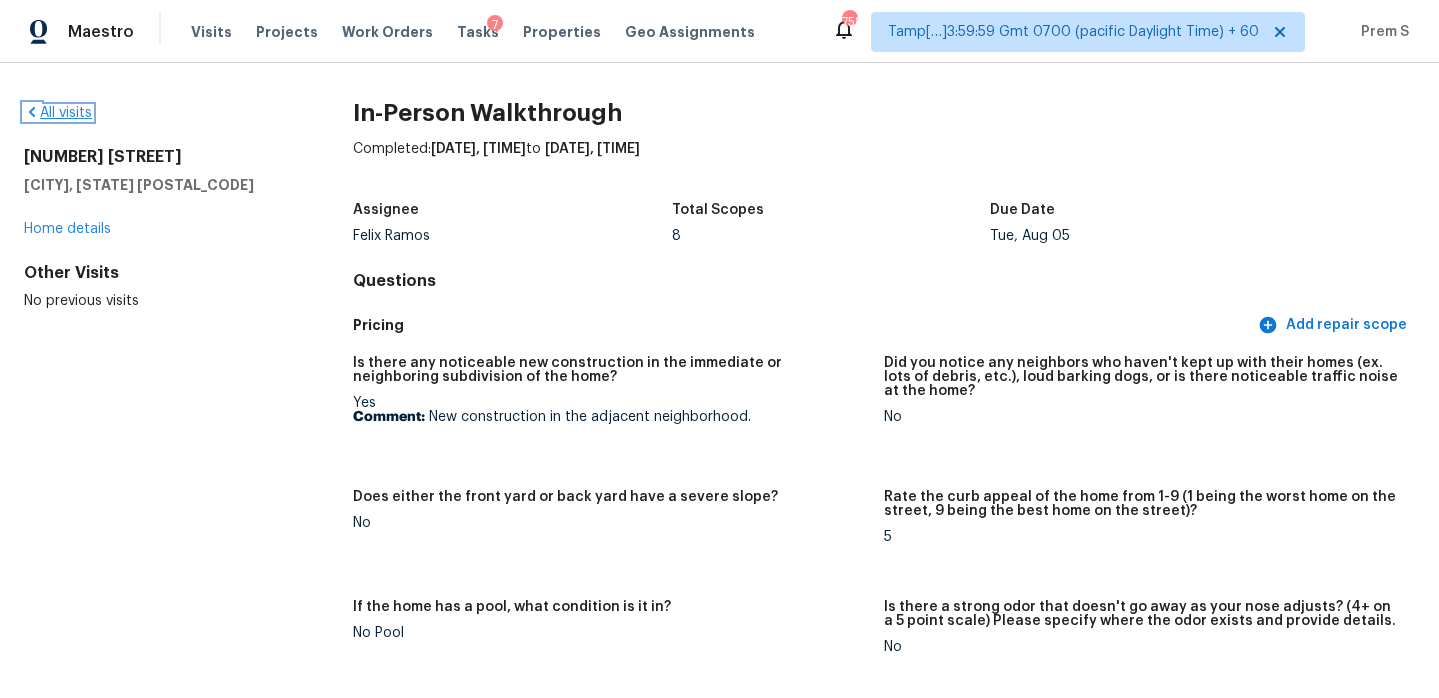 click on "All visits" at bounding box center [58, 113] 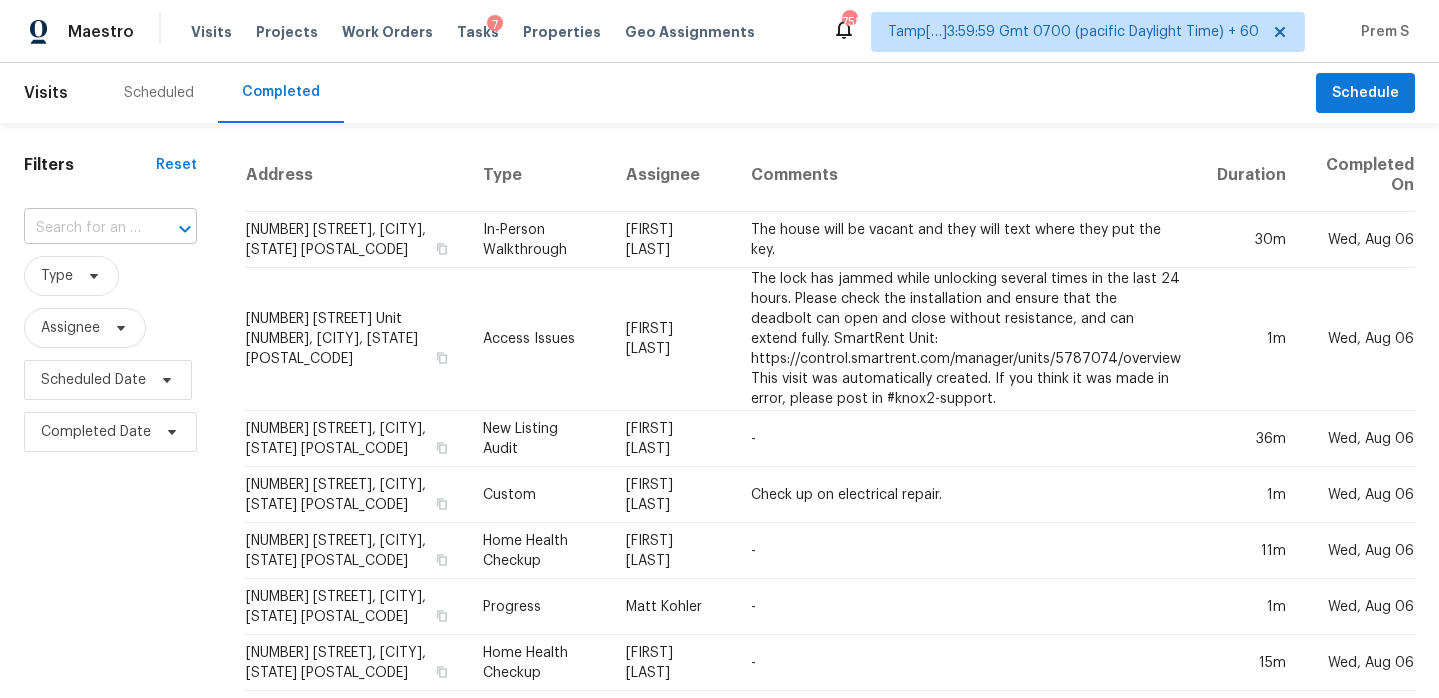 click at bounding box center (82, 228) 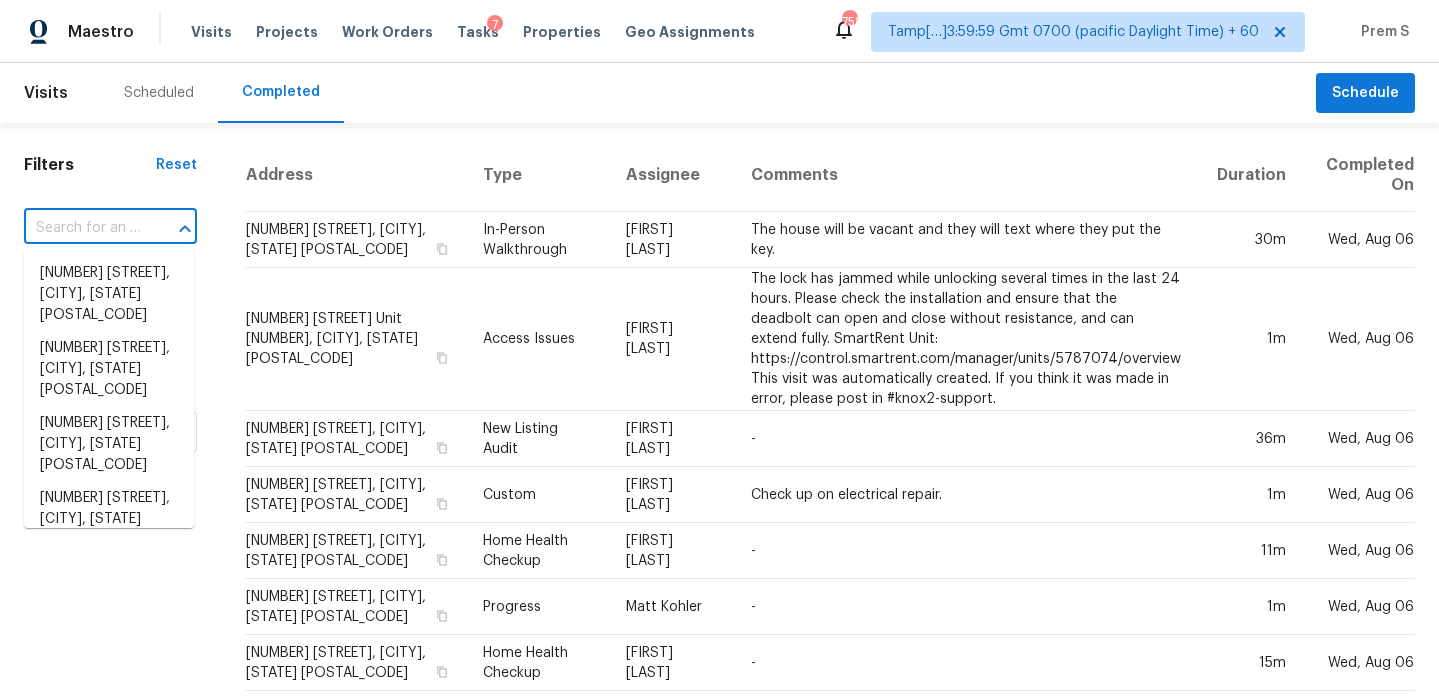 paste on "20121 Harrier Flight Trl Pflugerville, TX, 78660" 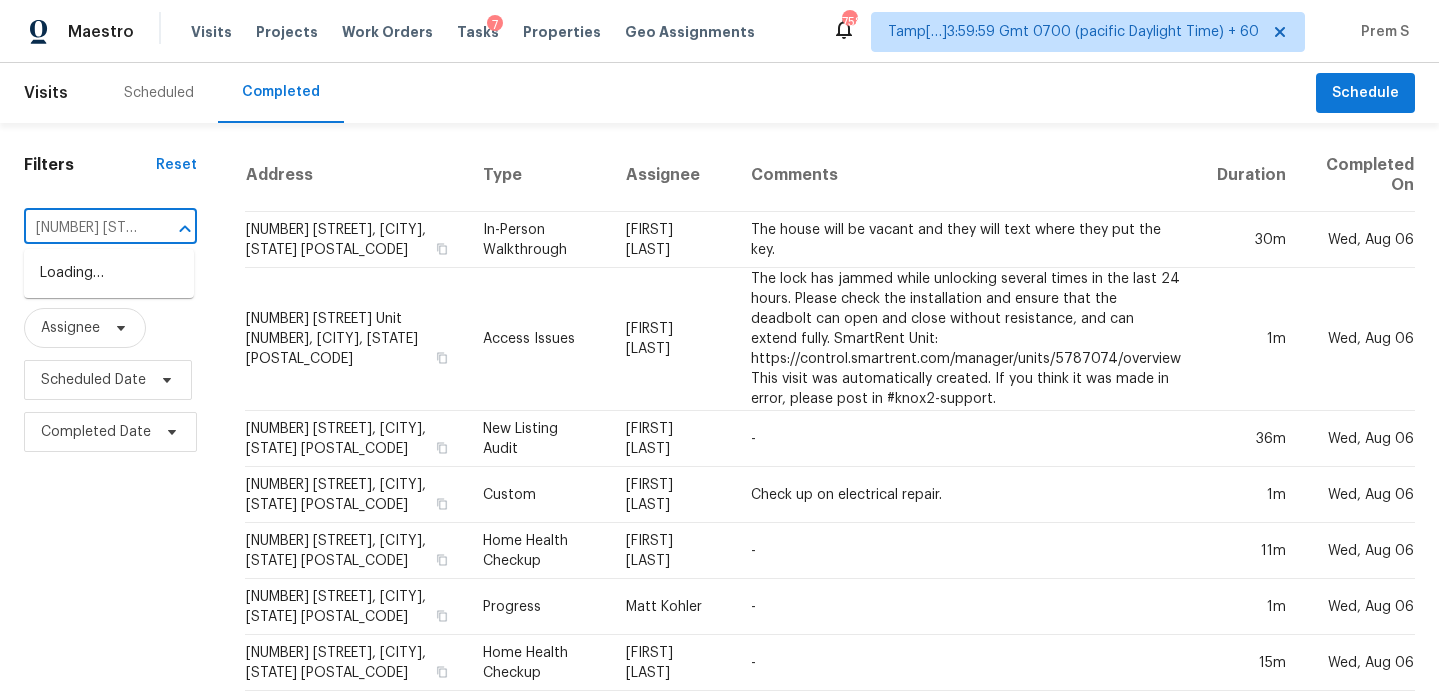 scroll, scrollTop: 0, scrollLeft: 193, axis: horizontal 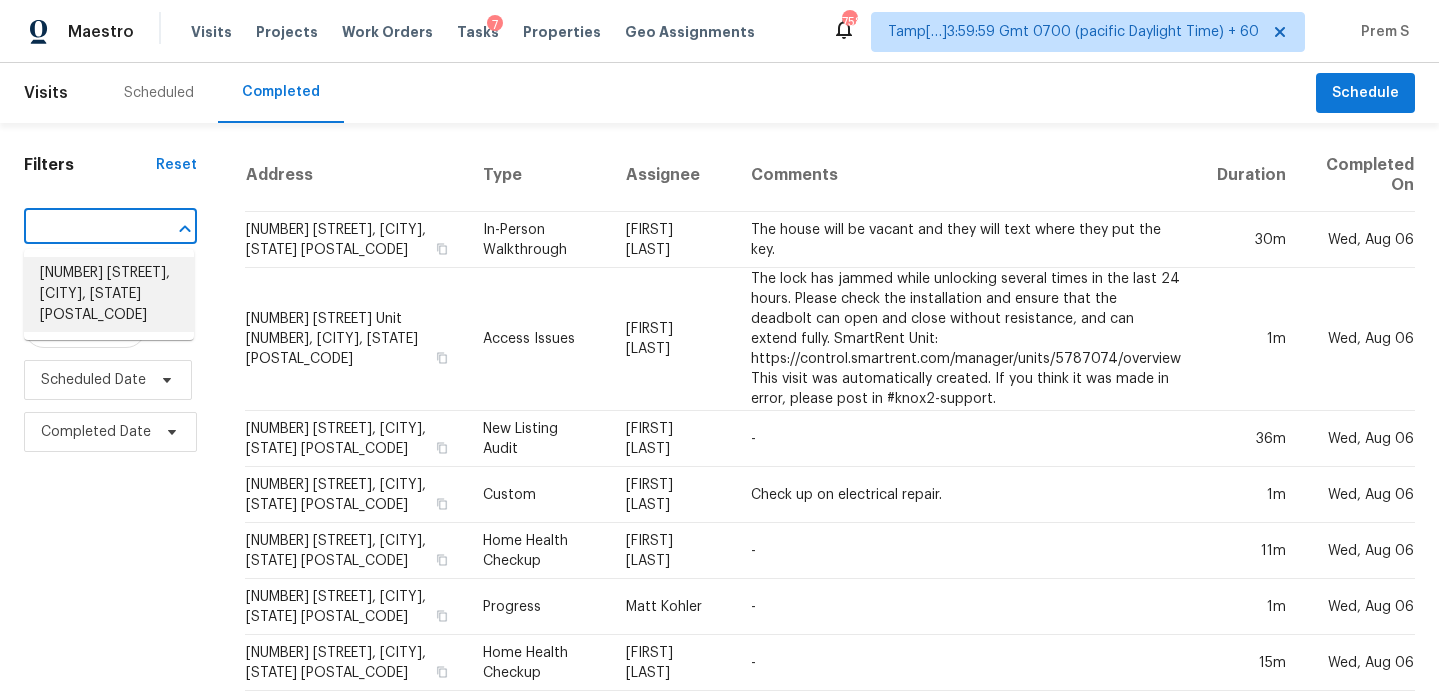 click on "20121 Harrier Flight Trl, Pflugerville, TX 78660" at bounding box center [109, 294] 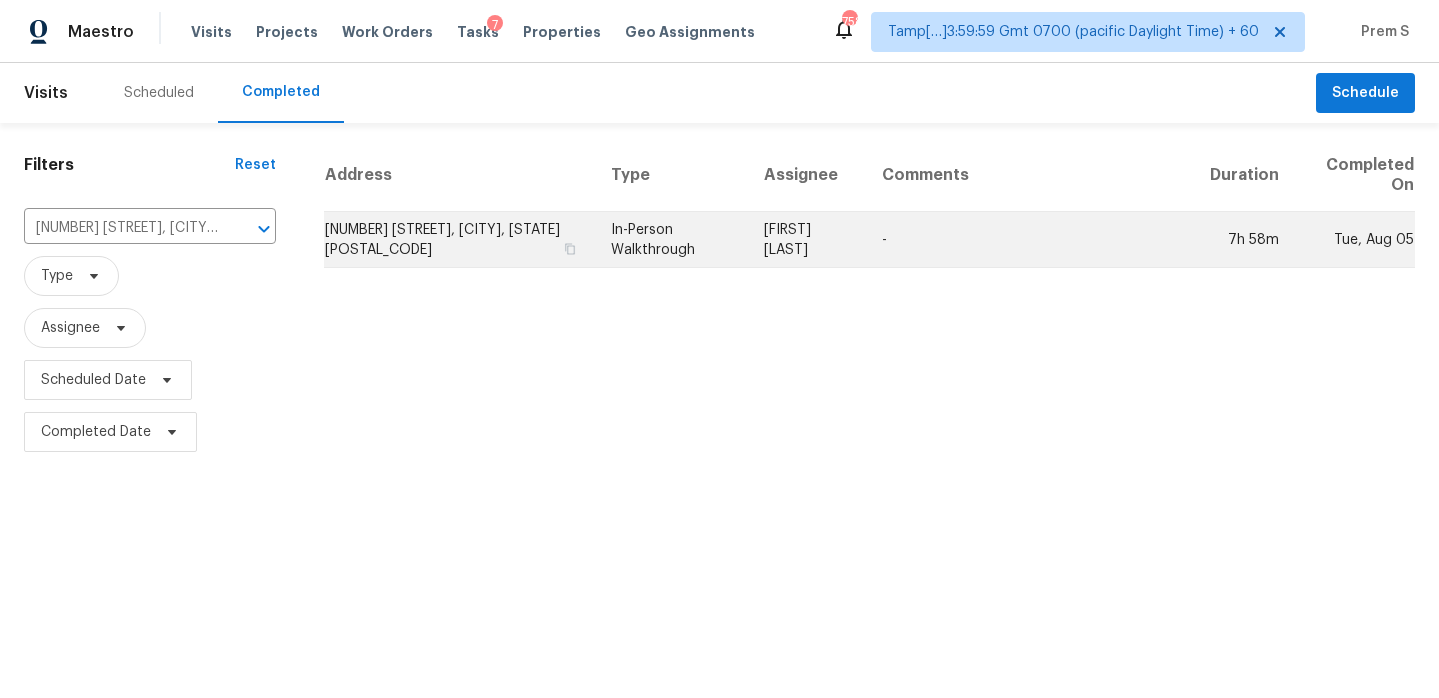 click on "20121 Harrier Flight Trl, Pflugerville, TX 78660" at bounding box center (459, 240) 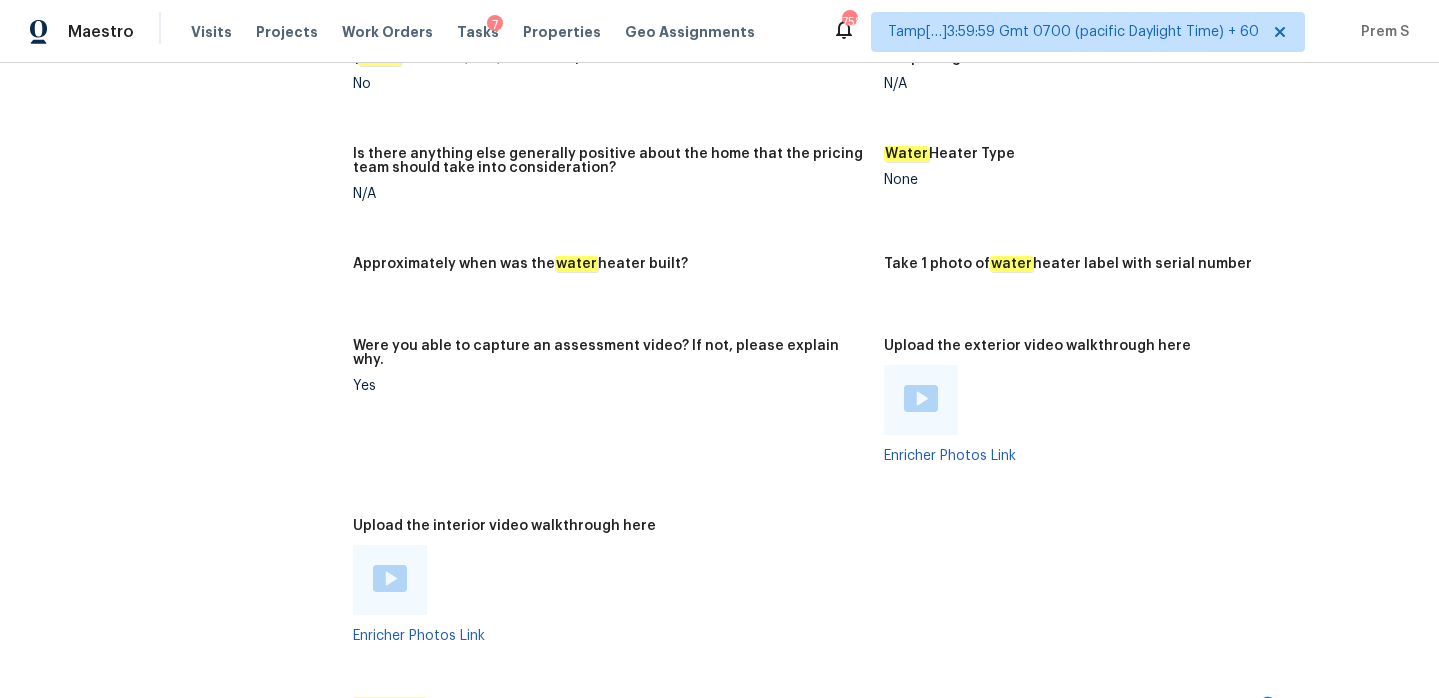 scroll, scrollTop: 3382, scrollLeft: 0, axis: vertical 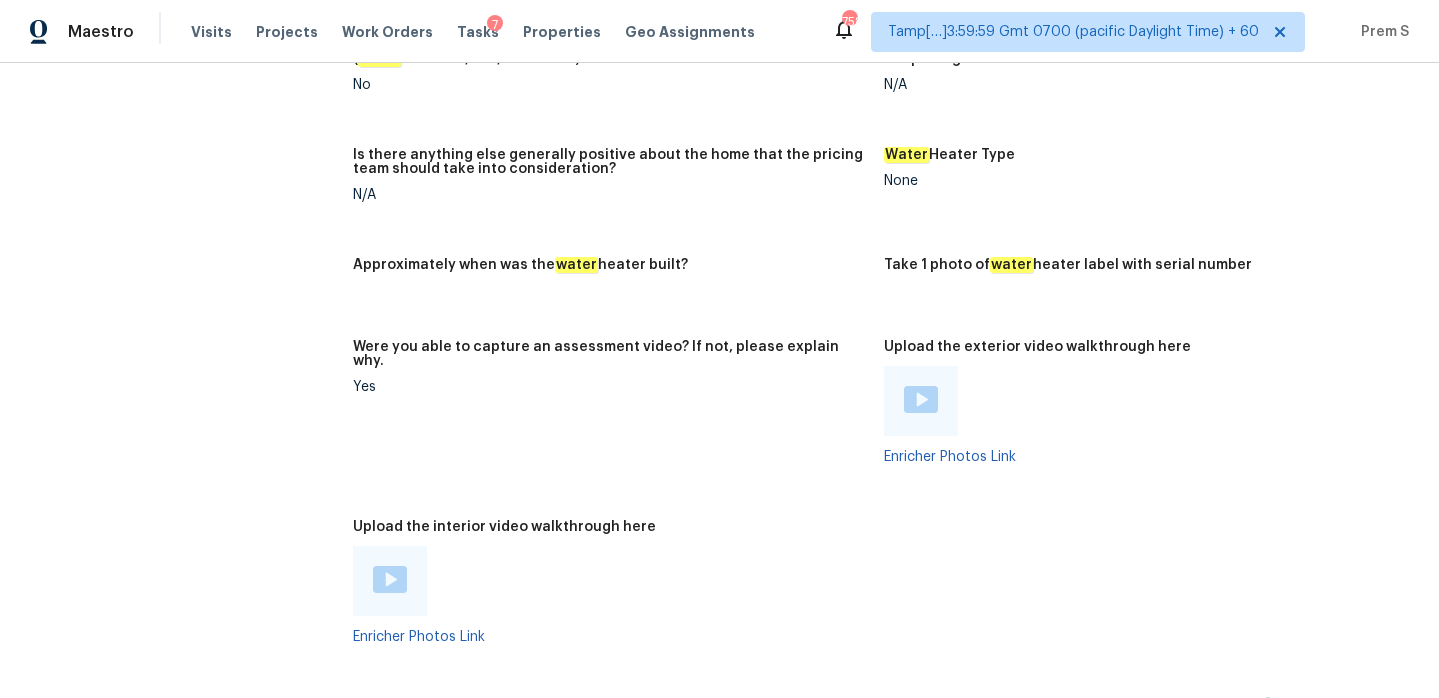 click at bounding box center (390, 579) 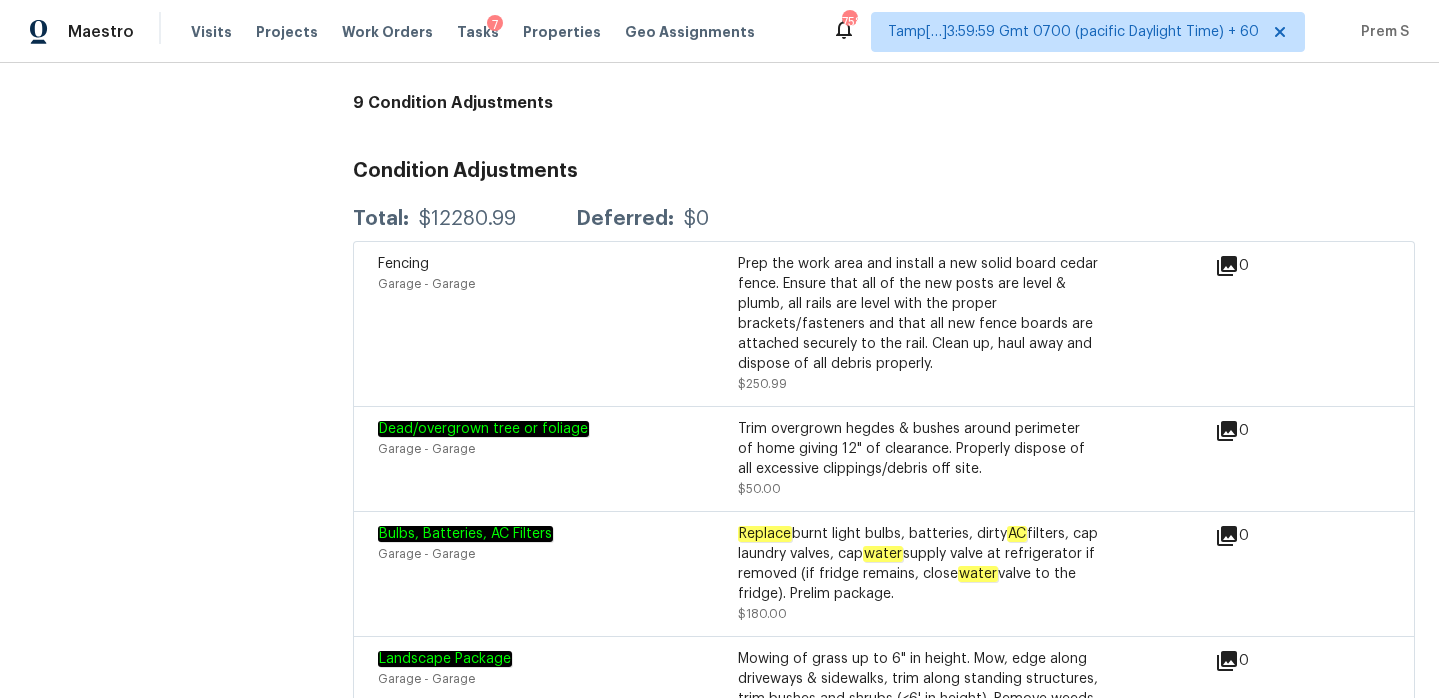 scroll, scrollTop: 4457, scrollLeft: 0, axis: vertical 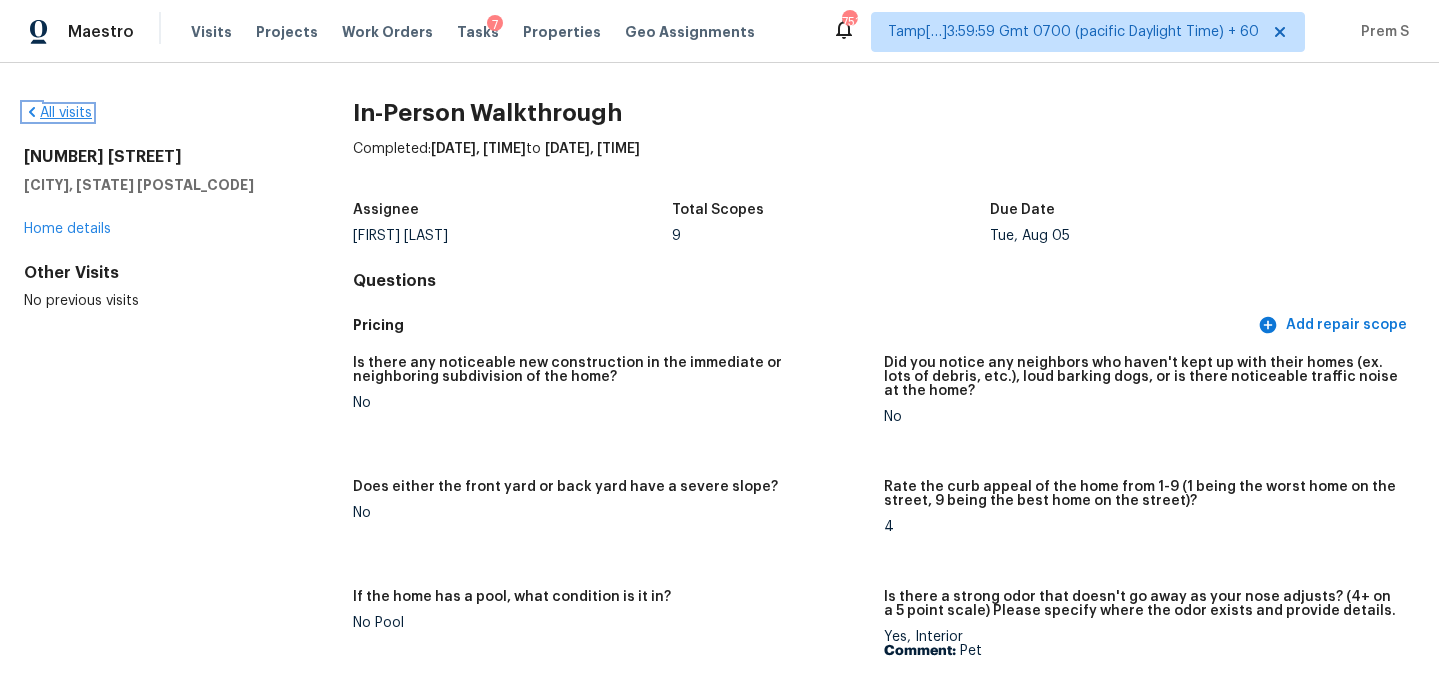 click on "All visits" at bounding box center (58, 113) 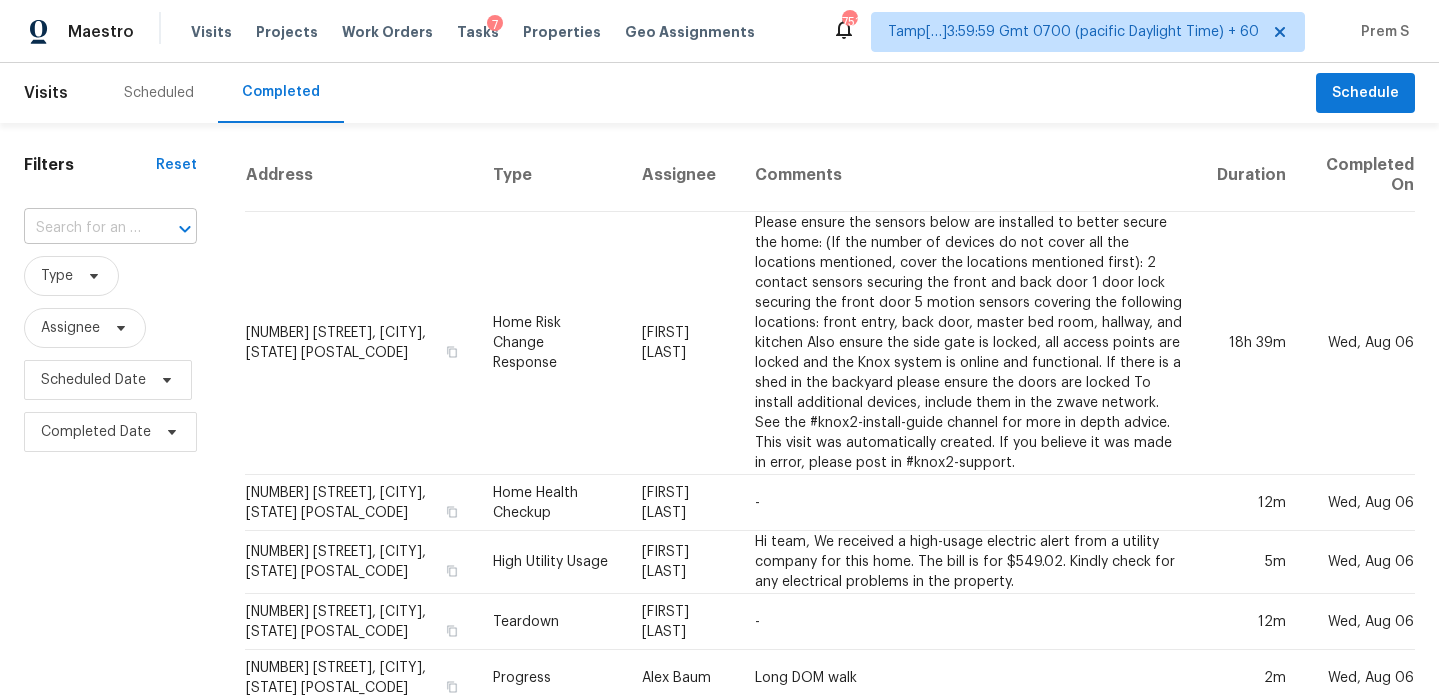 click at bounding box center [171, 229] 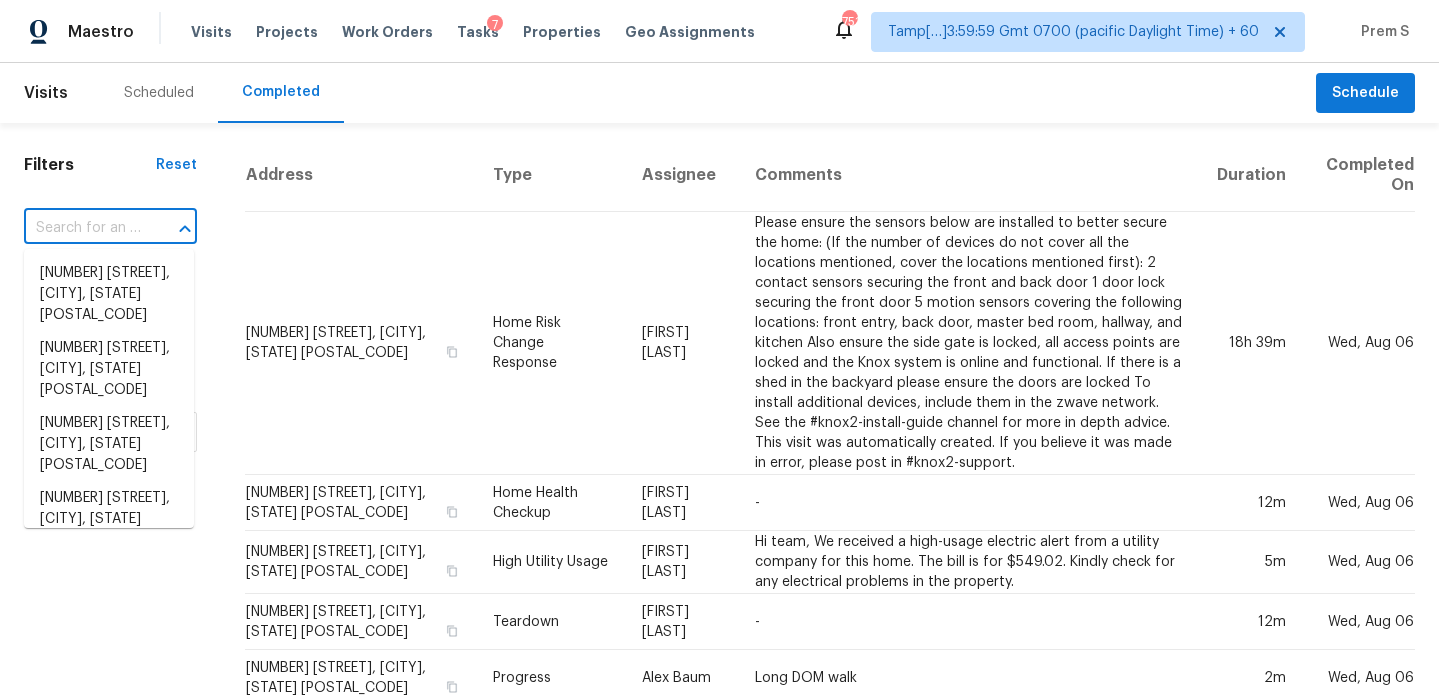paste on "[NUMBER] [STREET] [CITY], GA, [ZIP]" 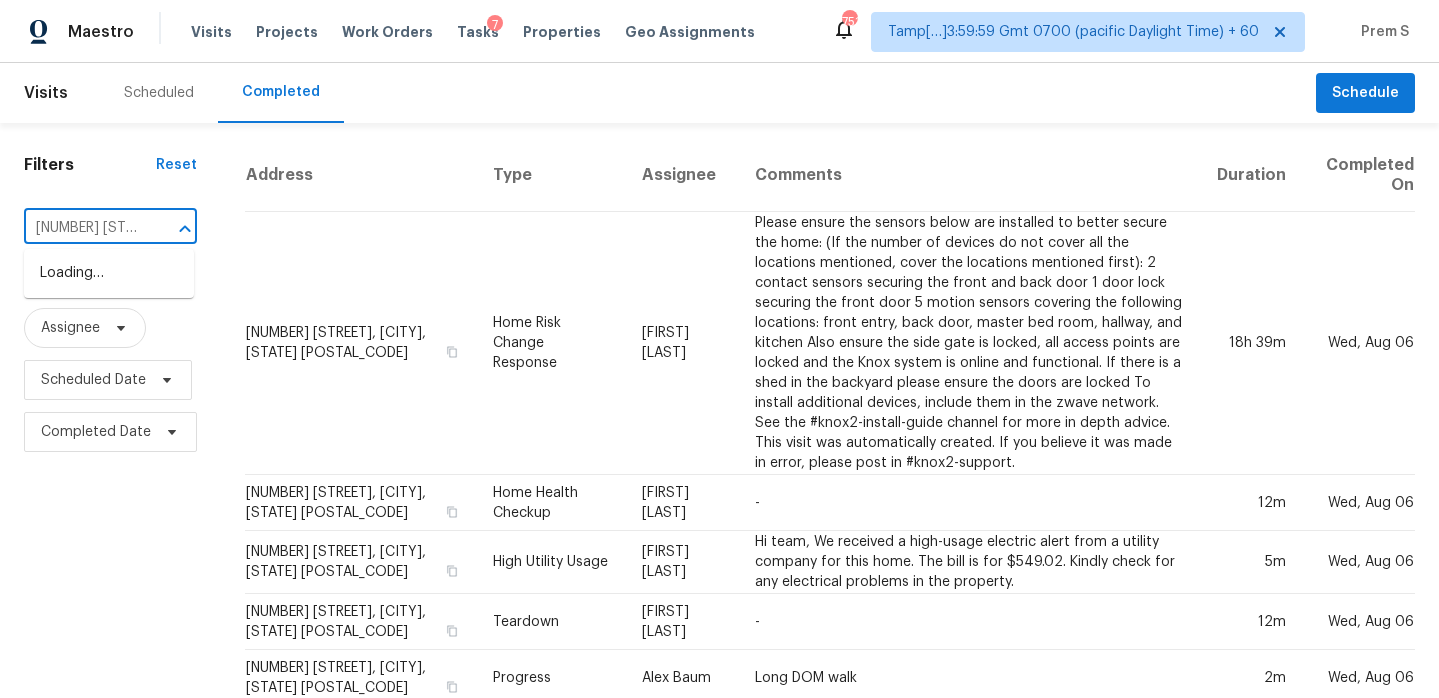 scroll, scrollTop: 0, scrollLeft: 141, axis: horizontal 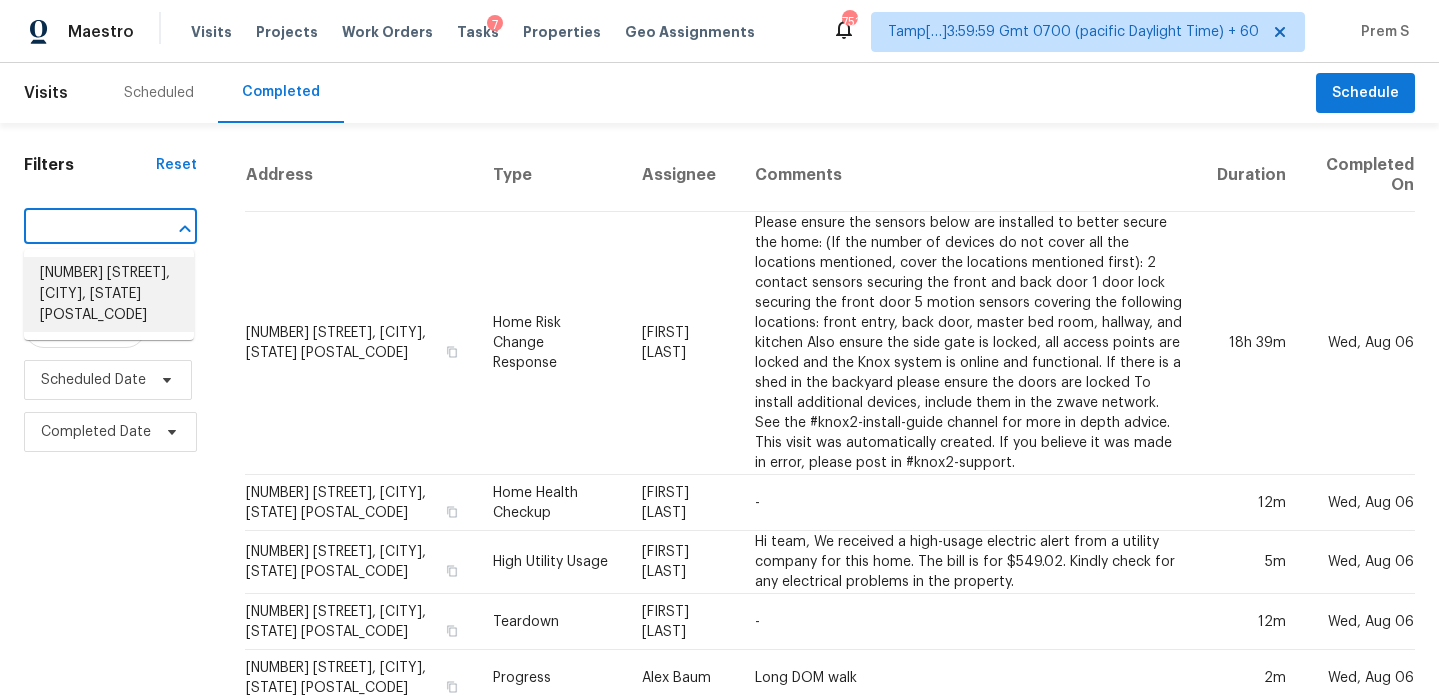 click on "[NUMBER] [STREET], [CITY], GA [ZIP]" at bounding box center (109, 294) 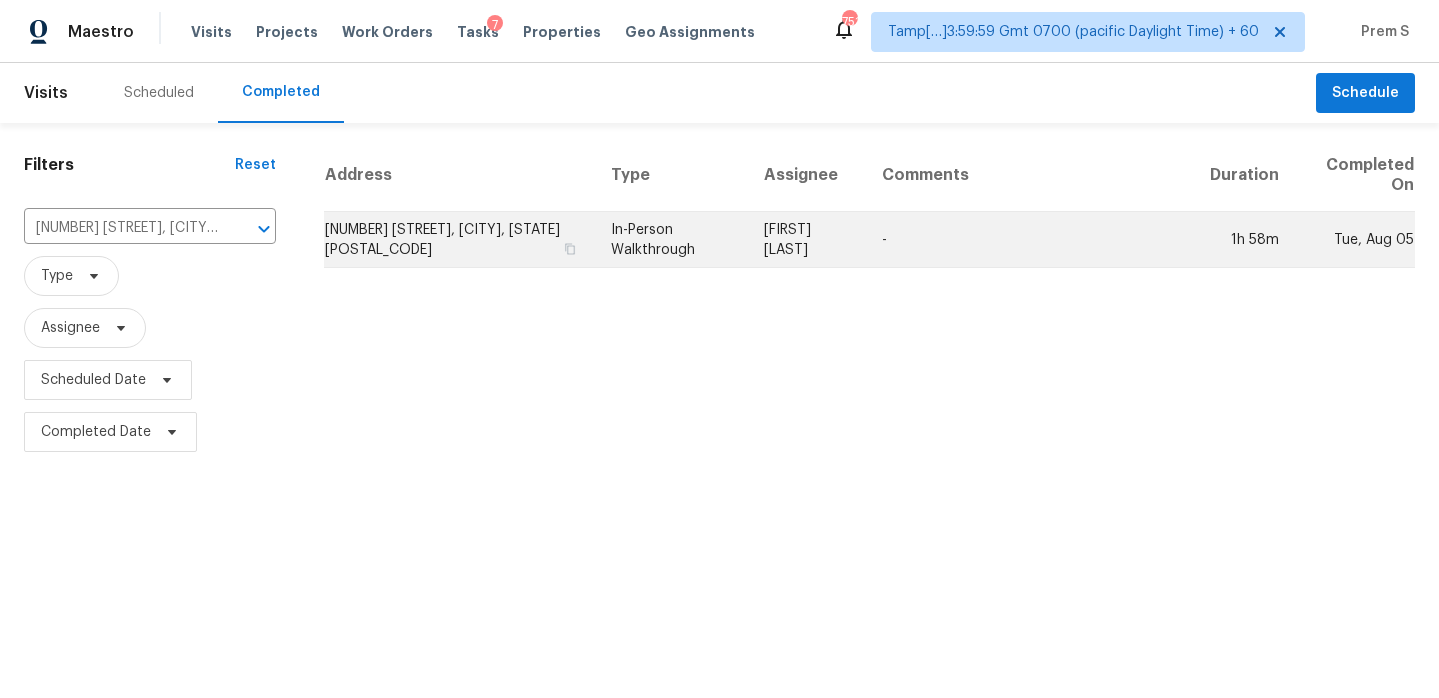 click on "[NUMBER] [STREET], [CITY], GA [ZIP]" at bounding box center (459, 240) 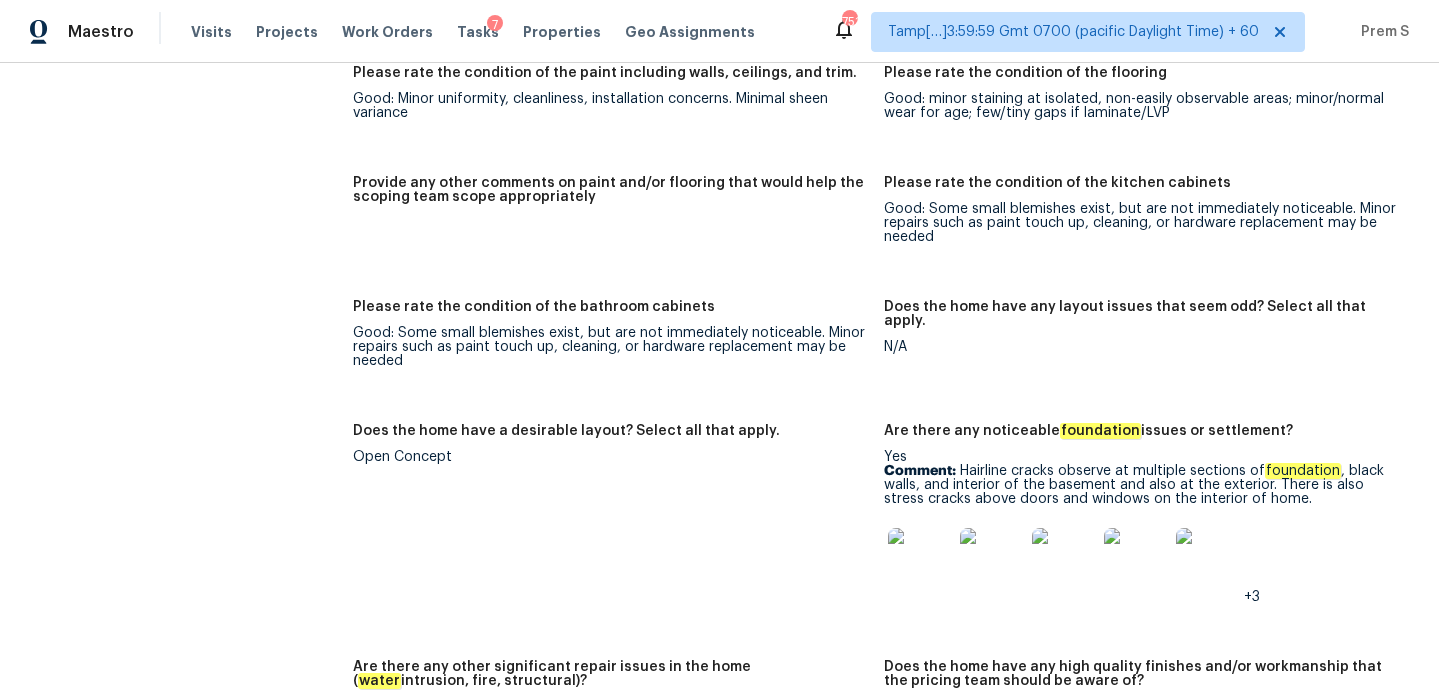 scroll, scrollTop: 3969, scrollLeft: 0, axis: vertical 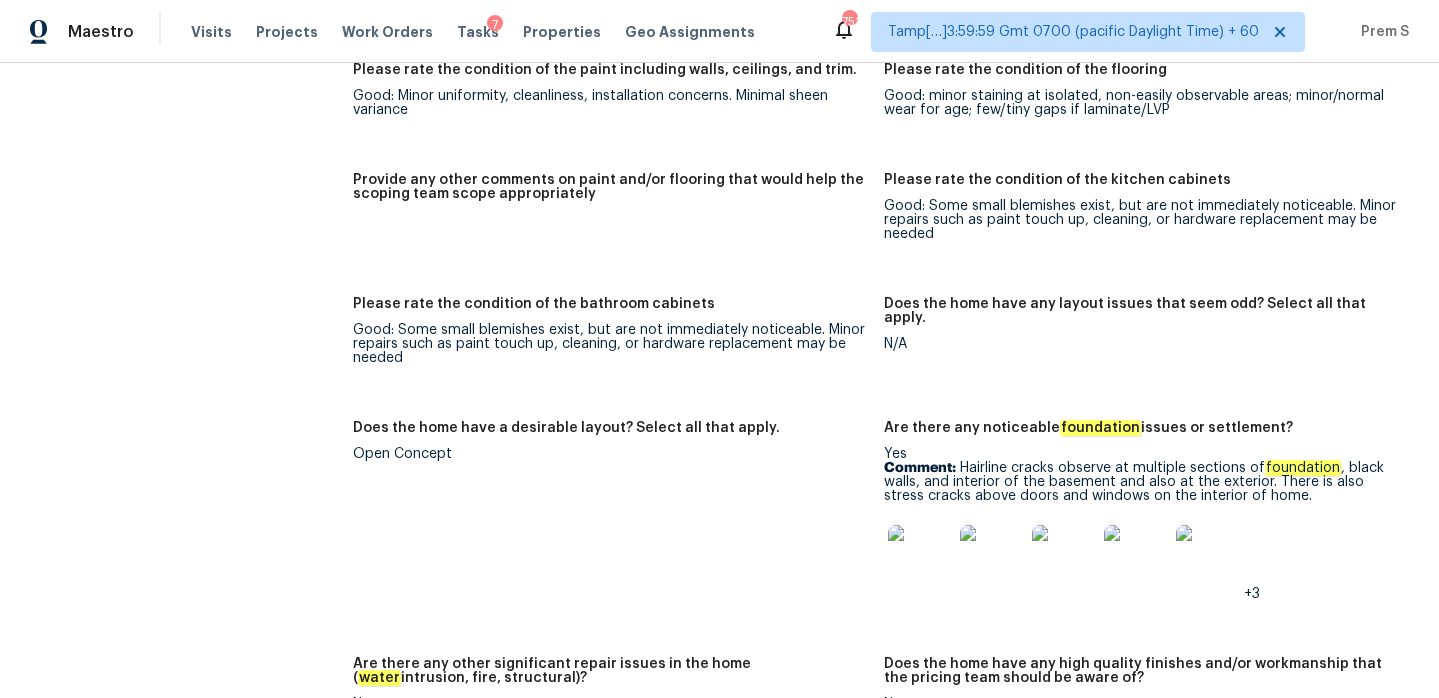 click at bounding box center [920, 557] 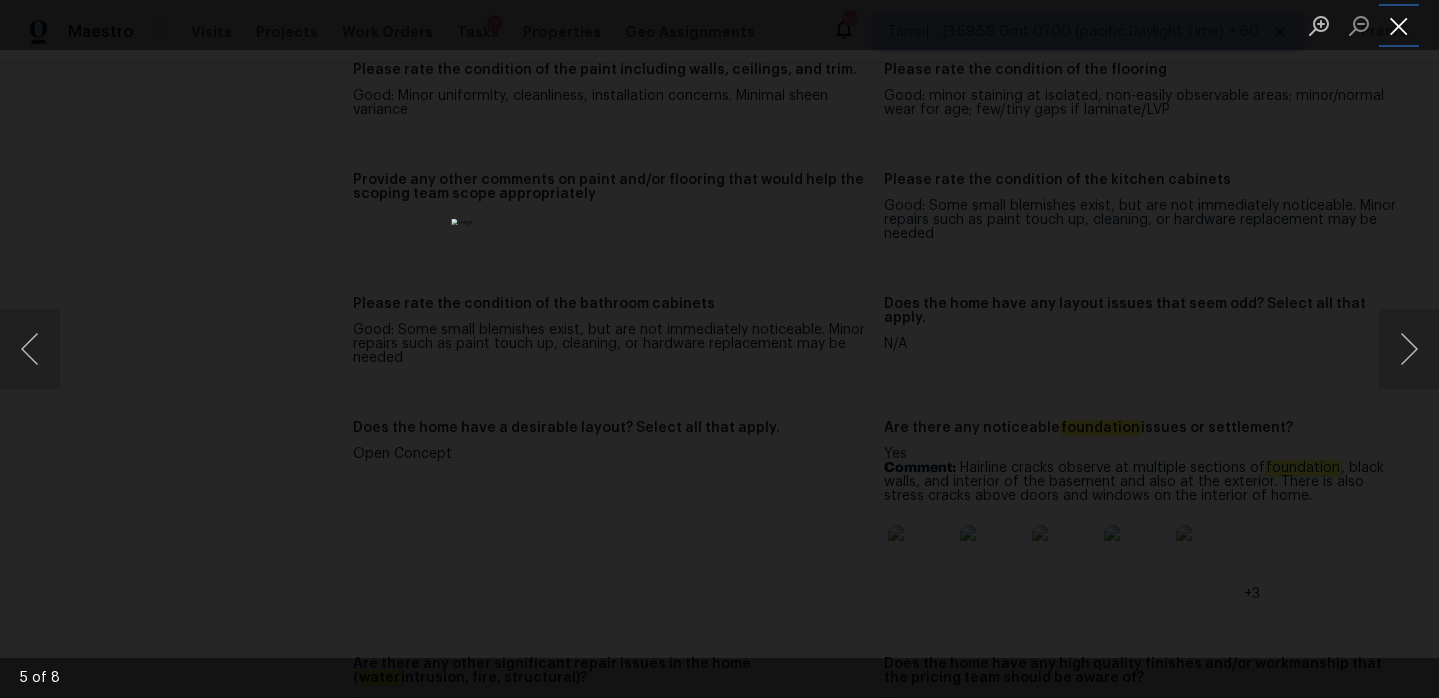 click at bounding box center [1399, 25] 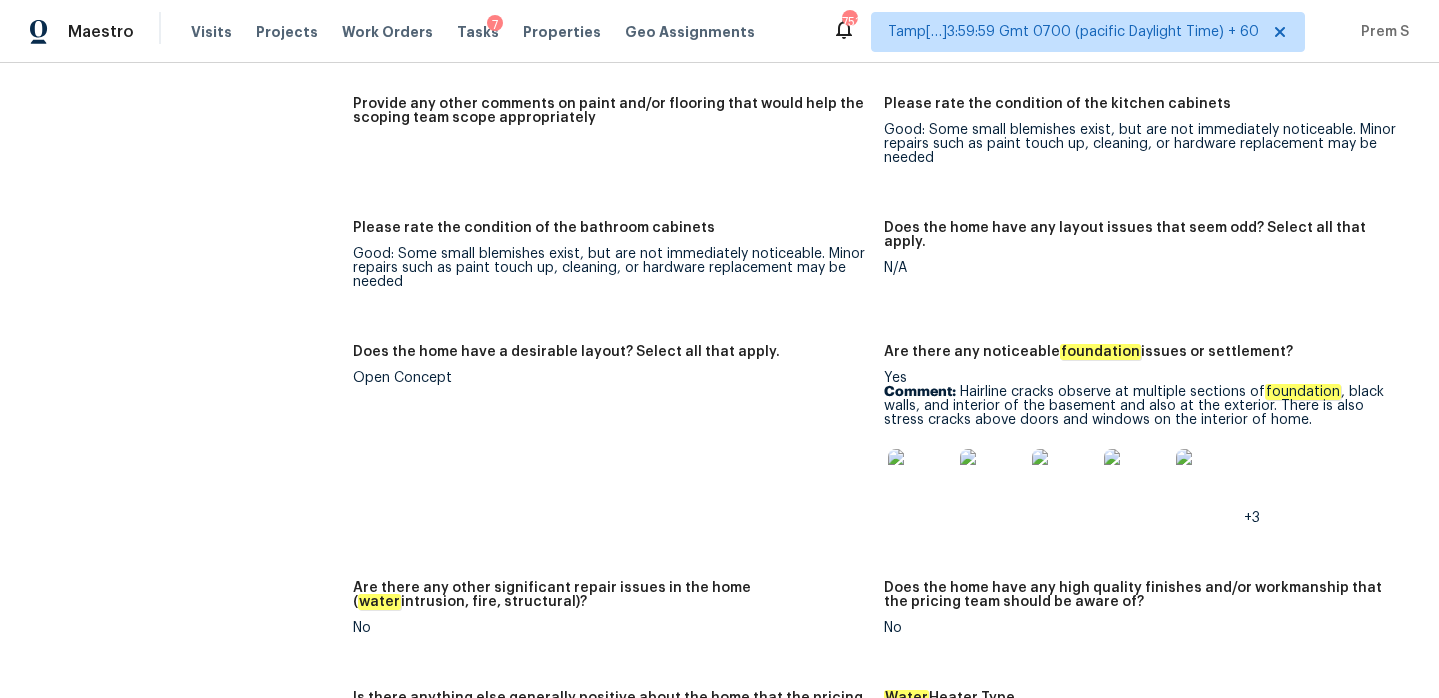 scroll, scrollTop: 4057, scrollLeft: 0, axis: vertical 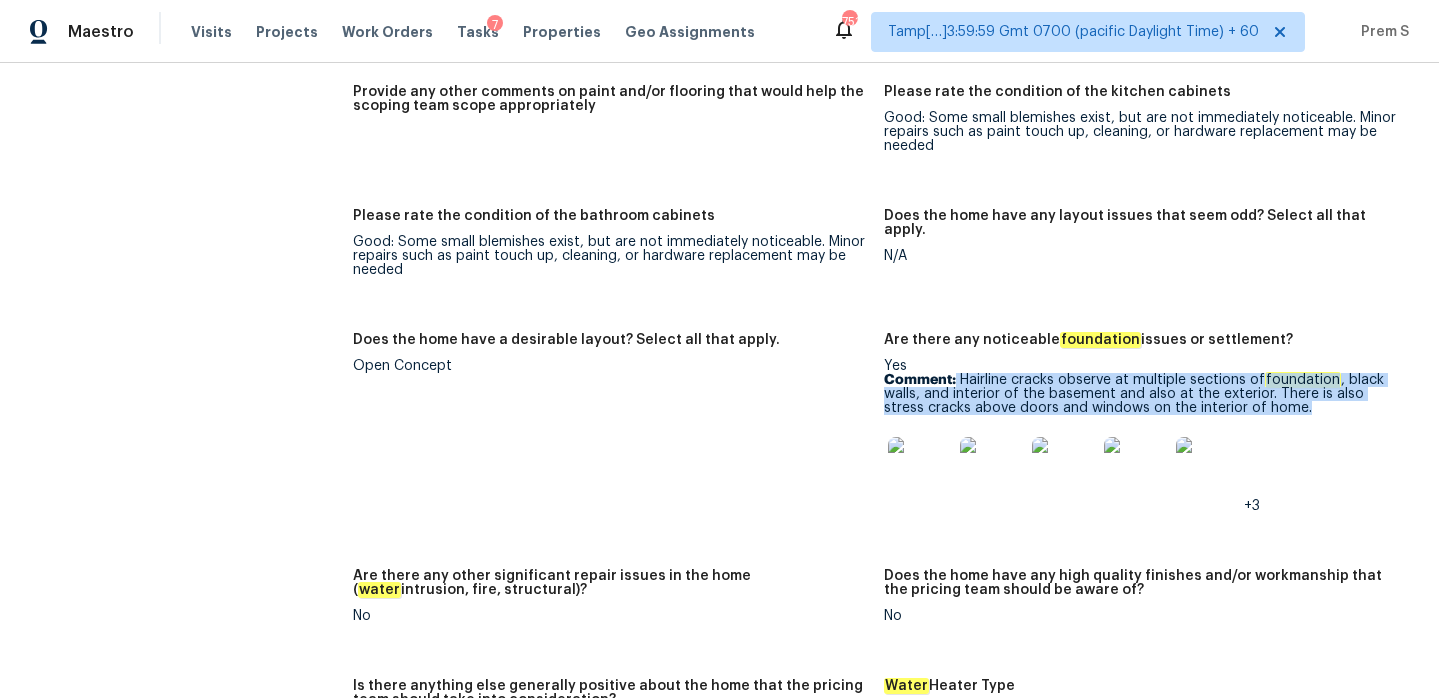 drag, startPoint x: 957, startPoint y: 350, endPoint x: 1344, endPoint y: 377, distance: 387.9407 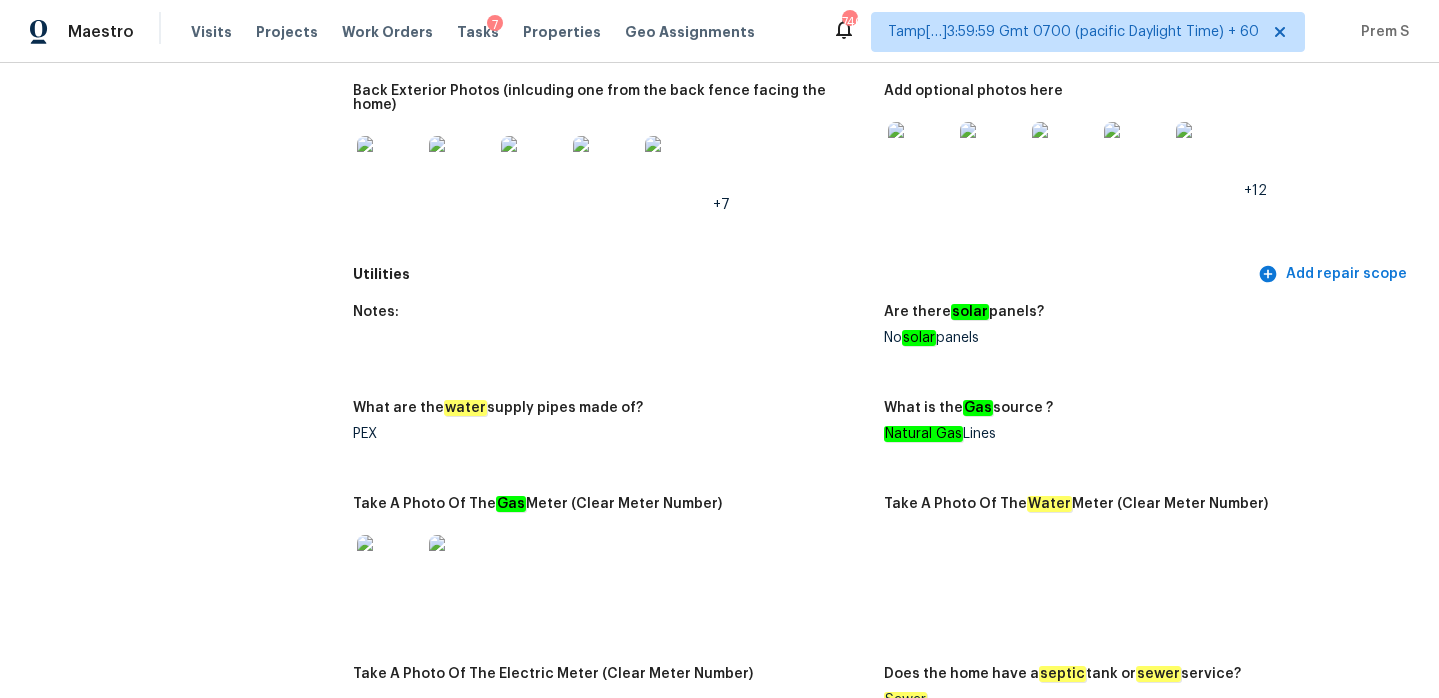 scroll, scrollTop: 0, scrollLeft: 0, axis: both 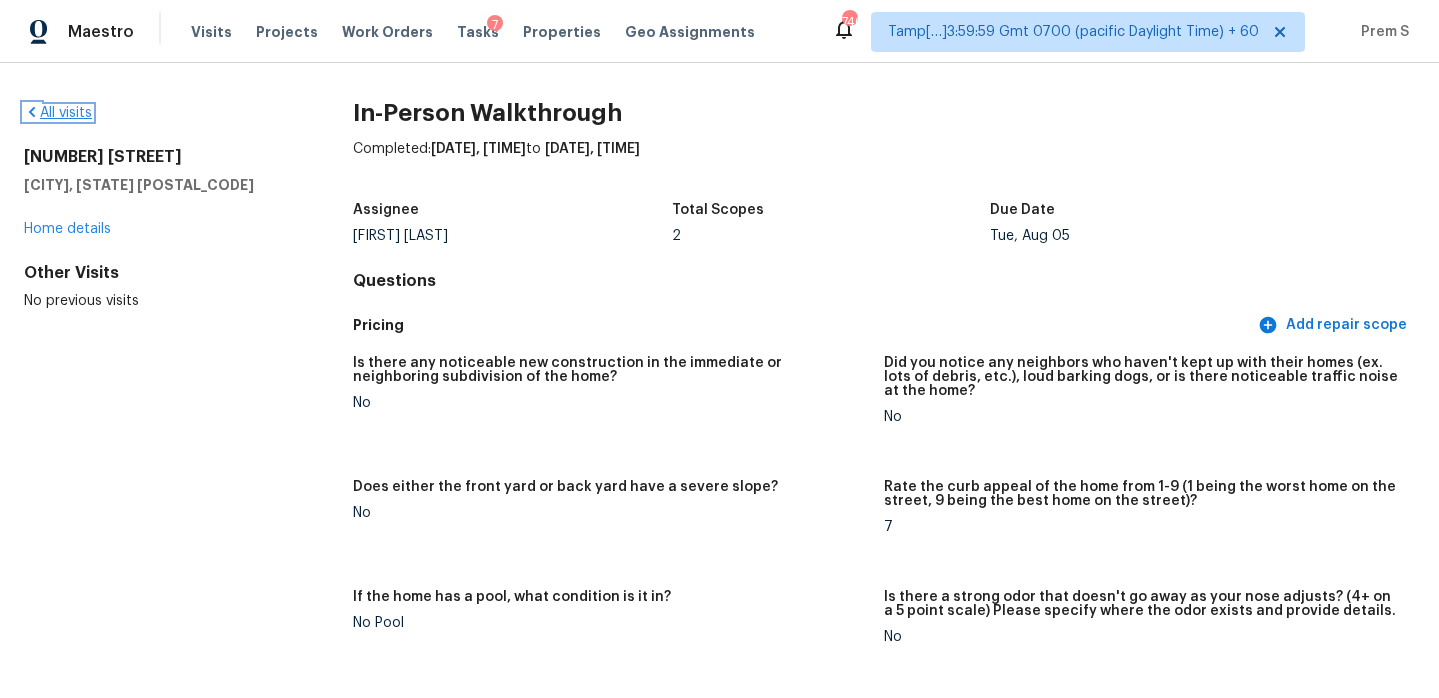 click on "All visits" at bounding box center [58, 113] 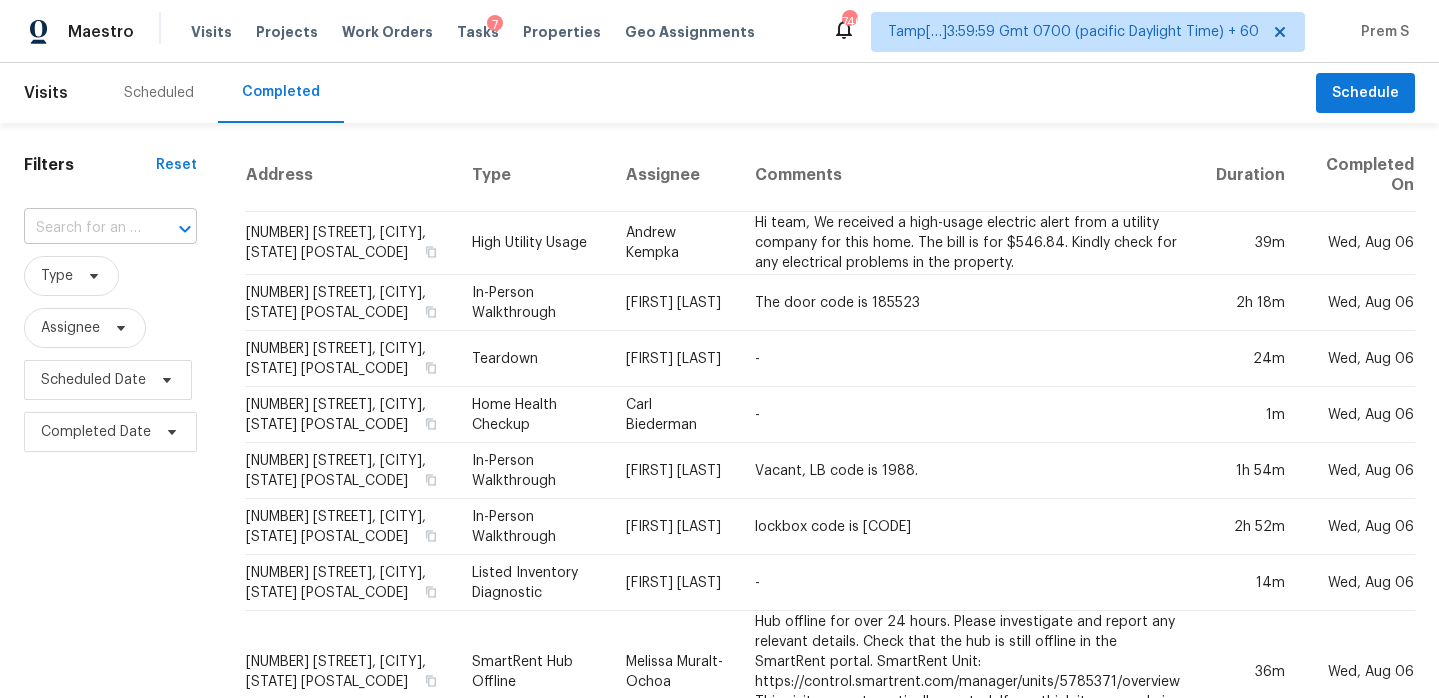click at bounding box center (82, 228) 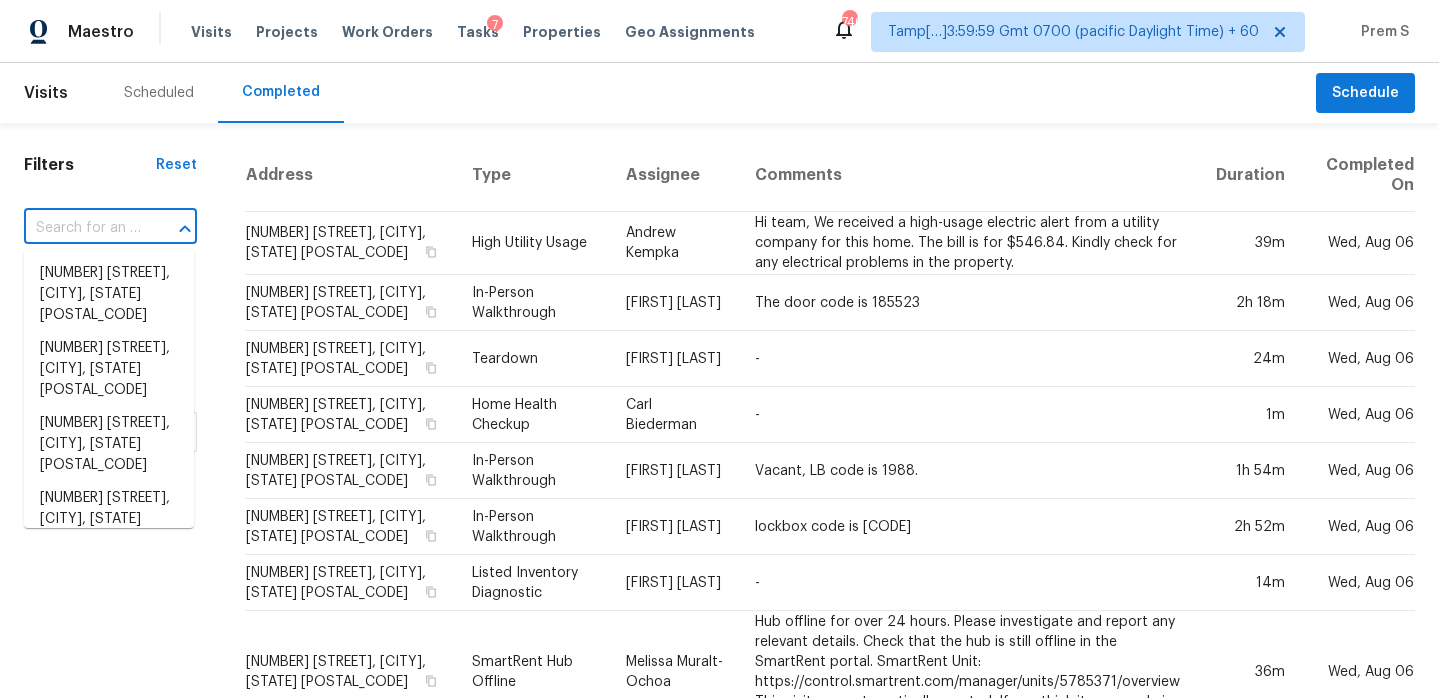 paste on "768 Tall Timber Dr Greenwood, IN, 46143" 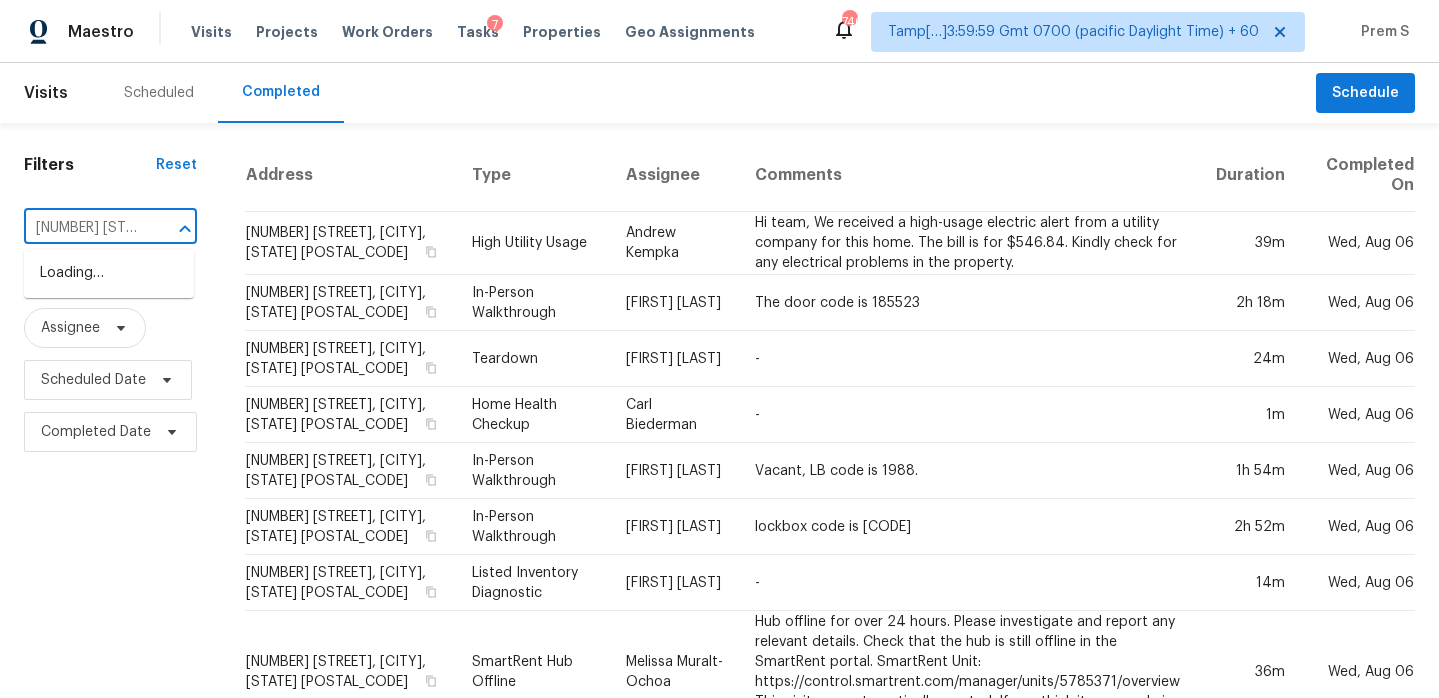 scroll, scrollTop: 0, scrollLeft: 164, axis: horizontal 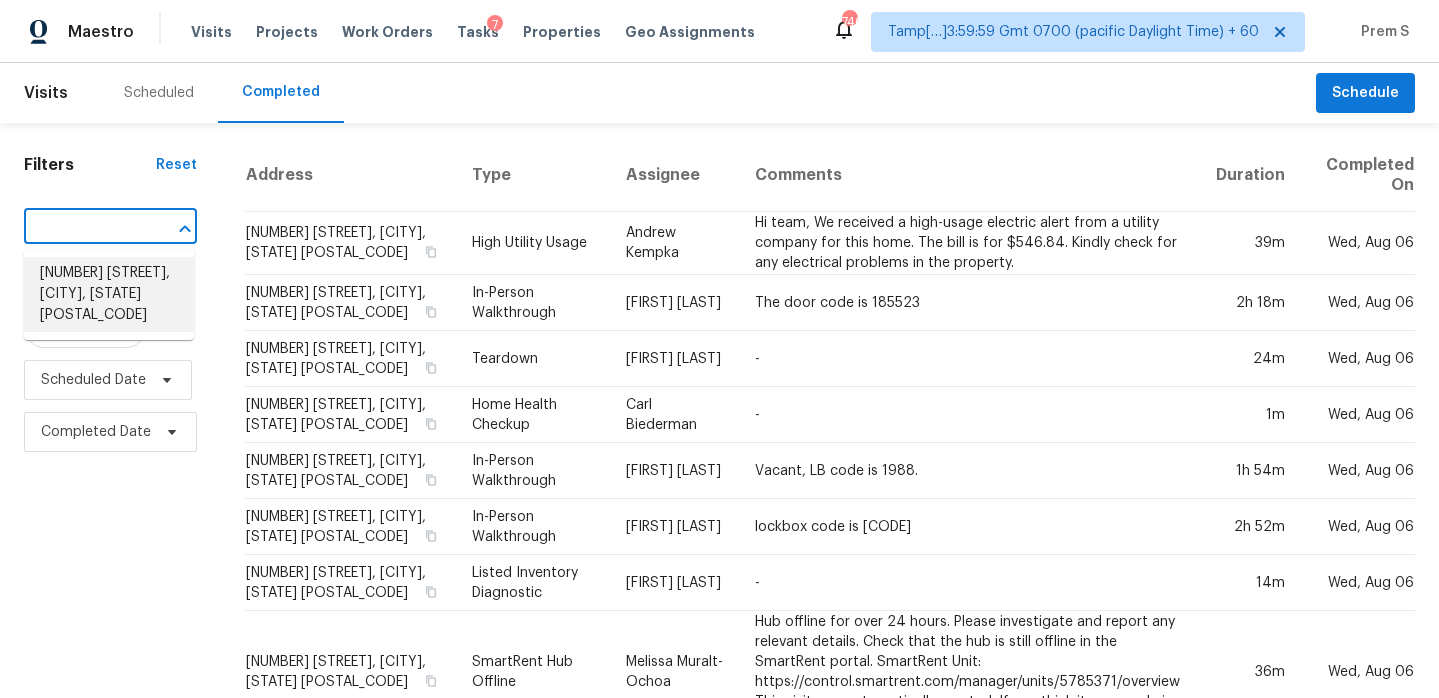 click on "768 Tall Timber Dr, Greenwood, IN 46143" at bounding box center [109, 294] 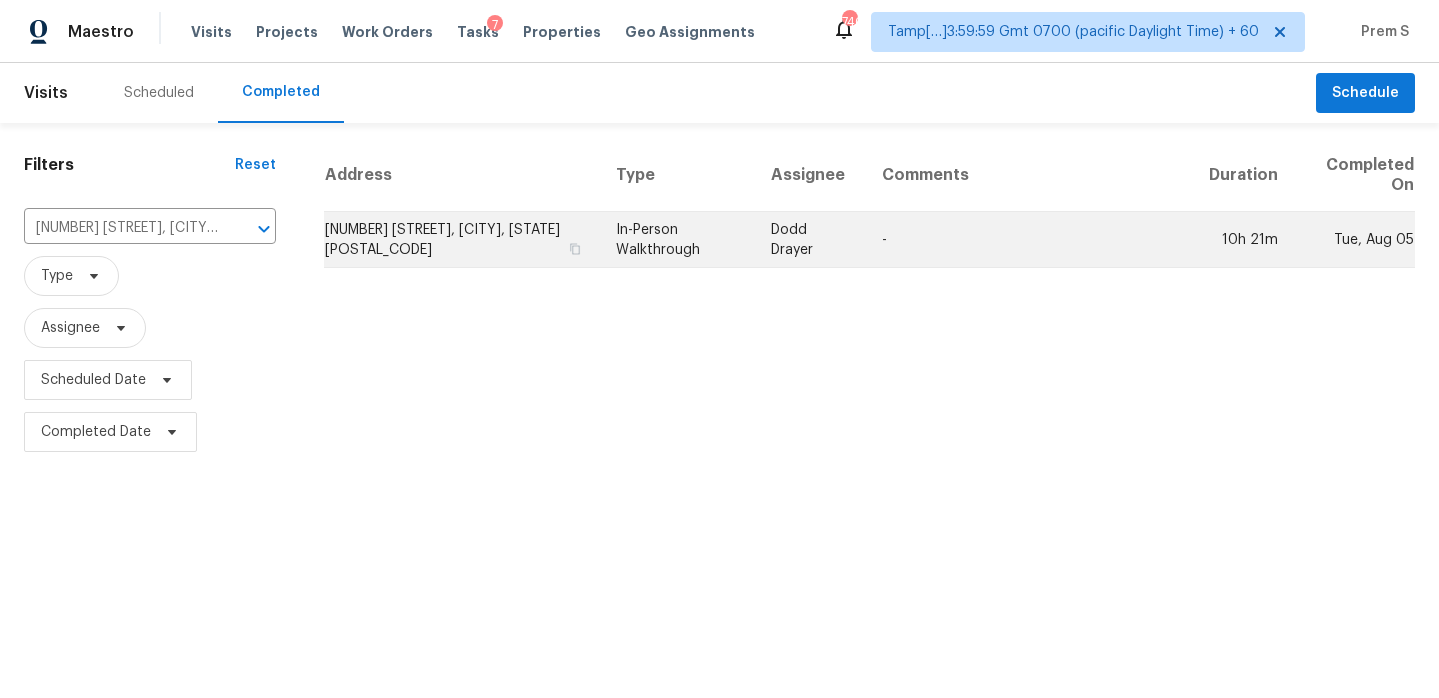 click on "768 Tall Timber Dr, Greenwood, IN 46143" at bounding box center (462, 240) 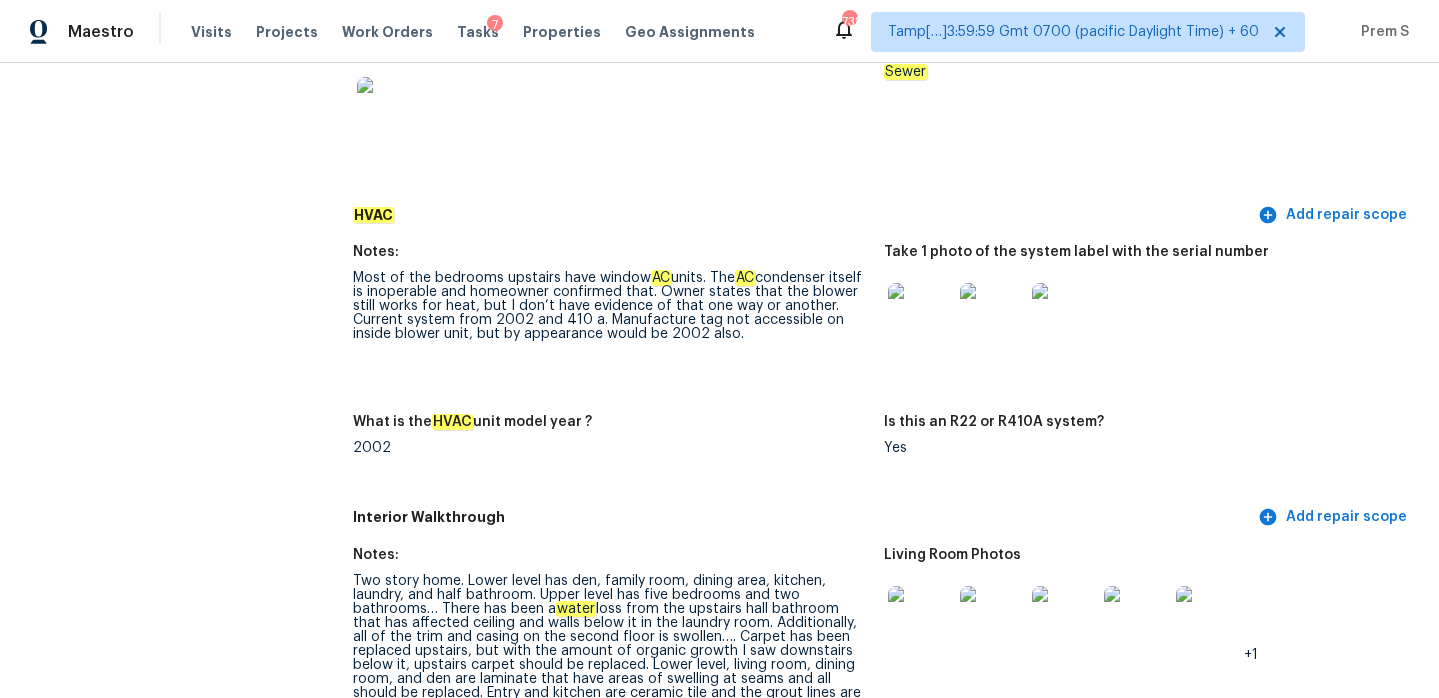 scroll, scrollTop: 1612, scrollLeft: 0, axis: vertical 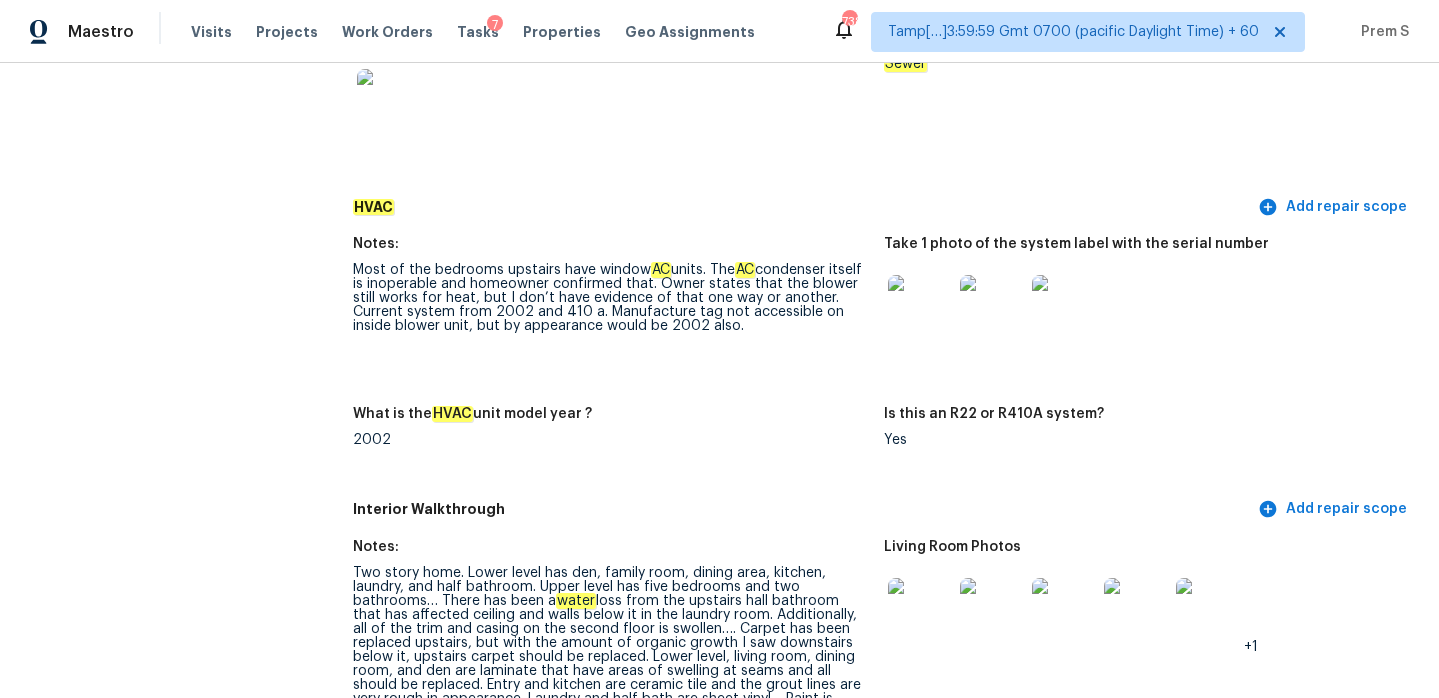 click on "Interior Walkthrough" at bounding box center (803, 509) 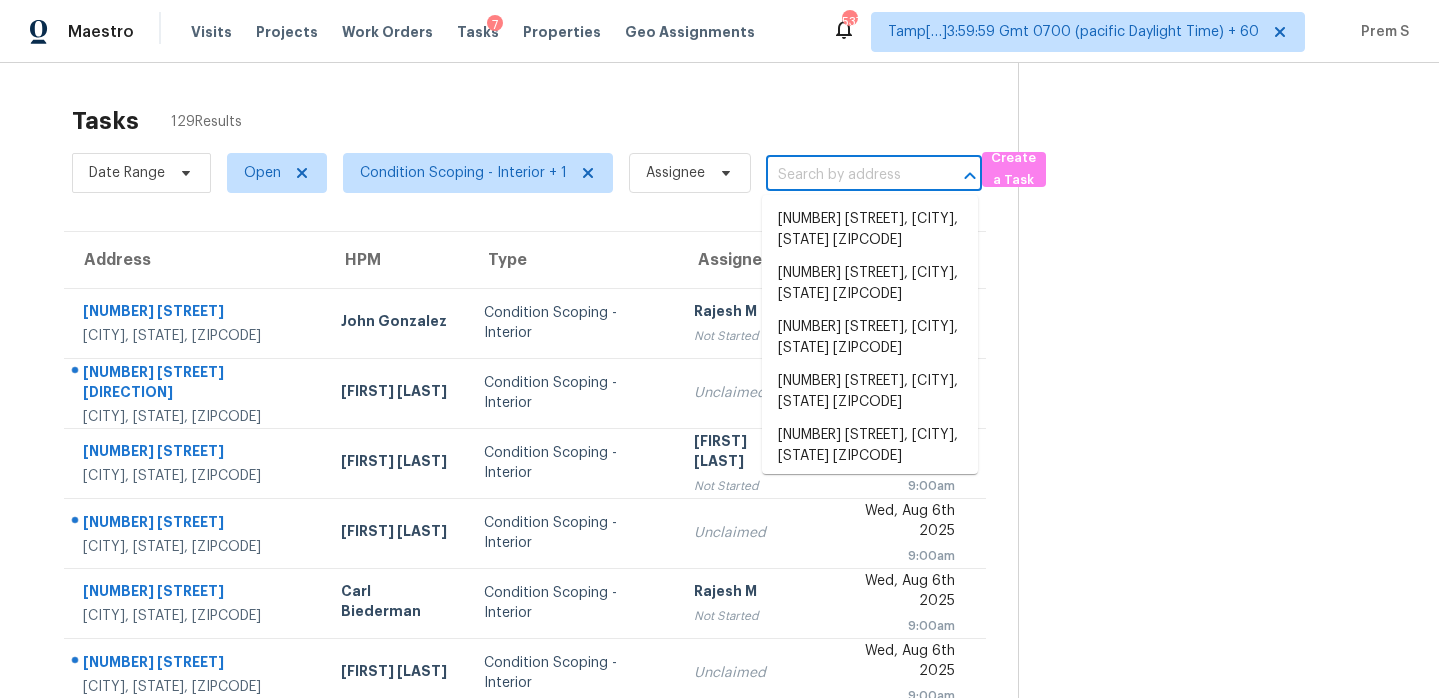 scroll, scrollTop: 0, scrollLeft: 0, axis: both 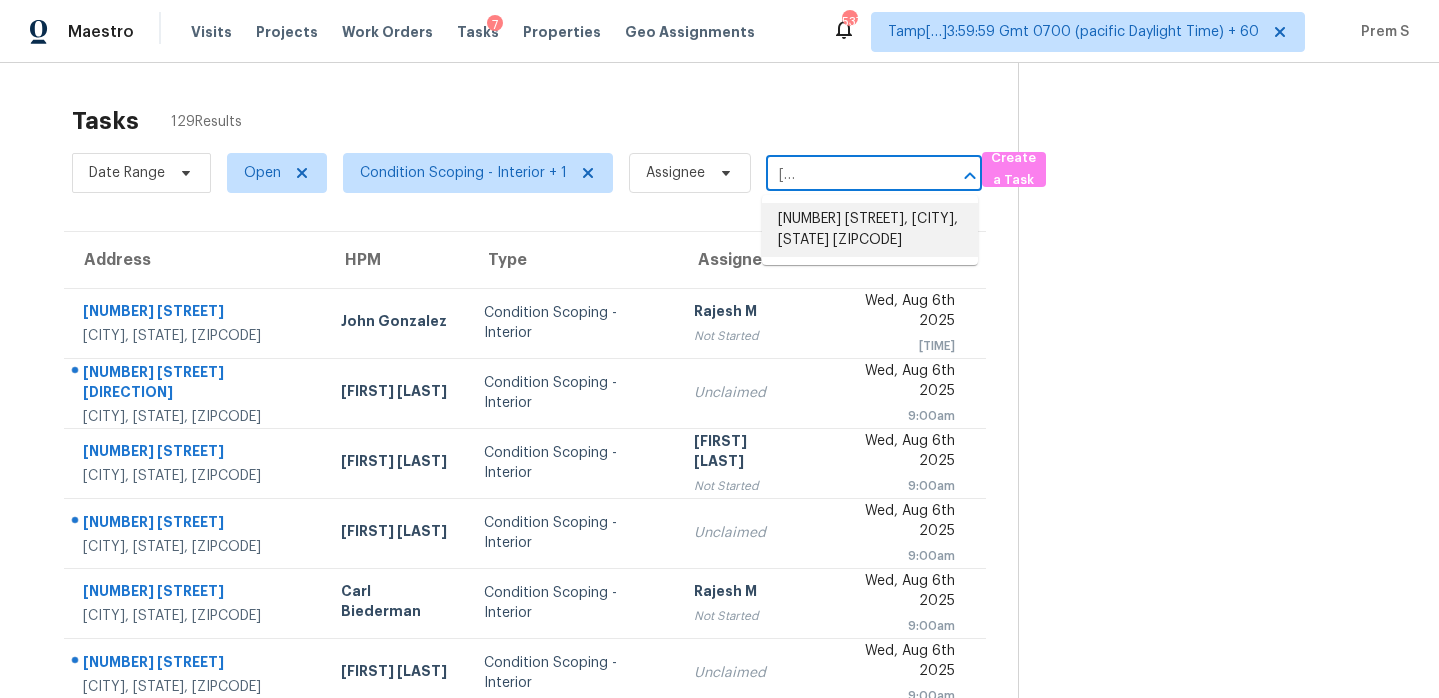 click on "4074 Gossan Spgs, San Antonio, TX 78253" at bounding box center (870, 230) 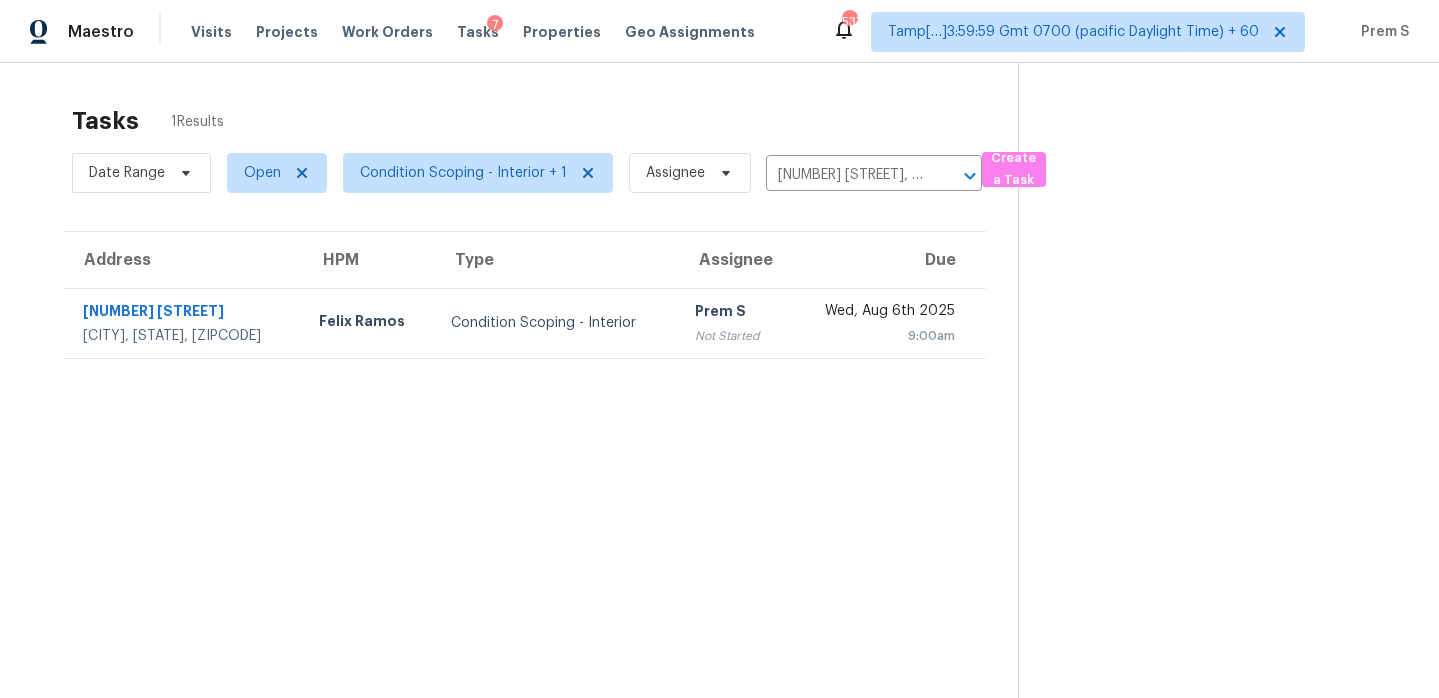 click on "Tasks 1  Results Date Range Open Condition Scoping - Interior + 1 Assignee 4074 Gossan Spgs, San Antonio, TX 78253 ​ Create a Task Address HPM Type Assignee Due 4074 Gossan Spgs   San Antonio, TX, 78253 Felix Ramos Condition Scoping - Interior Prem S Not Started Wed, Aug 6th 2025 9:00am" at bounding box center [525, 428] 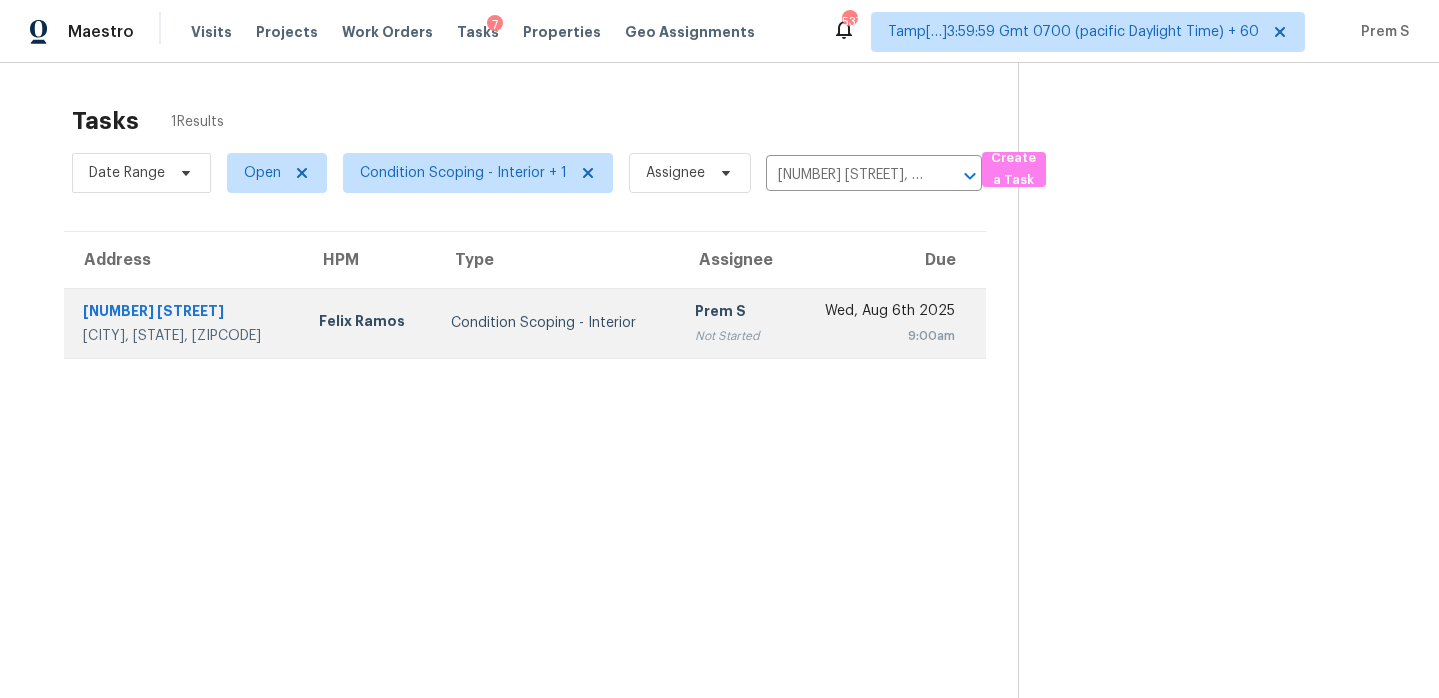 click on "9:00am" at bounding box center [880, 336] 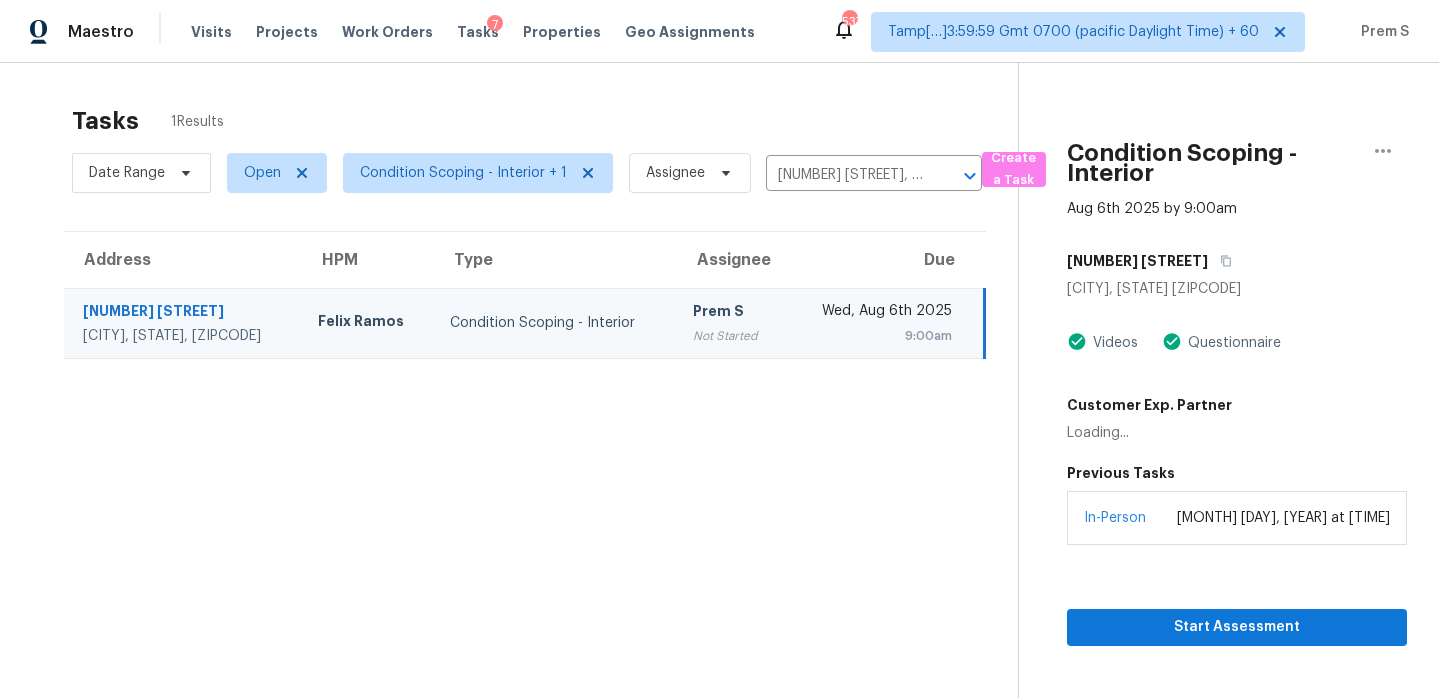 scroll, scrollTop: 63, scrollLeft: 0, axis: vertical 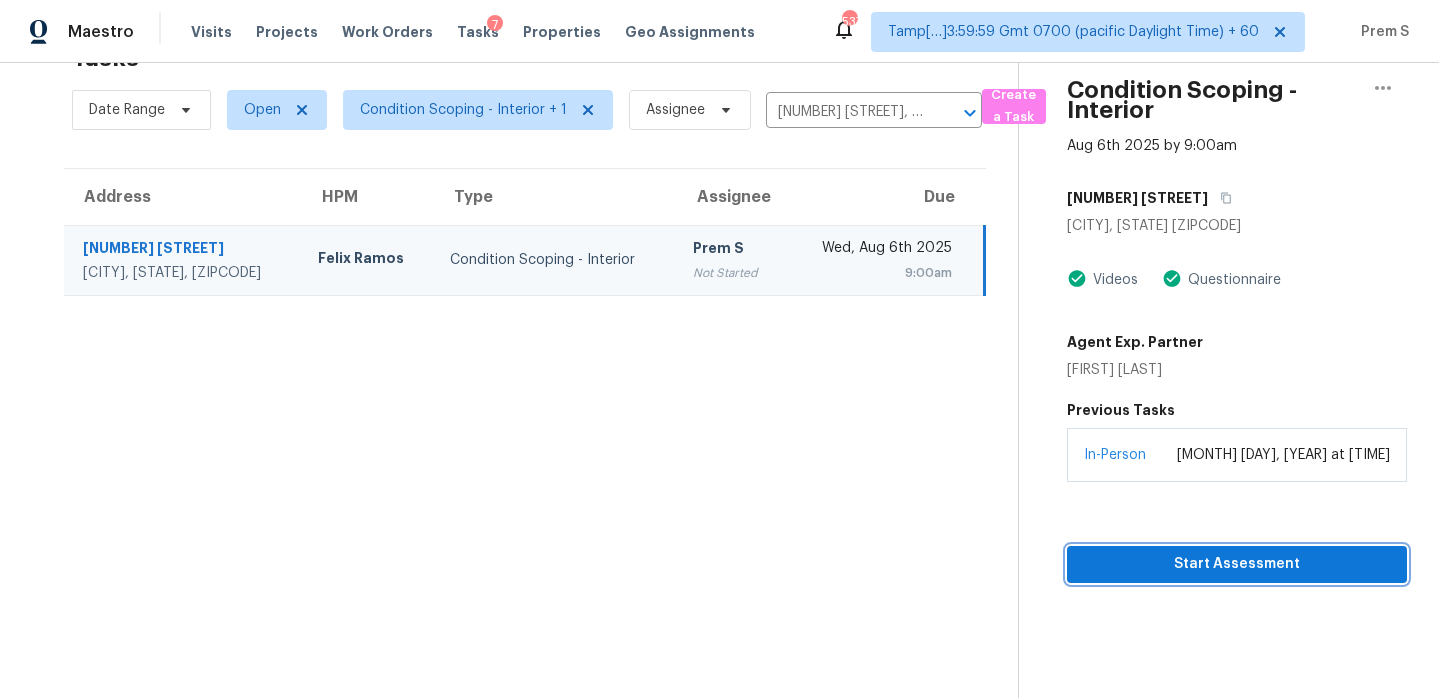 click on "Start Assessment" at bounding box center (1237, 564) 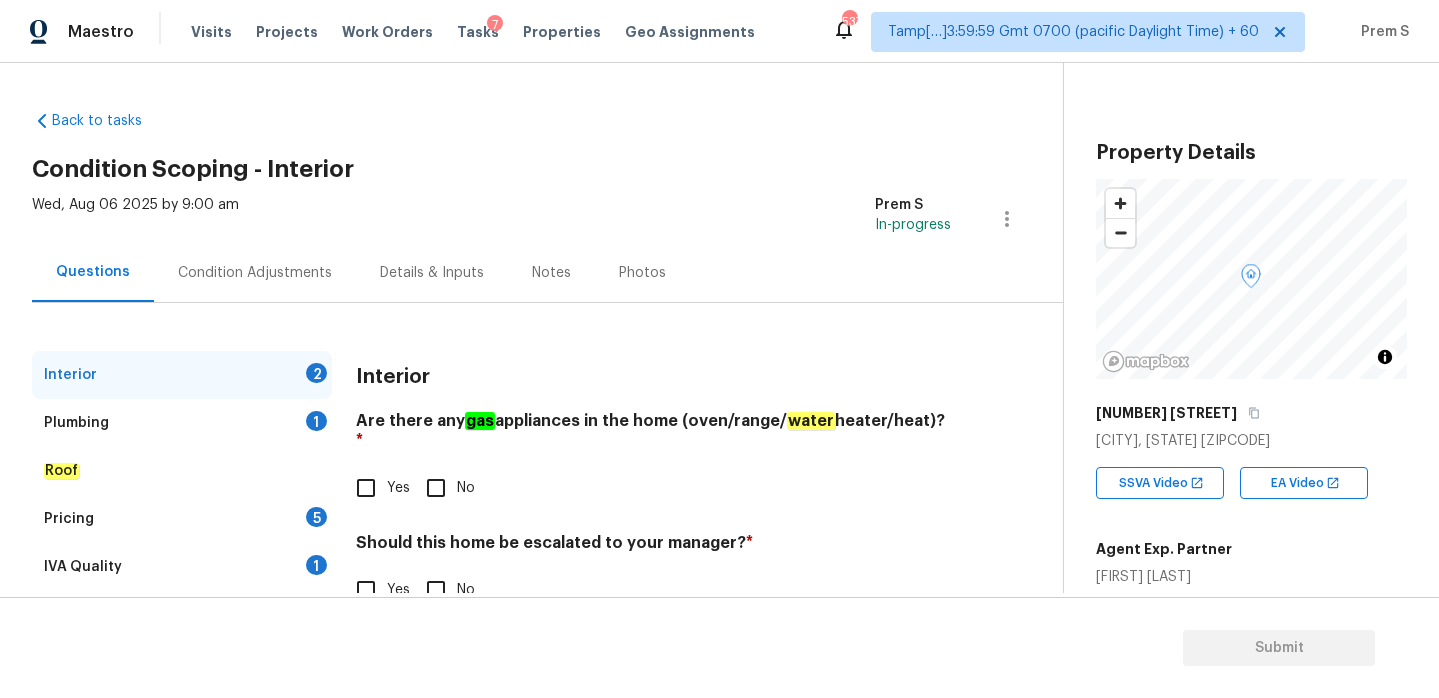 click on "Yes" at bounding box center [366, 488] 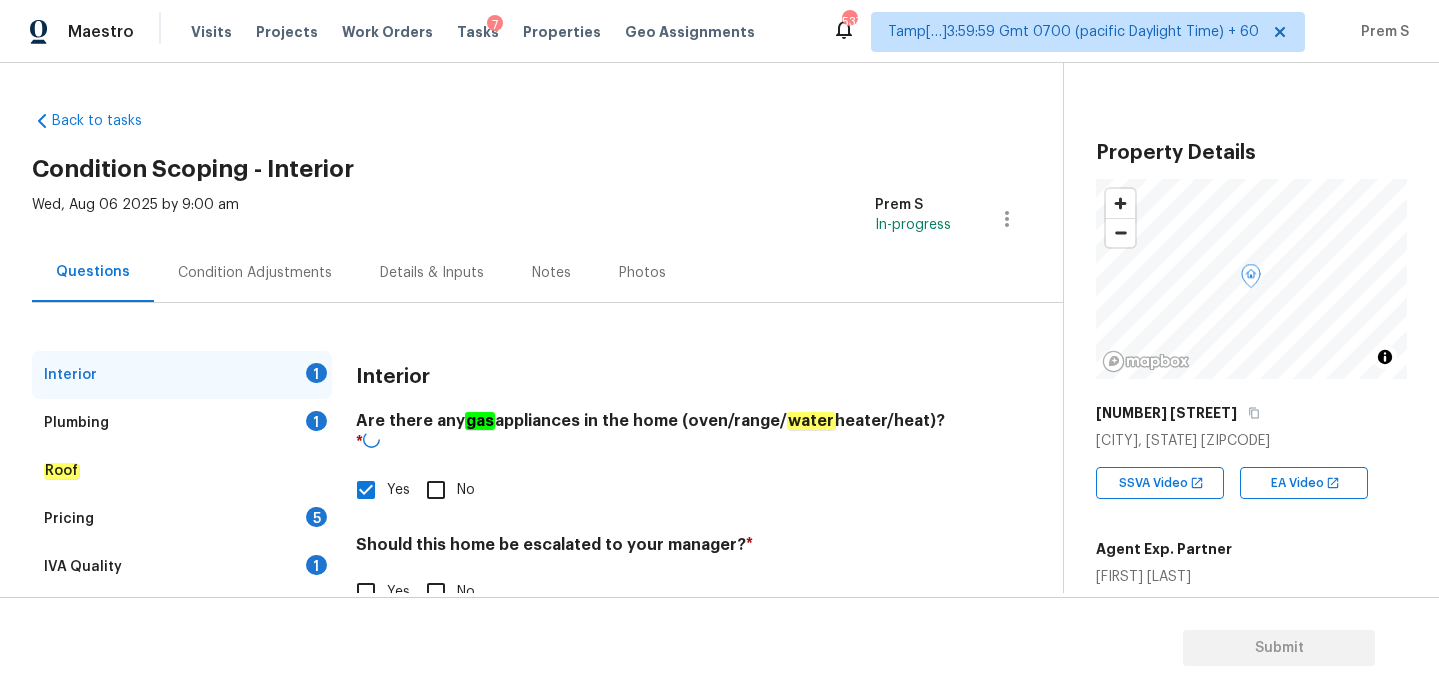 scroll, scrollTop: 52, scrollLeft: 0, axis: vertical 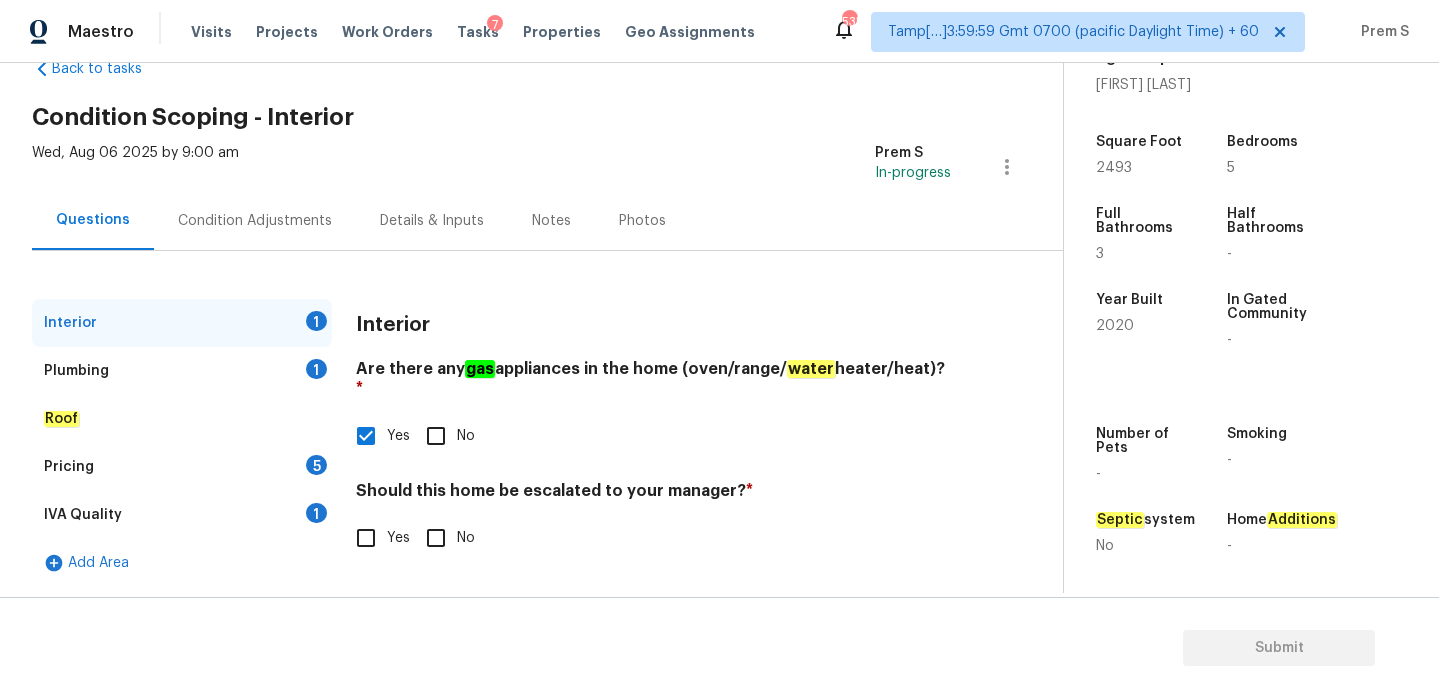 click on "No" at bounding box center [436, 538] 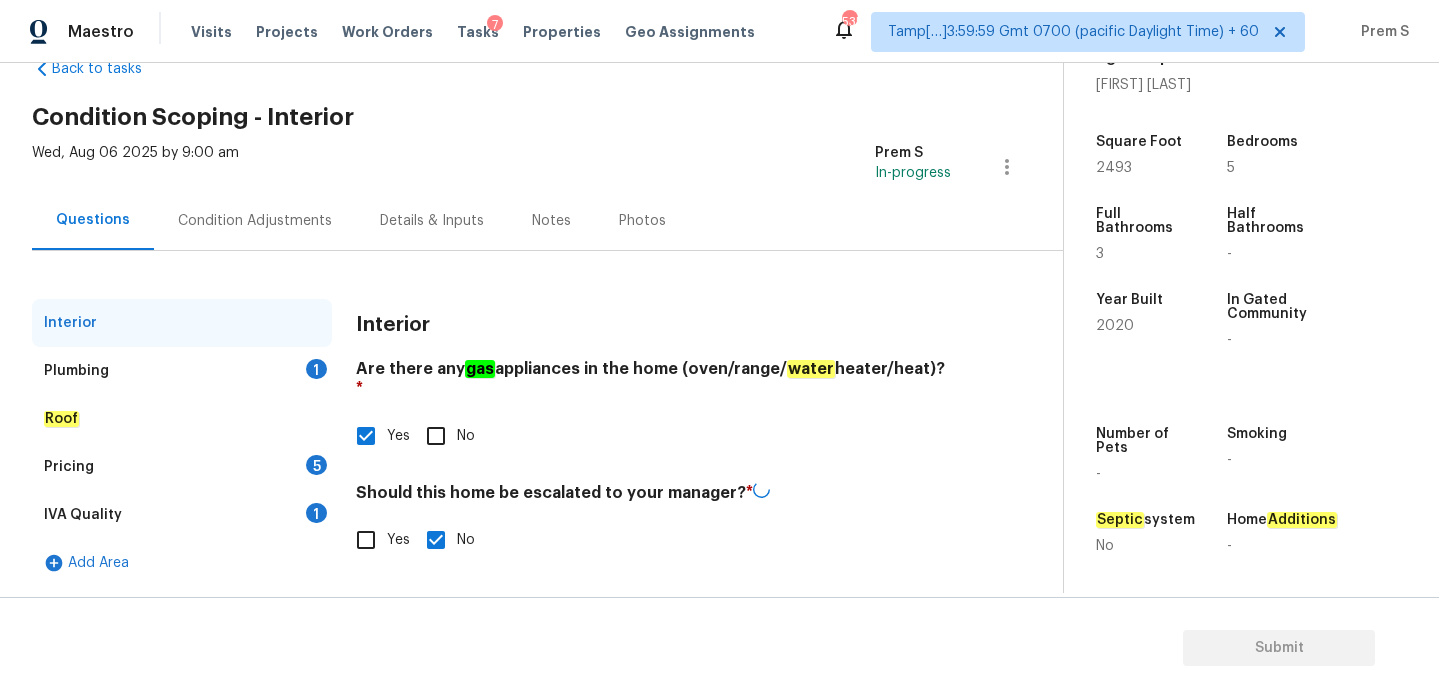 click on "Plumbing 1" at bounding box center (182, 371) 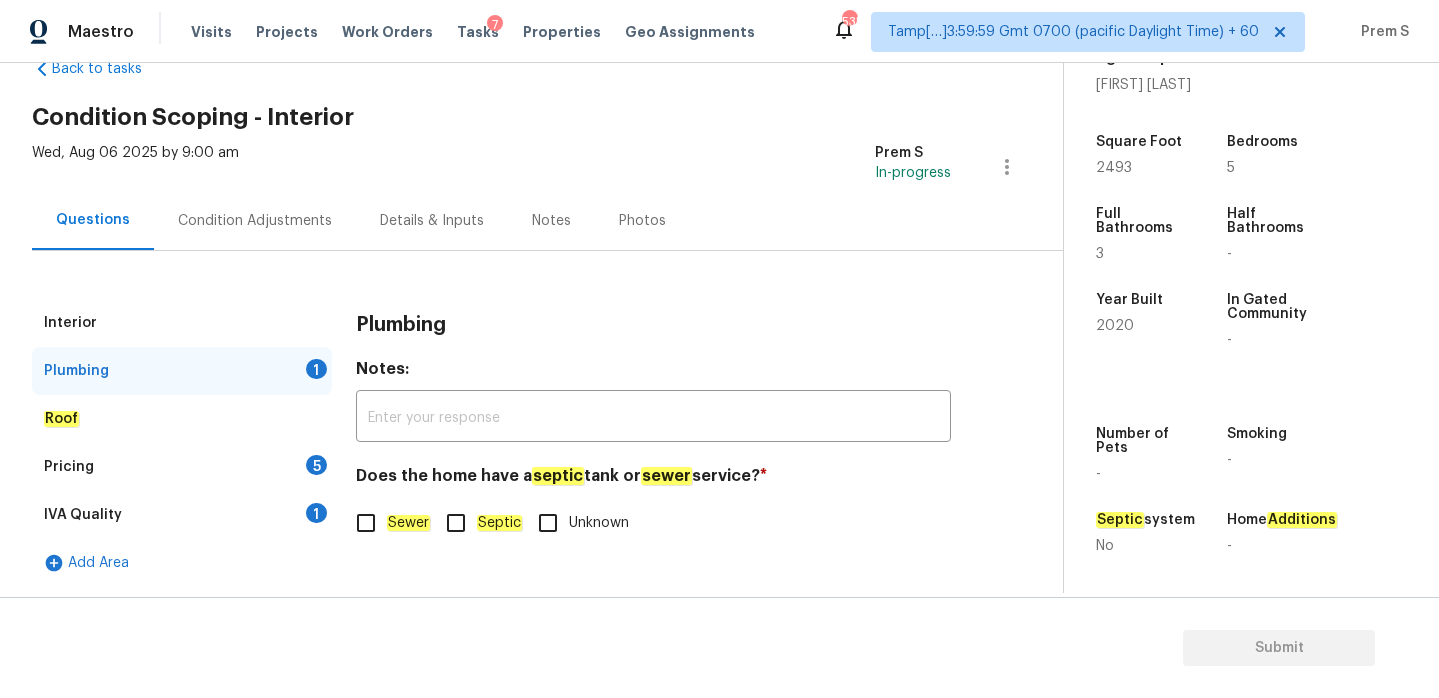 click on "Septic" at bounding box center (456, 523) 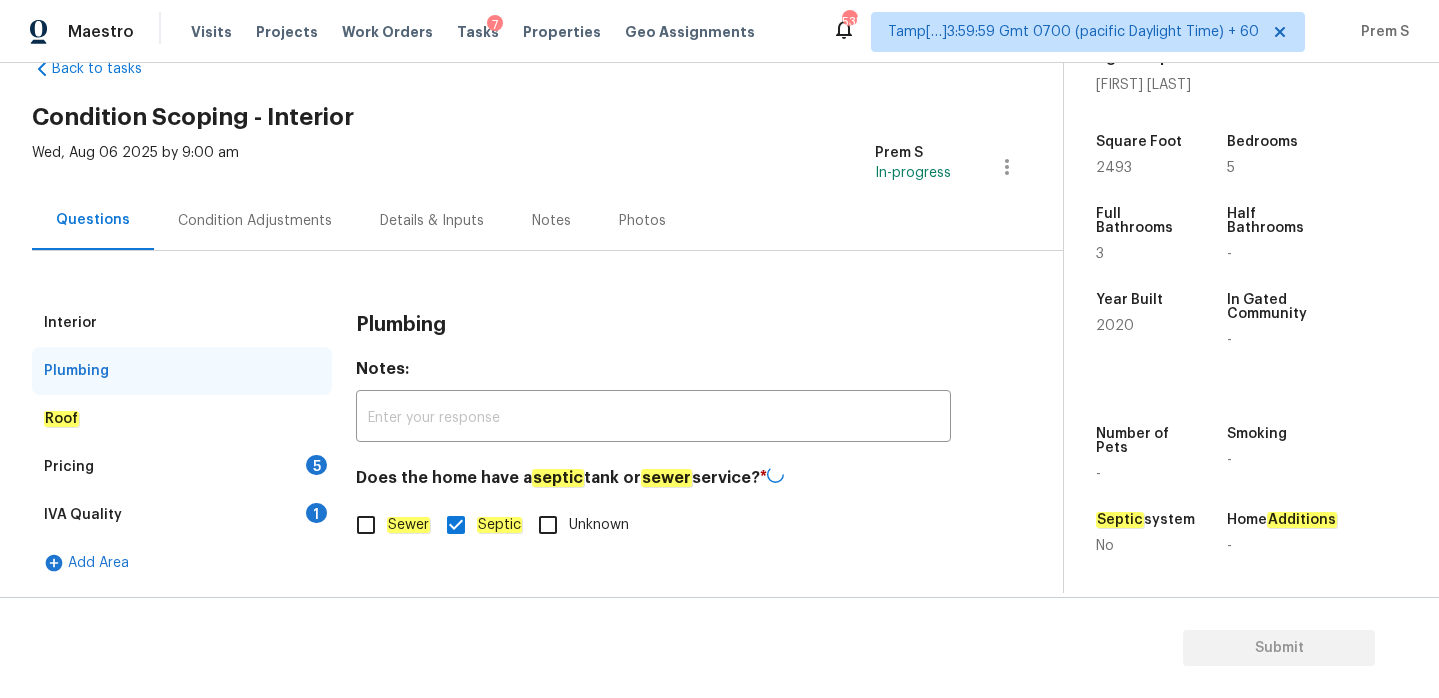 click on "Sewer" 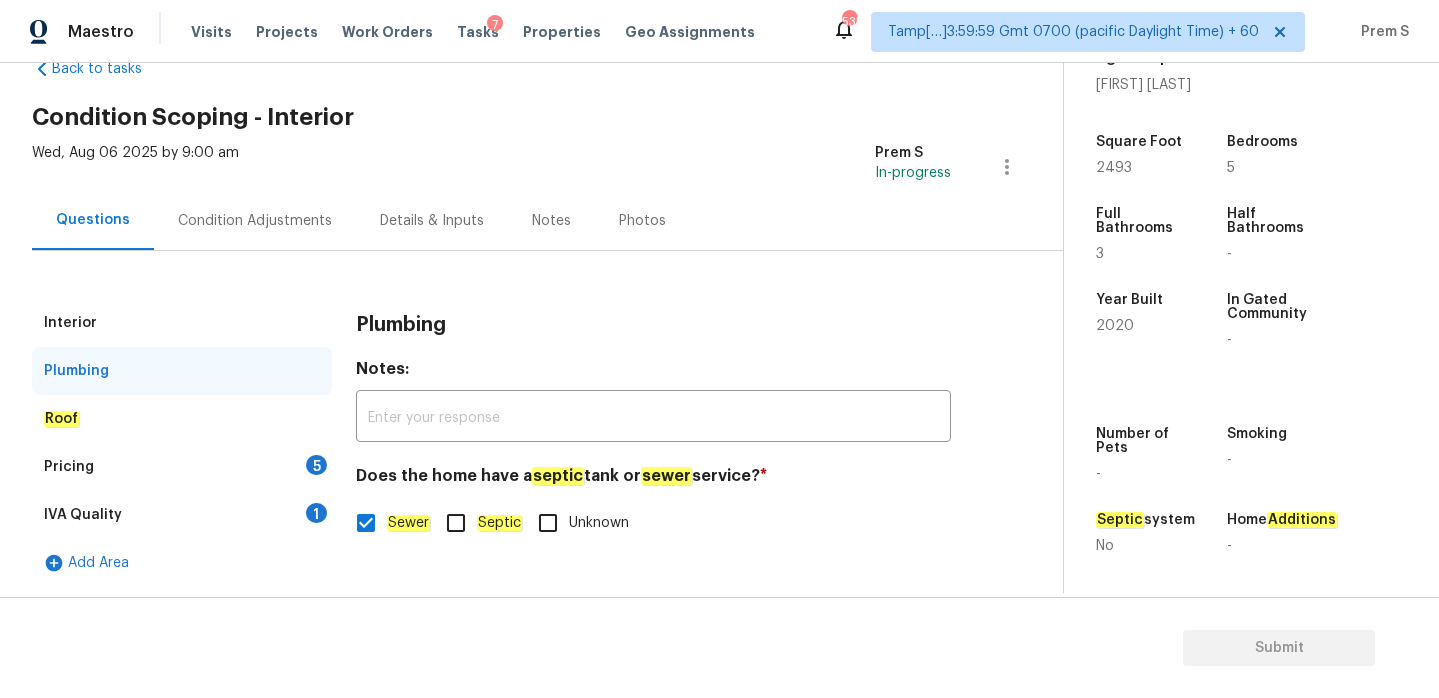 click on "Pricing 5" at bounding box center (182, 467) 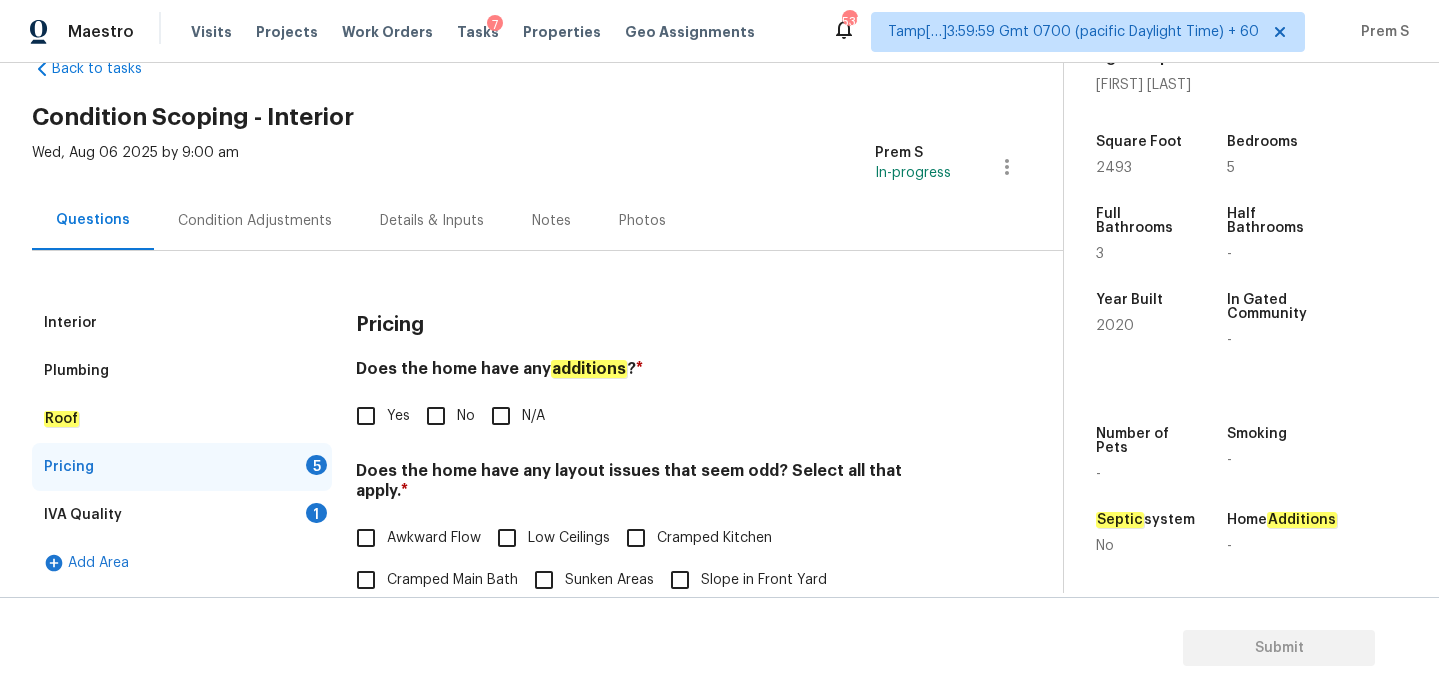 click on "No" at bounding box center (436, 416) 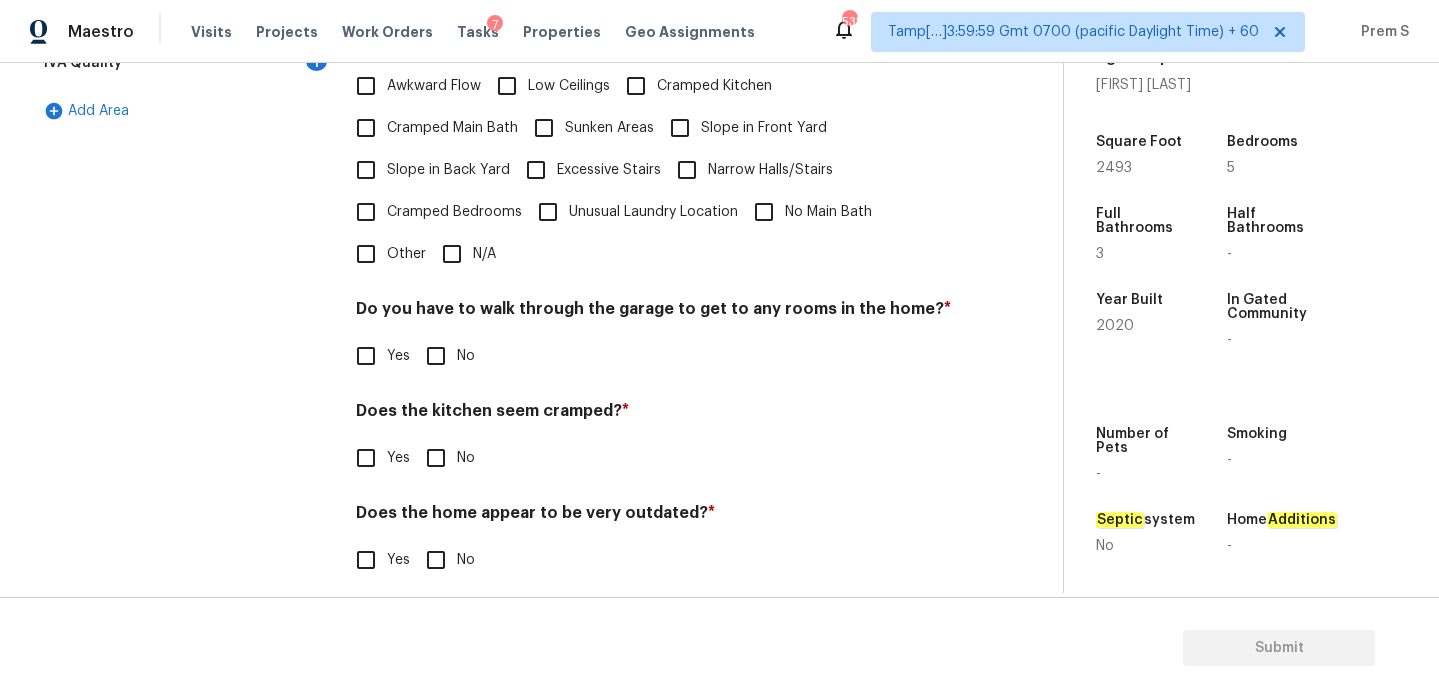 scroll, scrollTop: 502, scrollLeft: 0, axis: vertical 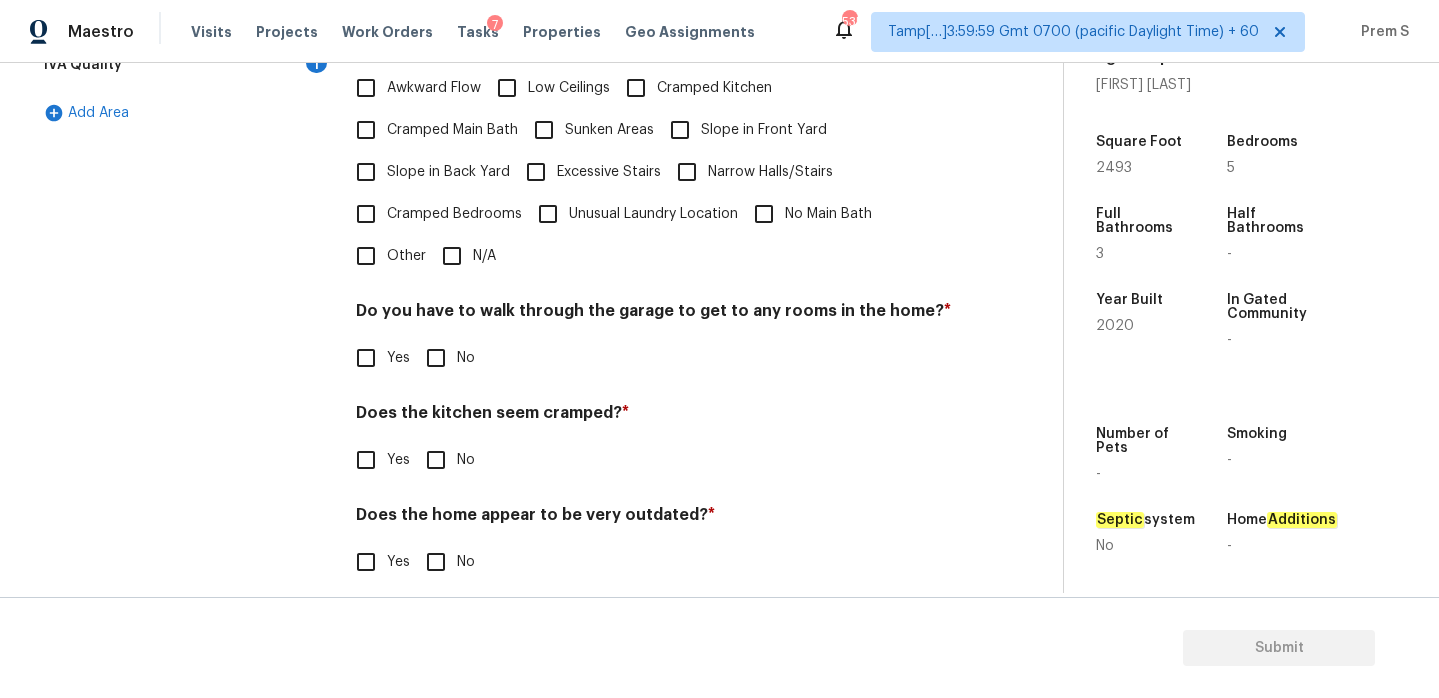 click on "N/A" at bounding box center [452, 256] 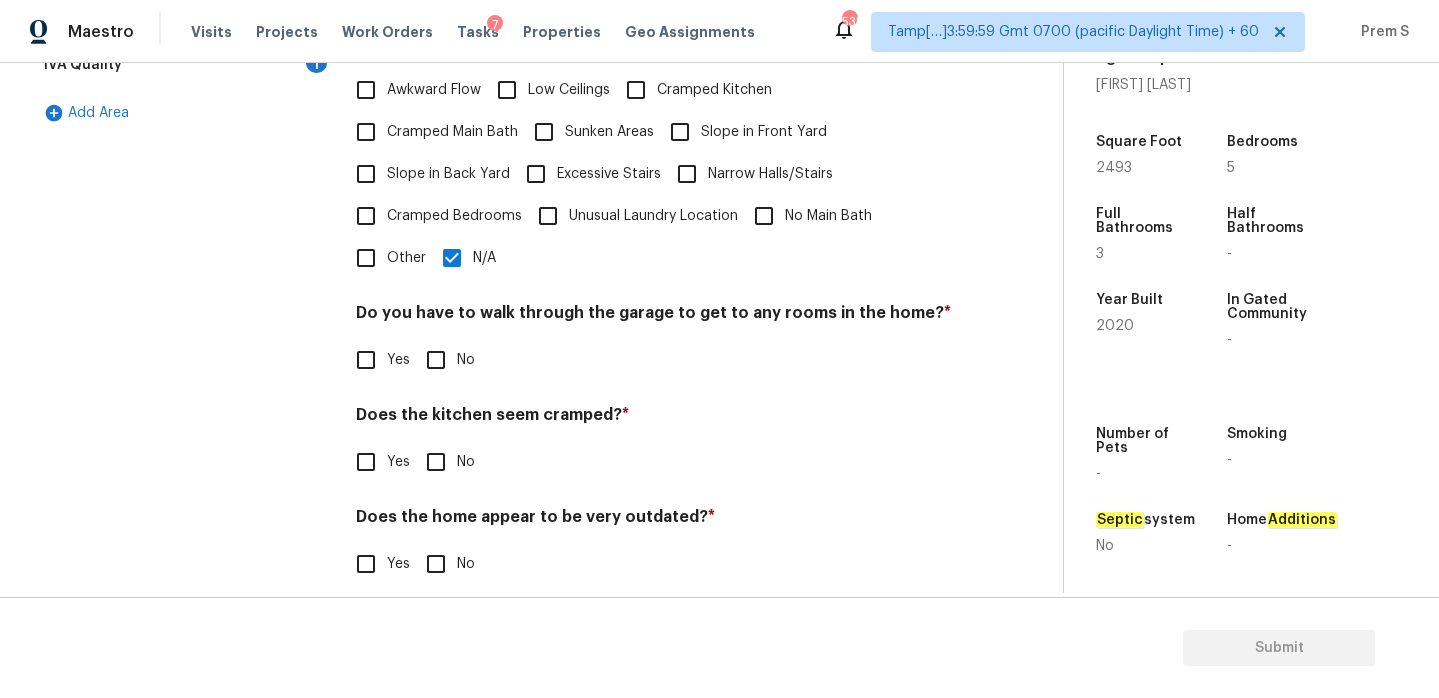 click on "No" at bounding box center [436, 360] 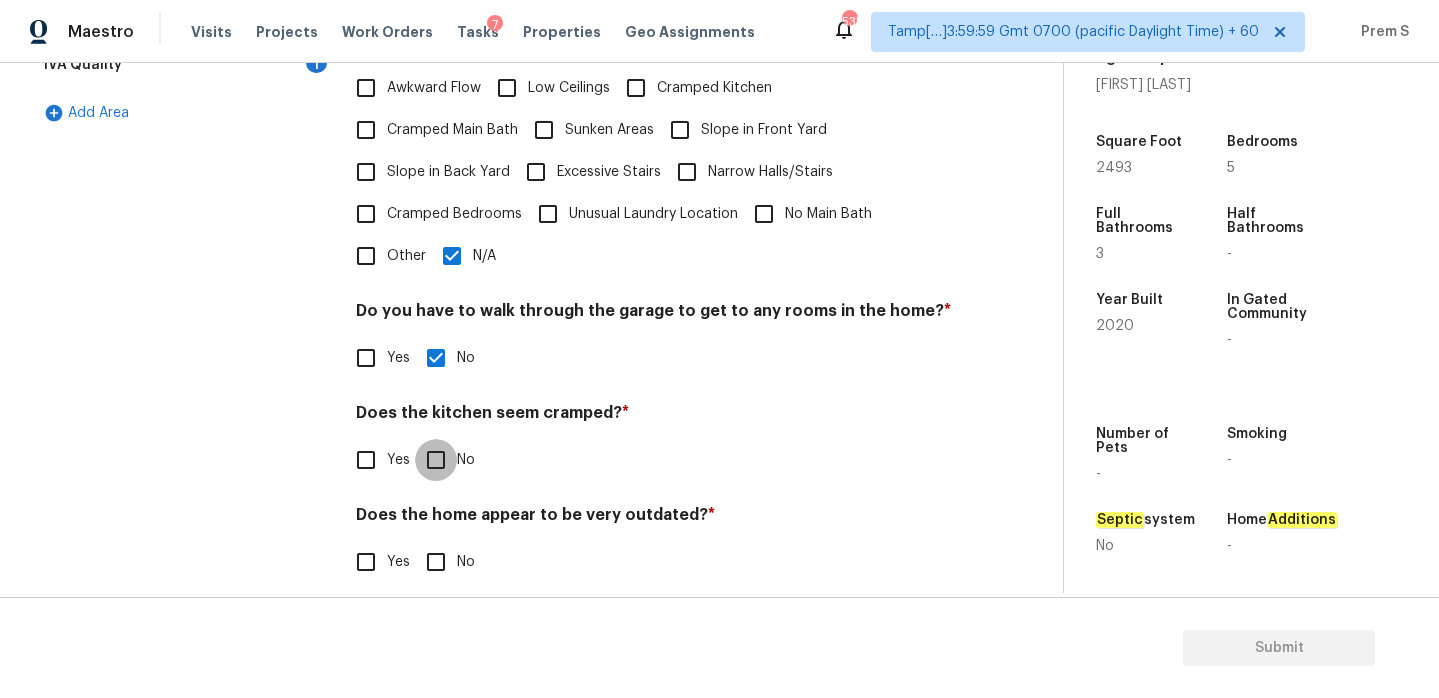 click on "No" at bounding box center (436, 460) 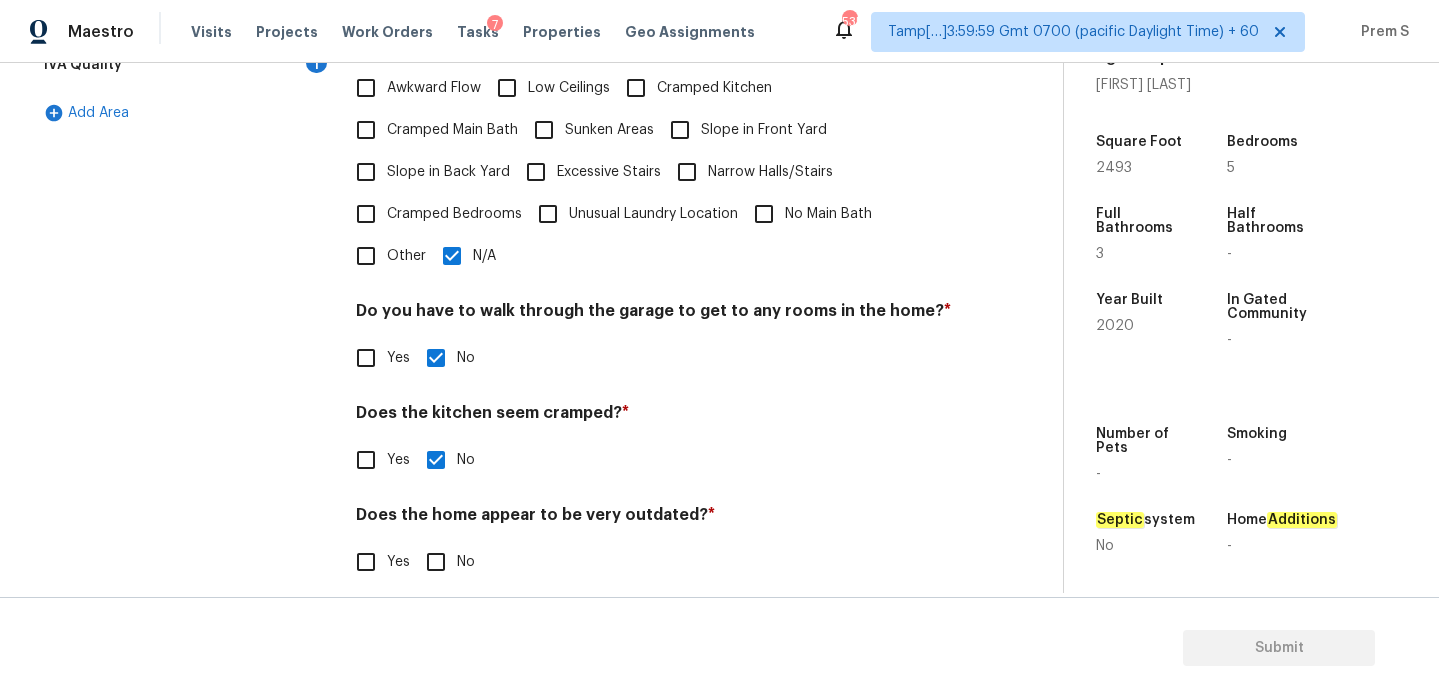 click on "No" at bounding box center [436, 562] 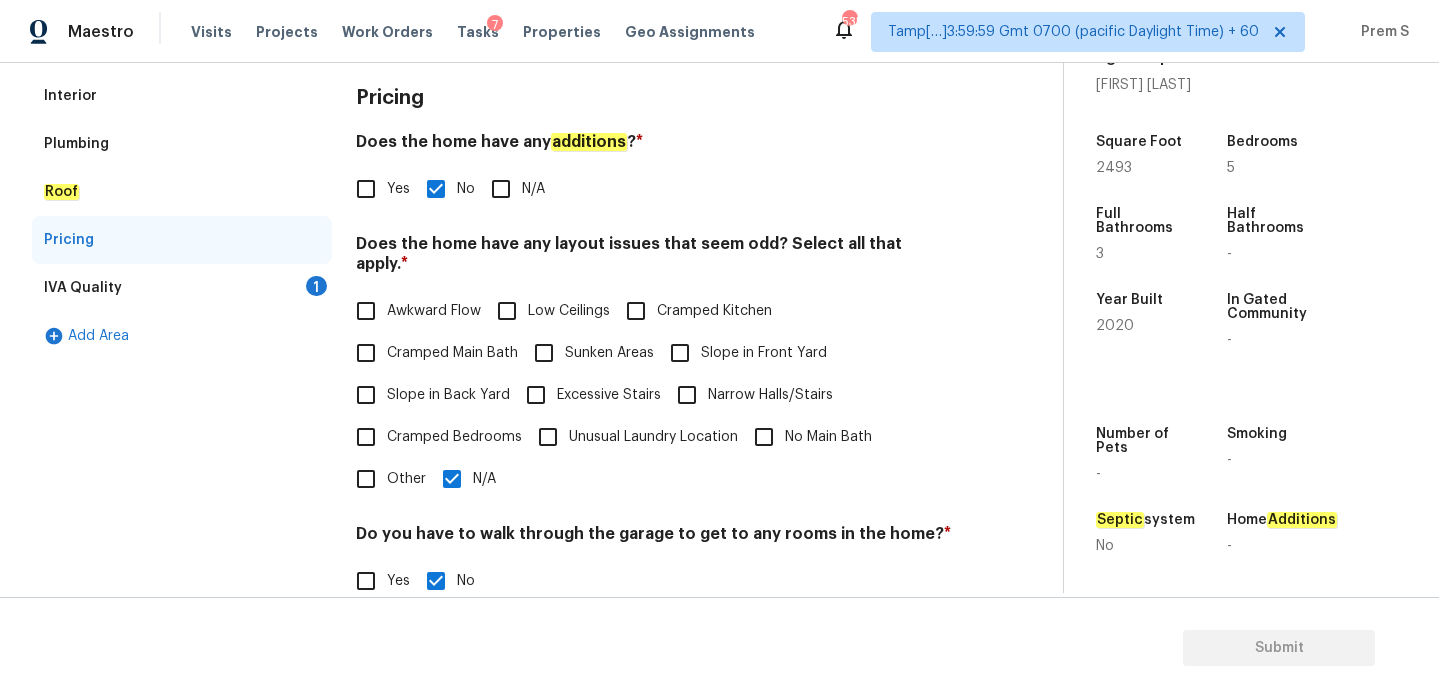 click on "1" at bounding box center (316, 286) 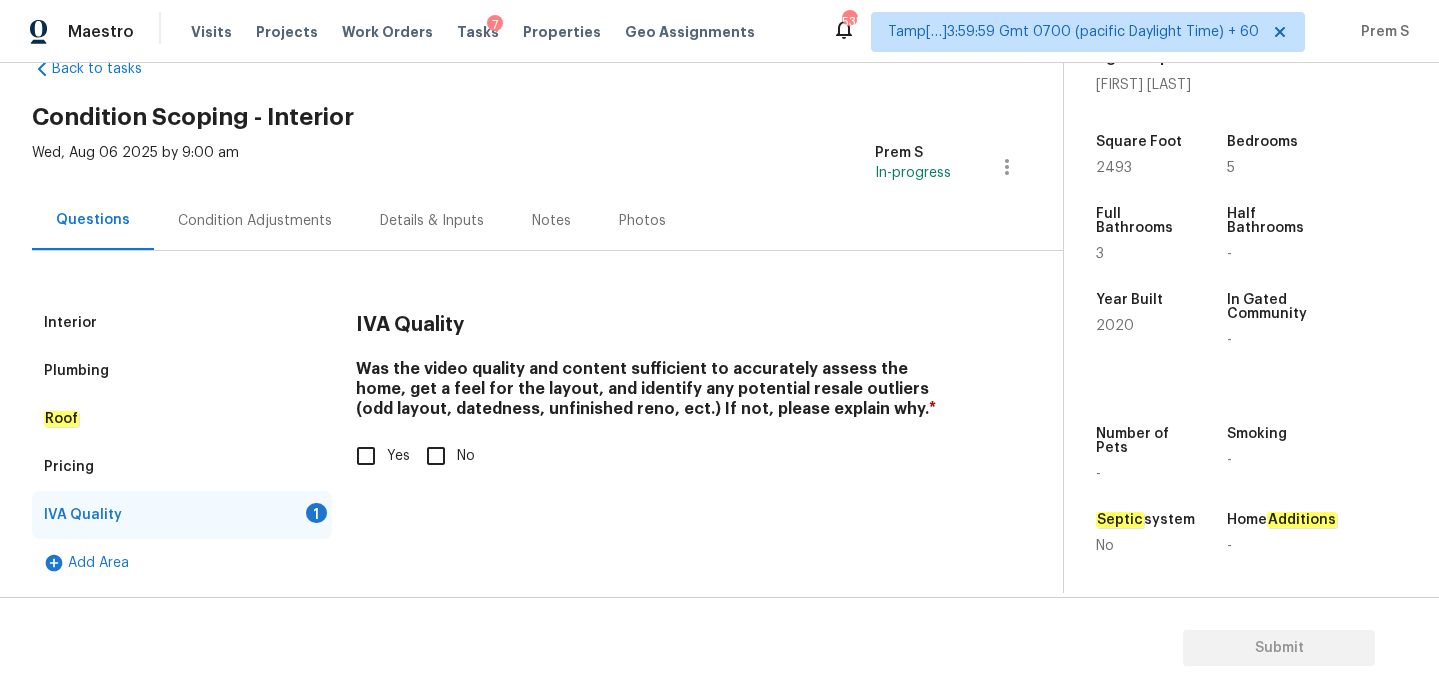 scroll, scrollTop: 52, scrollLeft: 0, axis: vertical 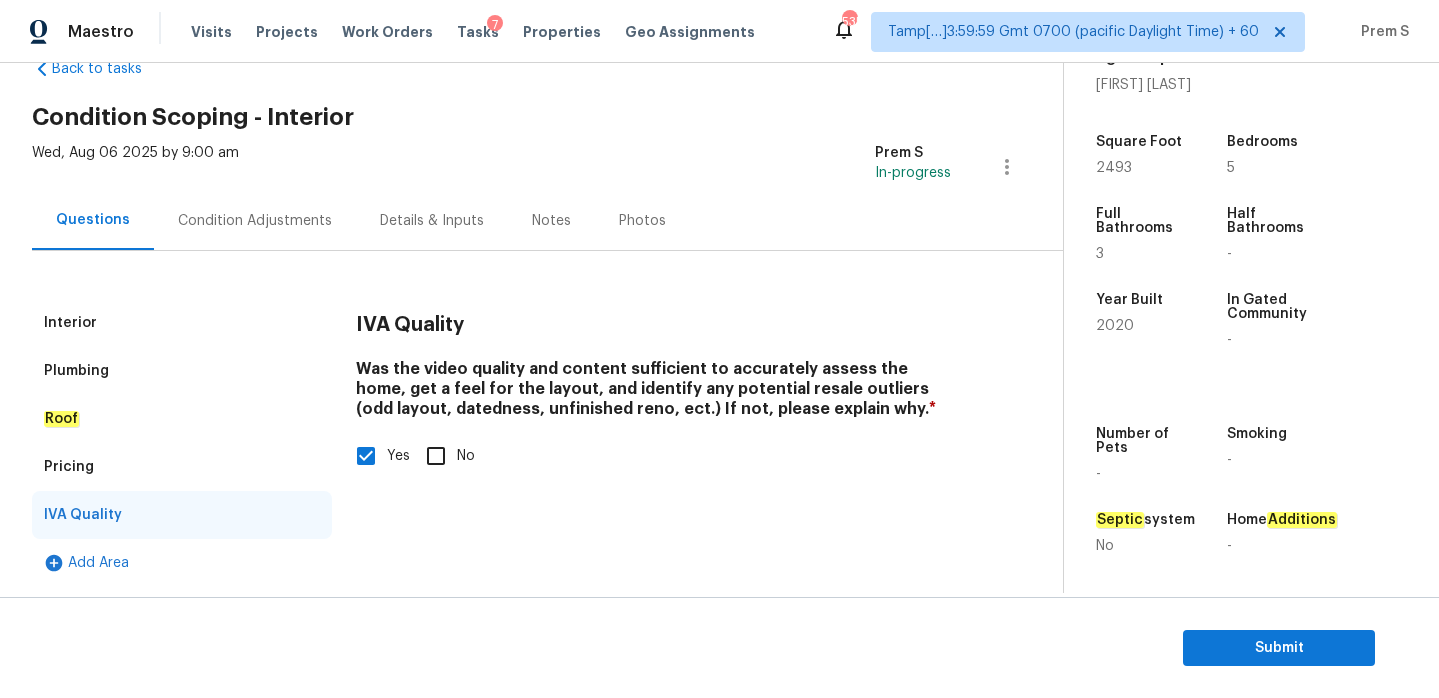 click on "Condition Adjustments" at bounding box center (255, 220) 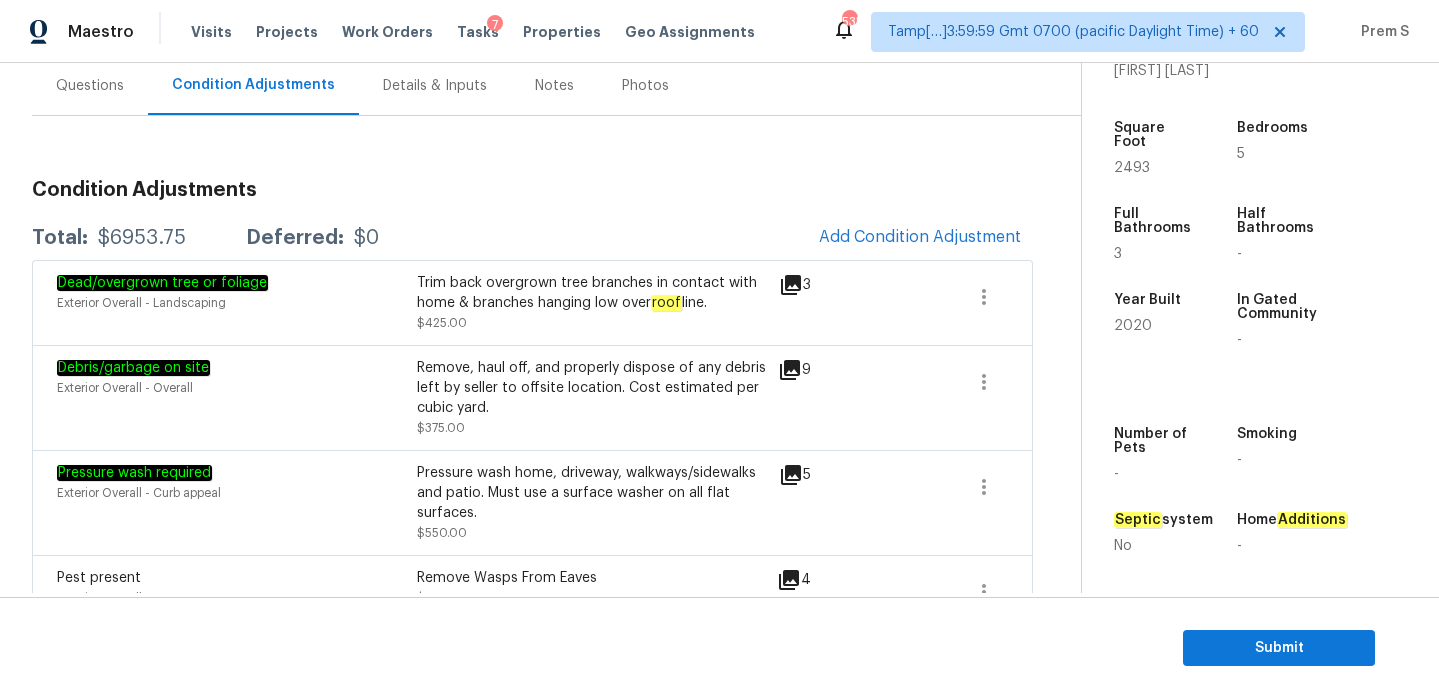 scroll, scrollTop: 157, scrollLeft: 0, axis: vertical 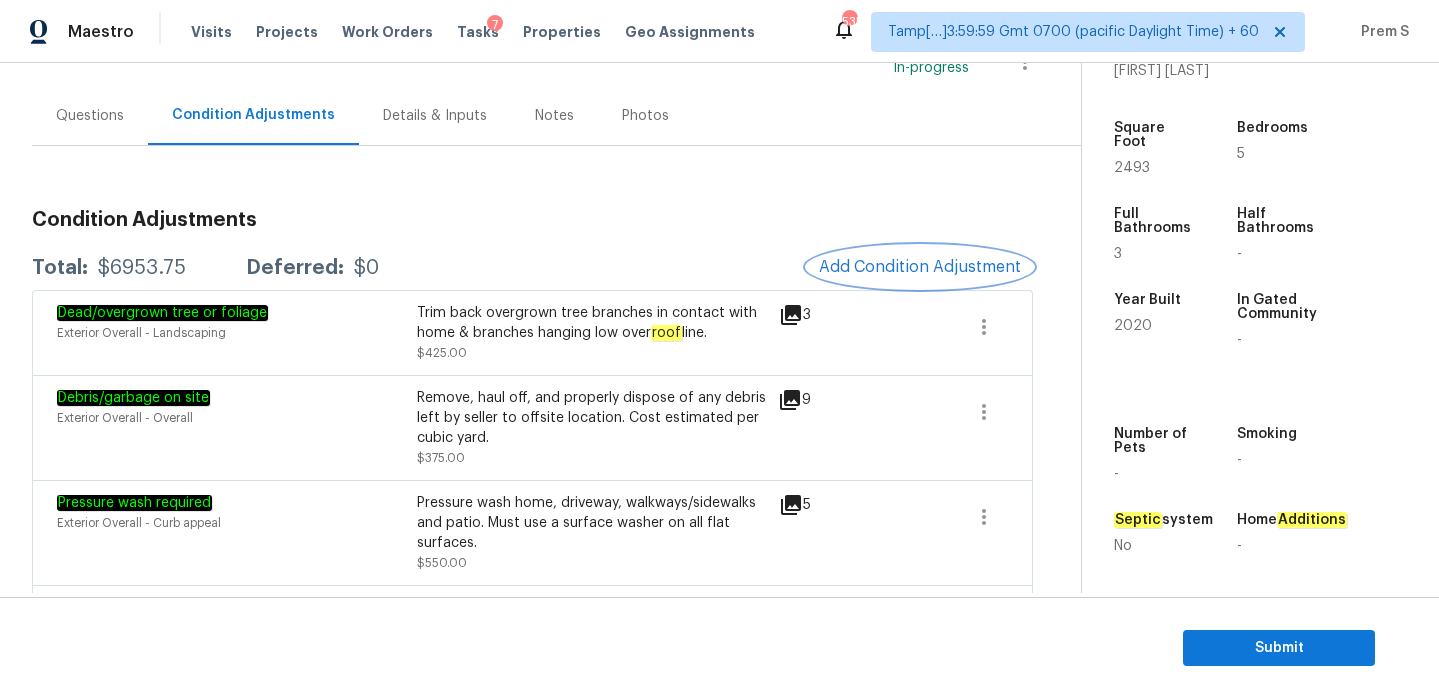 click on "Add Condition Adjustment" at bounding box center (920, 267) 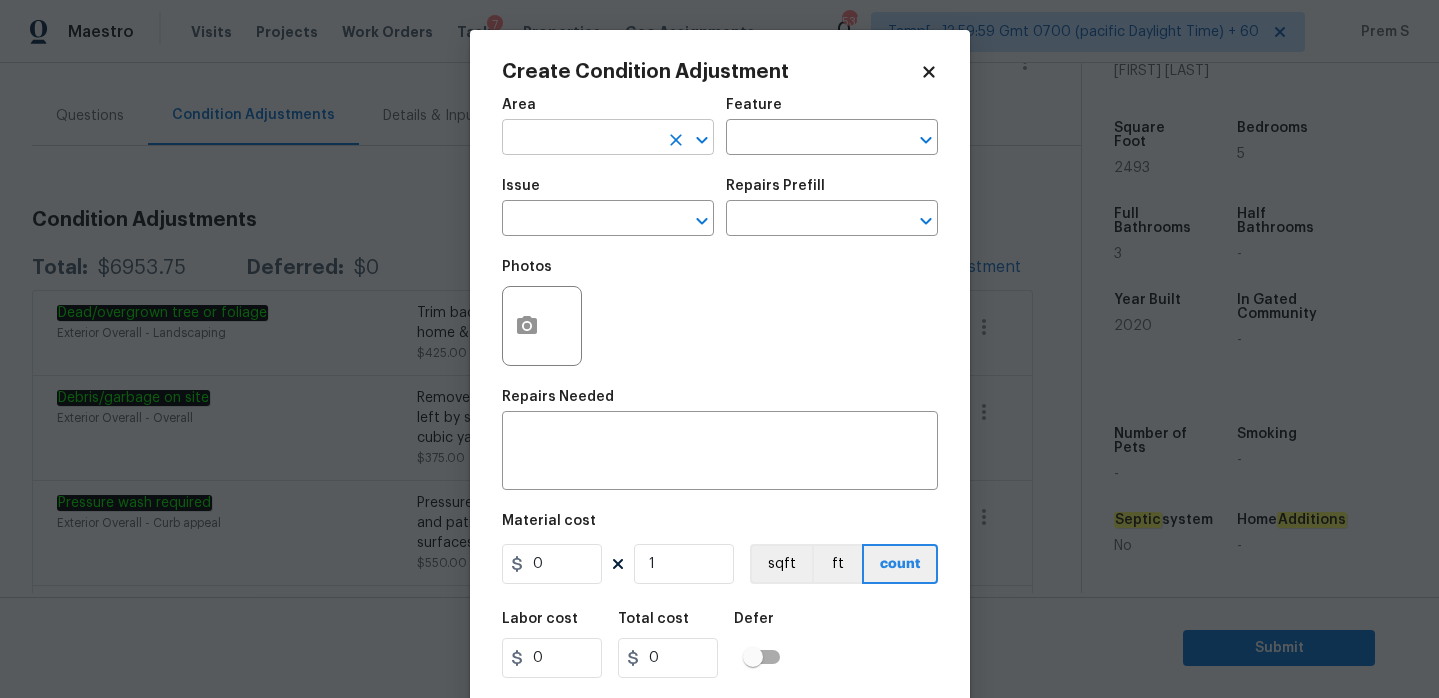 click at bounding box center [580, 139] 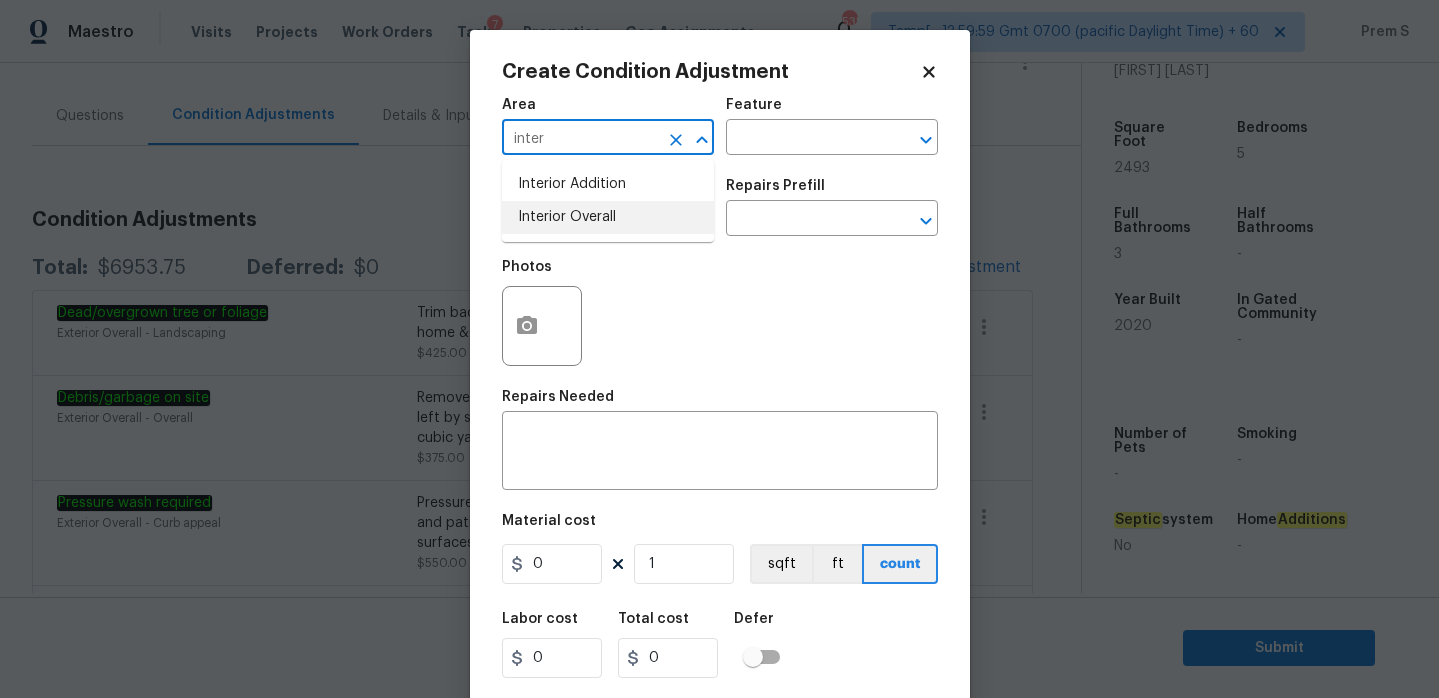 click on "Interior Overall" at bounding box center (608, 217) 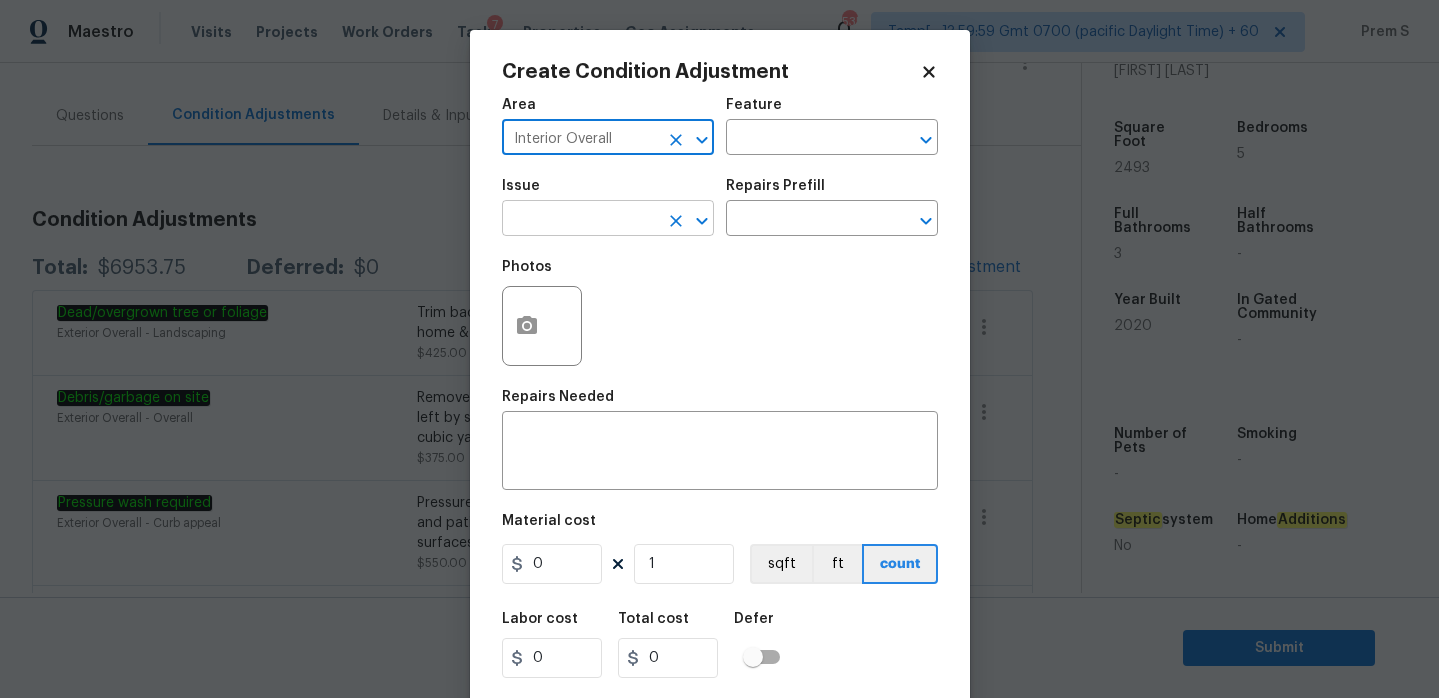 type on "Interior Overall" 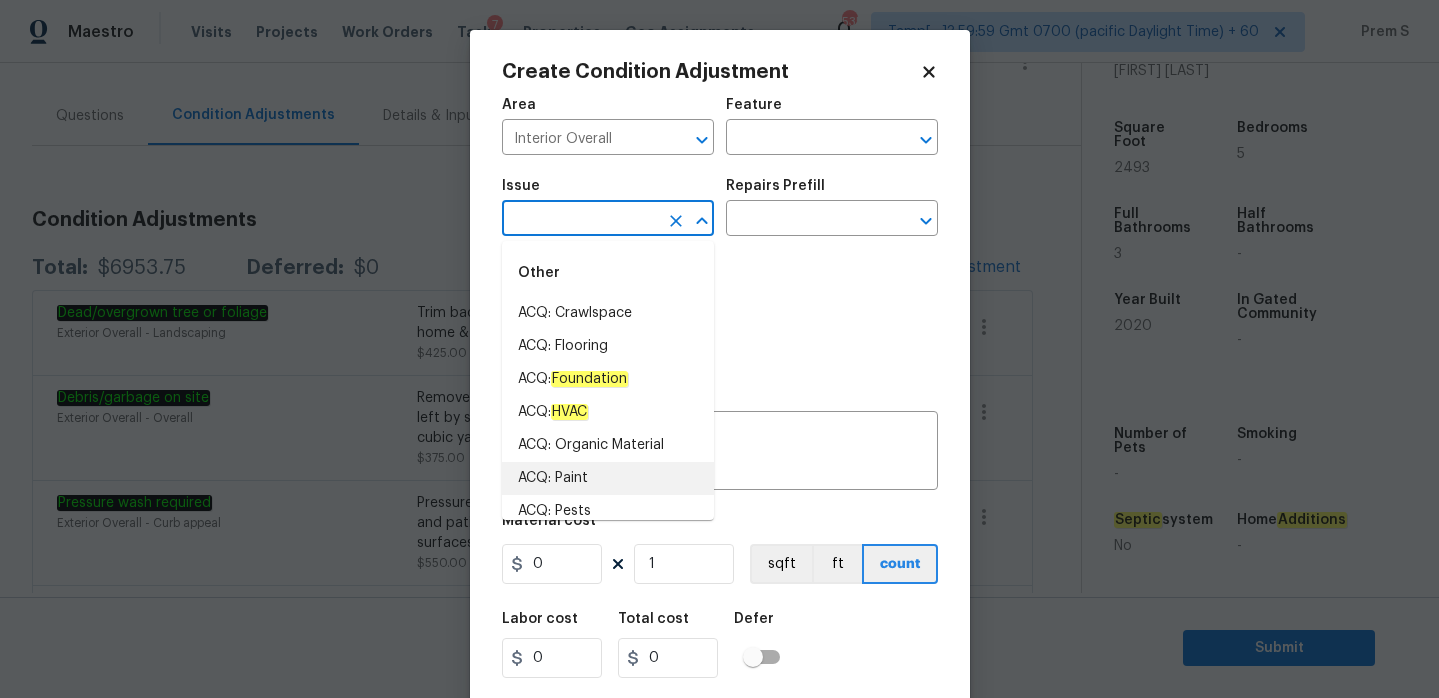 click on "ACQ: Paint" at bounding box center [608, 478] 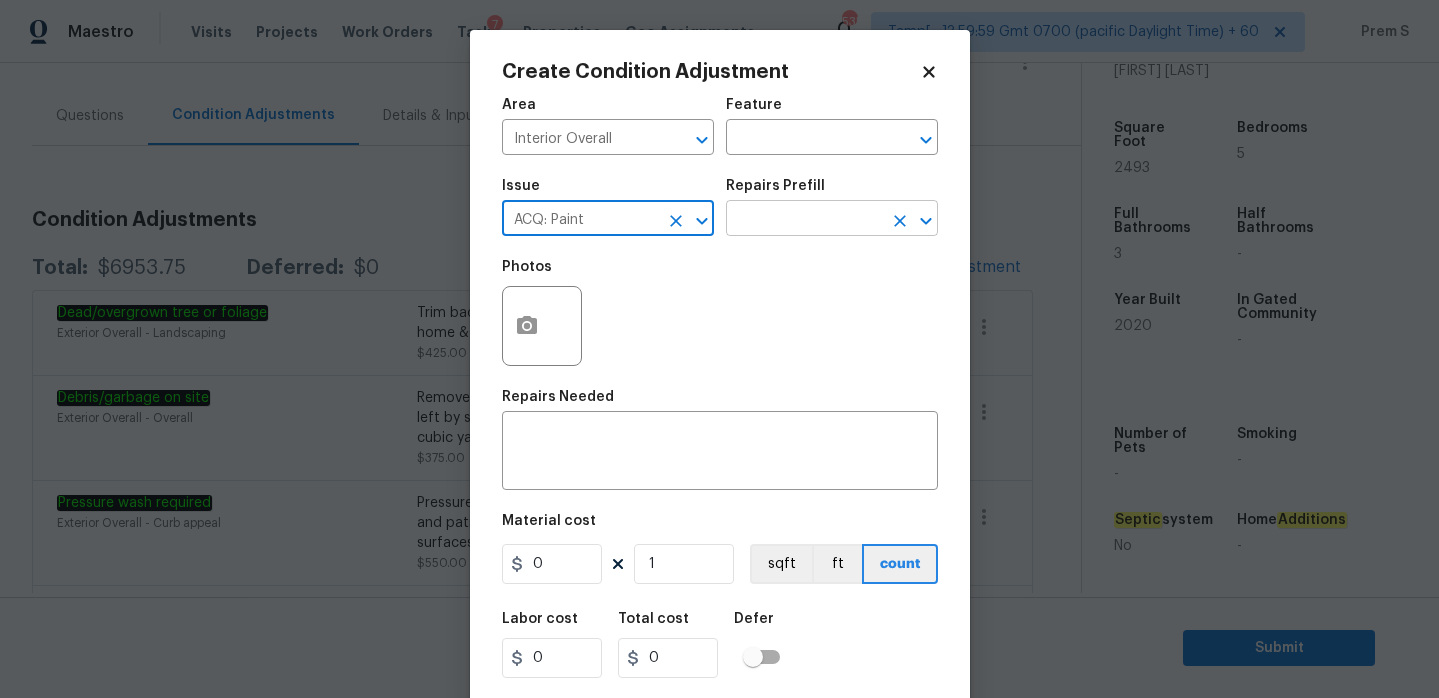 click at bounding box center (804, 220) 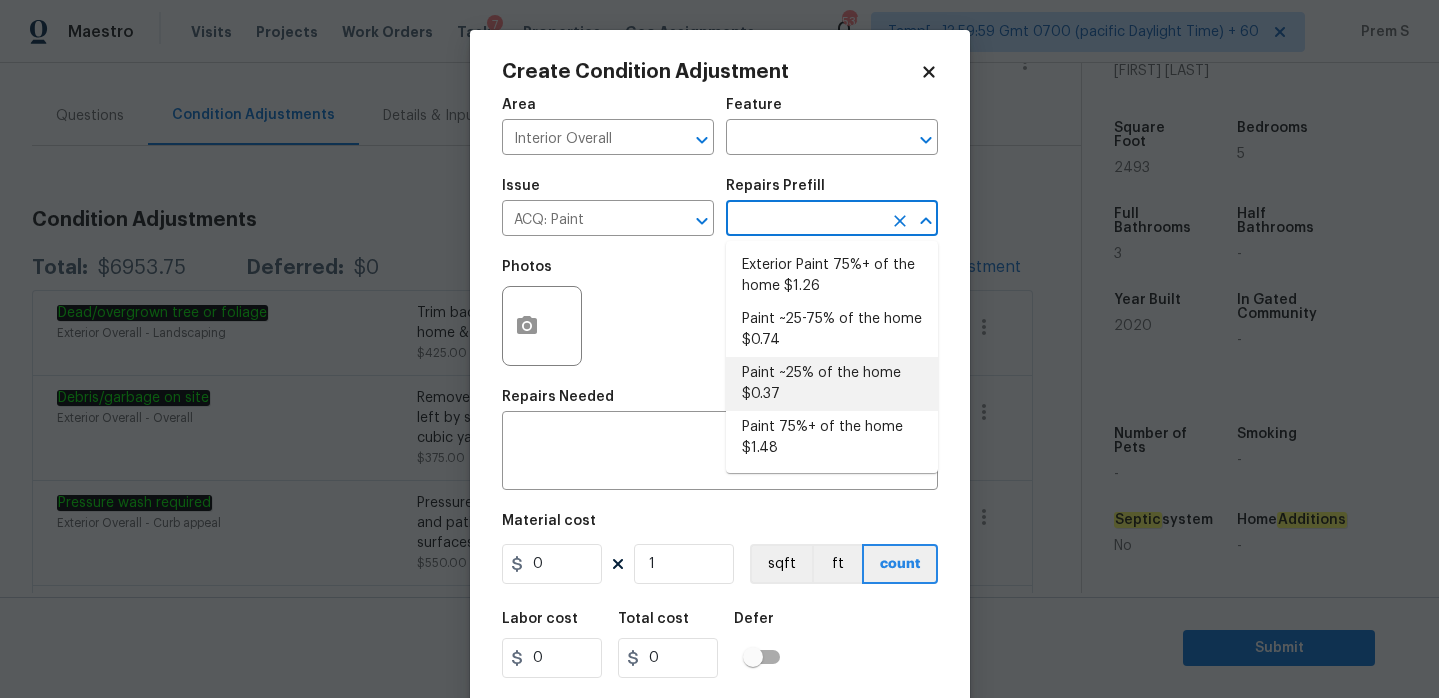click on "Paint ~25% of the home $0.37" at bounding box center (832, 384) 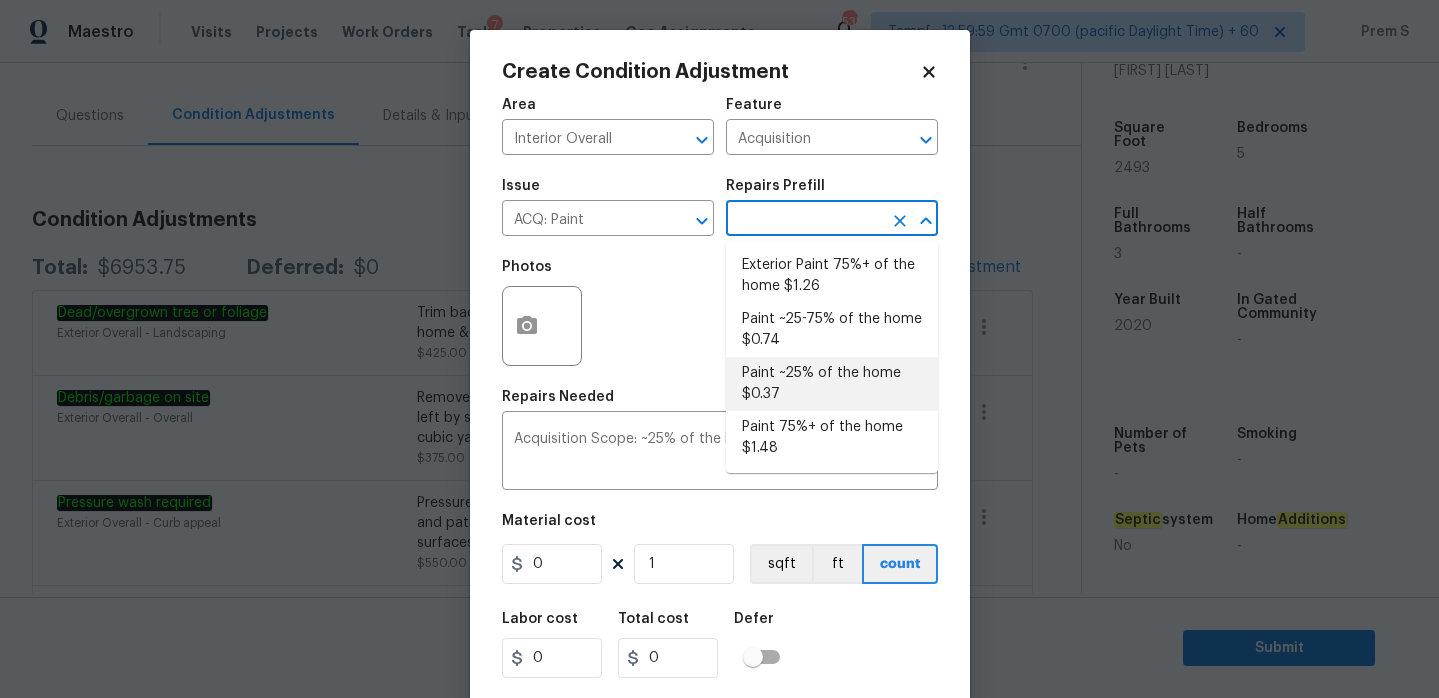 type on "0.37" 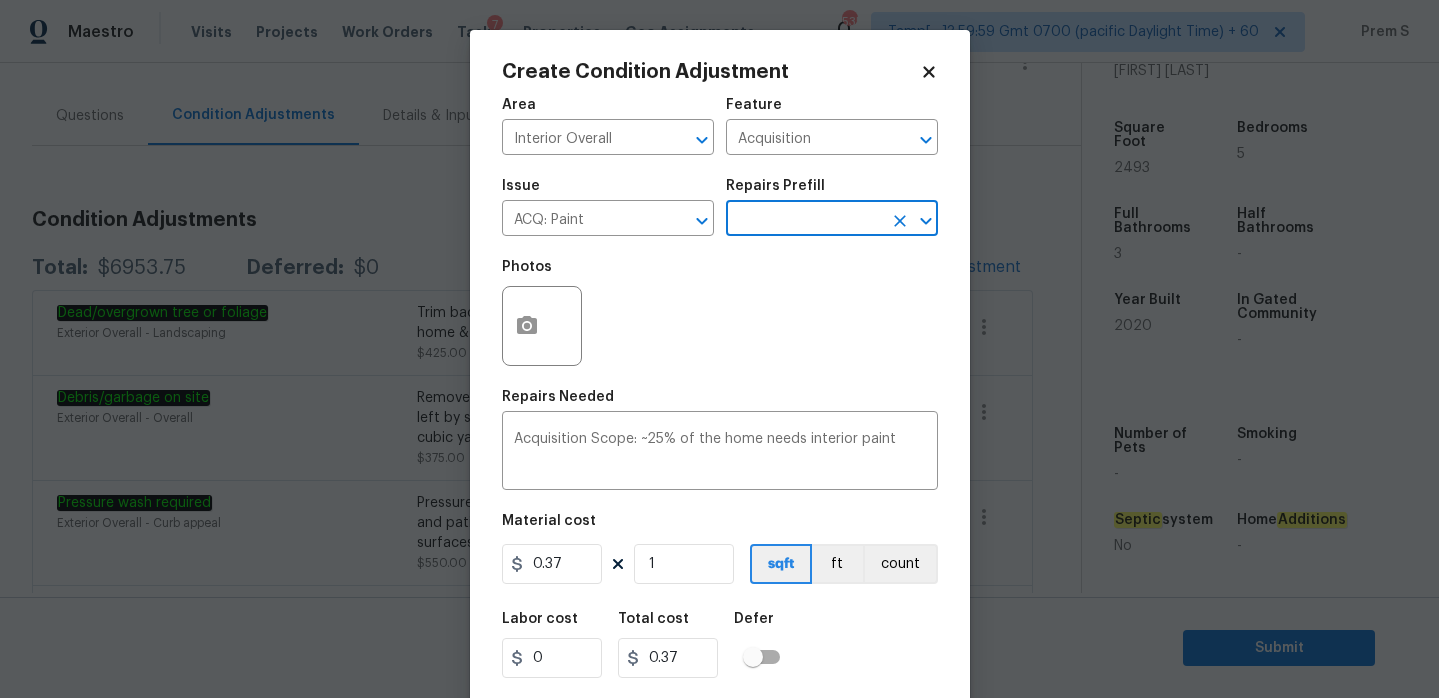 click 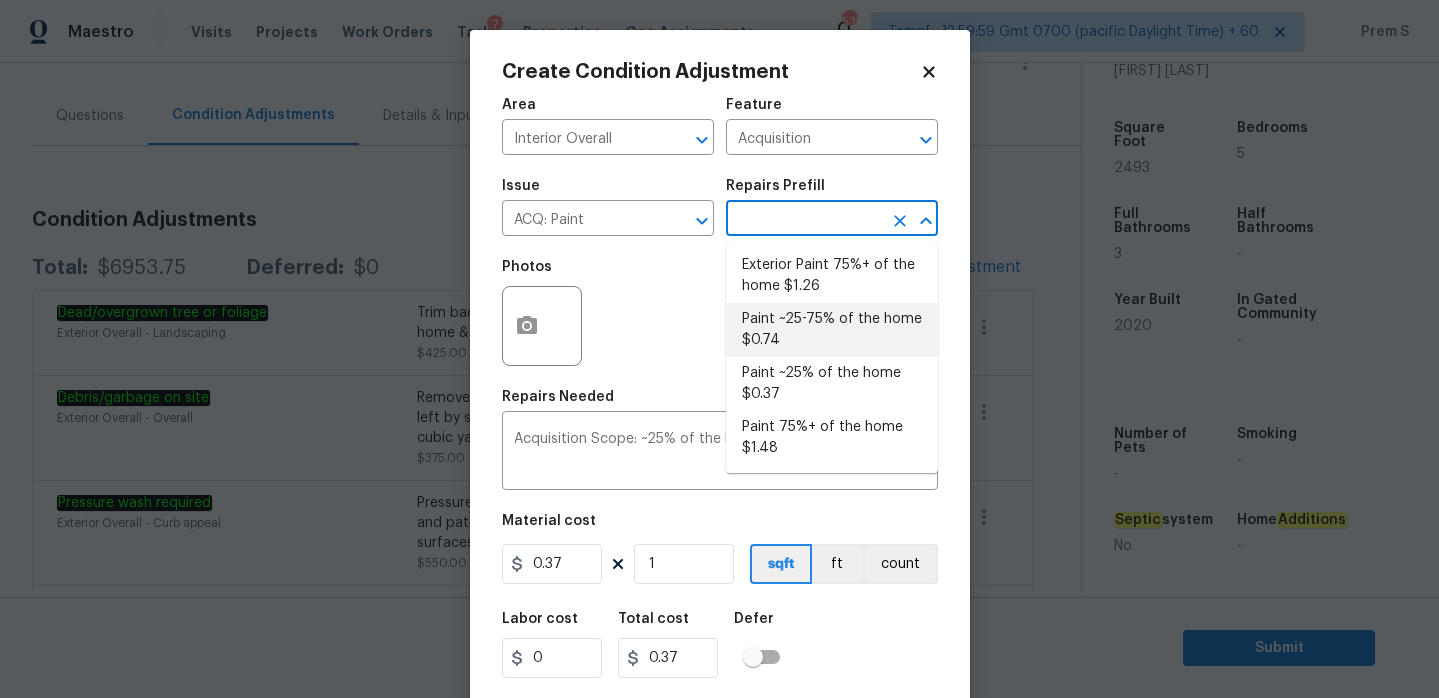 click on "Paint ~25-75% of the home $0.74" at bounding box center [832, 330] 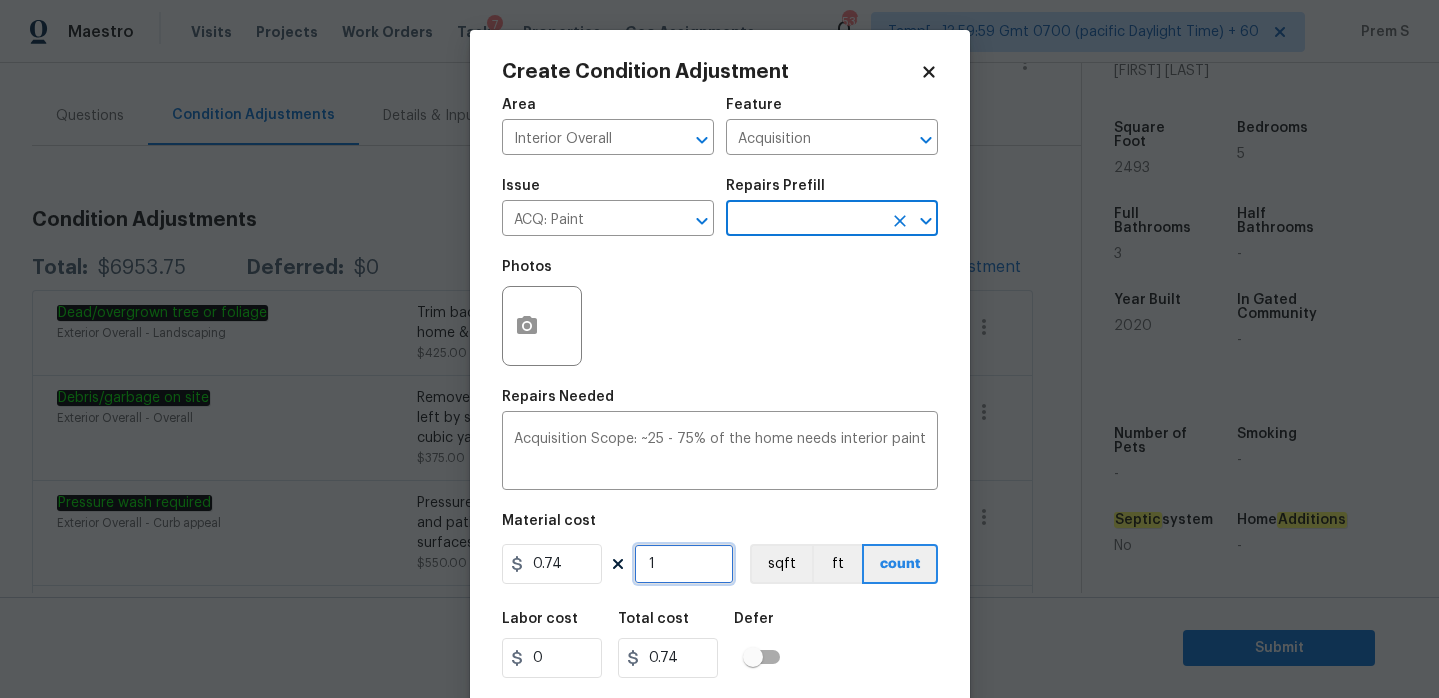click on "1" at bounding box center (684, 564) 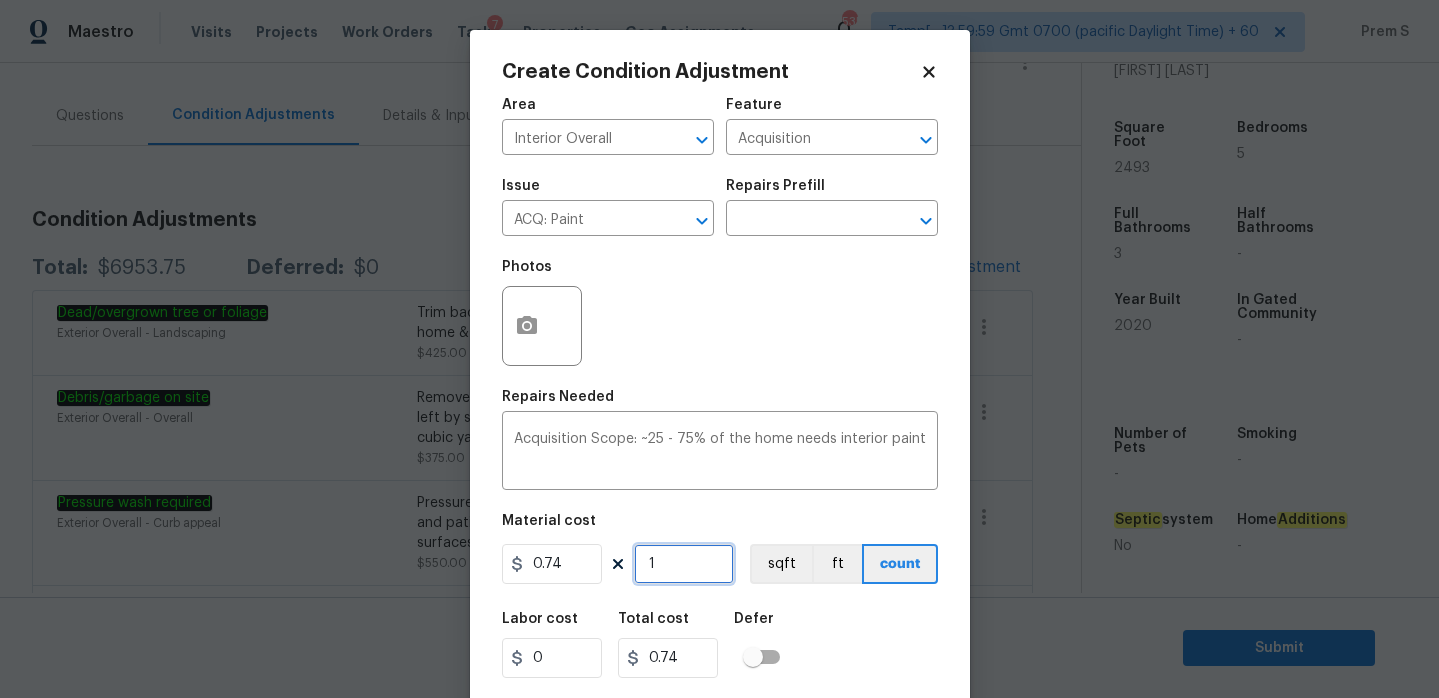 click on "1" at bounding box center [684, 564] 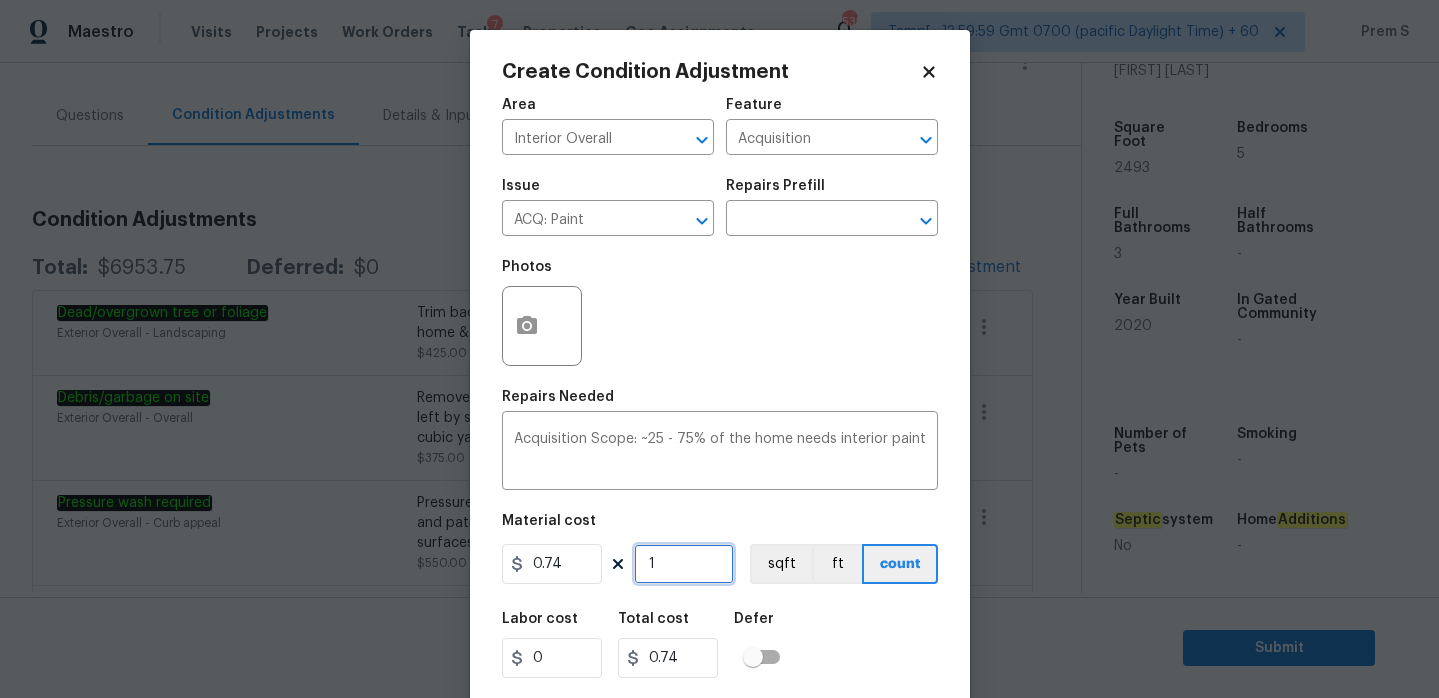 type on "2" 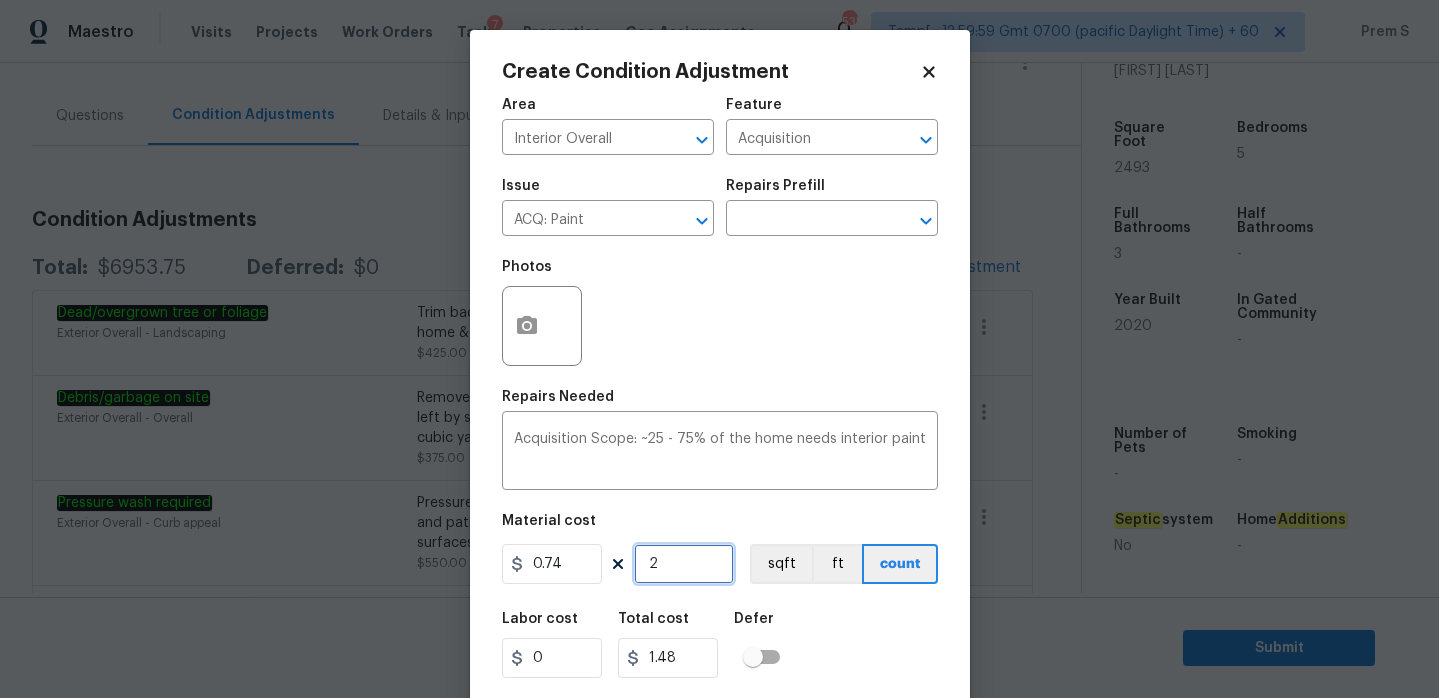 type on "24" 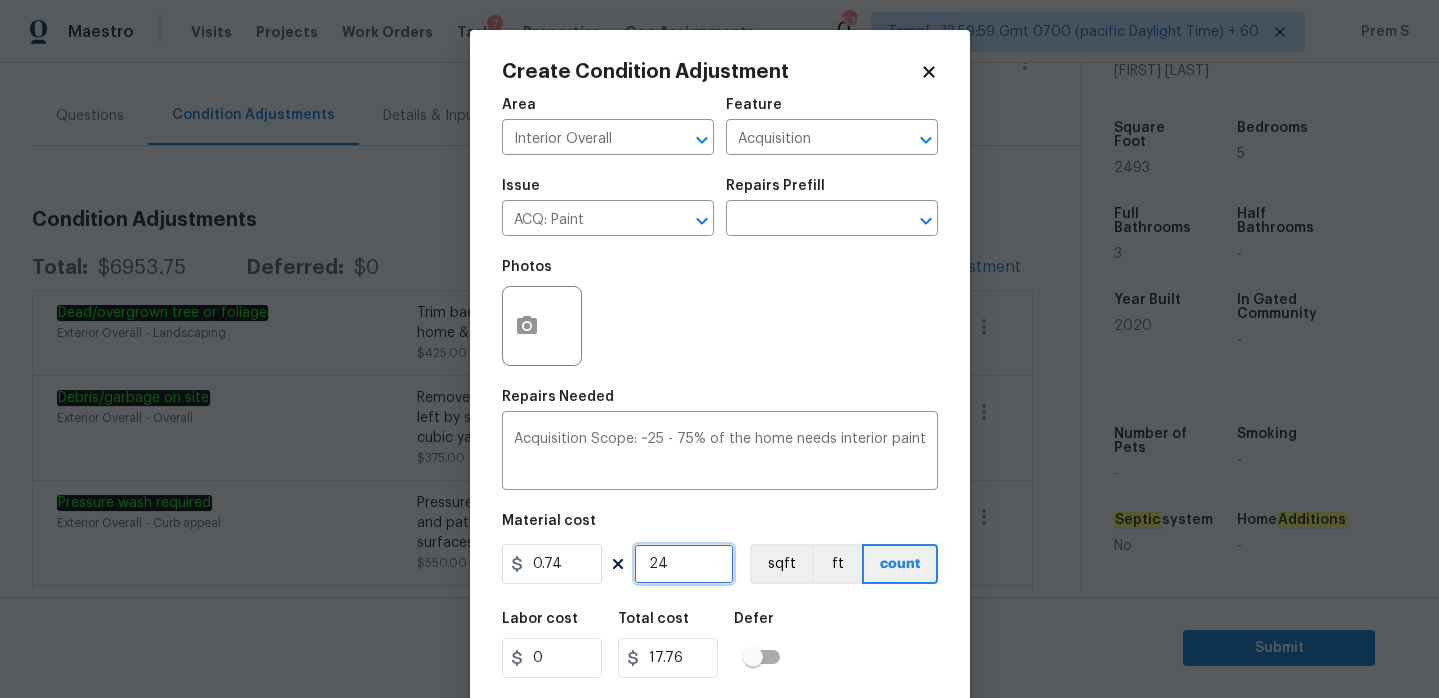 type on "249" 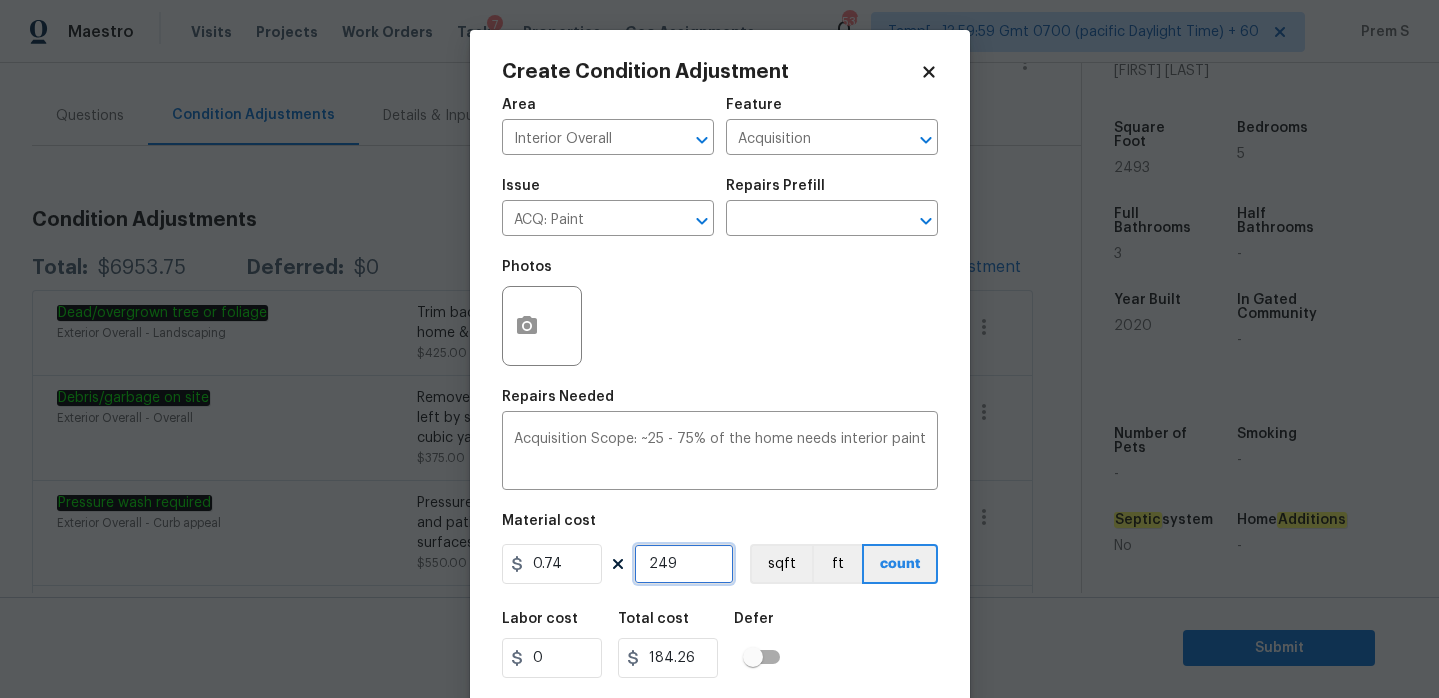 type on "2493" 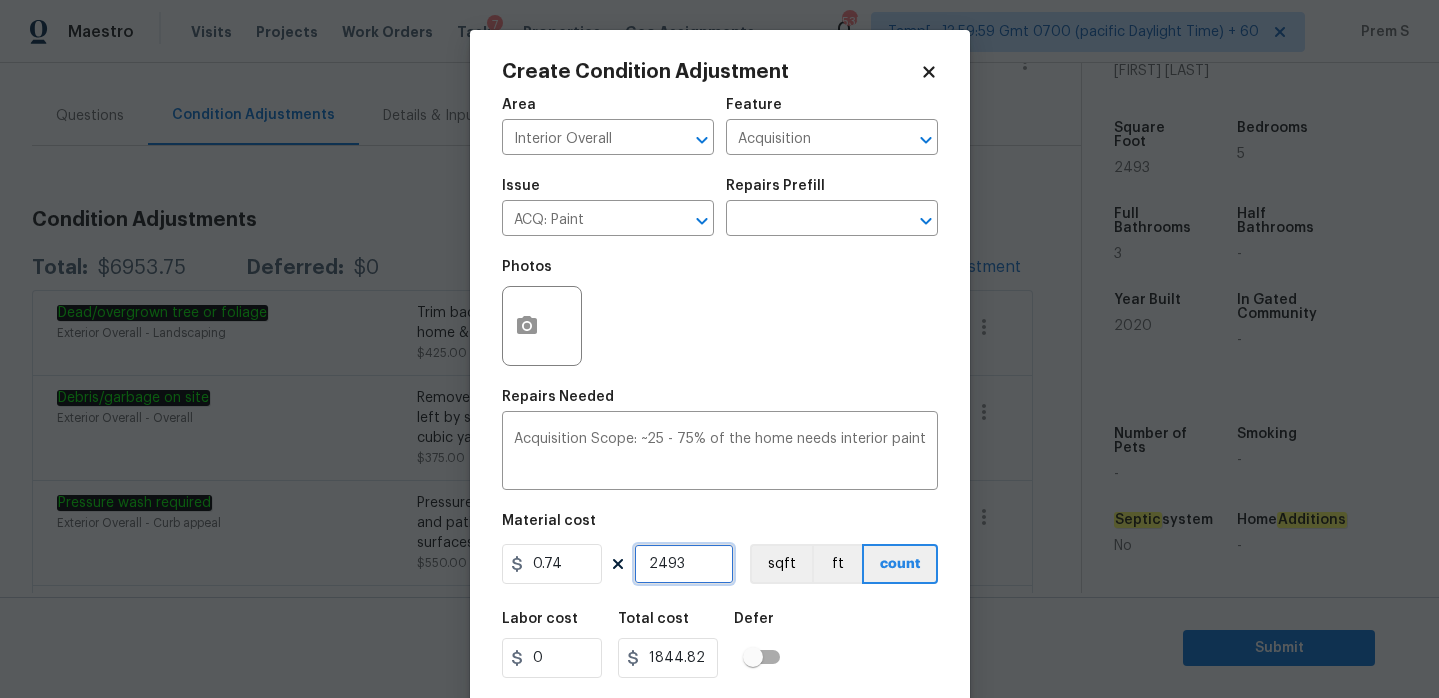 type on "2493" 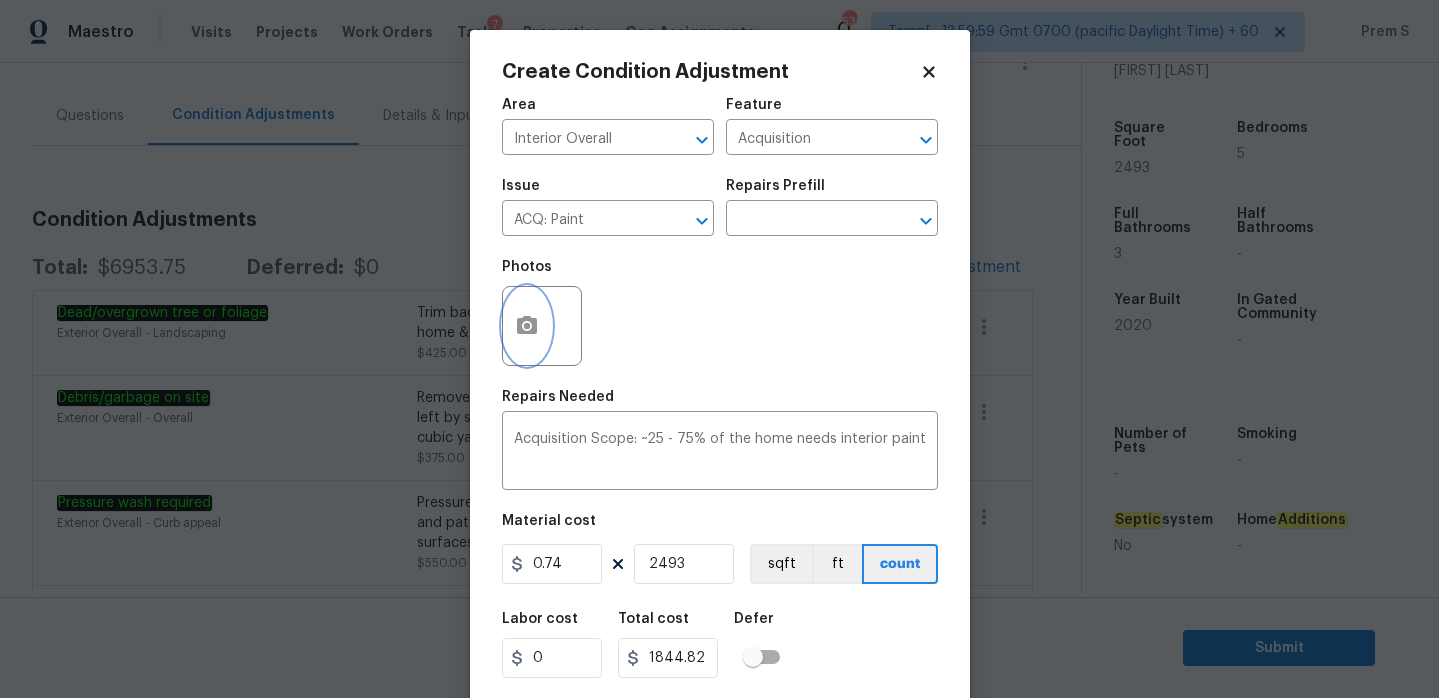 click at bounding box center [527, 326] 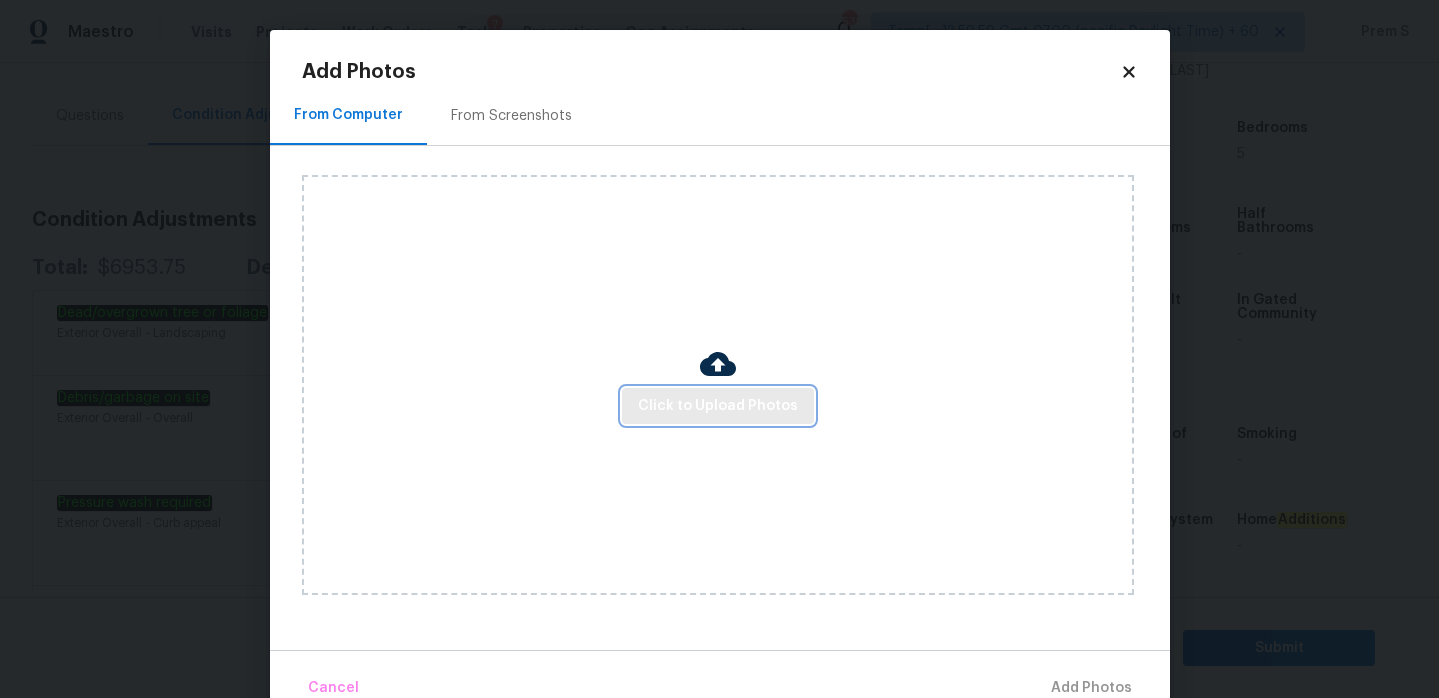 click on "Click to Upload Photos" at bounding box center (718, 406) 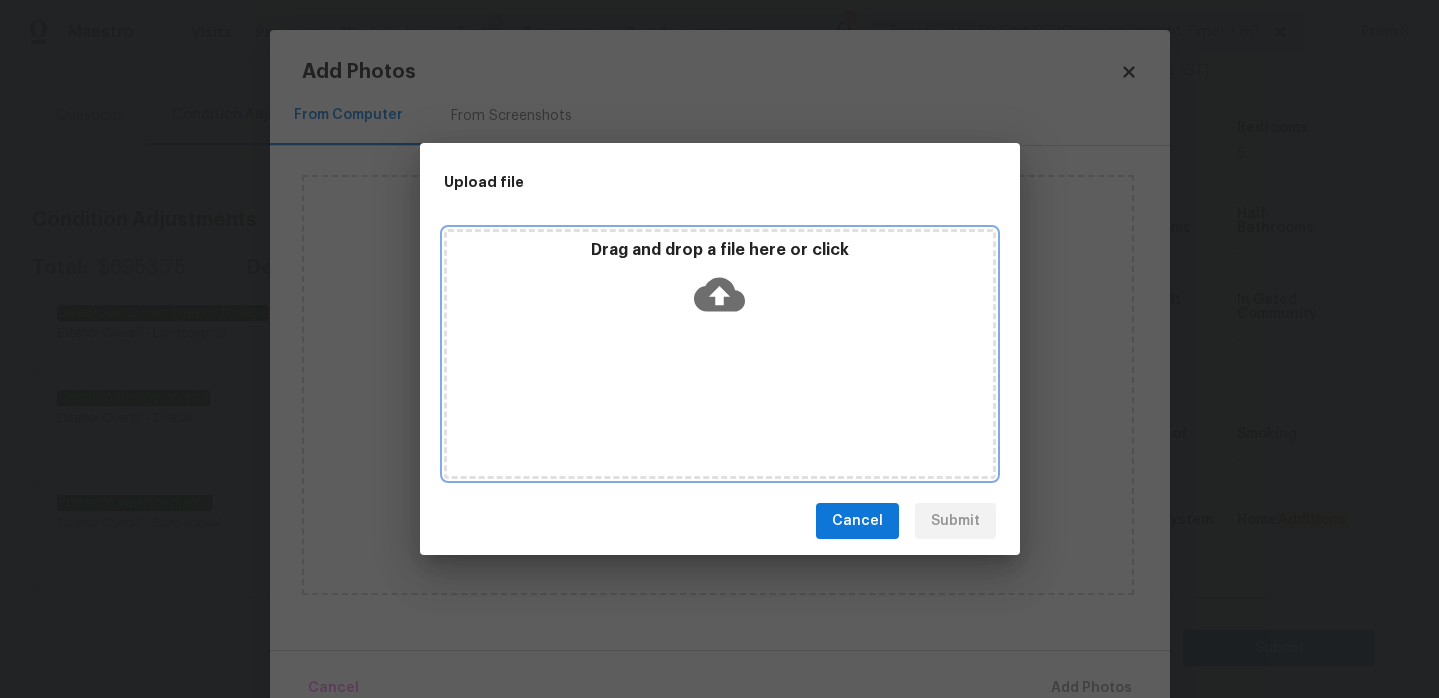 click 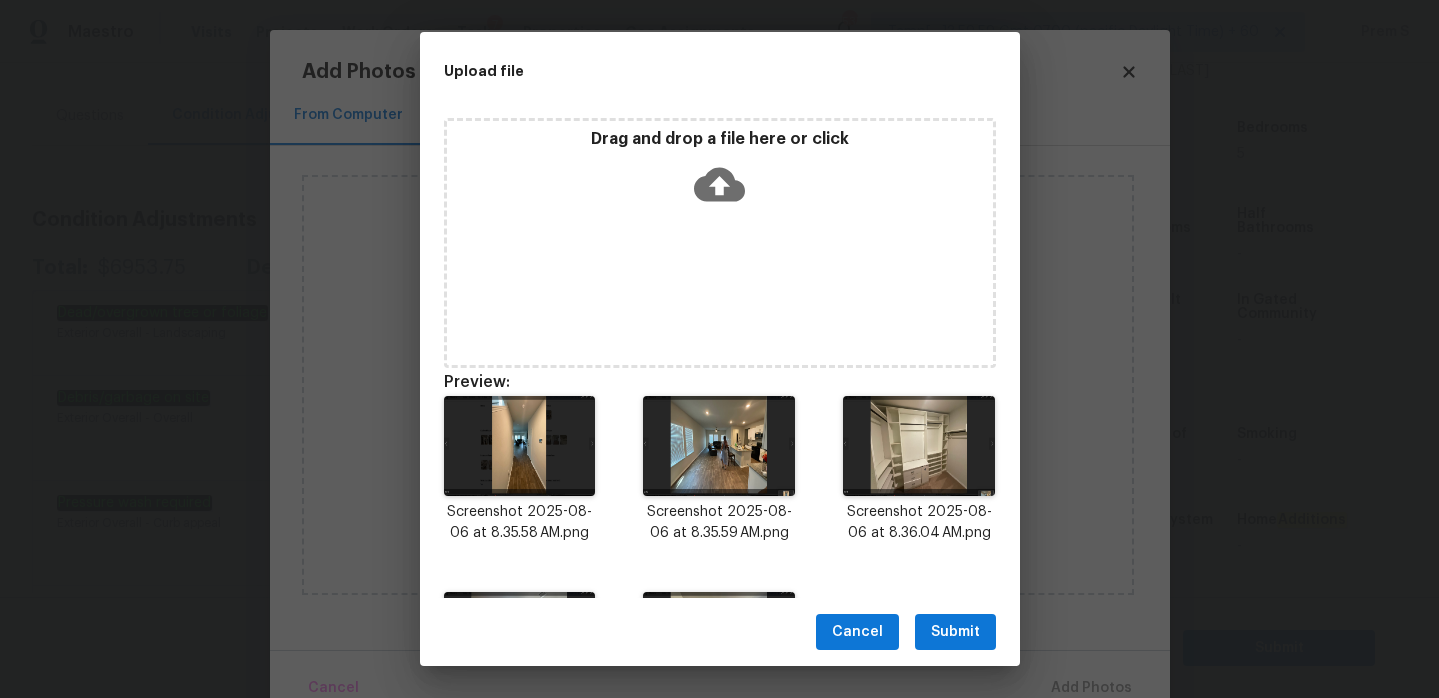 click on "Submit" at bounding box center [955, 632] 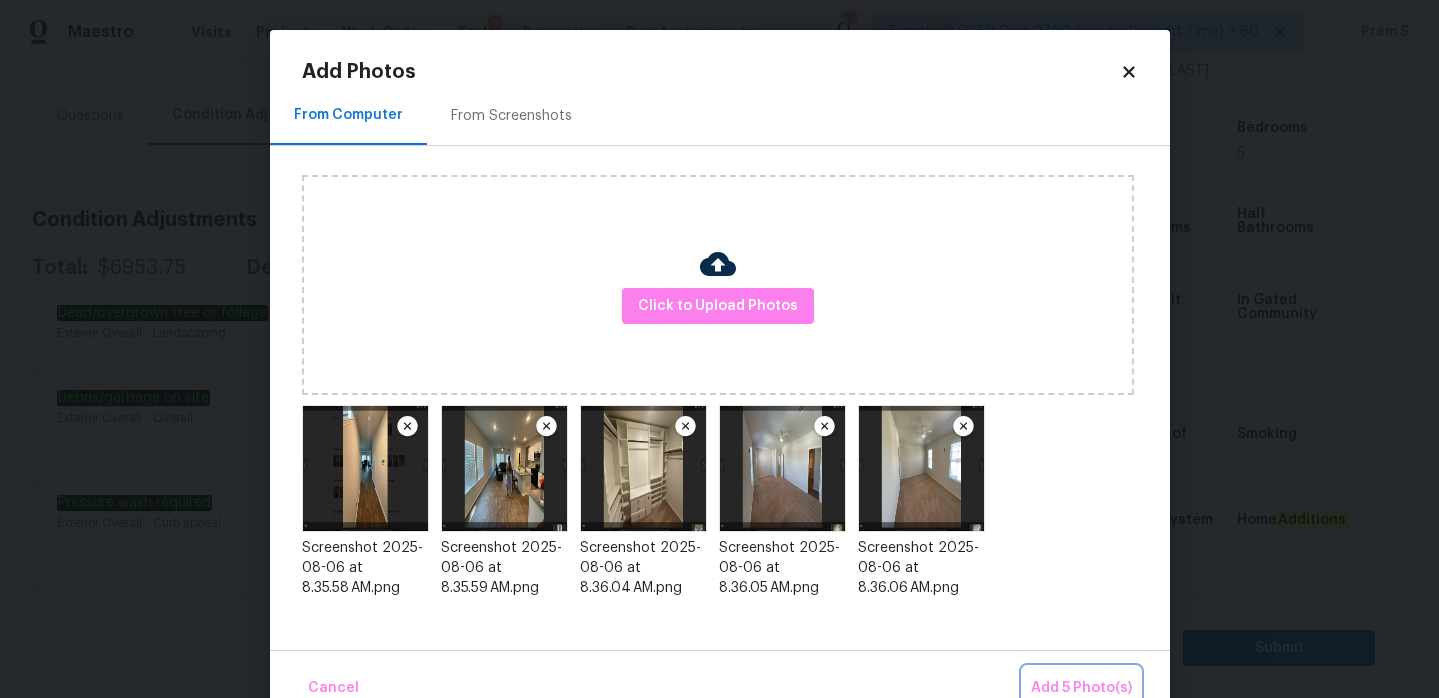 click on "Add 5 Photo(s)" at bounding box center [1081, 688] 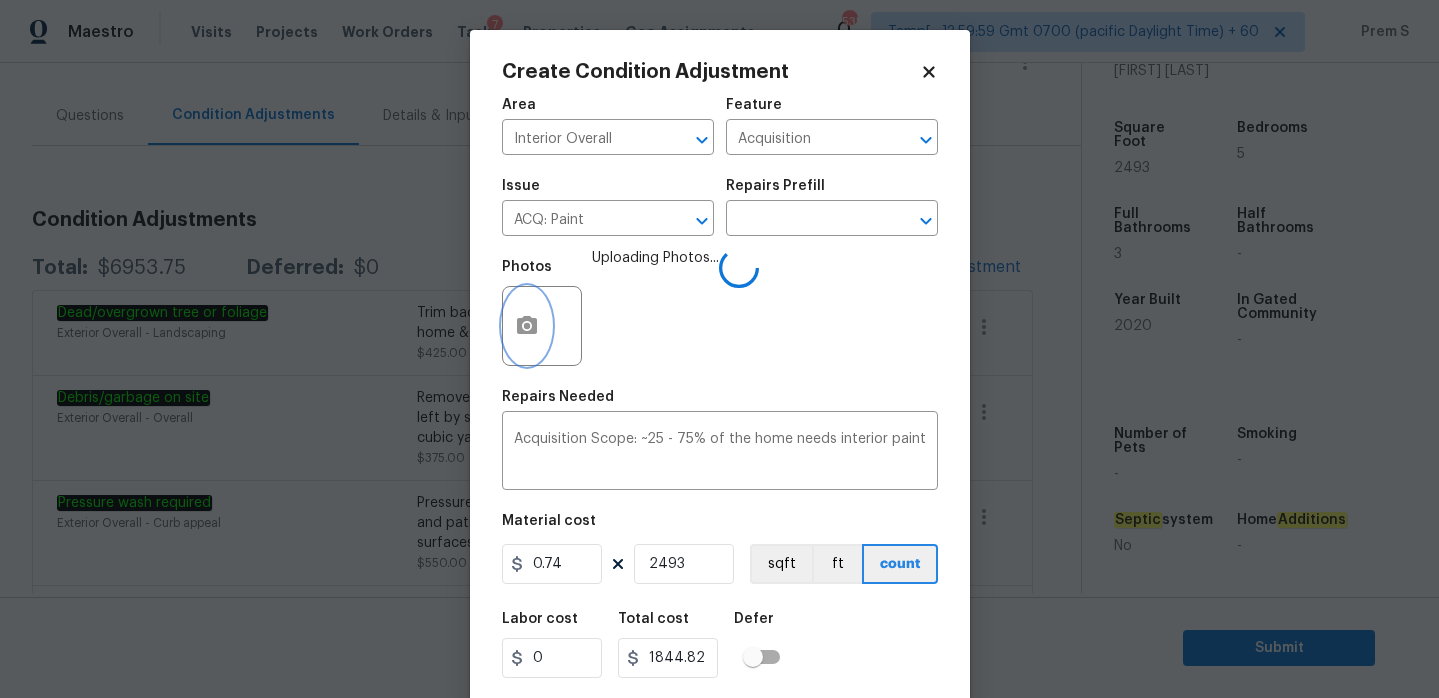 scroll, scrollTop: 49, scrollLeft: 0, axis: vertical 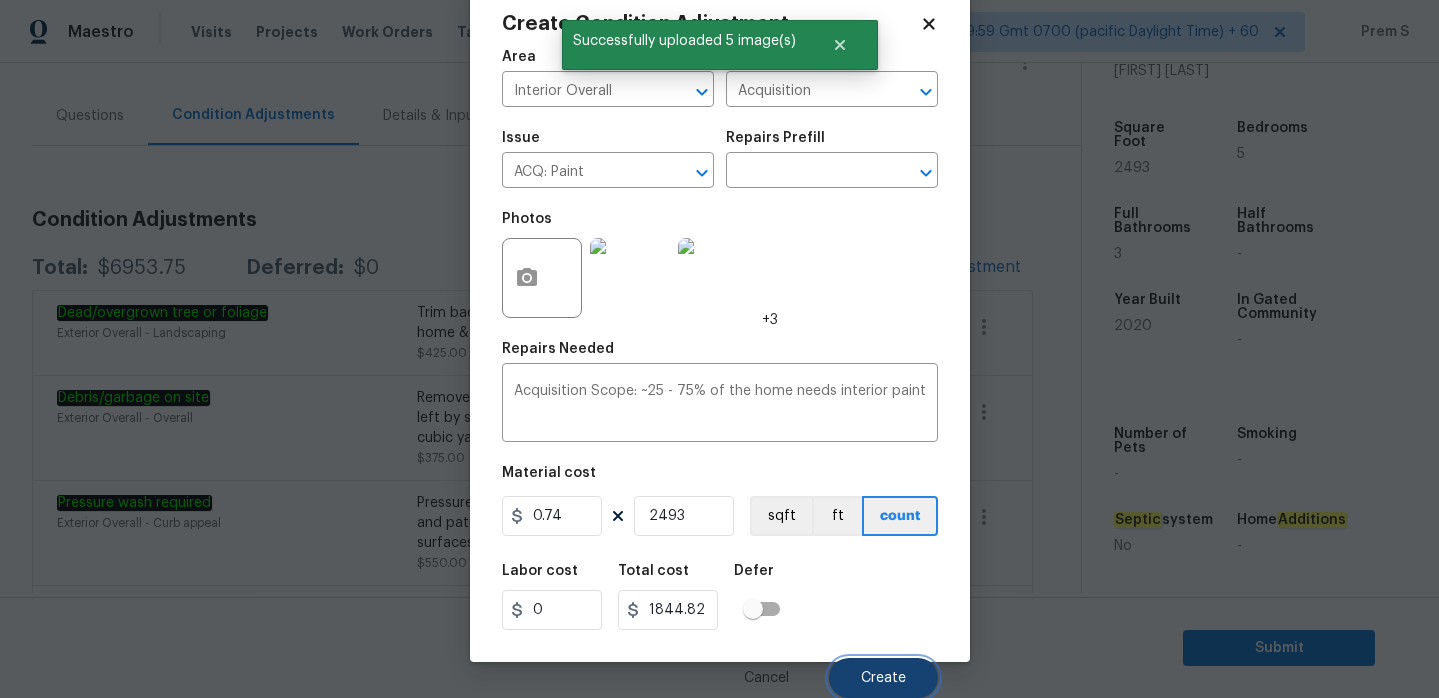 click on "Create" at bounding box center (883, 678) 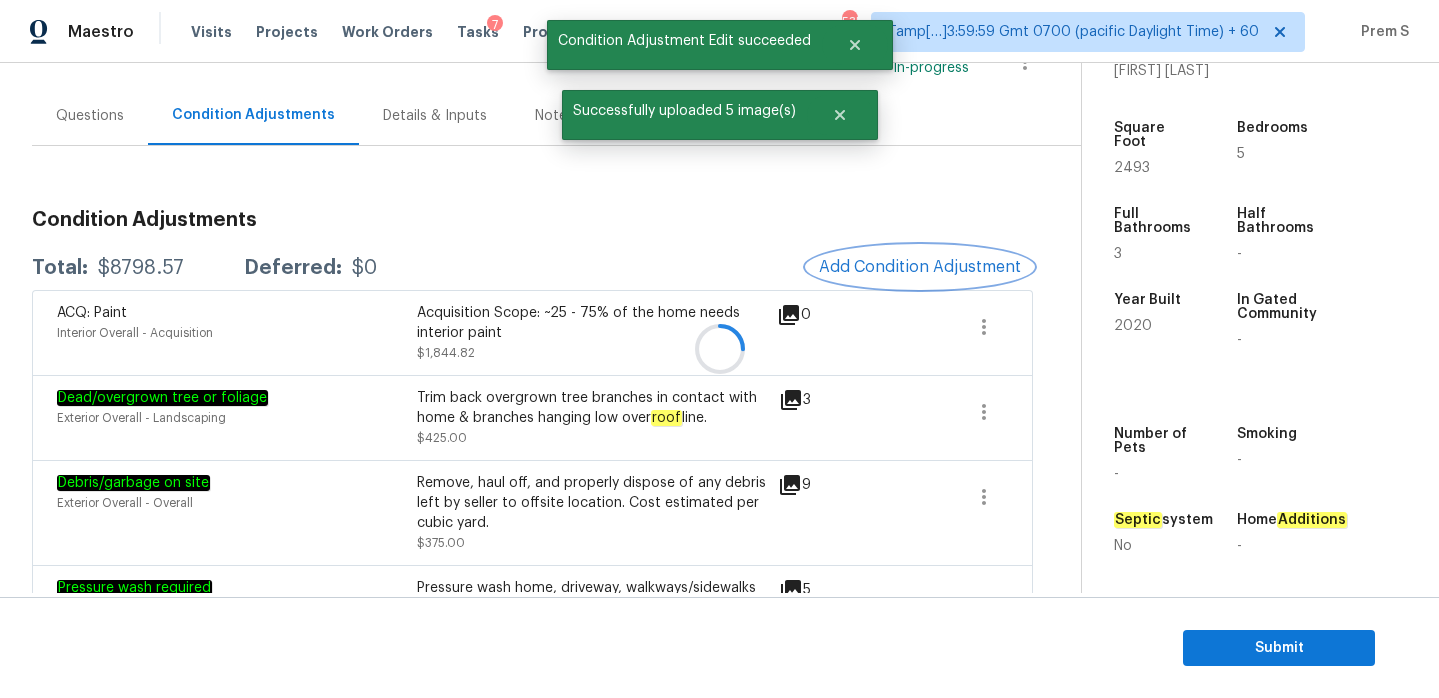 scroll, scrollTop: 0, scrollLeft: 0, axis: both 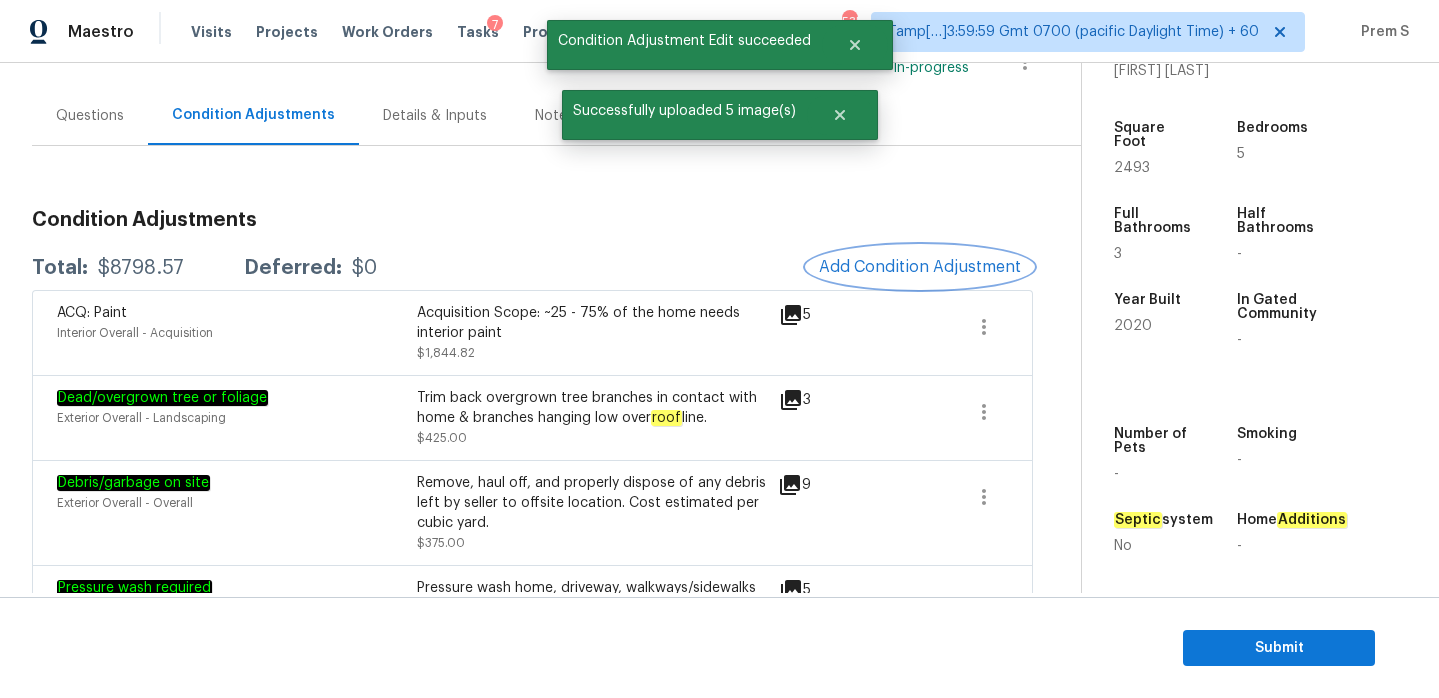 click on "Add Condition Adjustment" at bounding box center (920, 267) 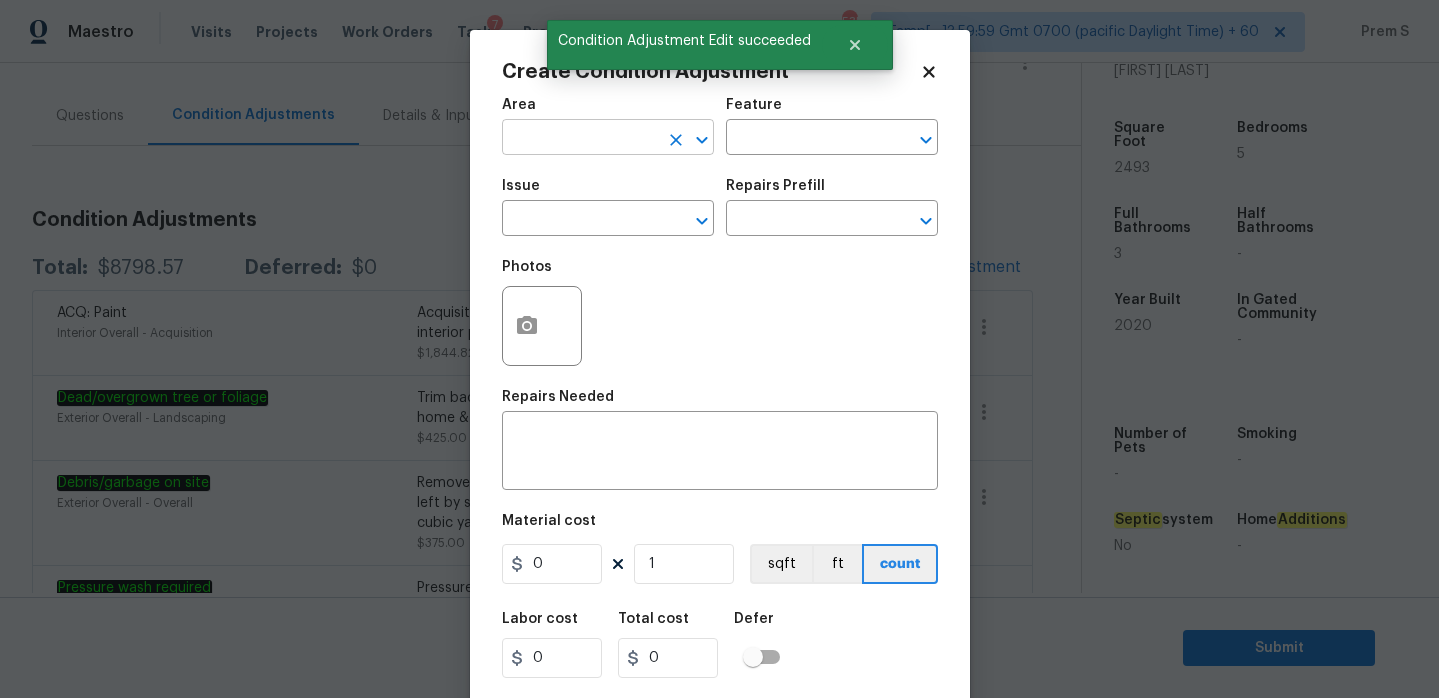 click at bounding box center [580, 139] 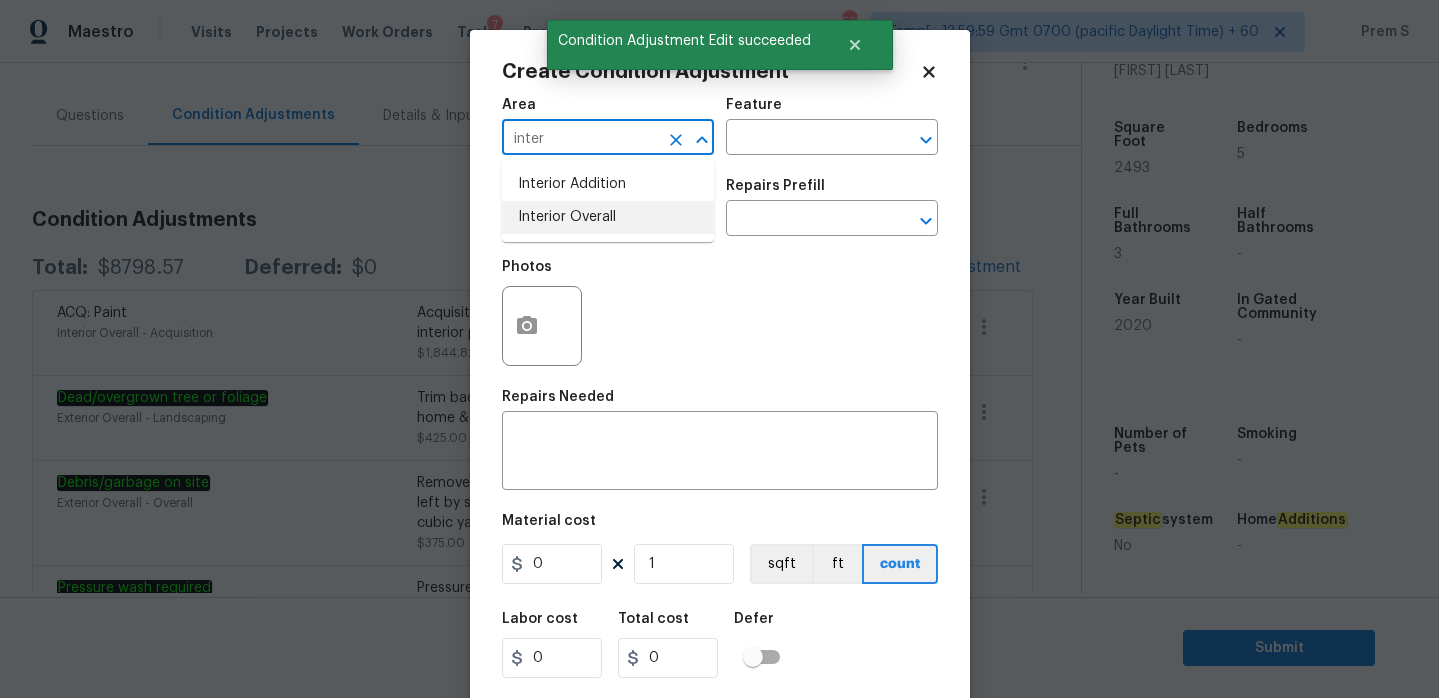 click on "Interior Overall" at bounding box center [608, 217] 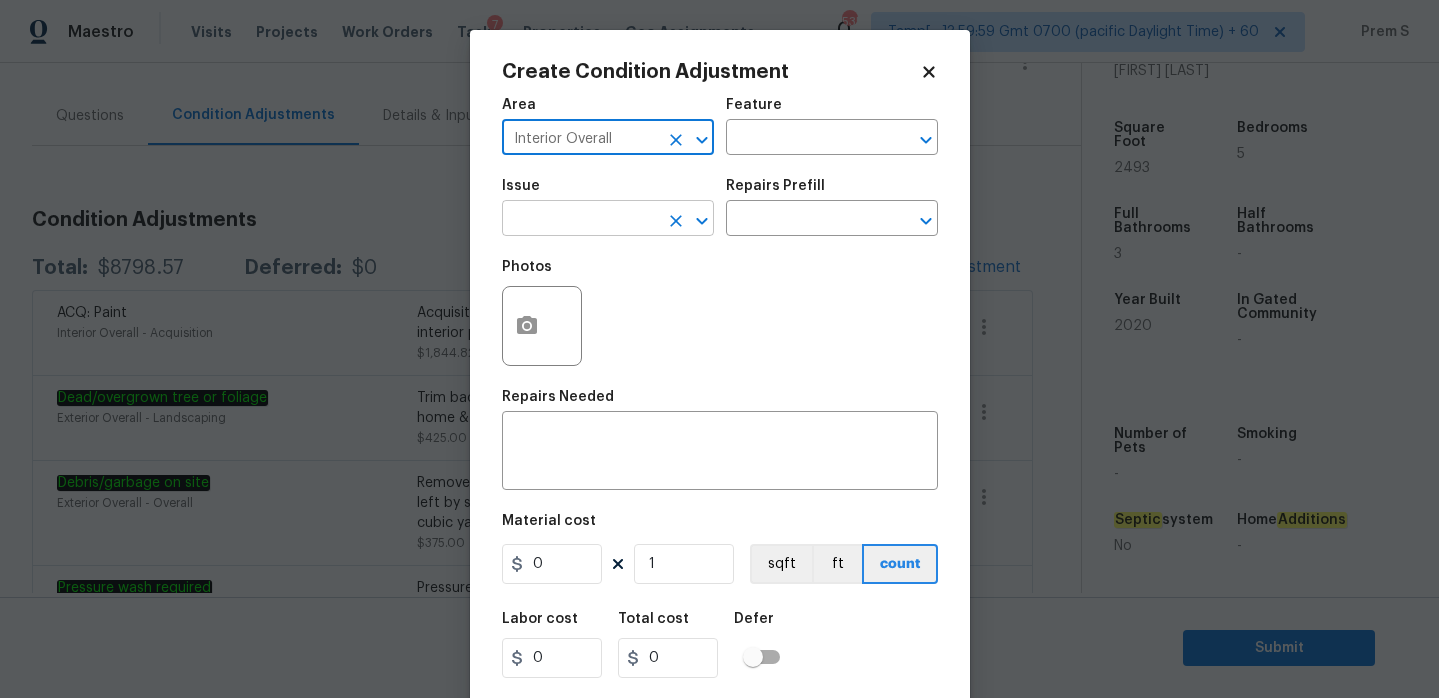 type on "Interior Overall" 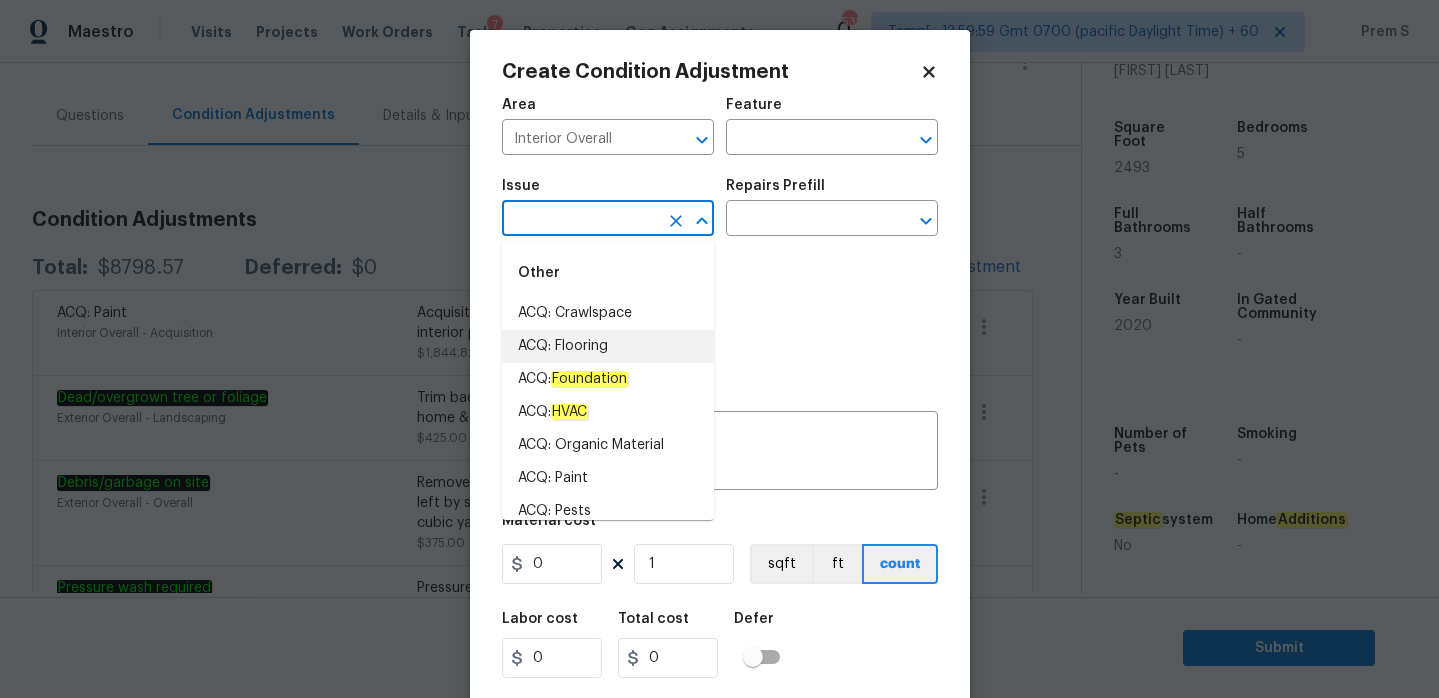 click on "ACQ: Flooring" at bounding box center (608, 346) 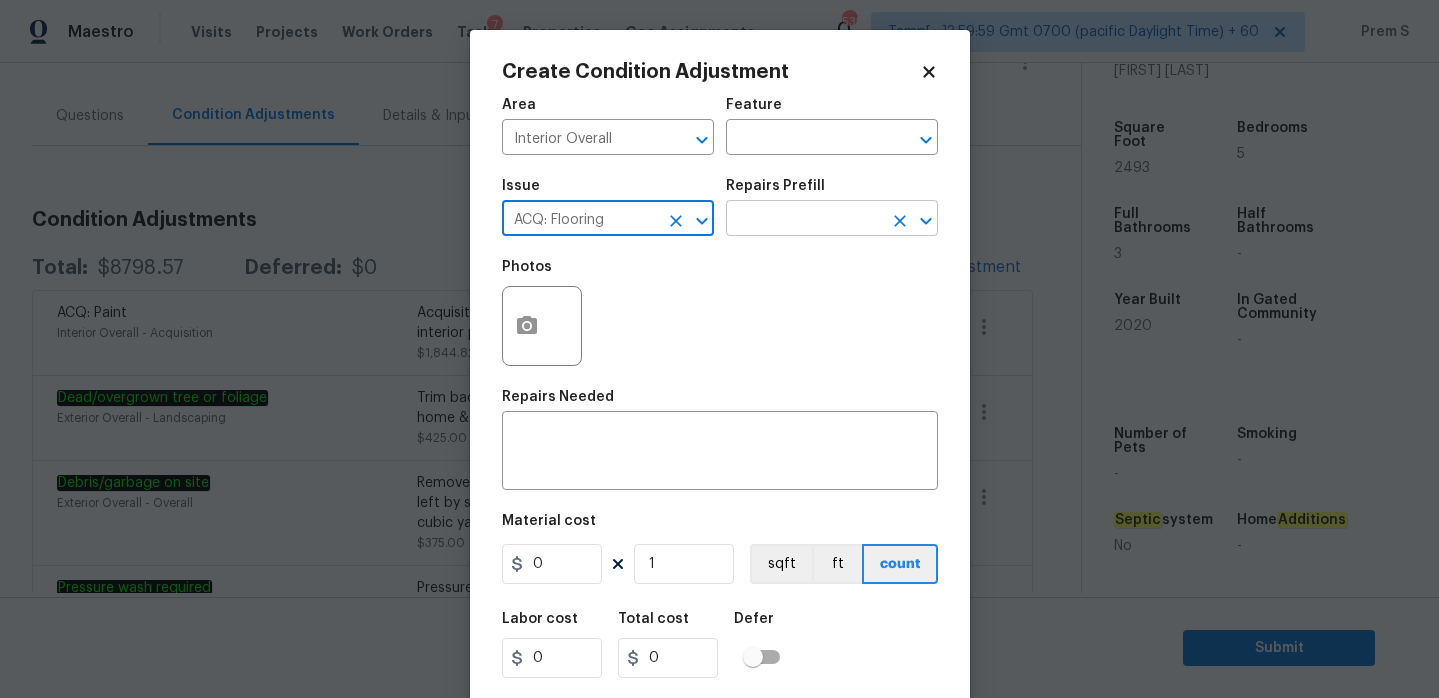 click at bounding box center (804, 220) 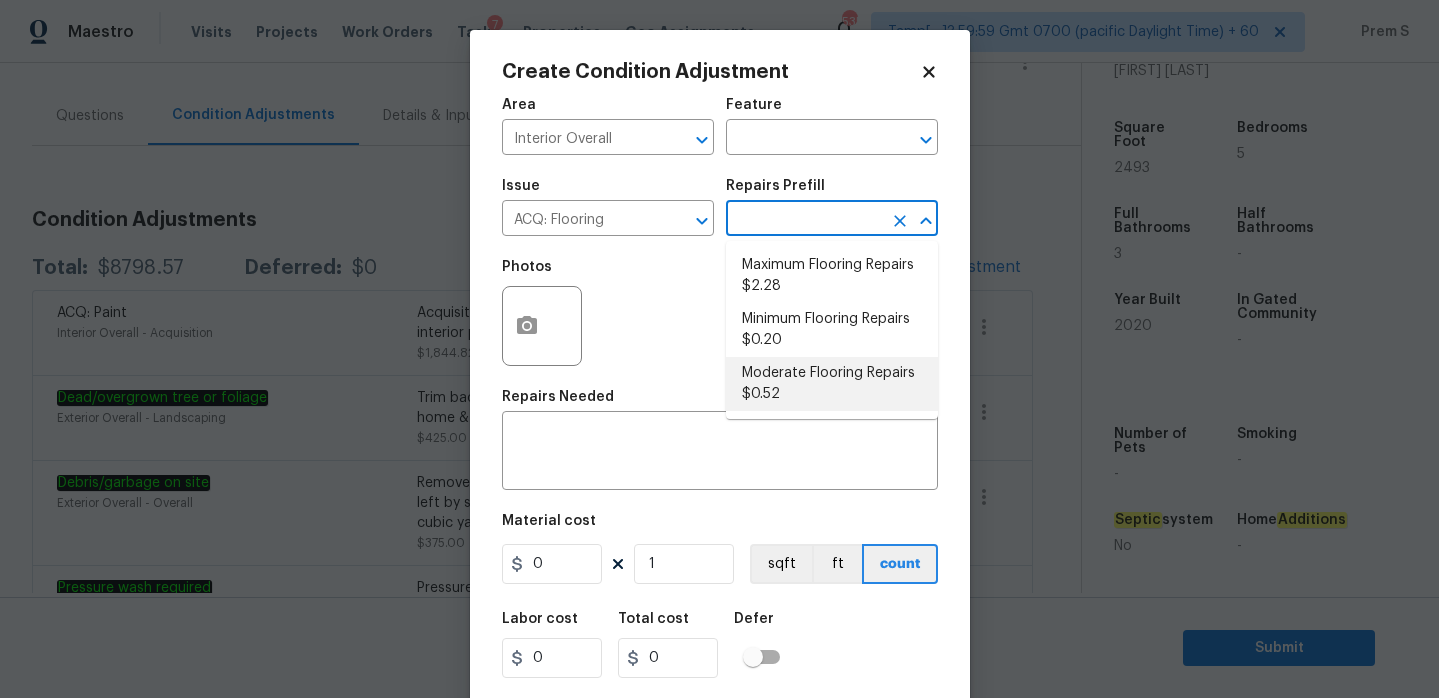 click on "Moderate Flooring Repairs $0.52" at bounding box center (832, 384) 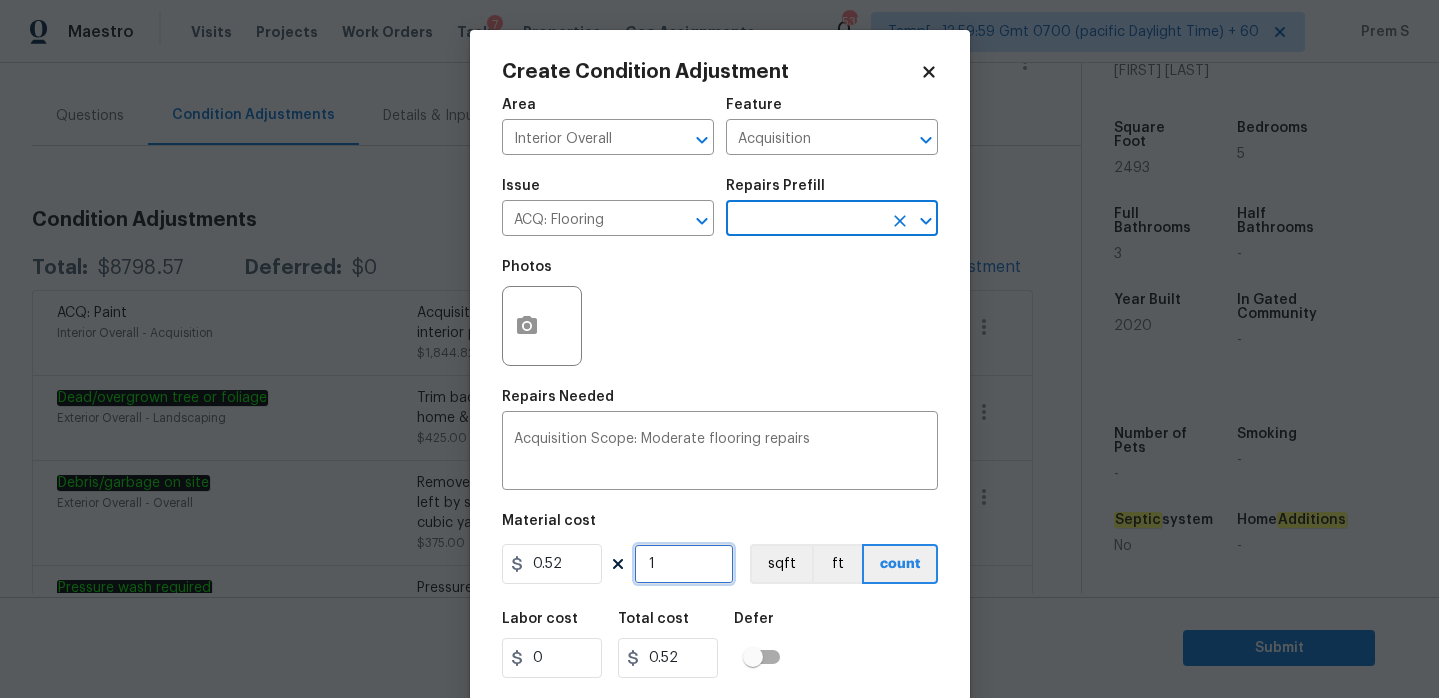 click on "1" at bounding box center (684, 564) 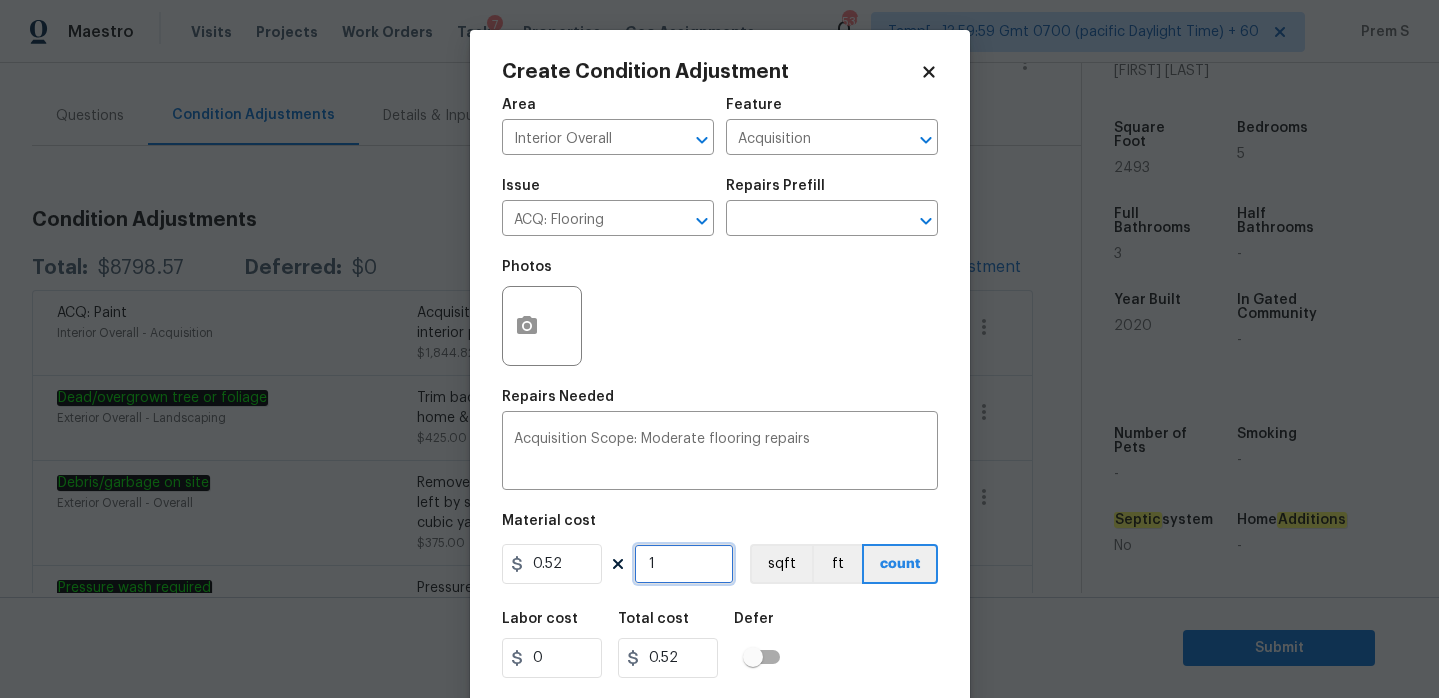 type on "2" 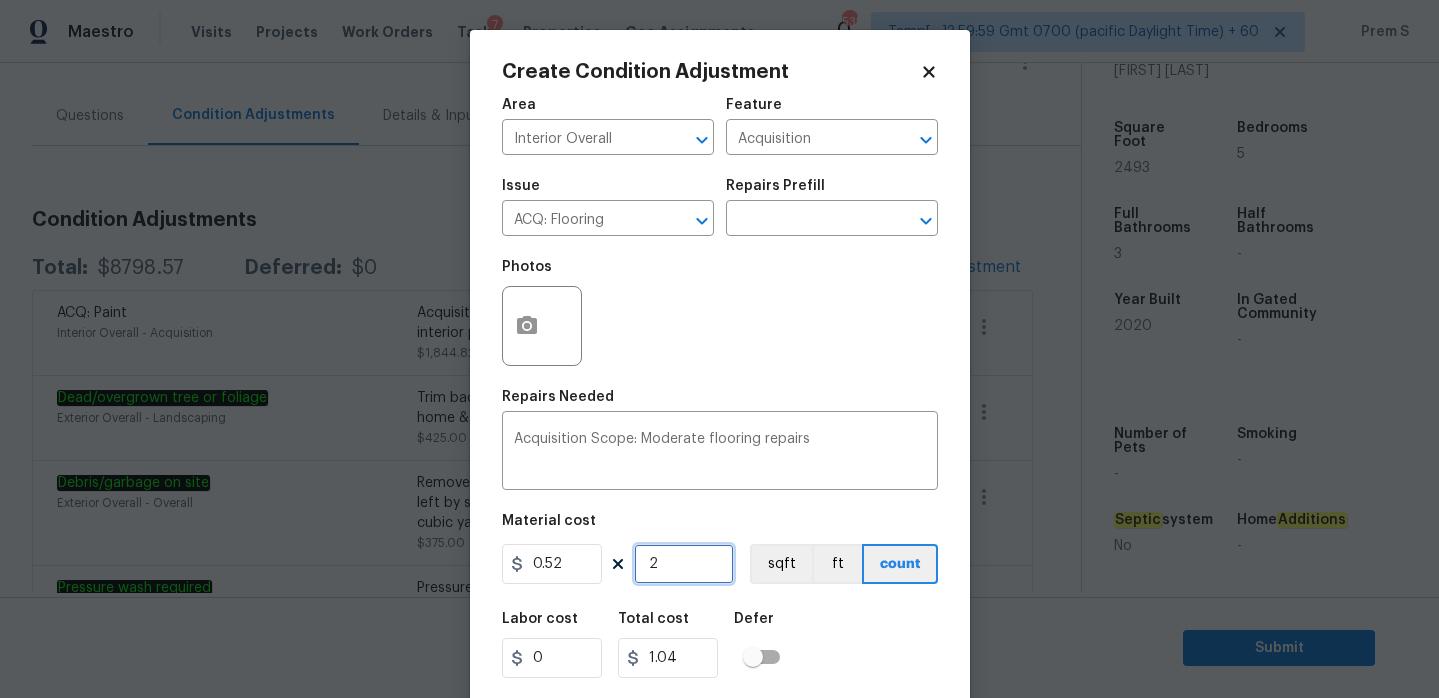 type on "24" 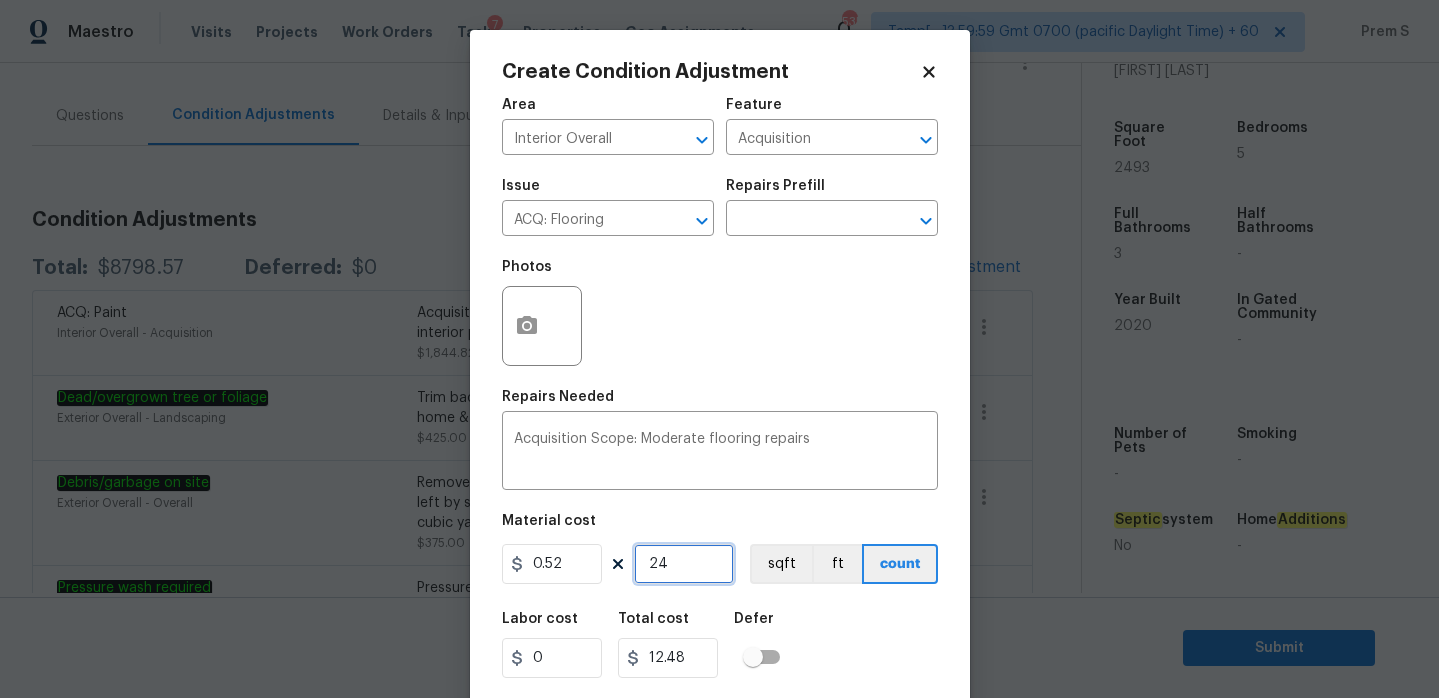 type on "249" 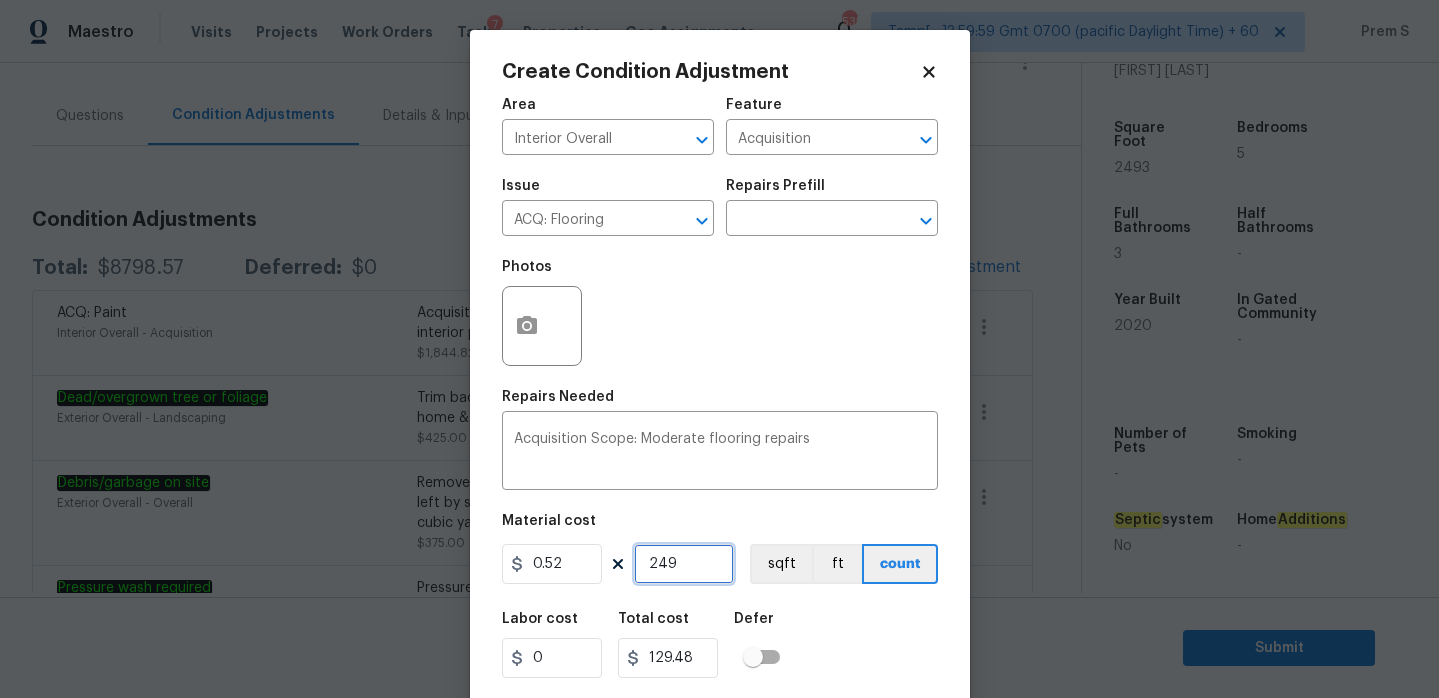 type on "2493" 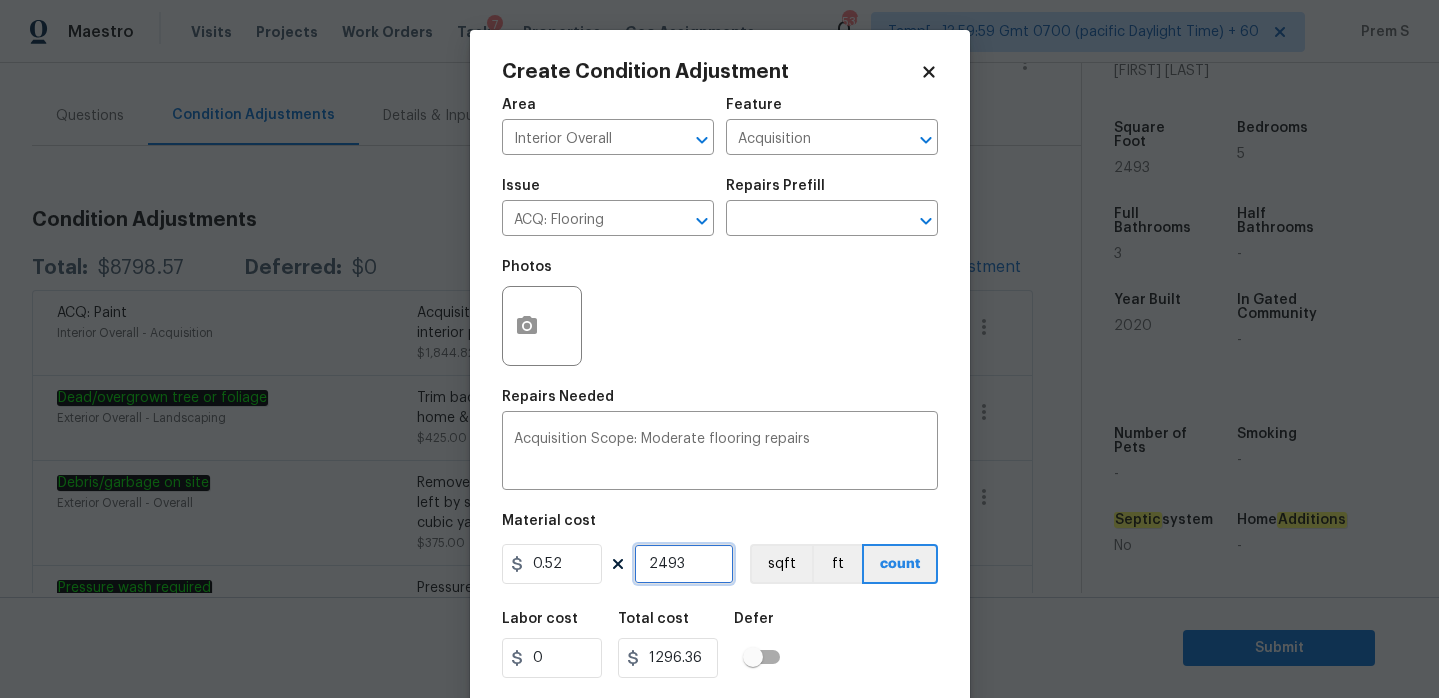 type on "2493" 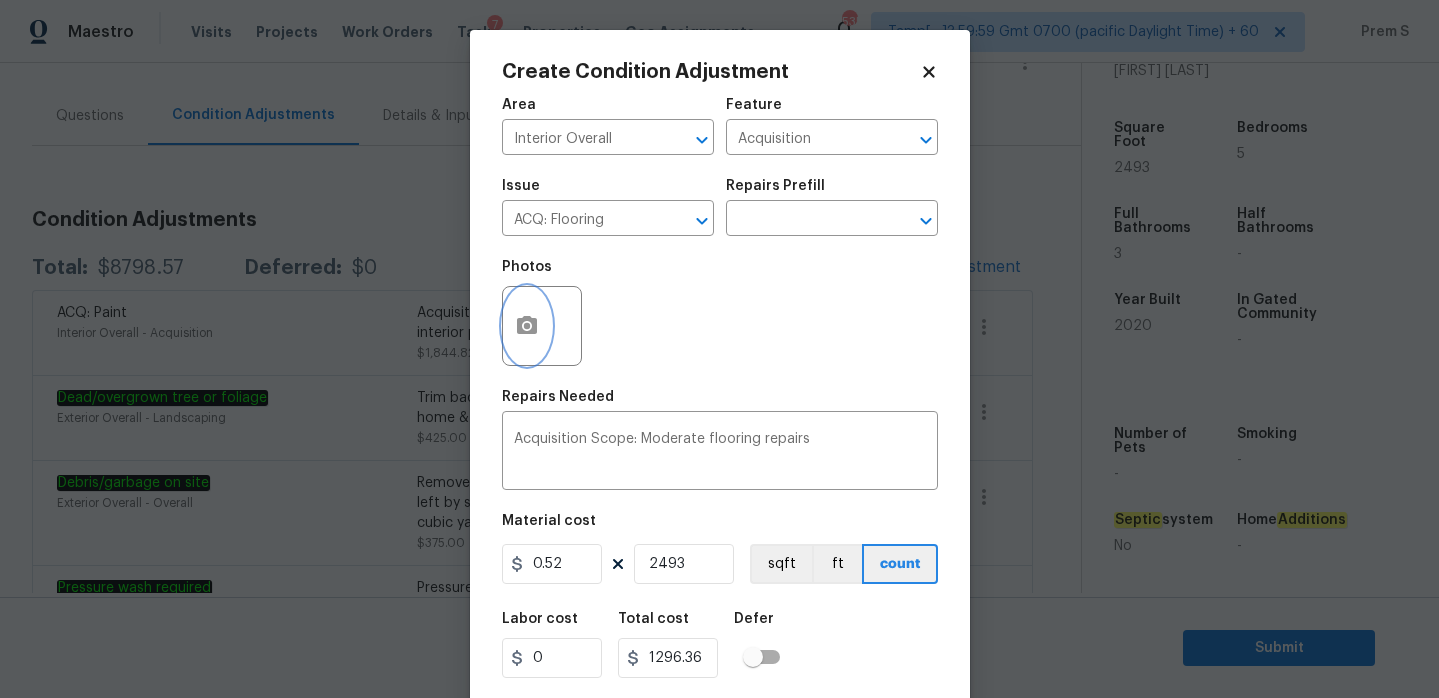 click 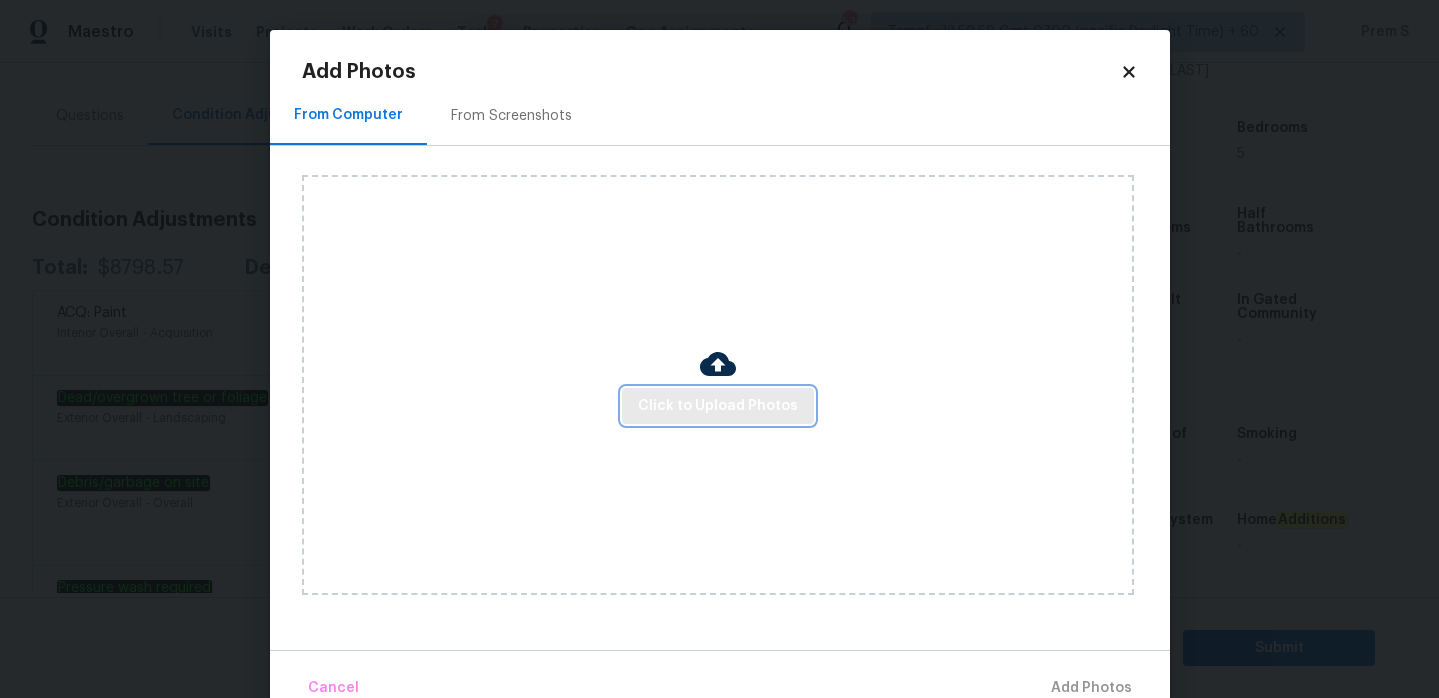 click on "Click to Upload Photos" at bounding box center (718, 406) 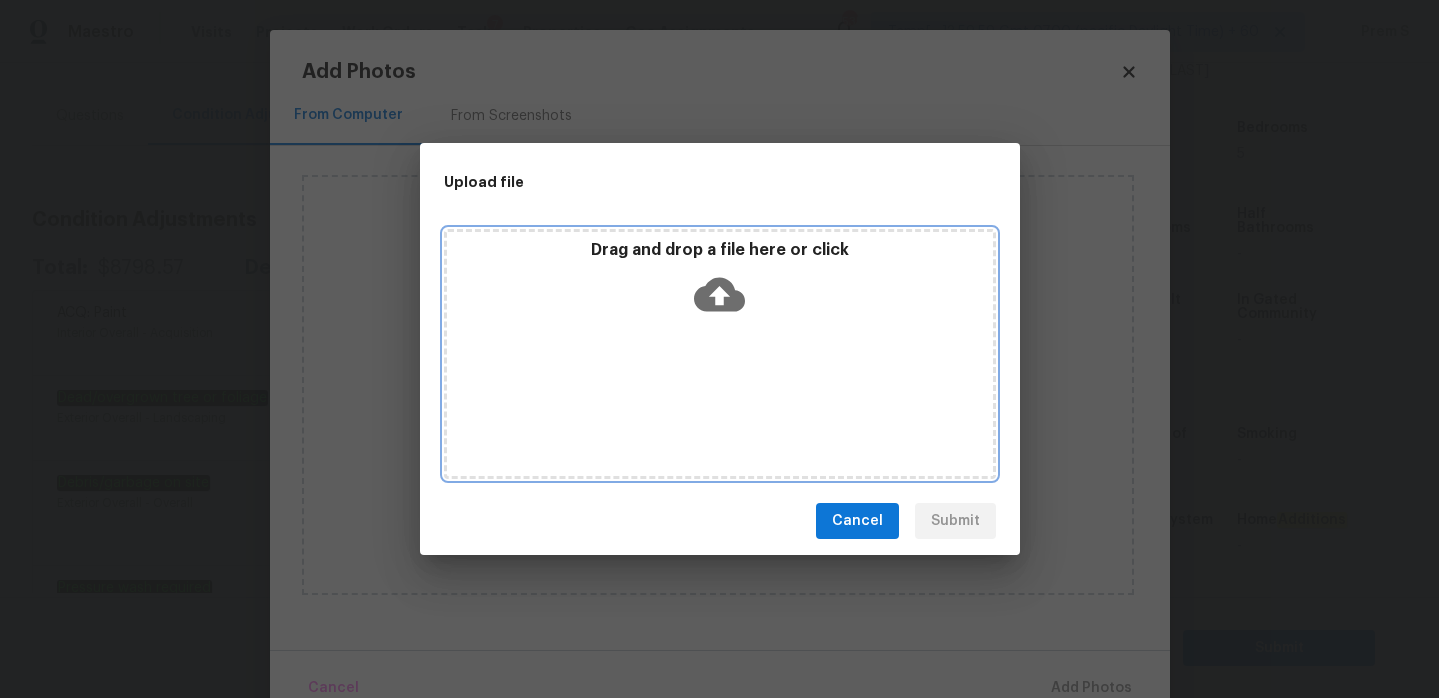 click 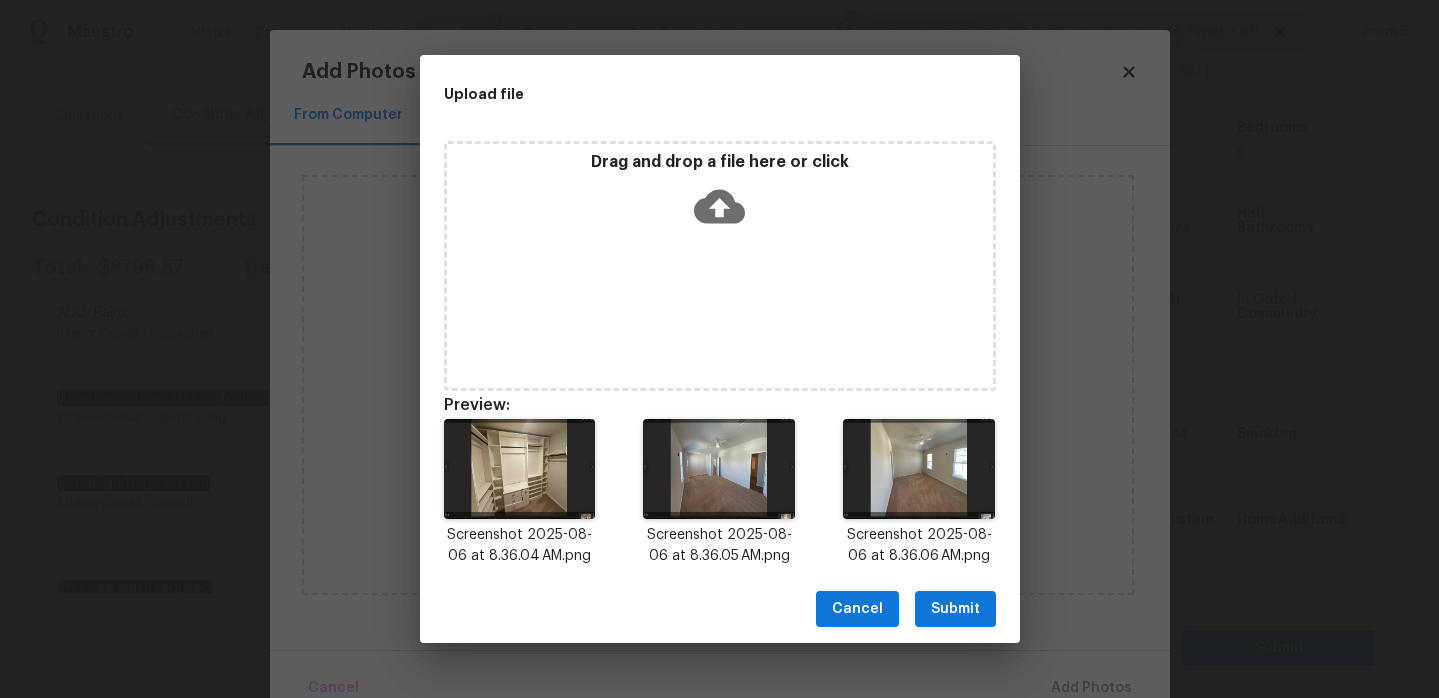 click on "Submit" at bounding box center [955, 609] 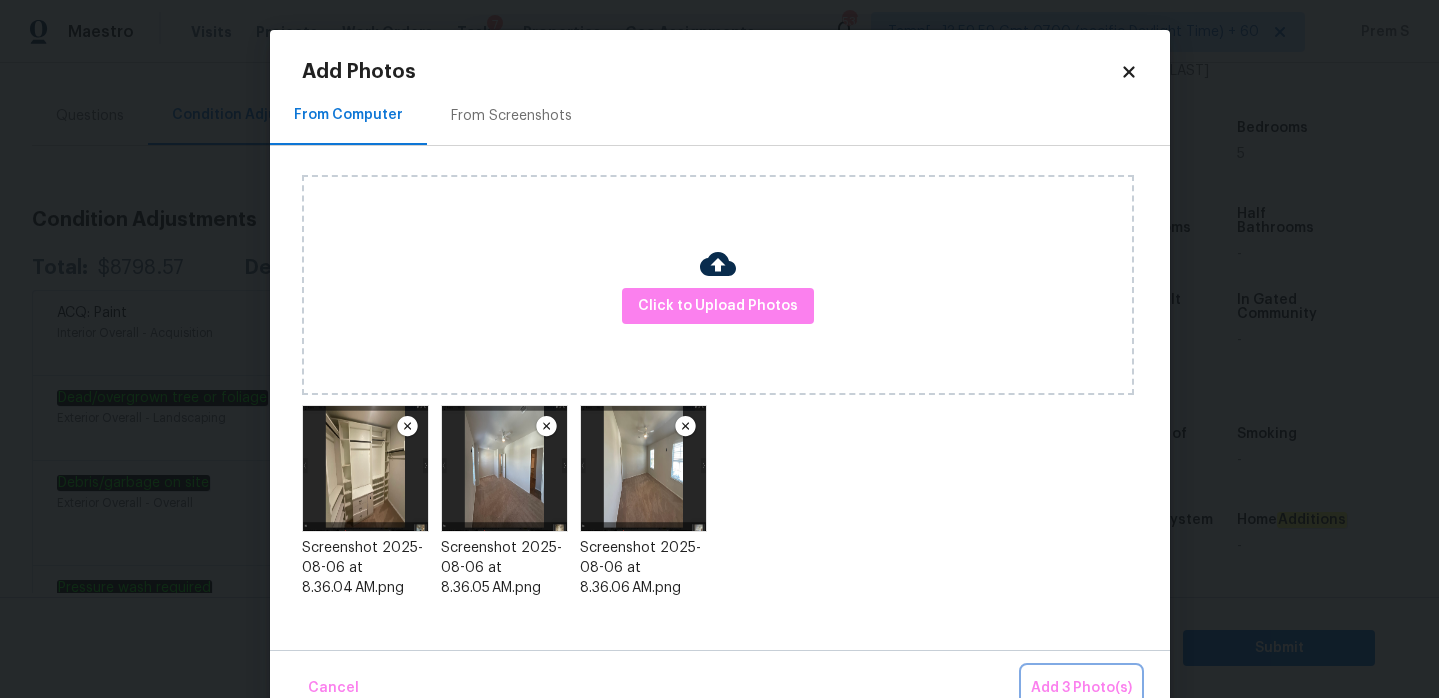 click on "Add 3 Photo(s)" at bounding box center [1081, 688] 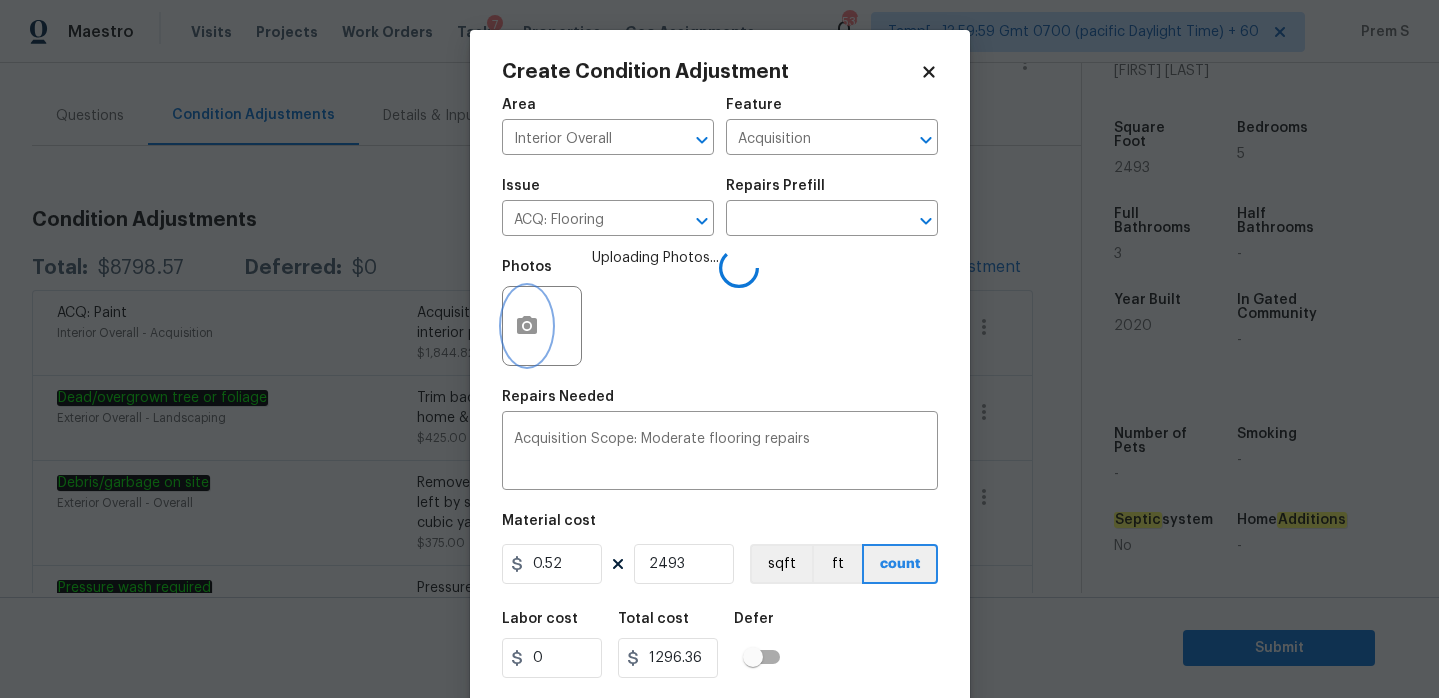 scroll, scrollTop: 49, scrollLeft: 0, axis: vertical 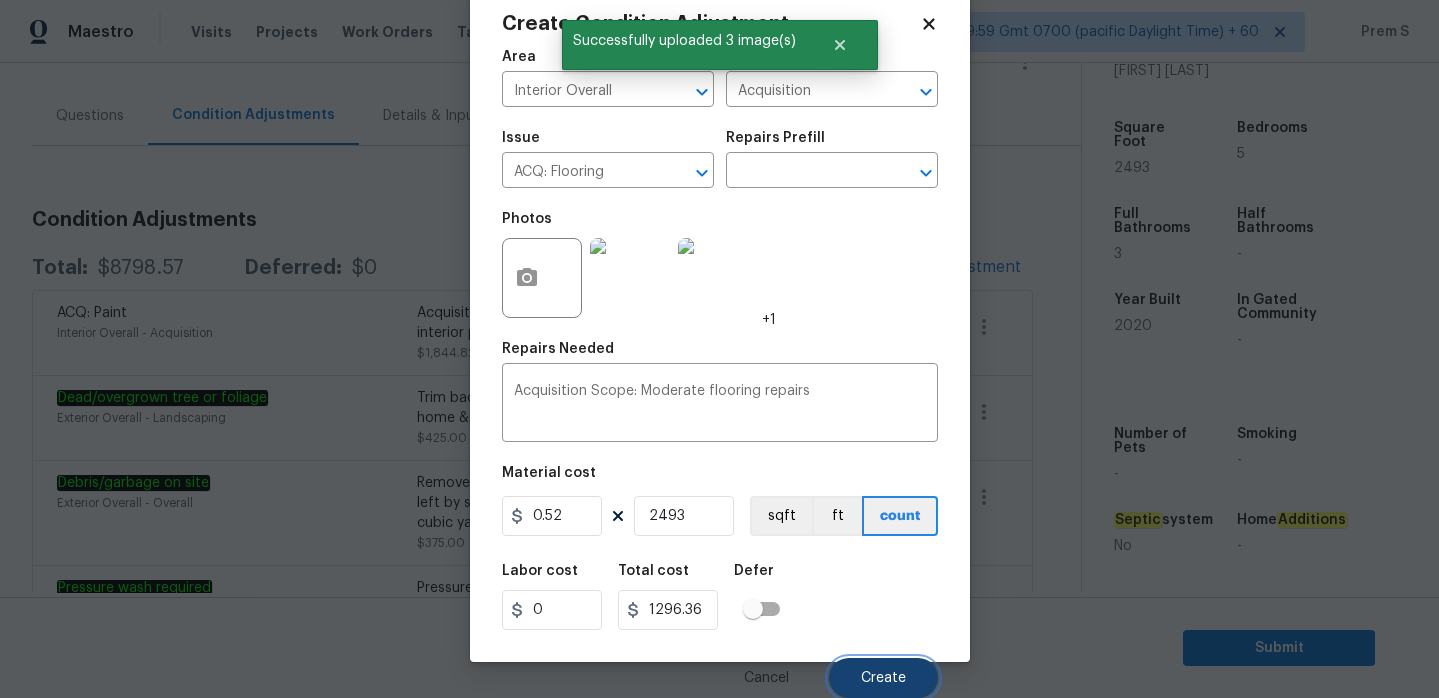 click on "Create" at bounding box center [883, 678] 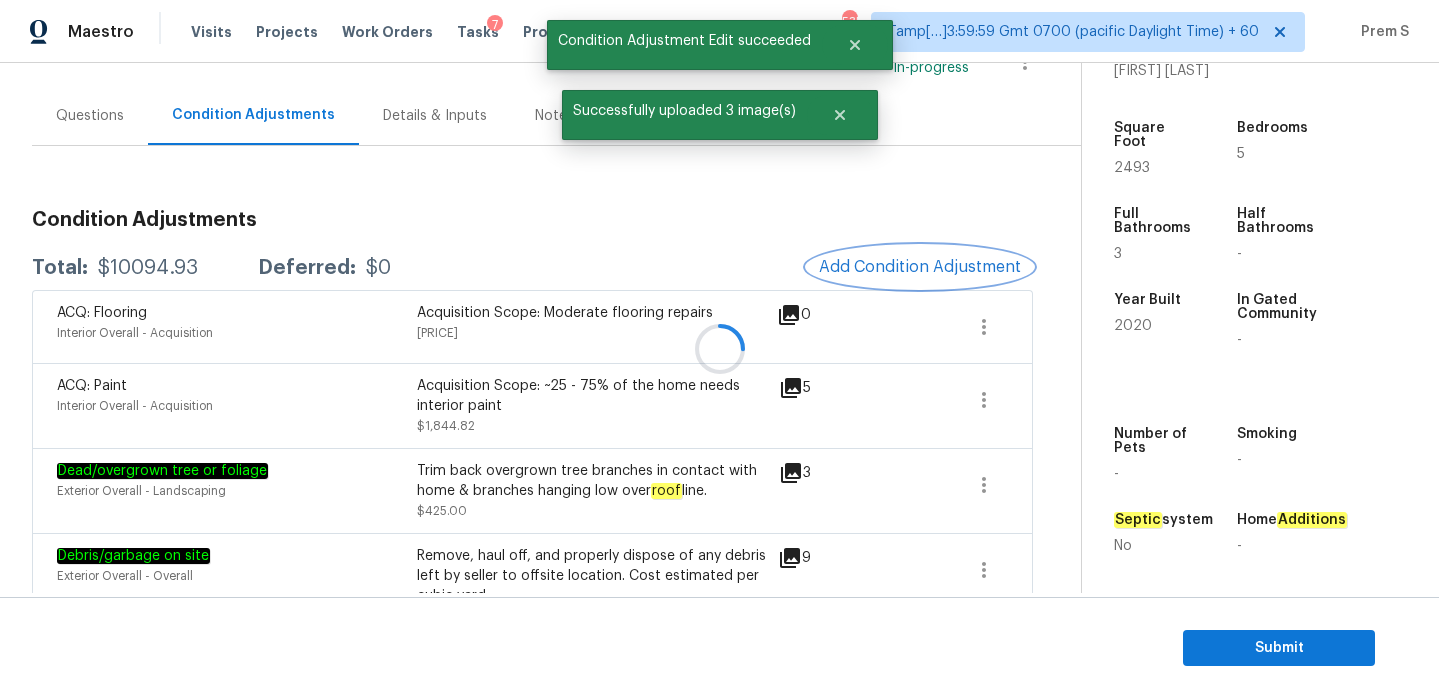 scroll, scrollTop: 0, scrollLeft: 0, axis: both 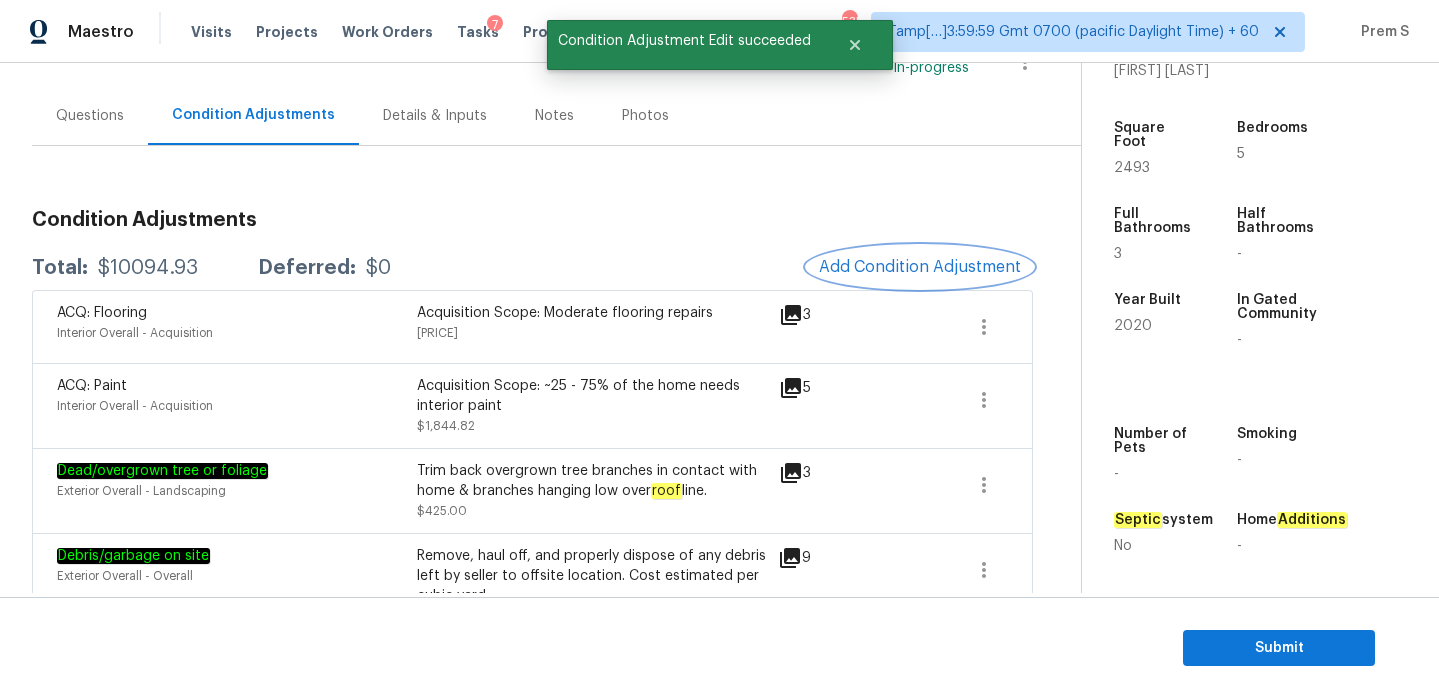 click on "Add Condition Adjustment" at bounding box center (920, 267) 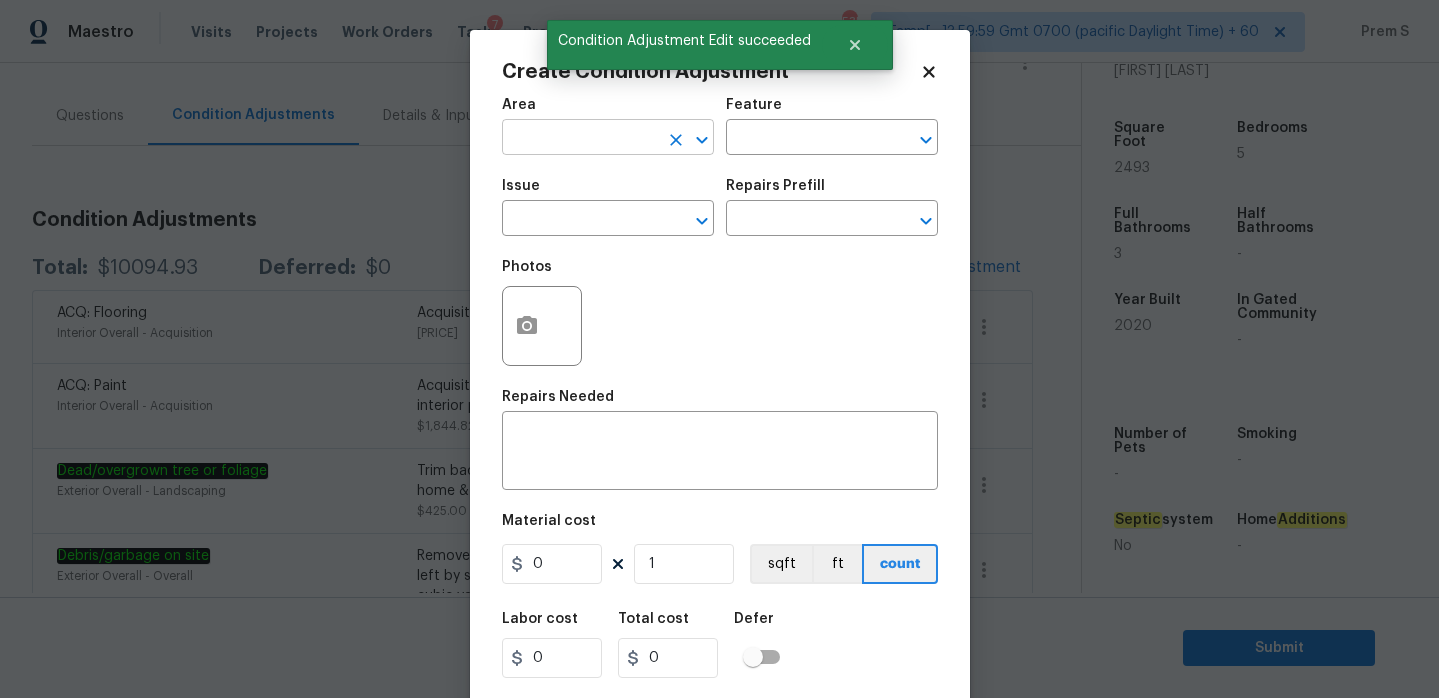 click at bounding box center (580, 139) 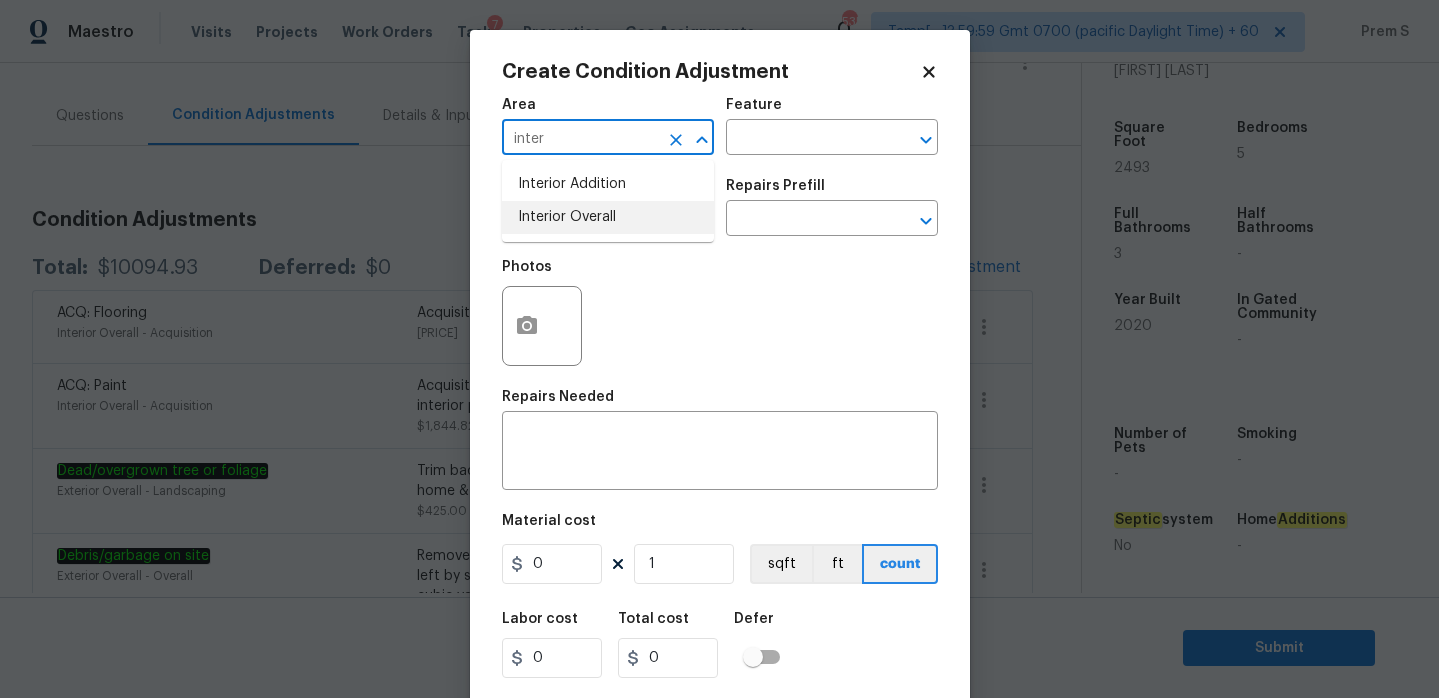 type on "inter" 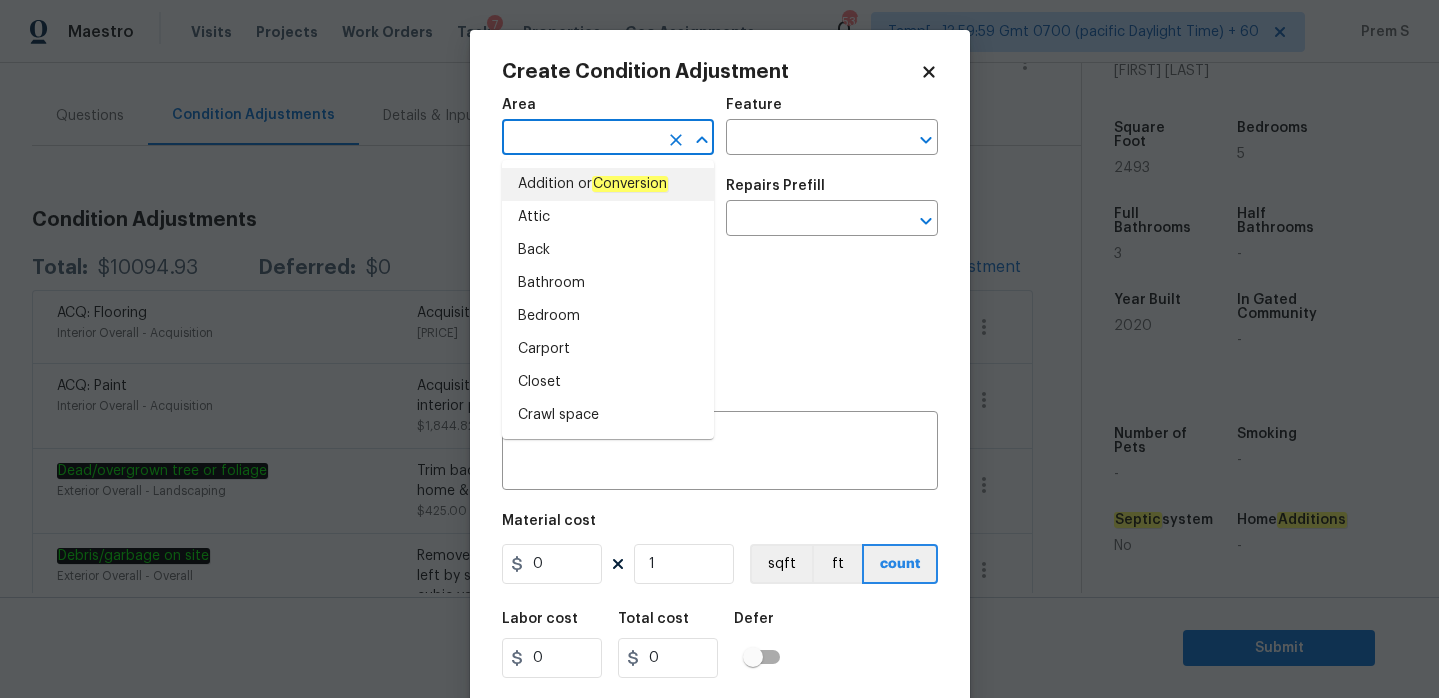 click at bounding box center (580, 139) 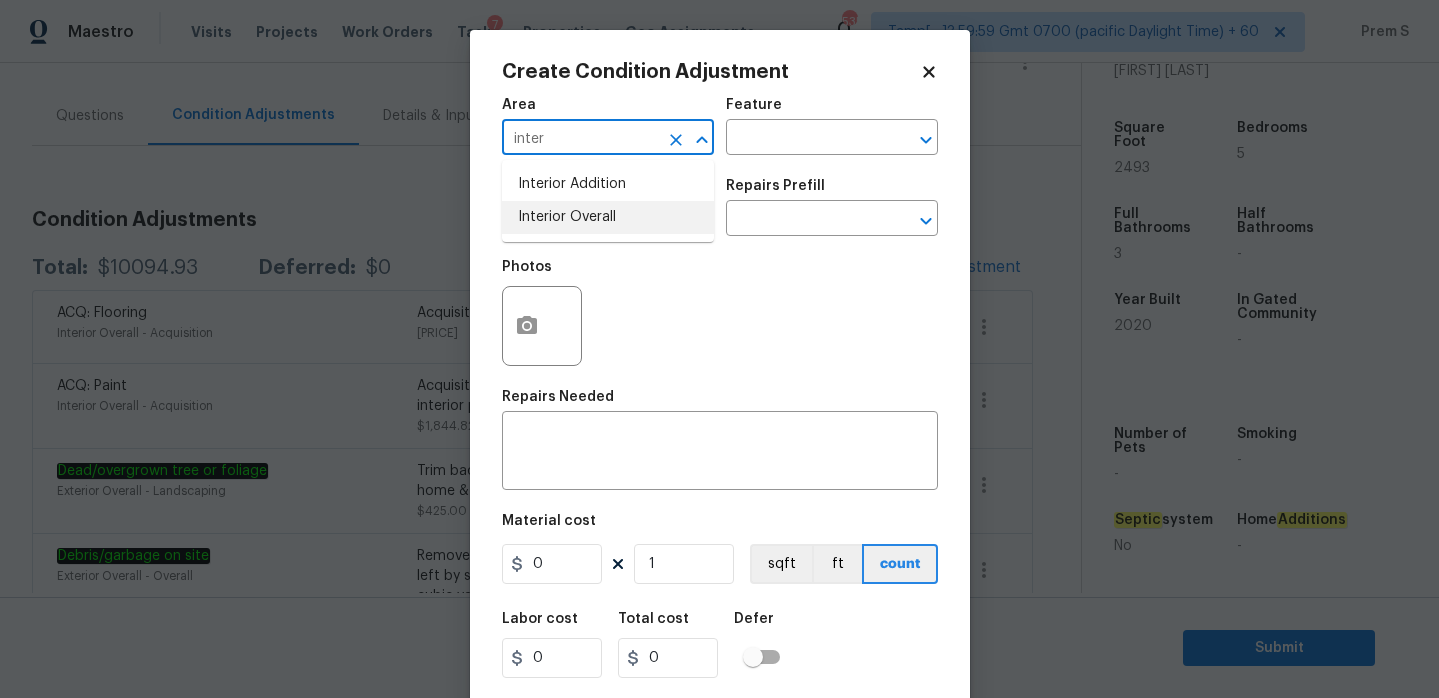 click on "Interior Overall" at bounding box center (608, 217) 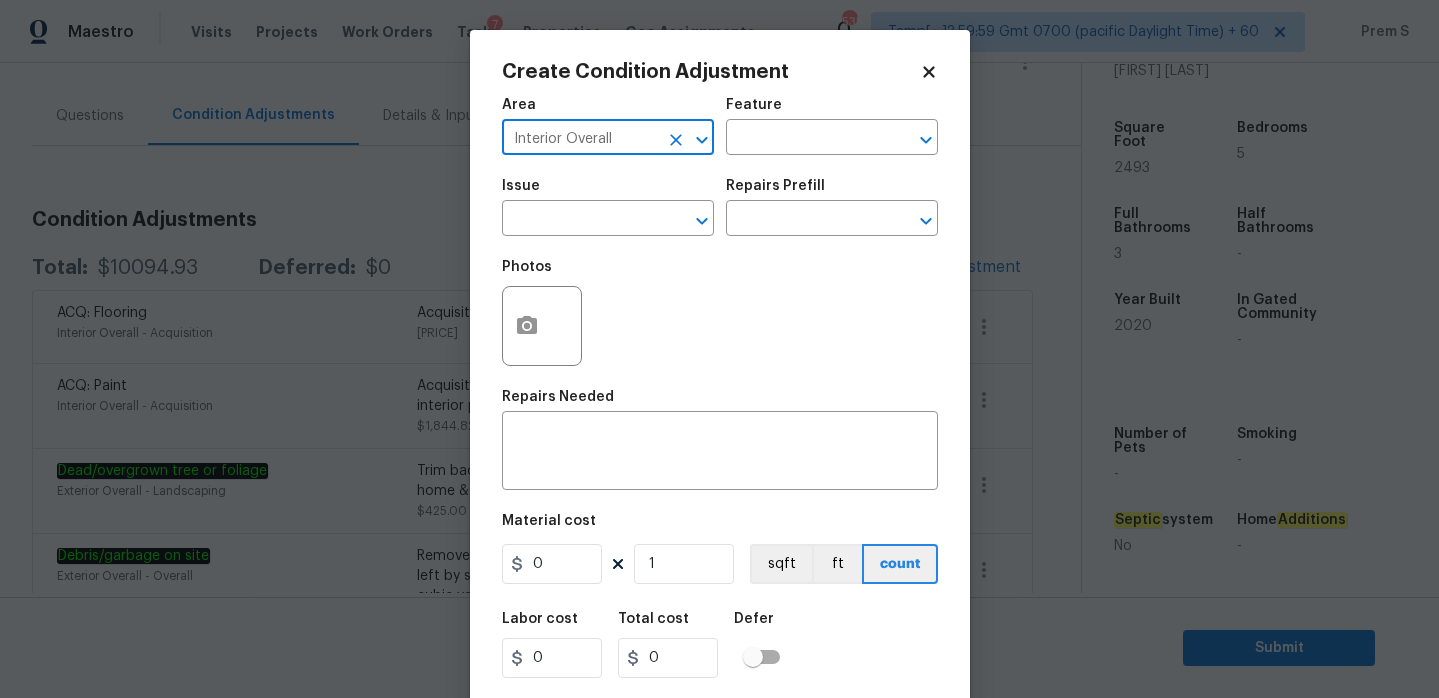 type on "Interior Overall" 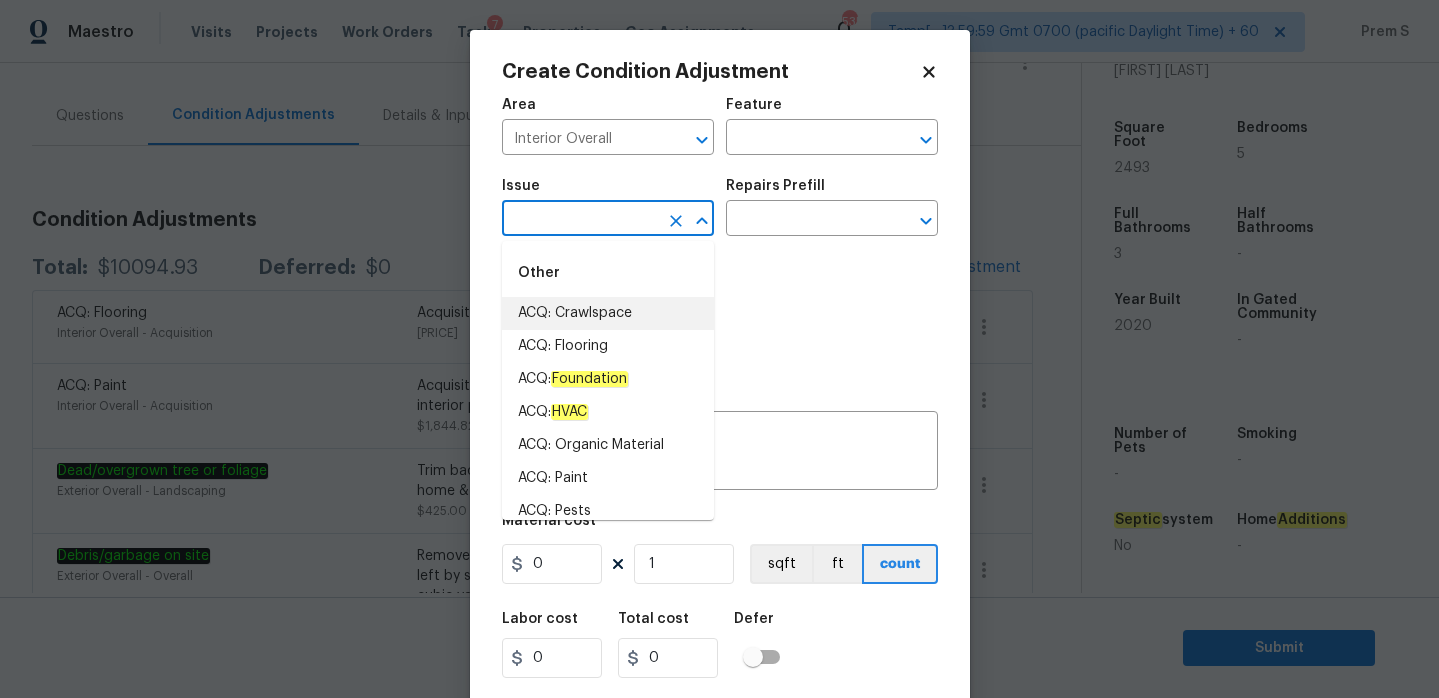 click at bounding box center [580, 220] 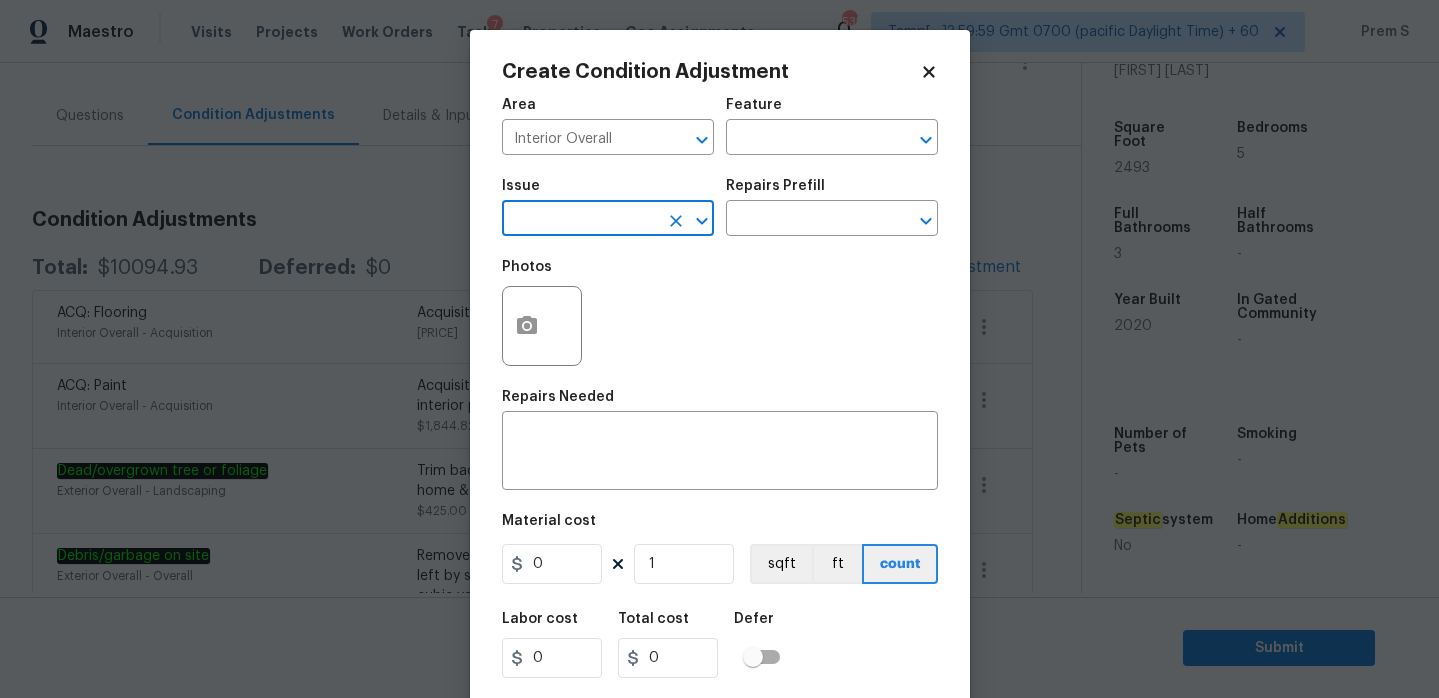 click at bounding box center [580, 220] 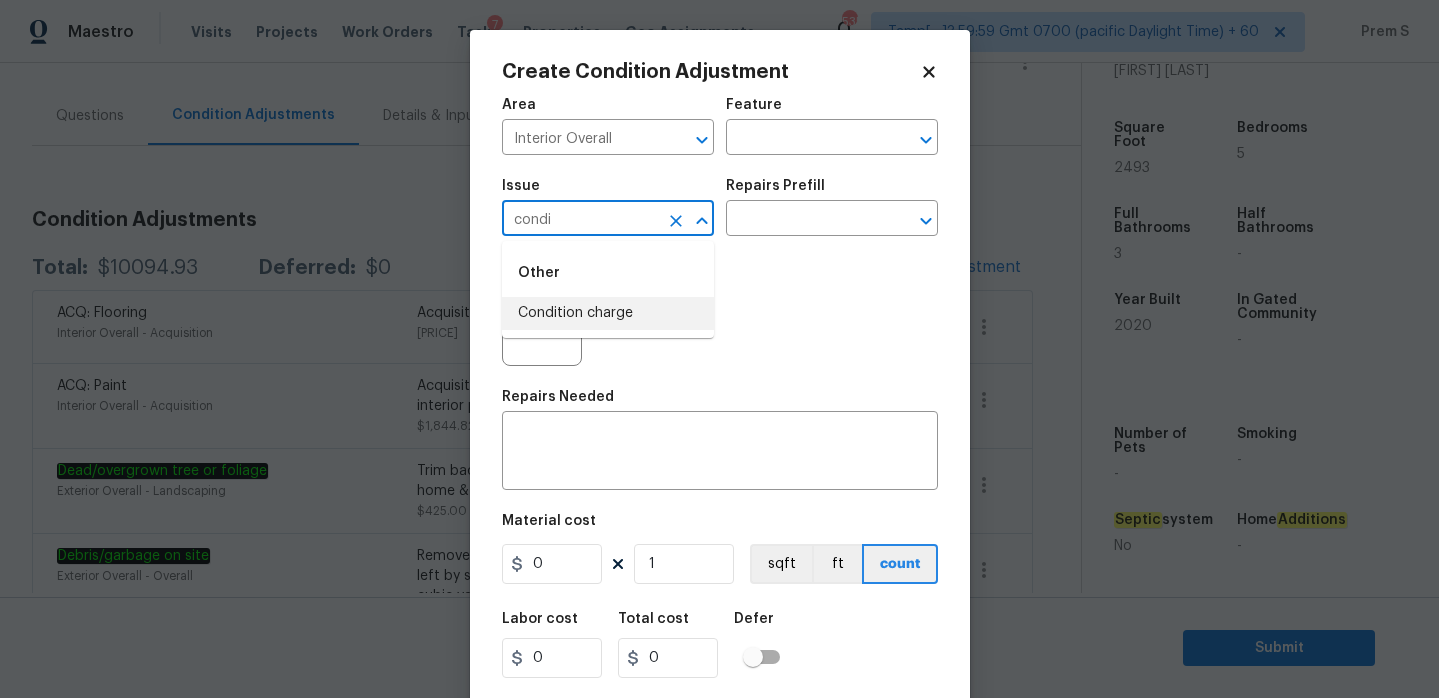 click on "Condition charge" at bounding box center [608, 313] 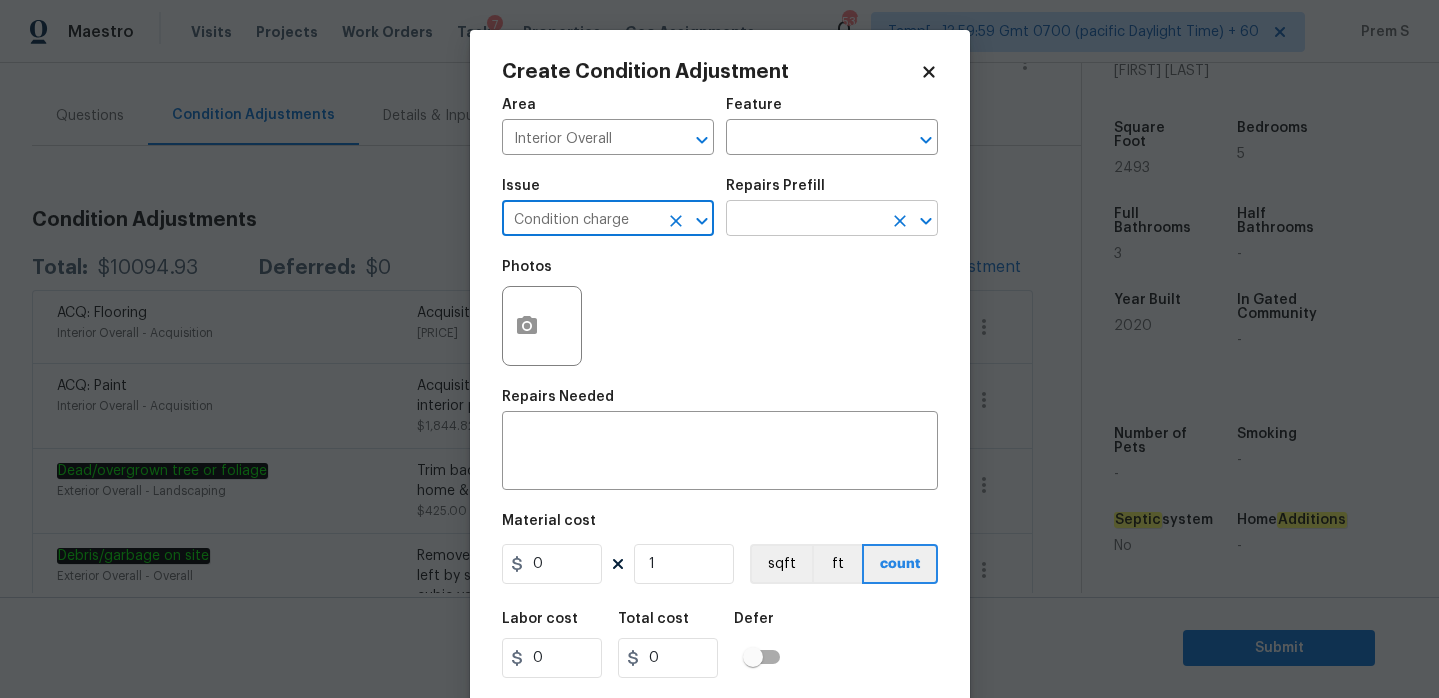 type on "Condition charge" 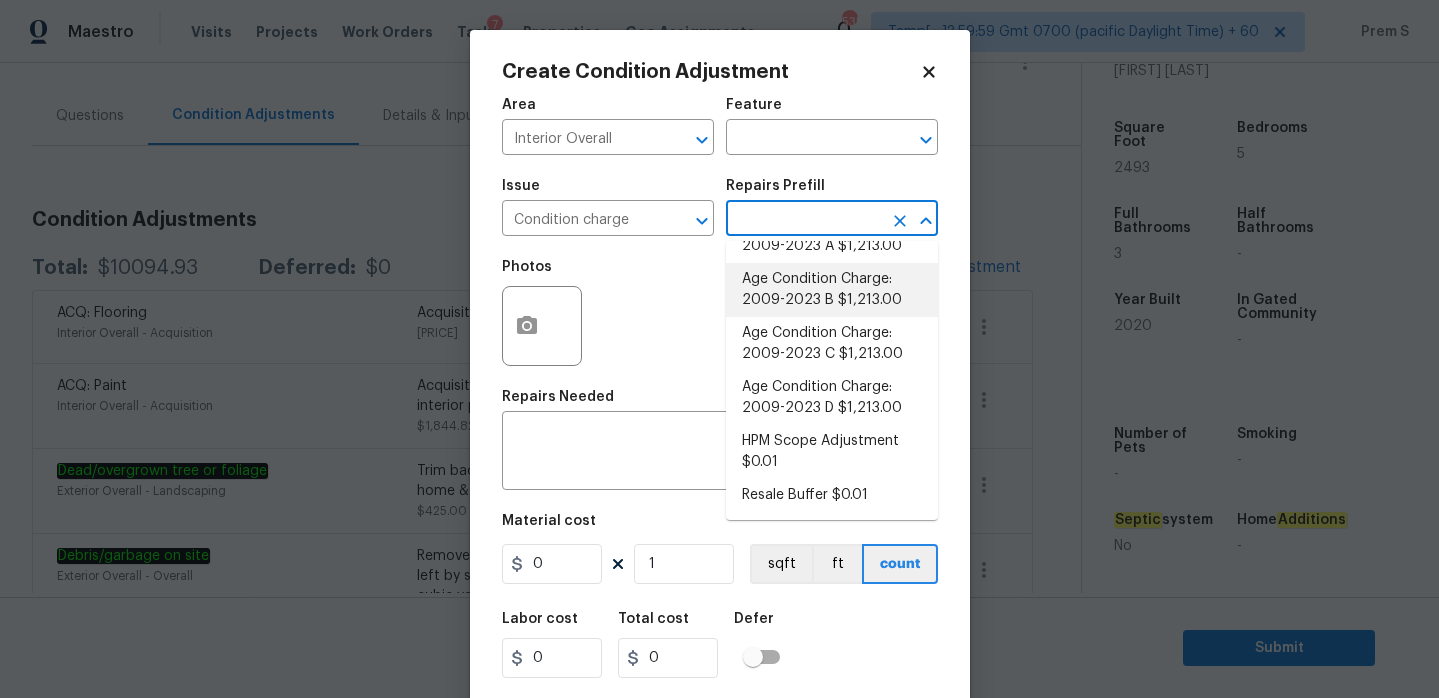 scroll, scrollTop: 629, scrollLeft: 0, axis: vertical 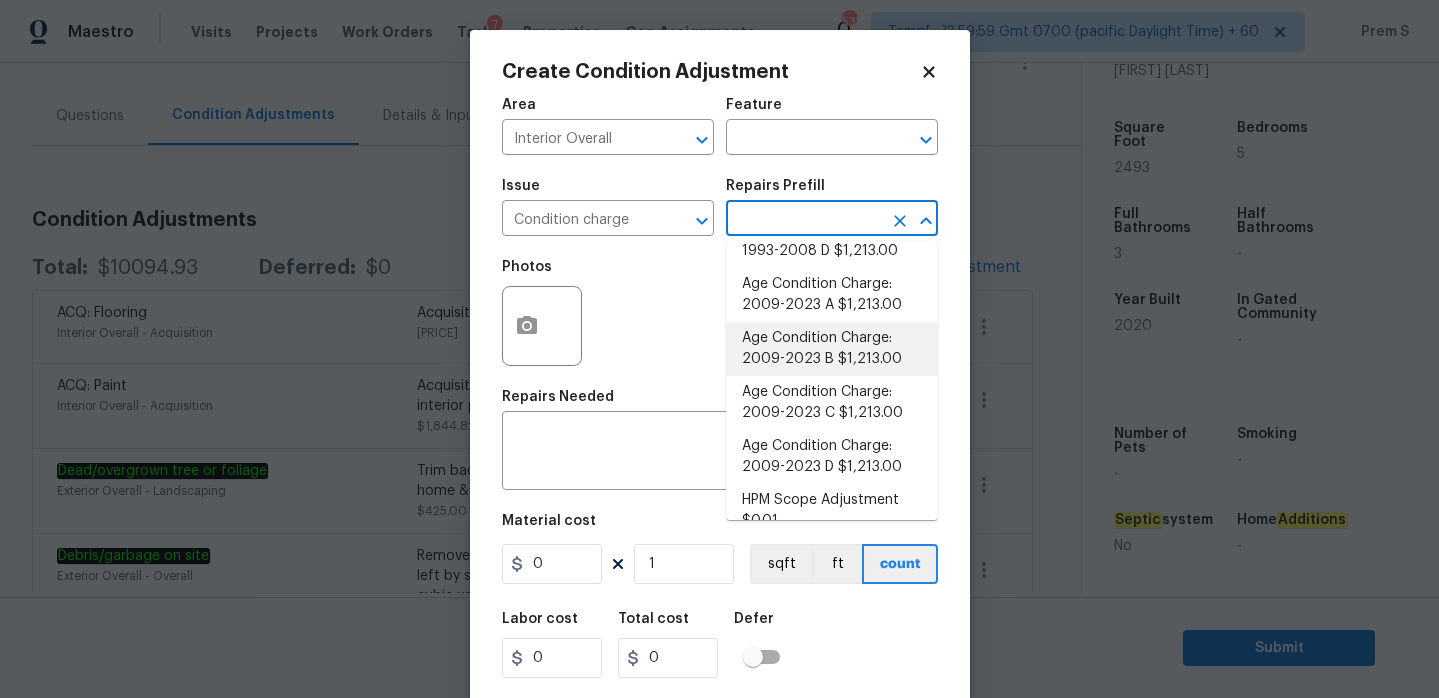 click on "Age Condition Charge: 2009-2023 B	 $1,213.00" at bounding box center [832, 349] 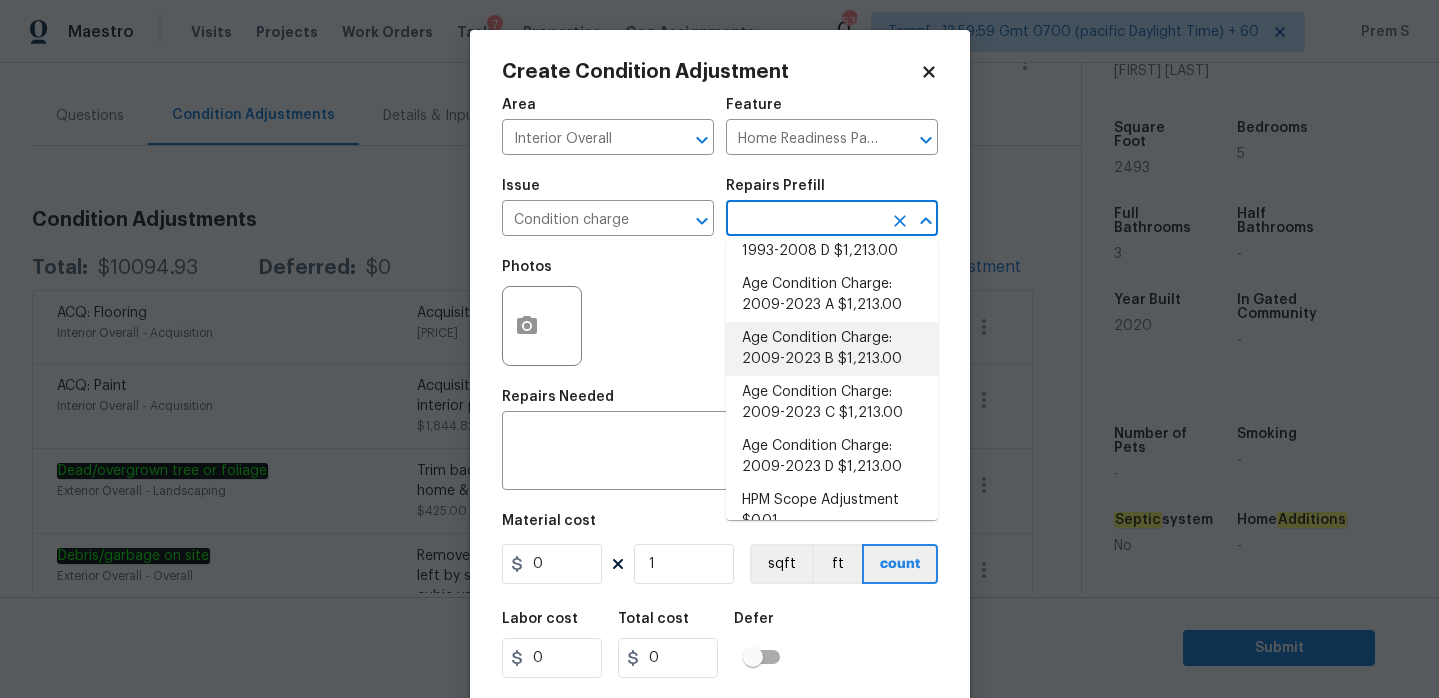 type 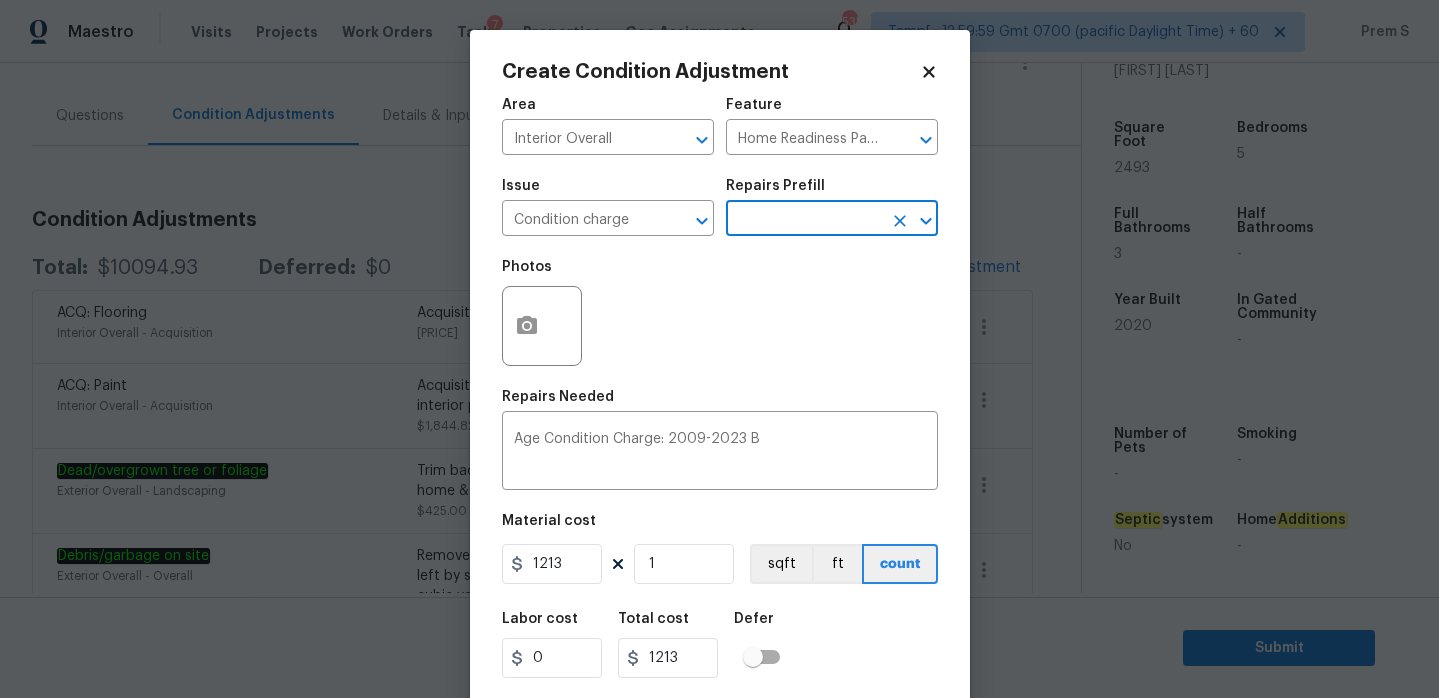 scroll, scrollTop: 49, scrollLeft: 0, axis: vertical 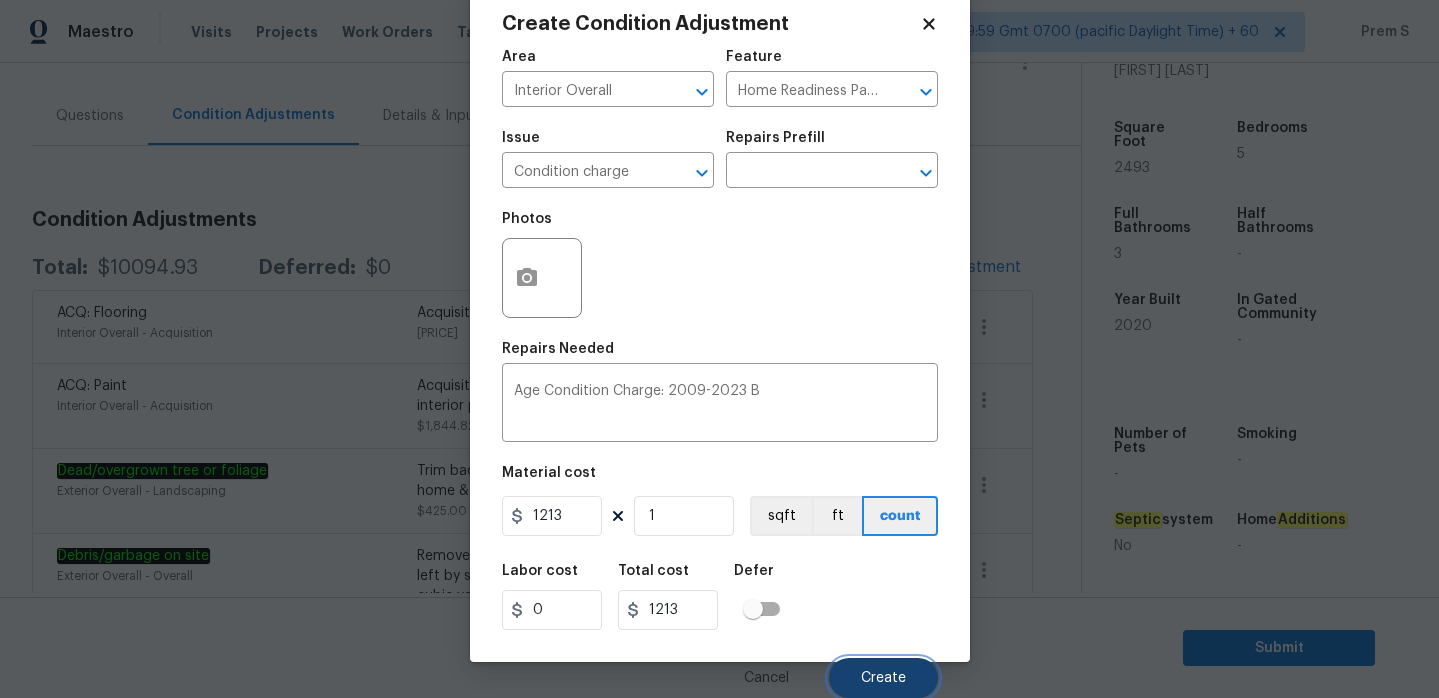 click on "Create" at bounding box center (883, 678) 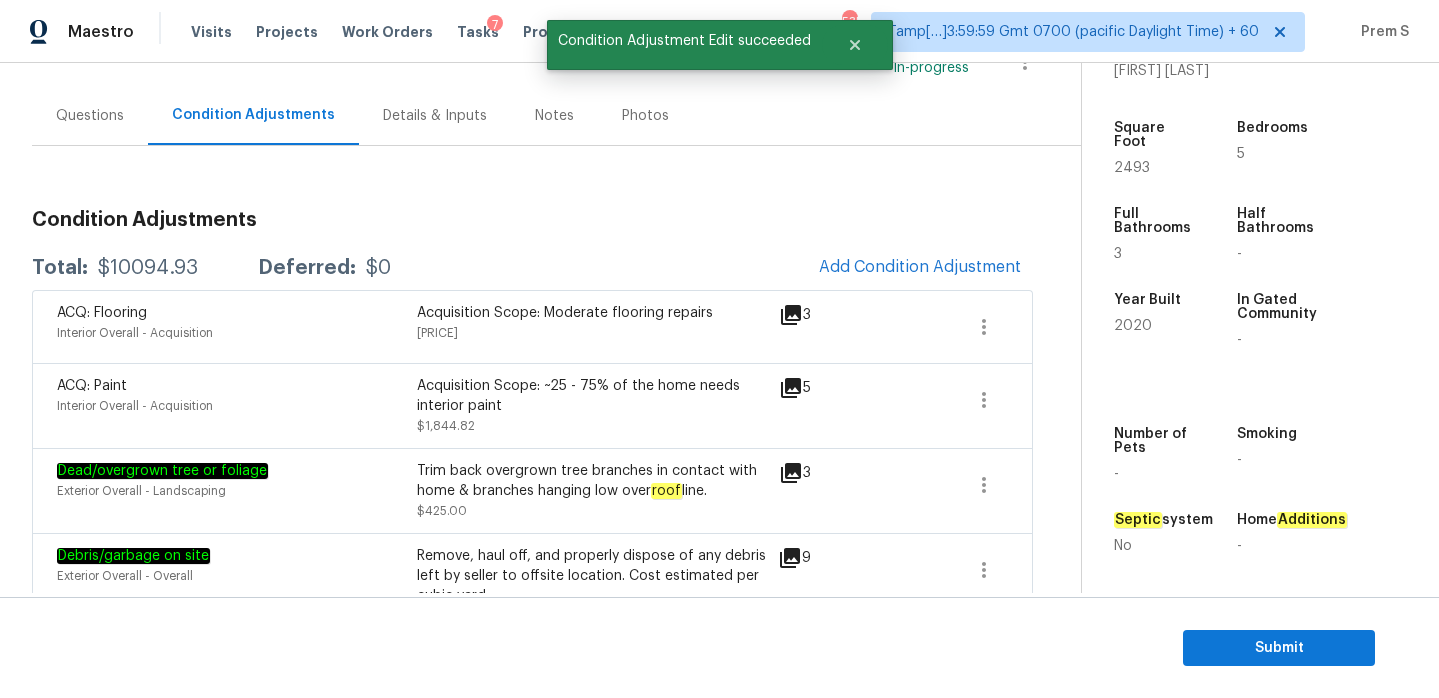 scroll, scrollTop: 42, scrollLeft: 0, axis: vertical 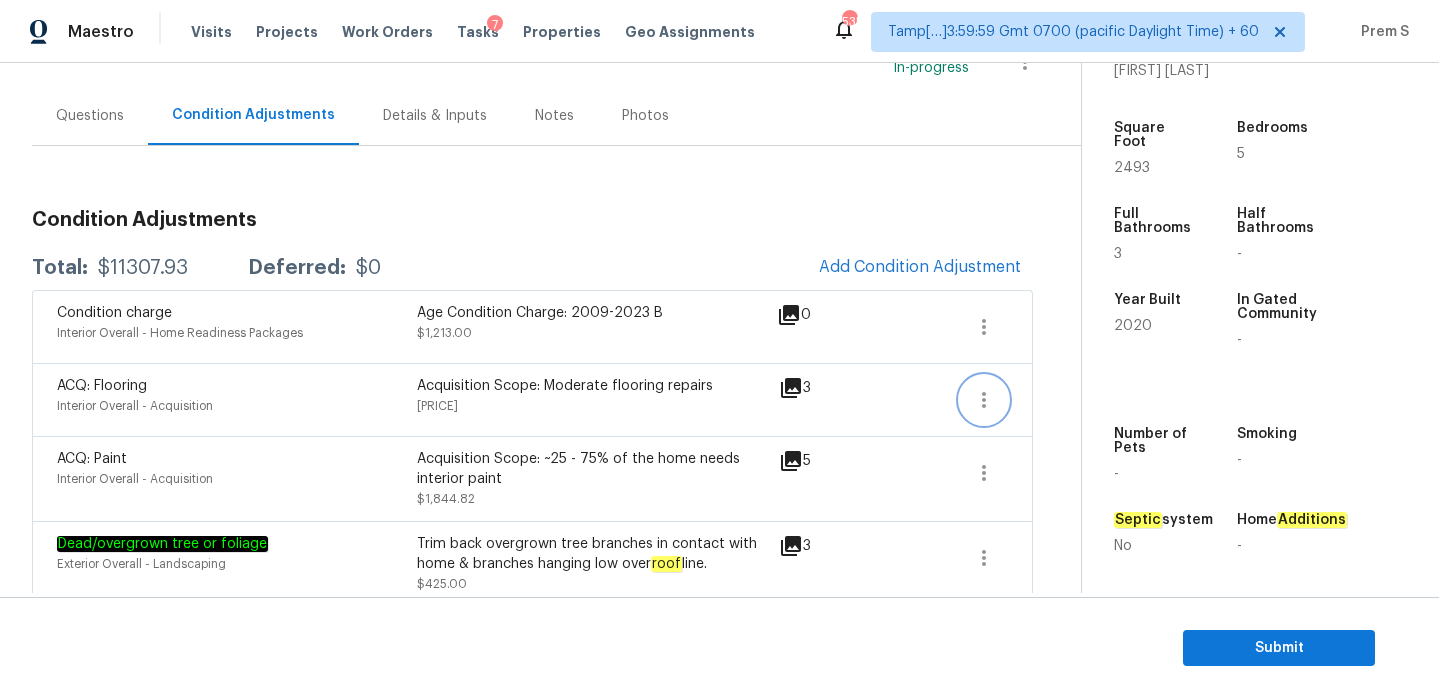 click 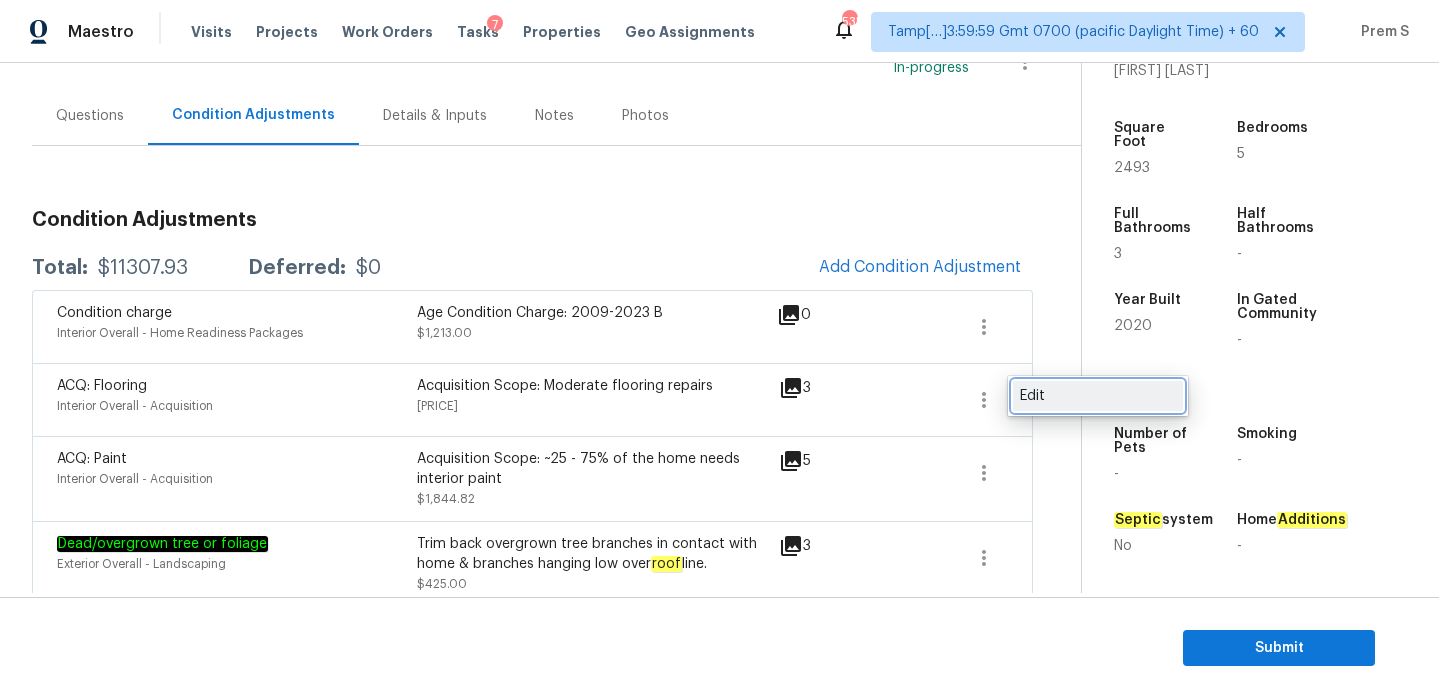 click on "Edit" at bounding box center (1098, 396) 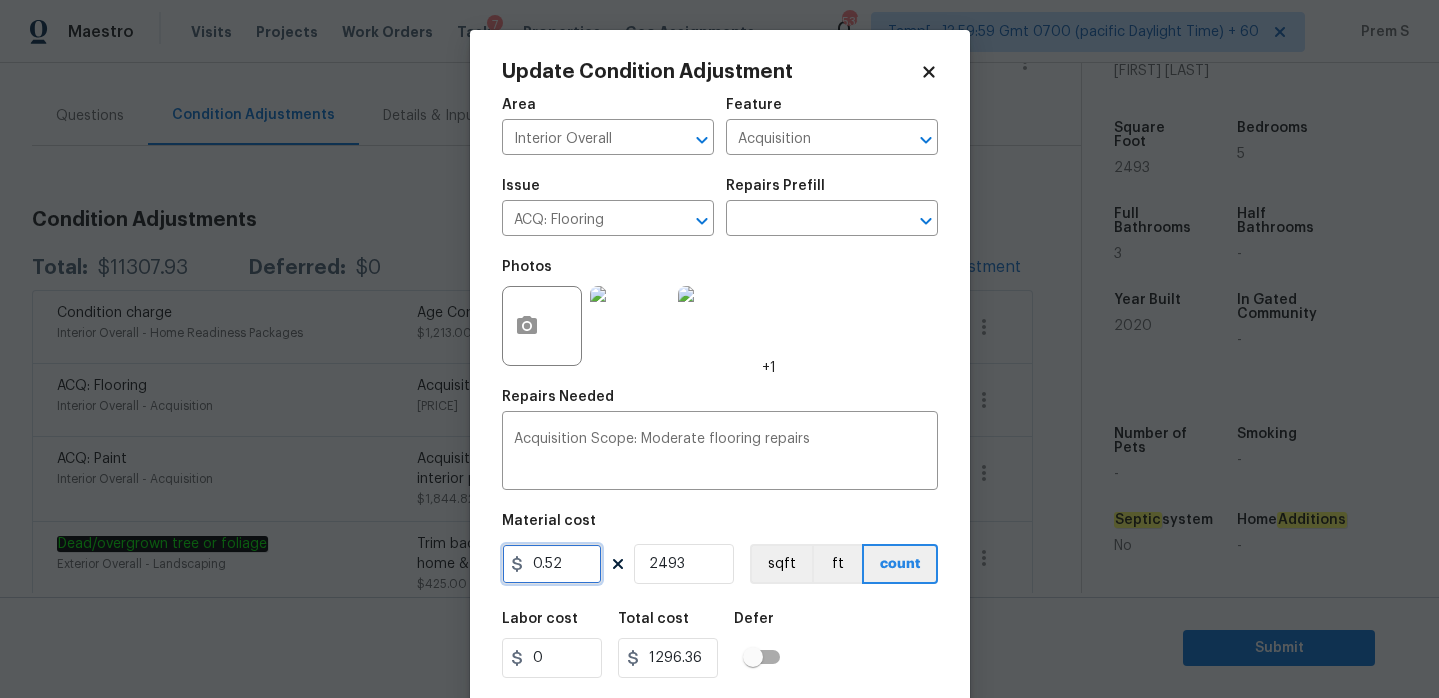 click on "0.52" at bounding box center [552, 564] 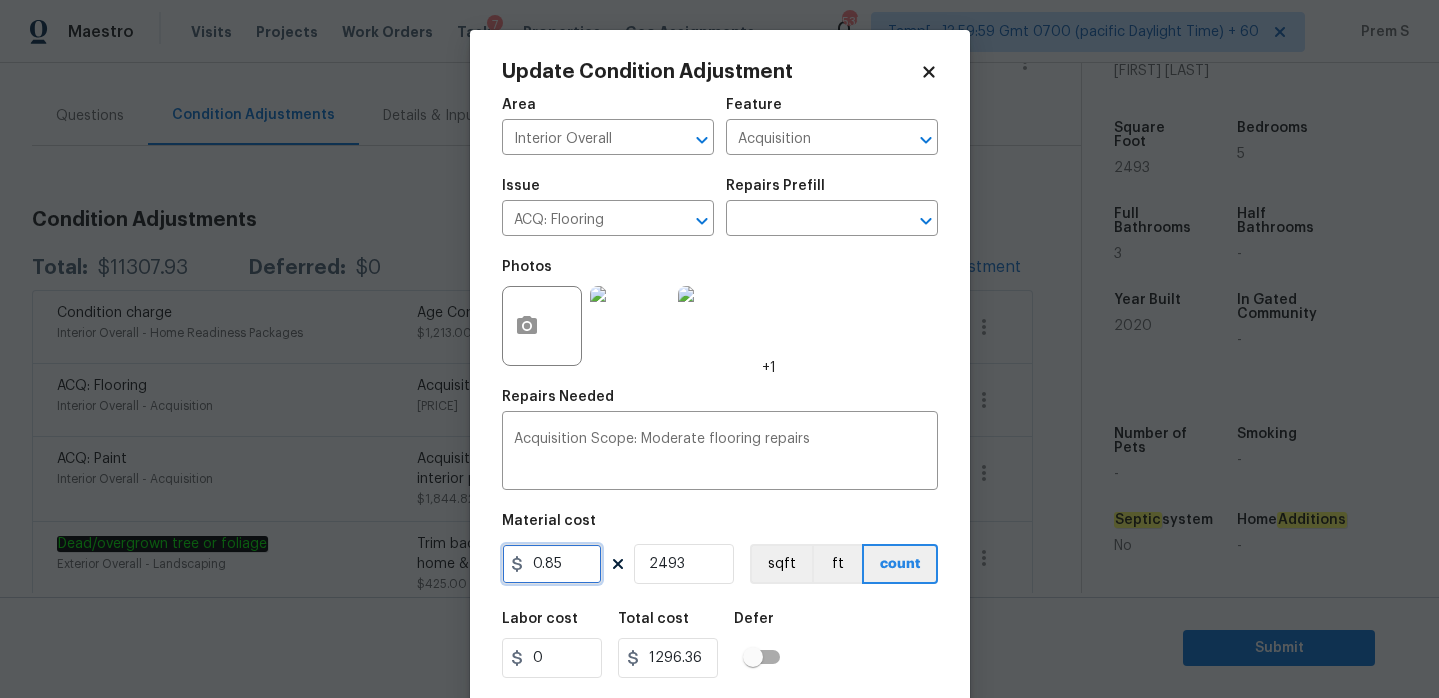type on "0.85" 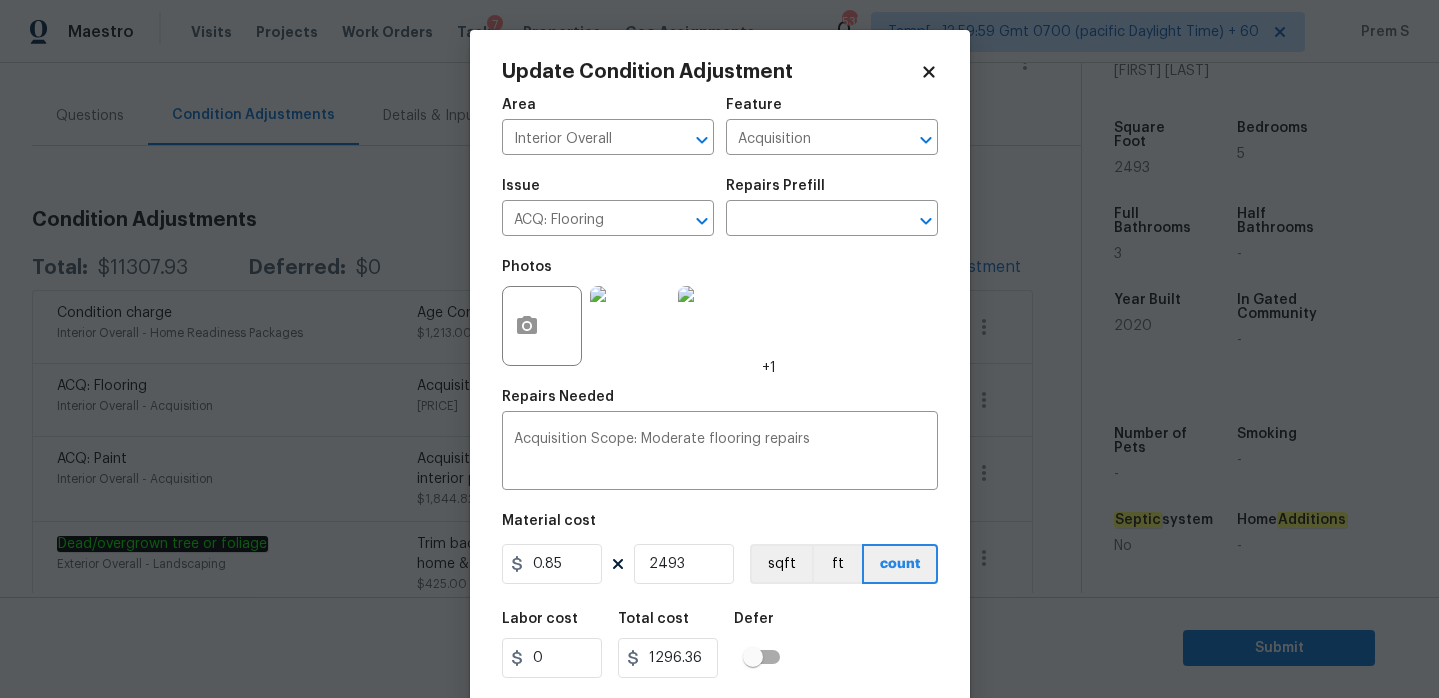 click on "Update Condition Adjustment Area Interior Overall ​ Feature Acquisition ​ Issue ACQ: Flooring ​ Repairs Prefill ​ Photos  +1 Repairs Needed Acquisition Scope: Moderate flooring repairs x ​ Material cost 0.85 2493 sqft ft count Labor cost 0 Total cost 1296.36 Defer Cancel Update" at bounding box center (720, 370) 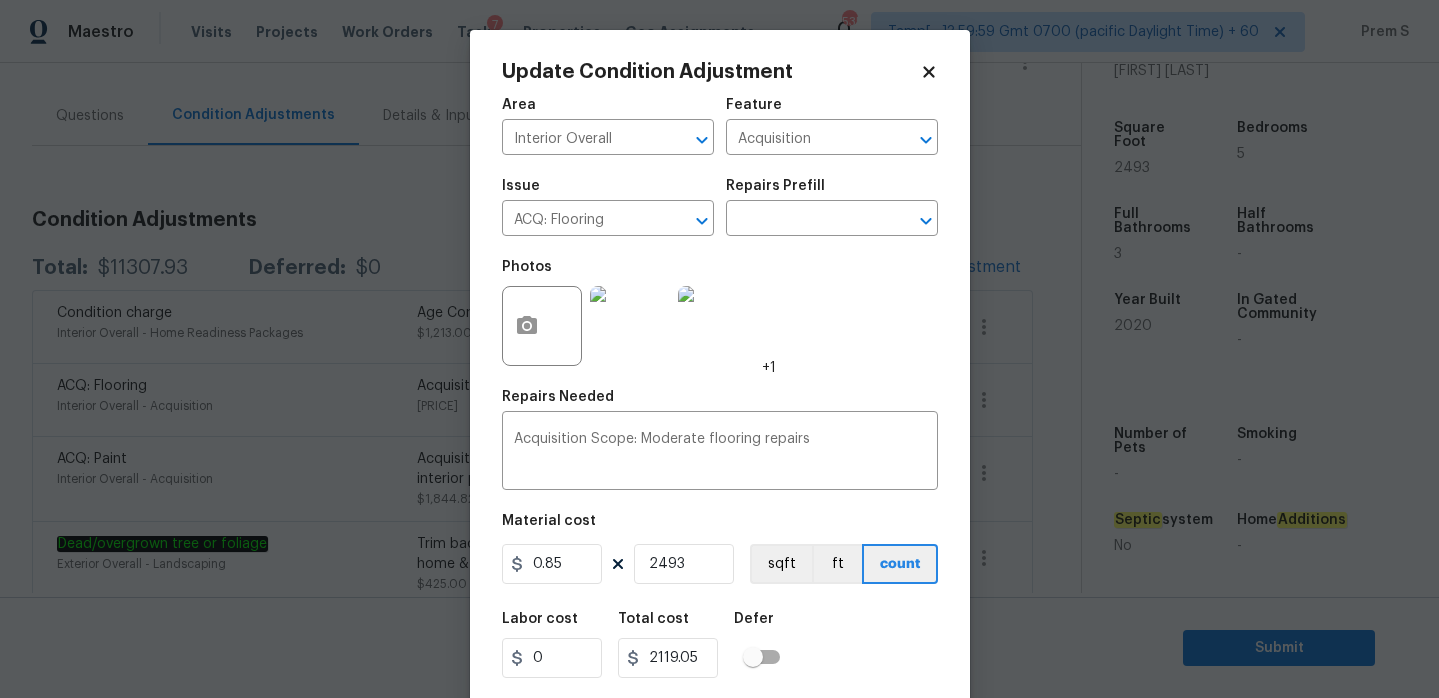 scroll, scrollTop: 49, scrollLeft: 0, axis: vertical 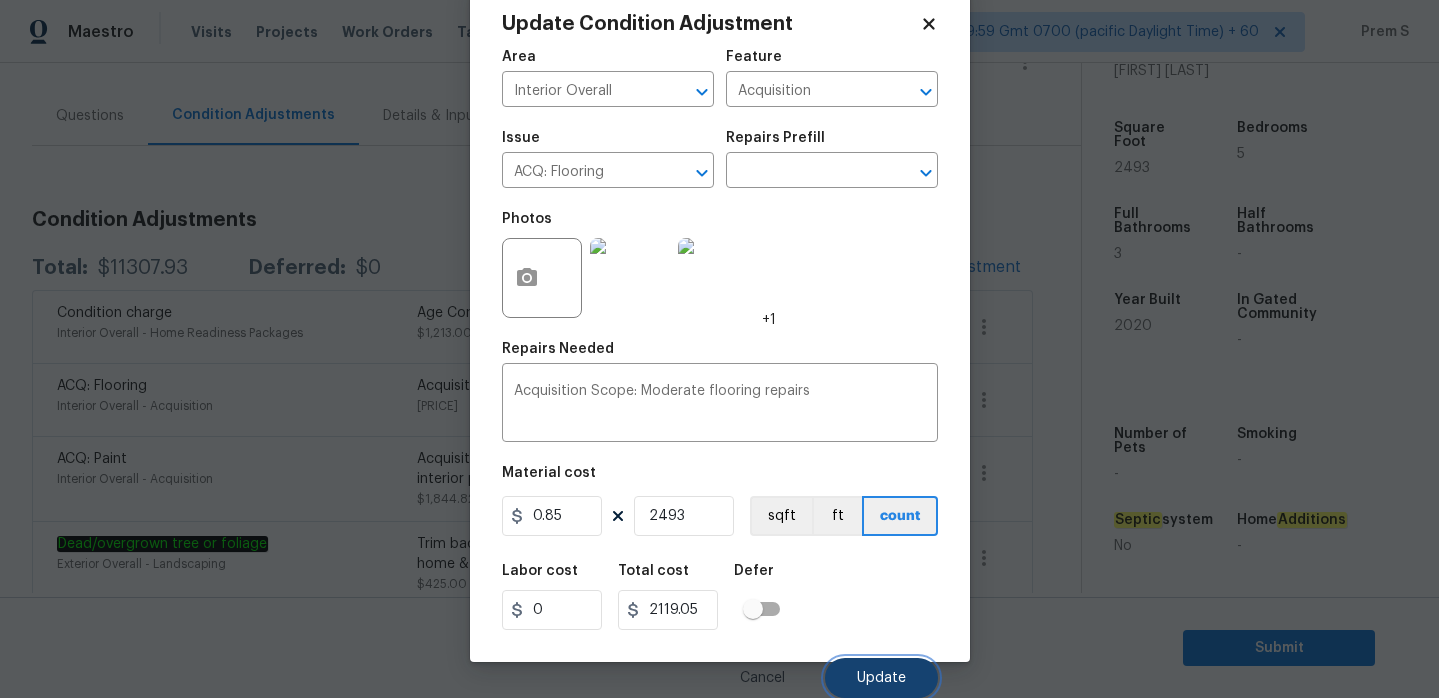 click on "Update" at bounding box center (881, 678) 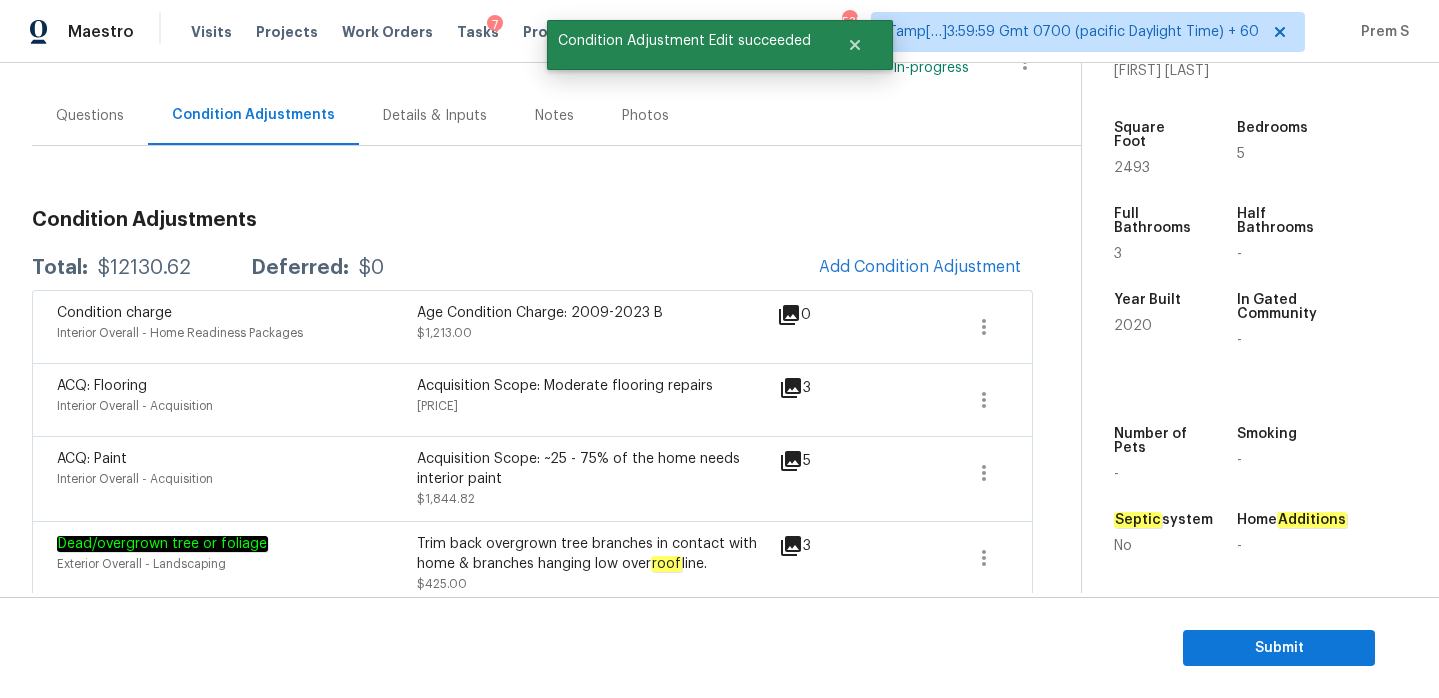 scroll, scrollTop: 0, scrollLeft: 0, axis: both 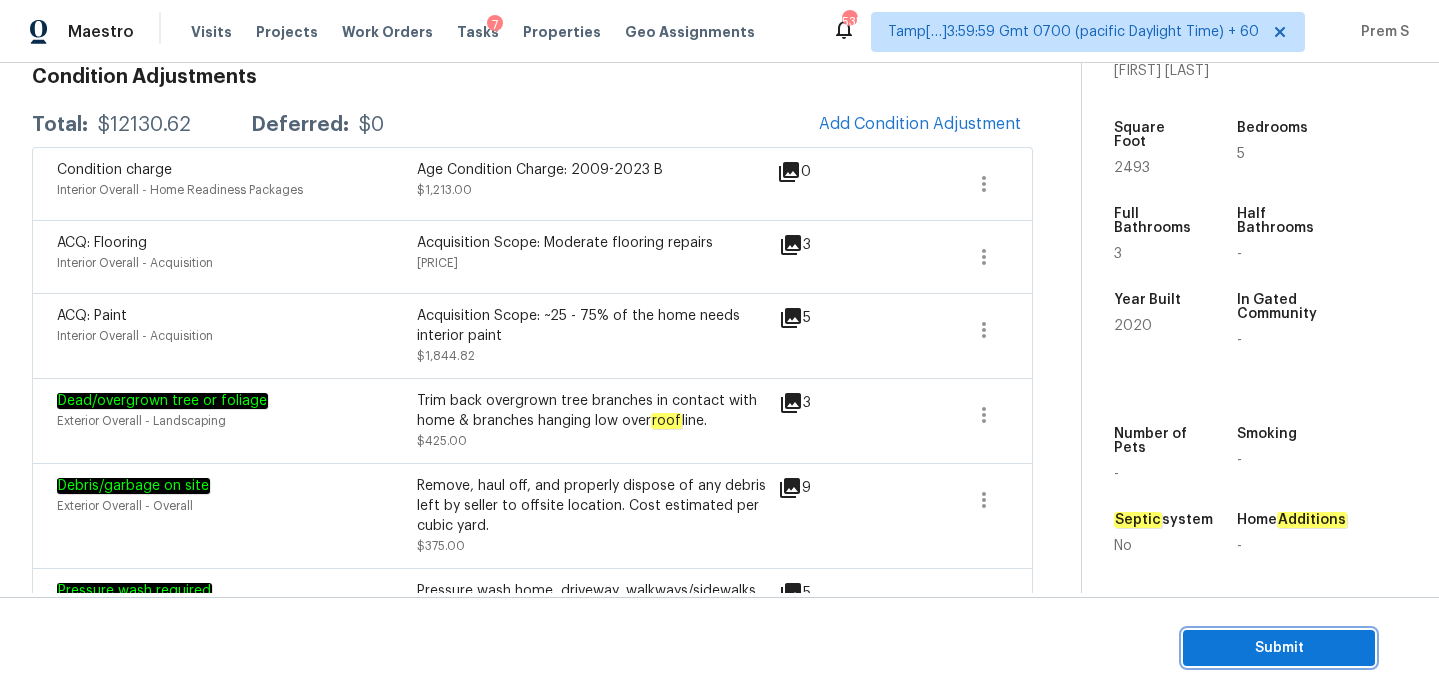 click on "Submit" at bounding box center (1279, 648) 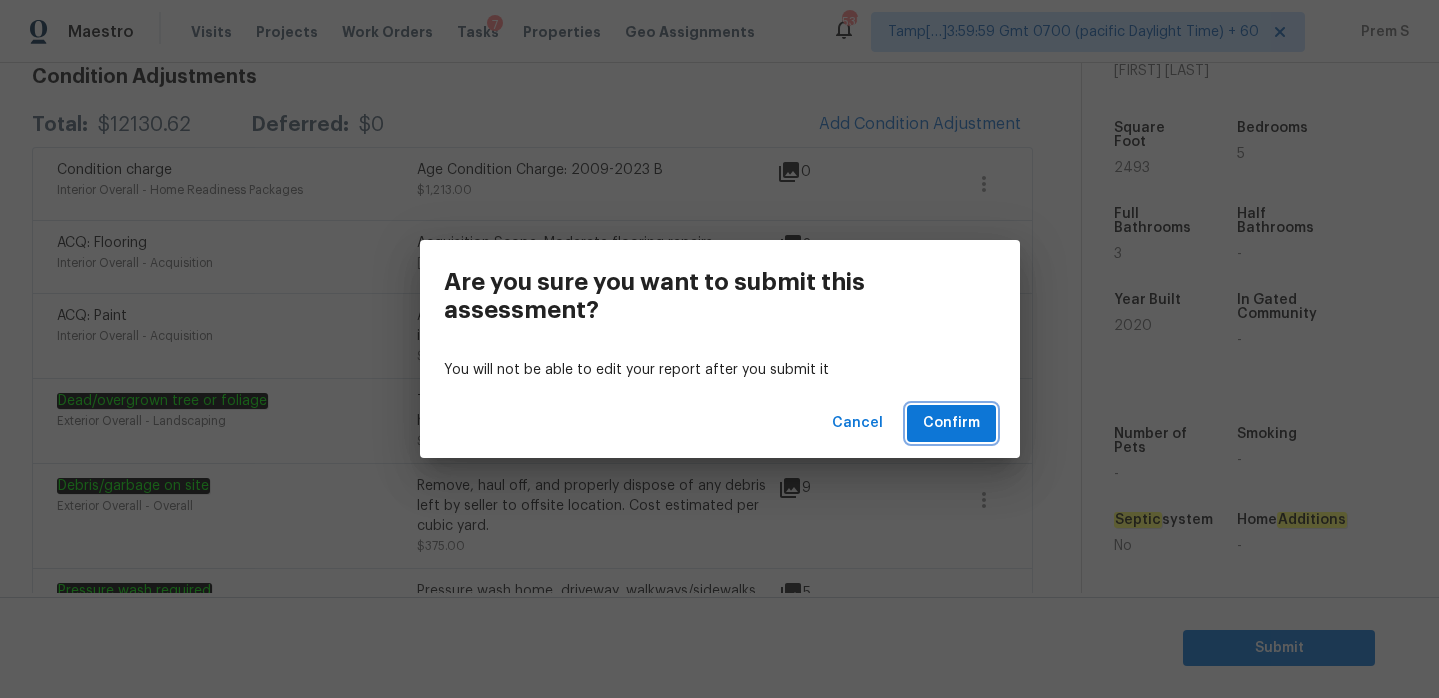 click on "Confirm" at bounding box center (951, 423) 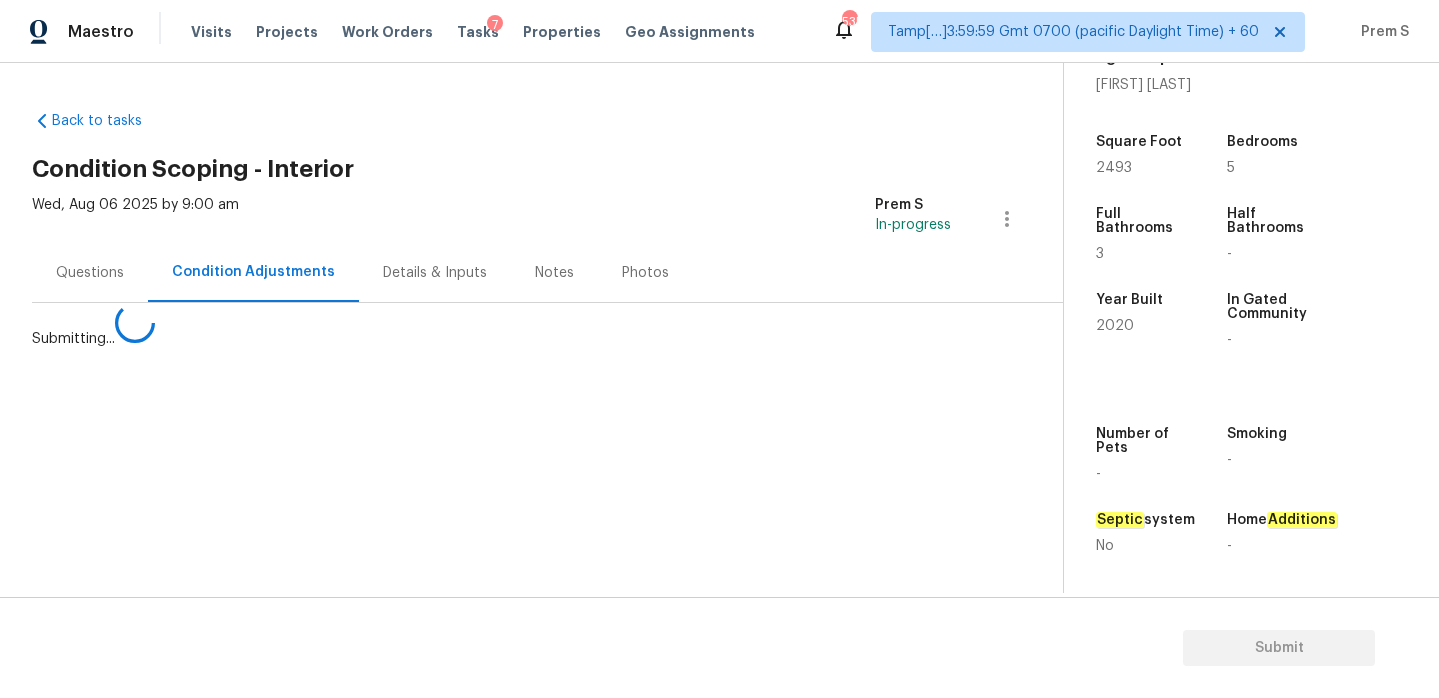 scroll, scrollTop: 0, scrollLeft: 0, axis: both 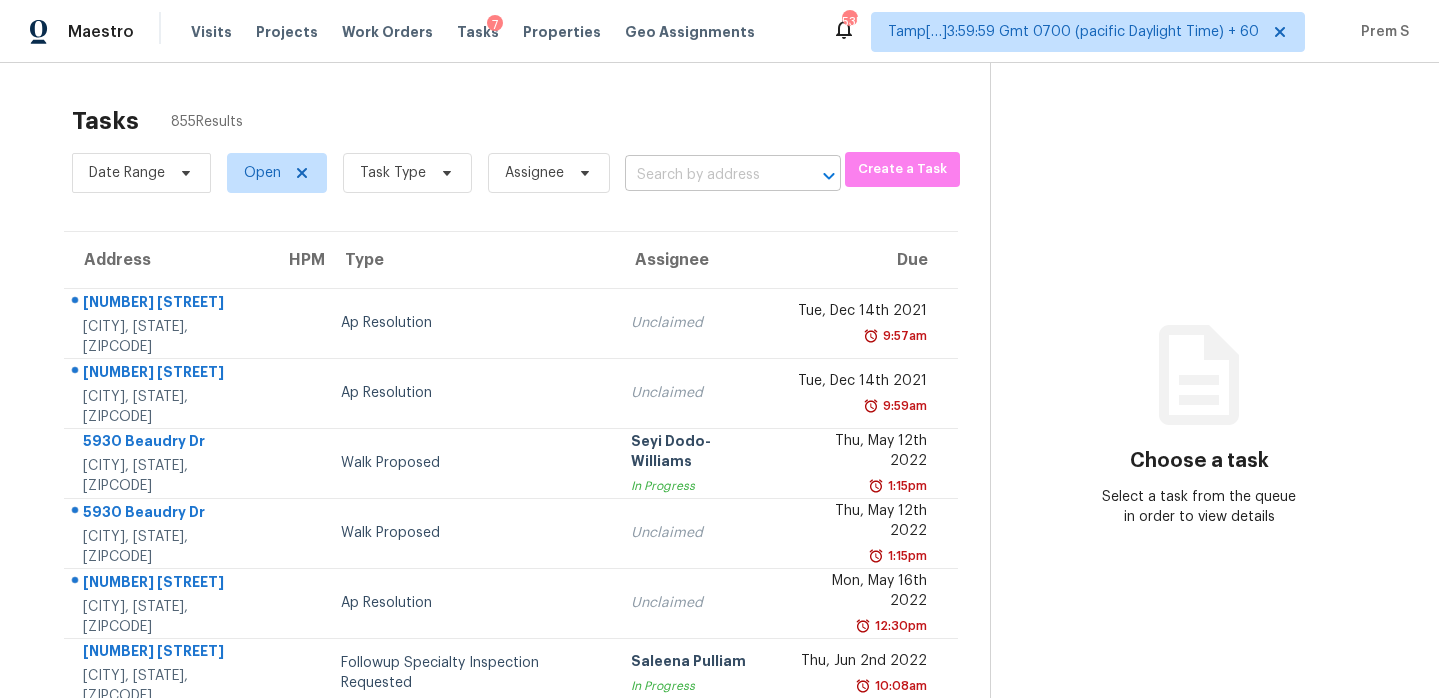 click at bounding box center (705, 175) 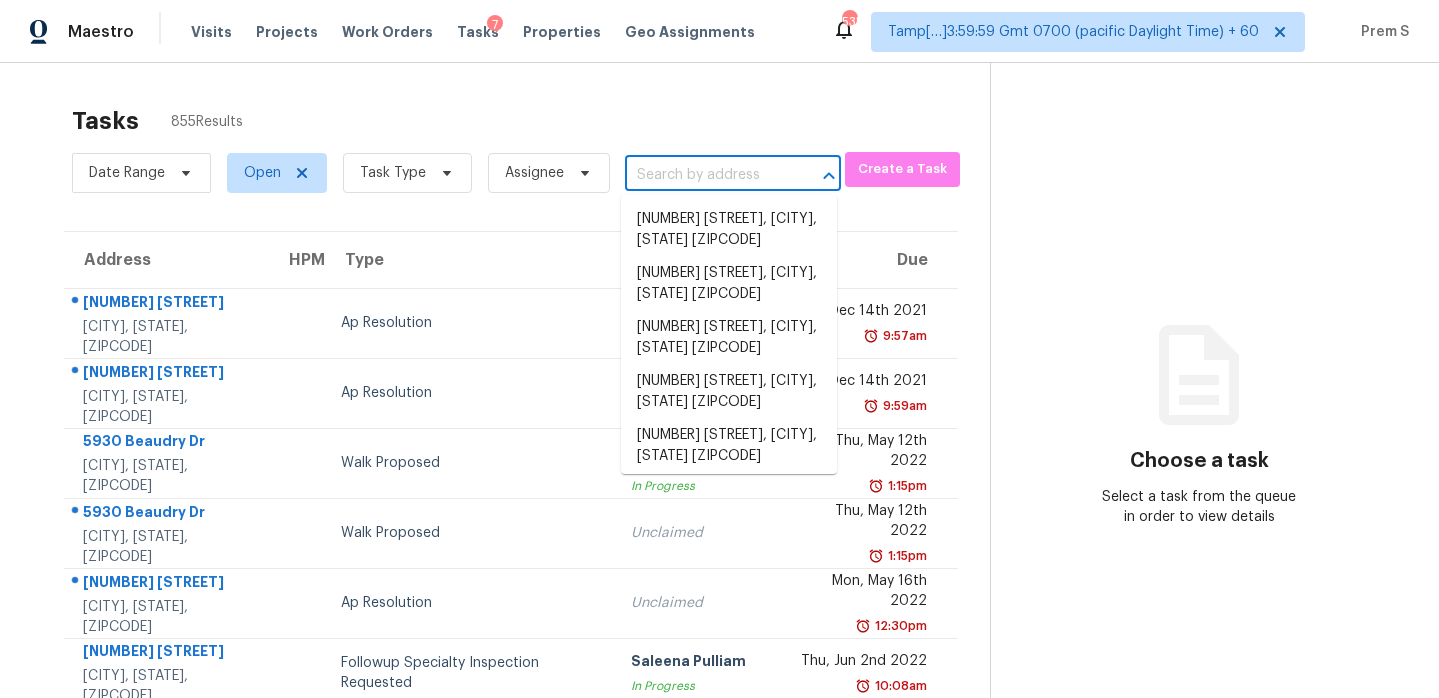 paste on "20121 Harrier Flight Trl Pflugerville, TX, 78660" 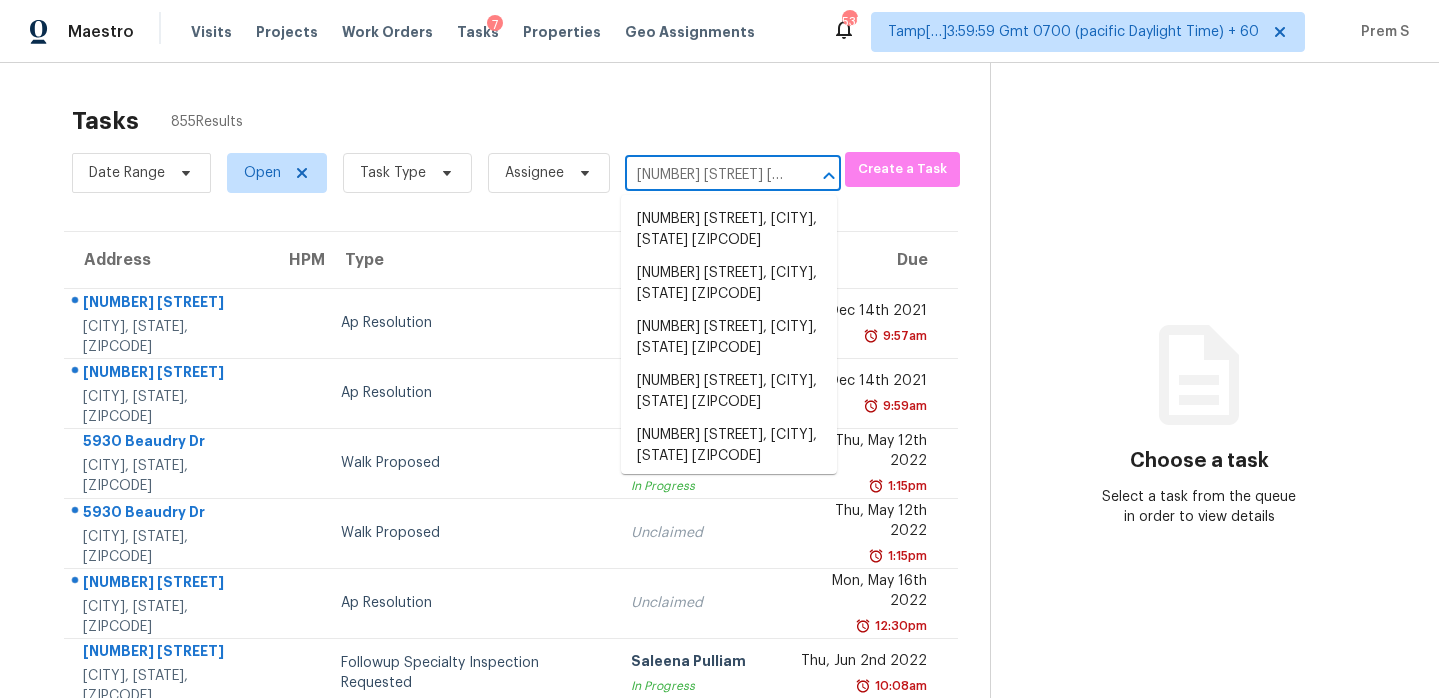 scroll, scrollTop: 0, scrollLeft: 148, axis: horizontal 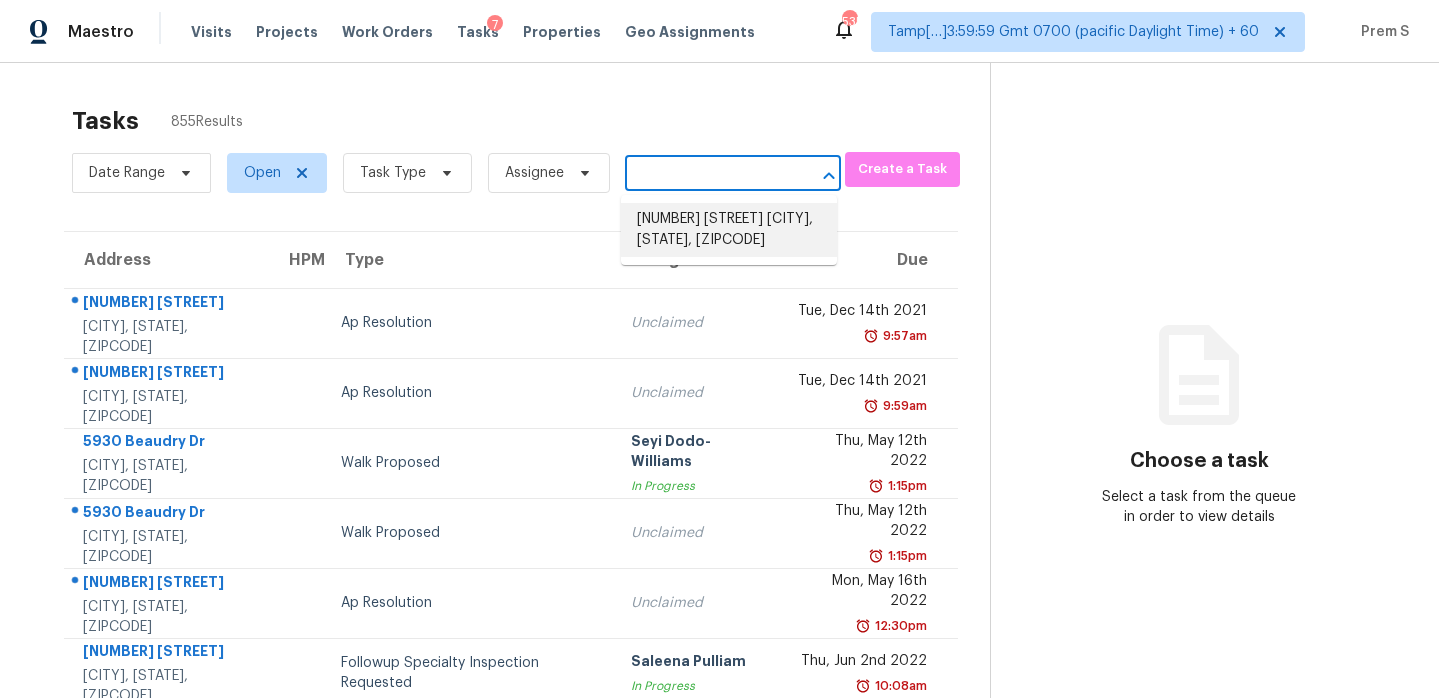 click on "20121 Harrier Flight Trl, Pflugerville, TX 78660" at bounding box center [729, 230] 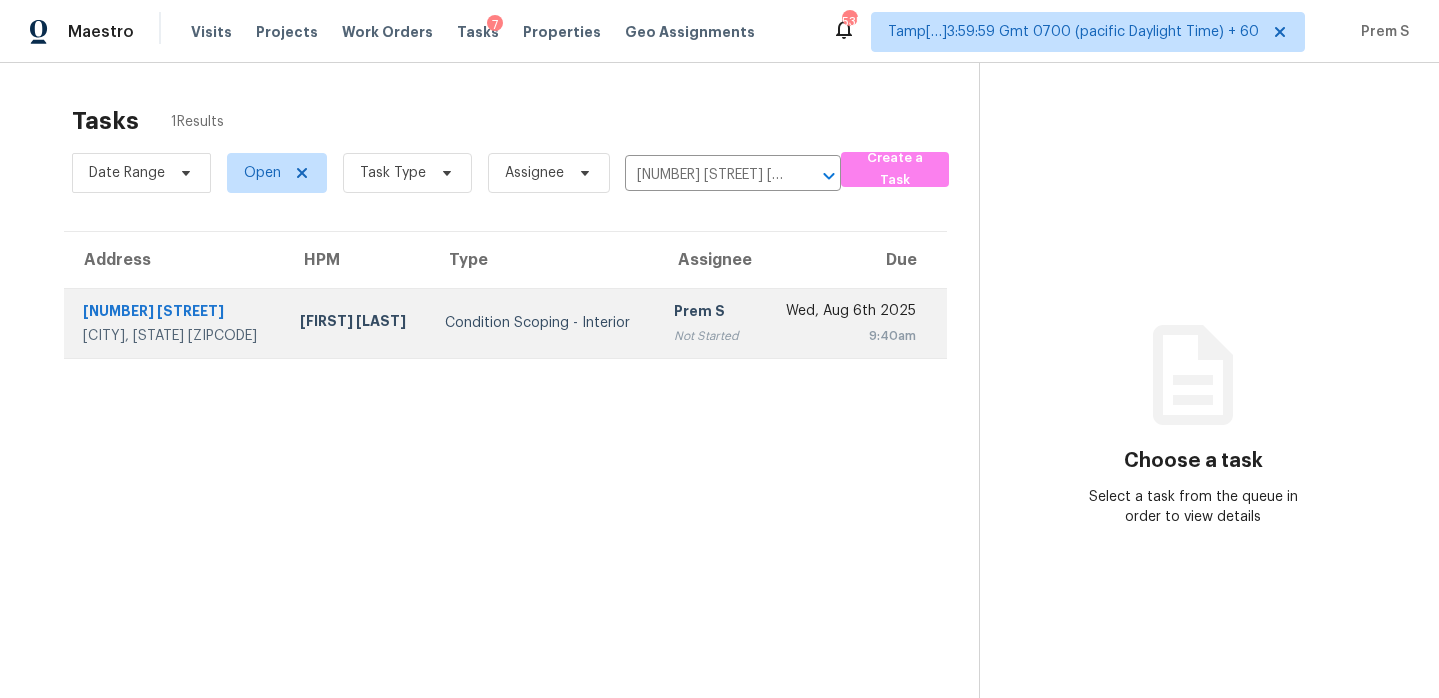 click on "Prem S" at bounding box center [709, 313] 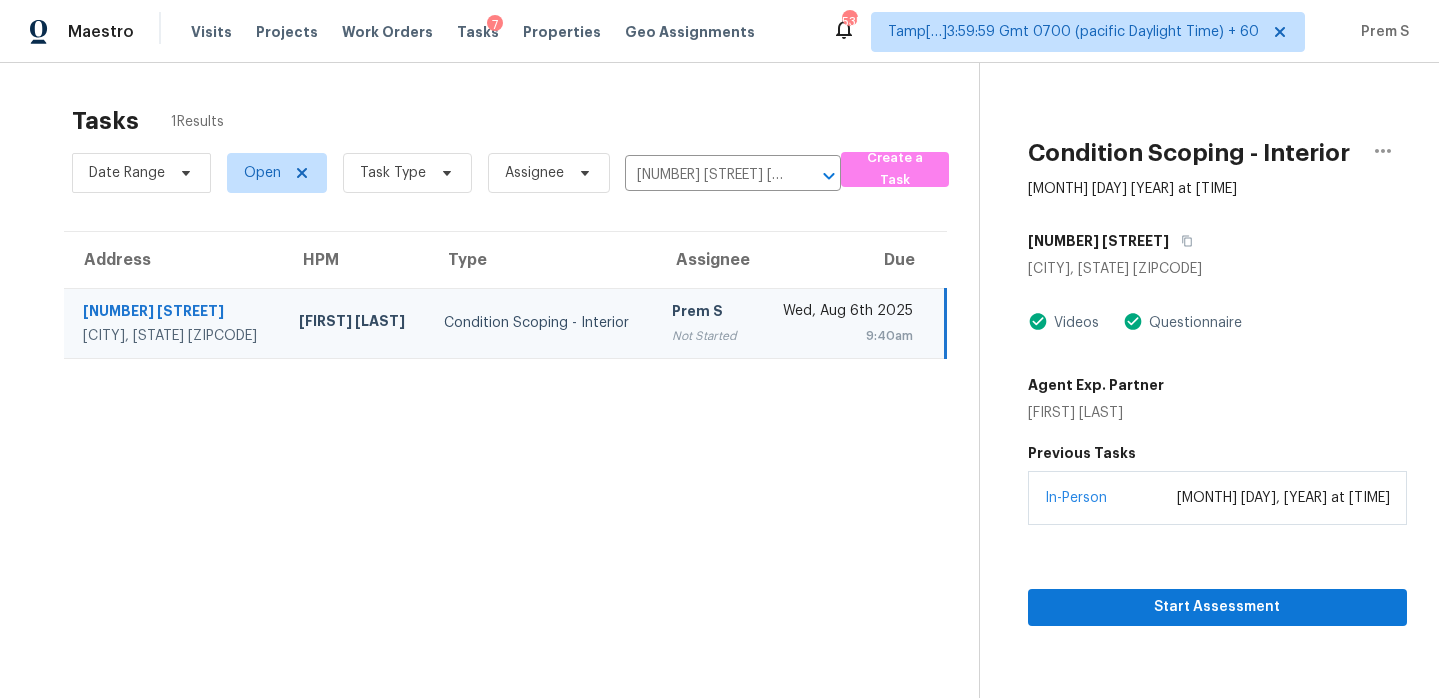 scroll, scrollTop: 63, scrollLeft: 0, axis: vertical 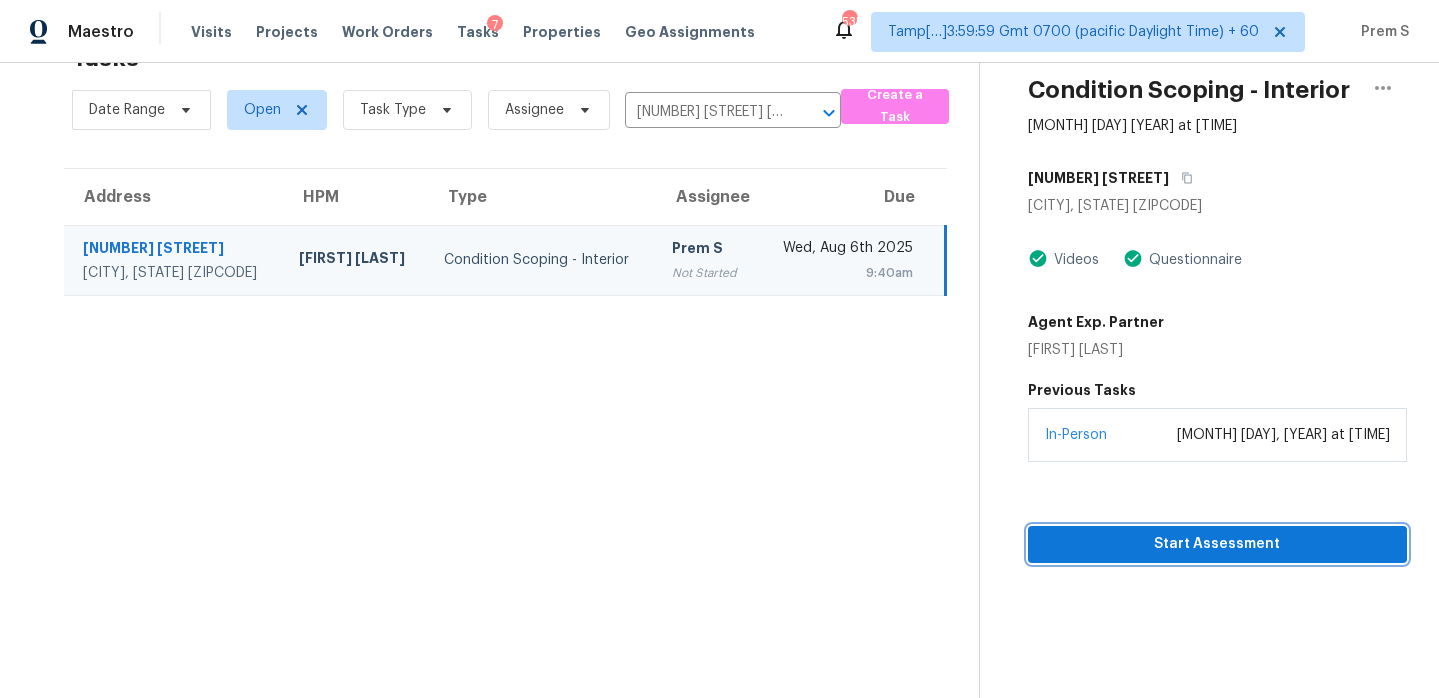 click on "Start Assessment" at bounding box center [1217, 544] 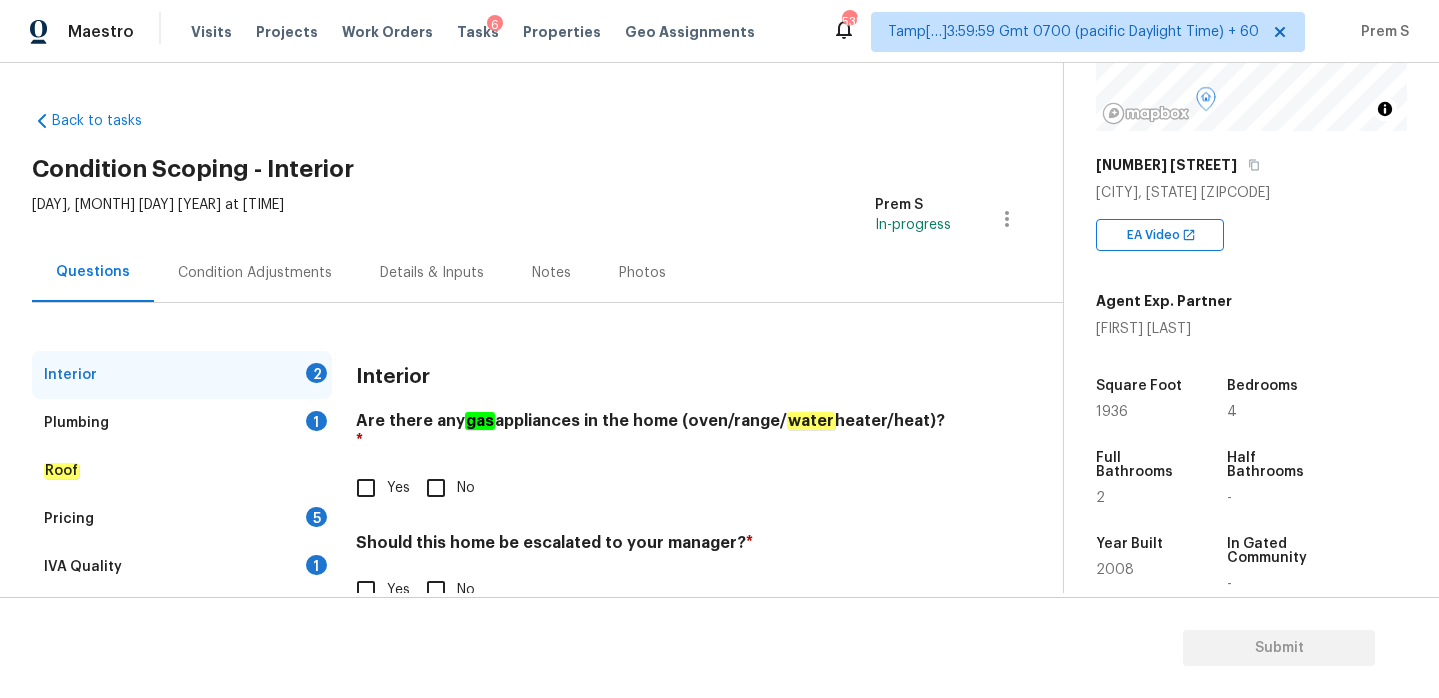 scroll, scrollTop: 407, scrollLeft: 0, axis: vertical 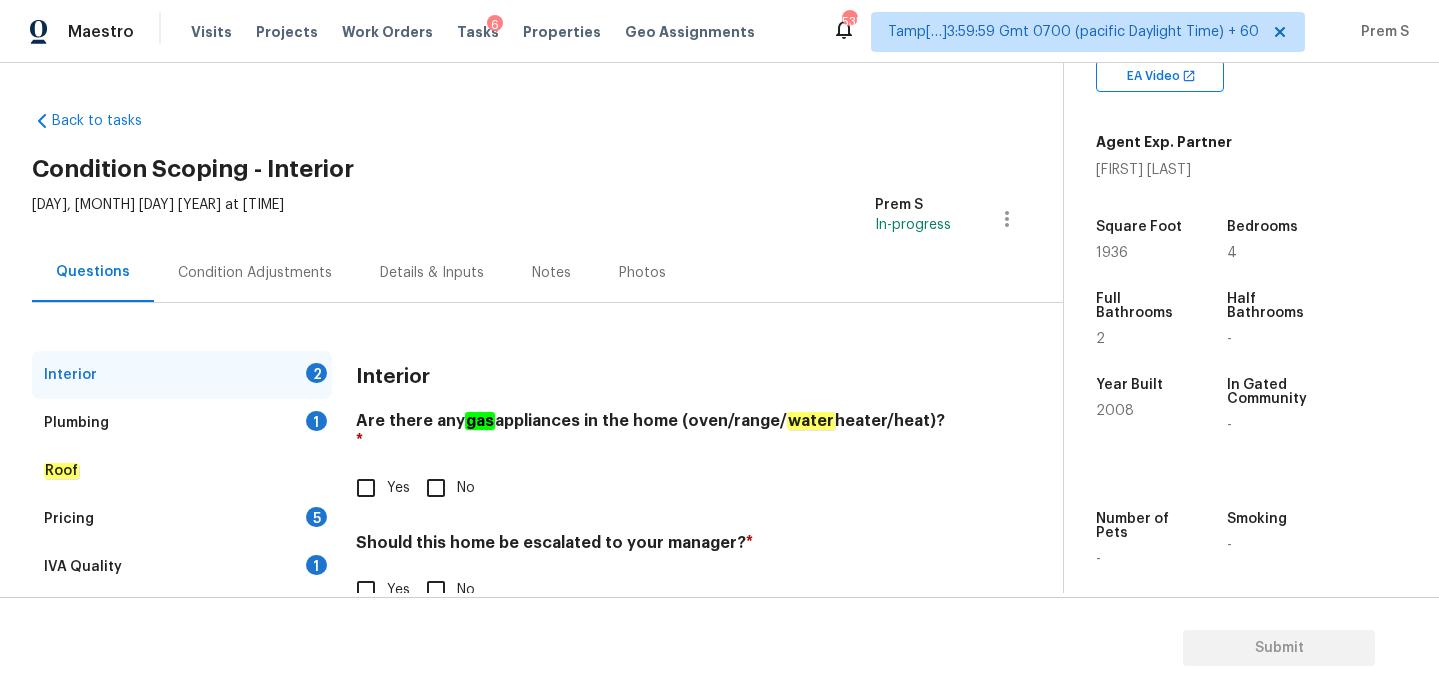 click on "Yes" at bounding box center [366, 488] 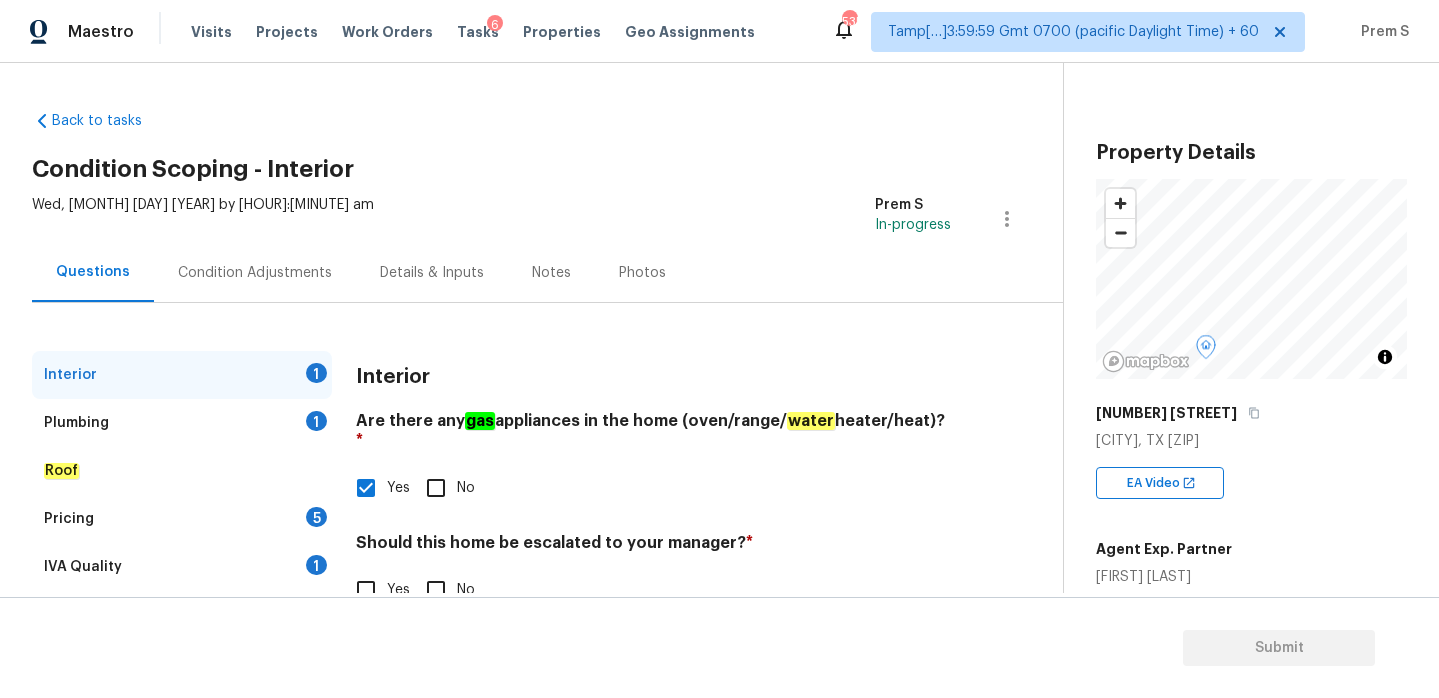 scroll, scrollTop: 0, scrollLeft: 0, axis: both 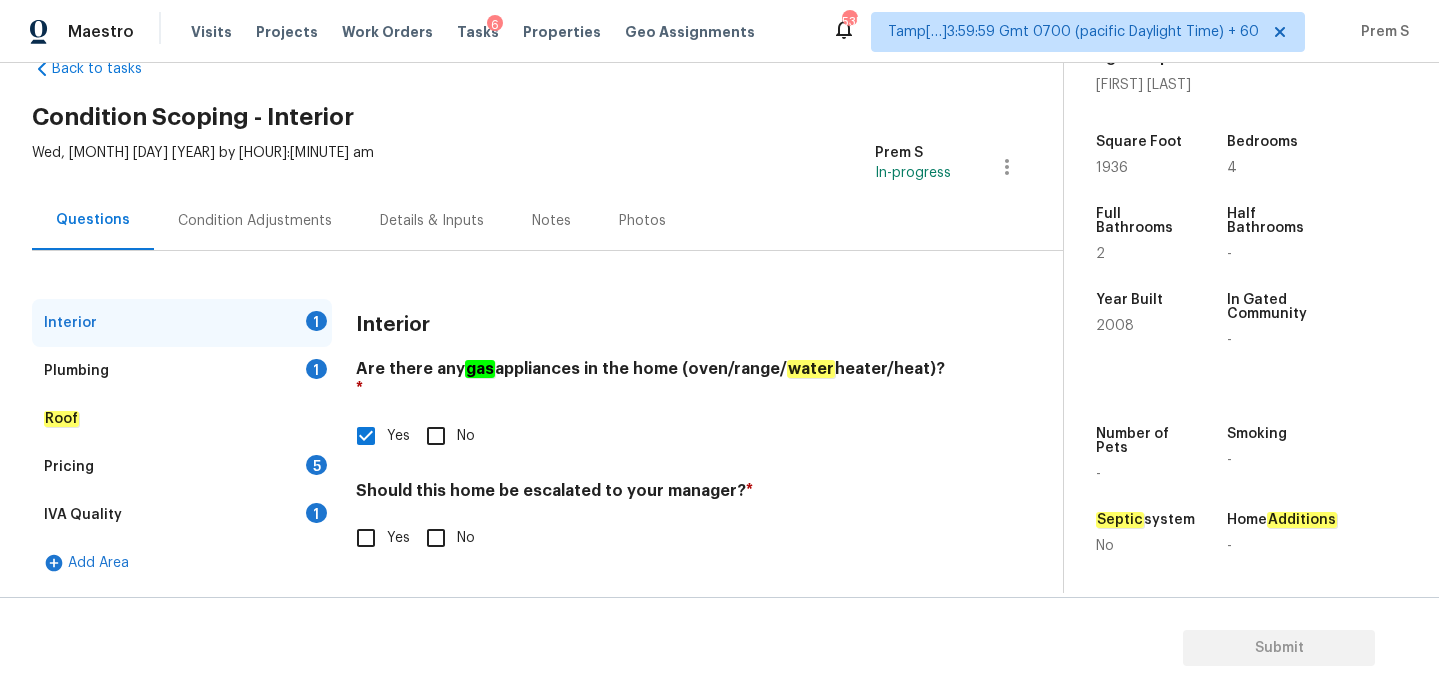 click on "No" at bounding box center [436, 538] 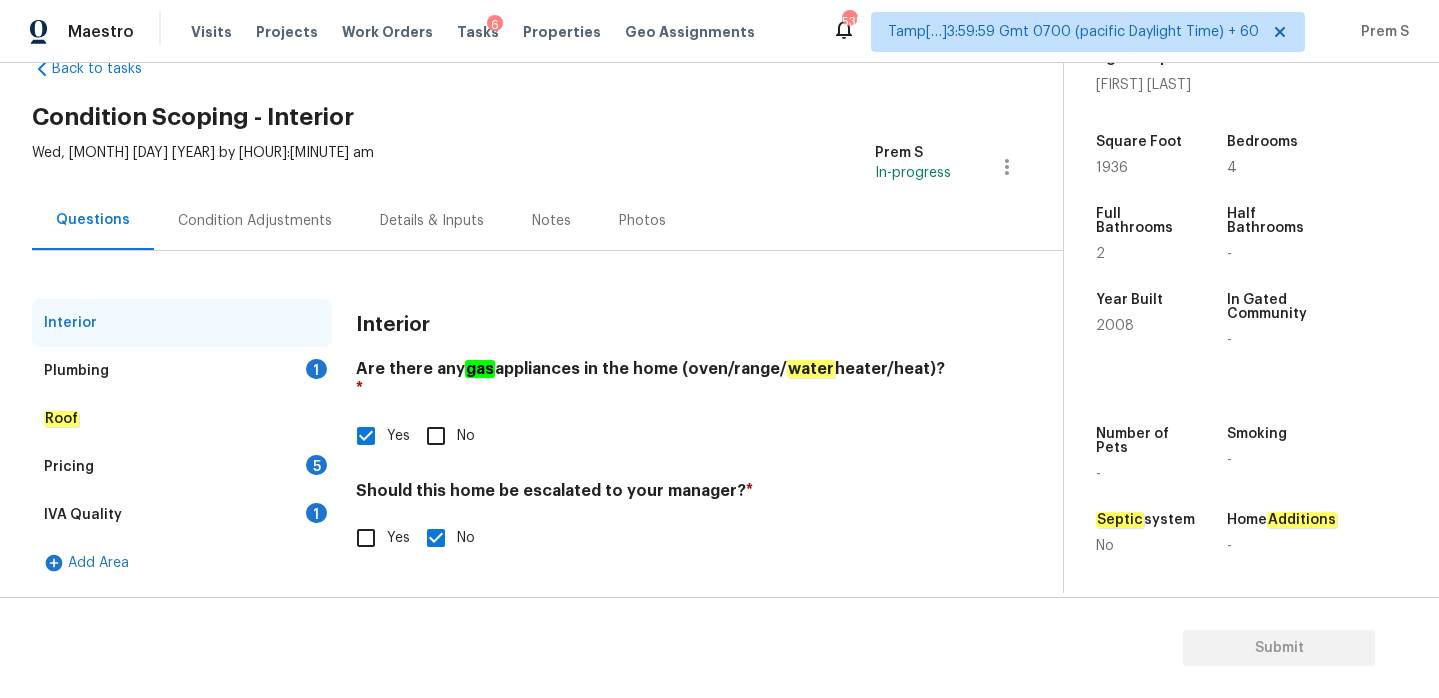 click on "1" at bounding box center (316, 369) 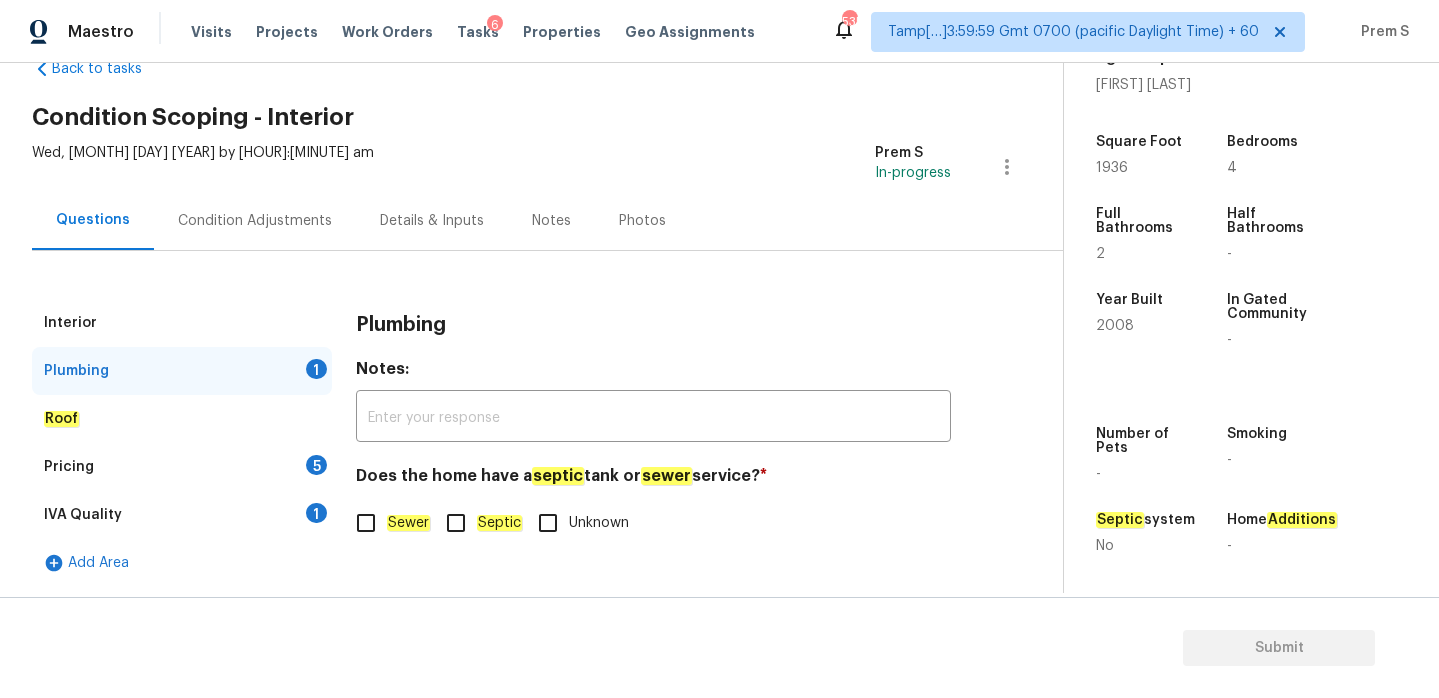 click on "Sewer" at bounding box center [366, 523] 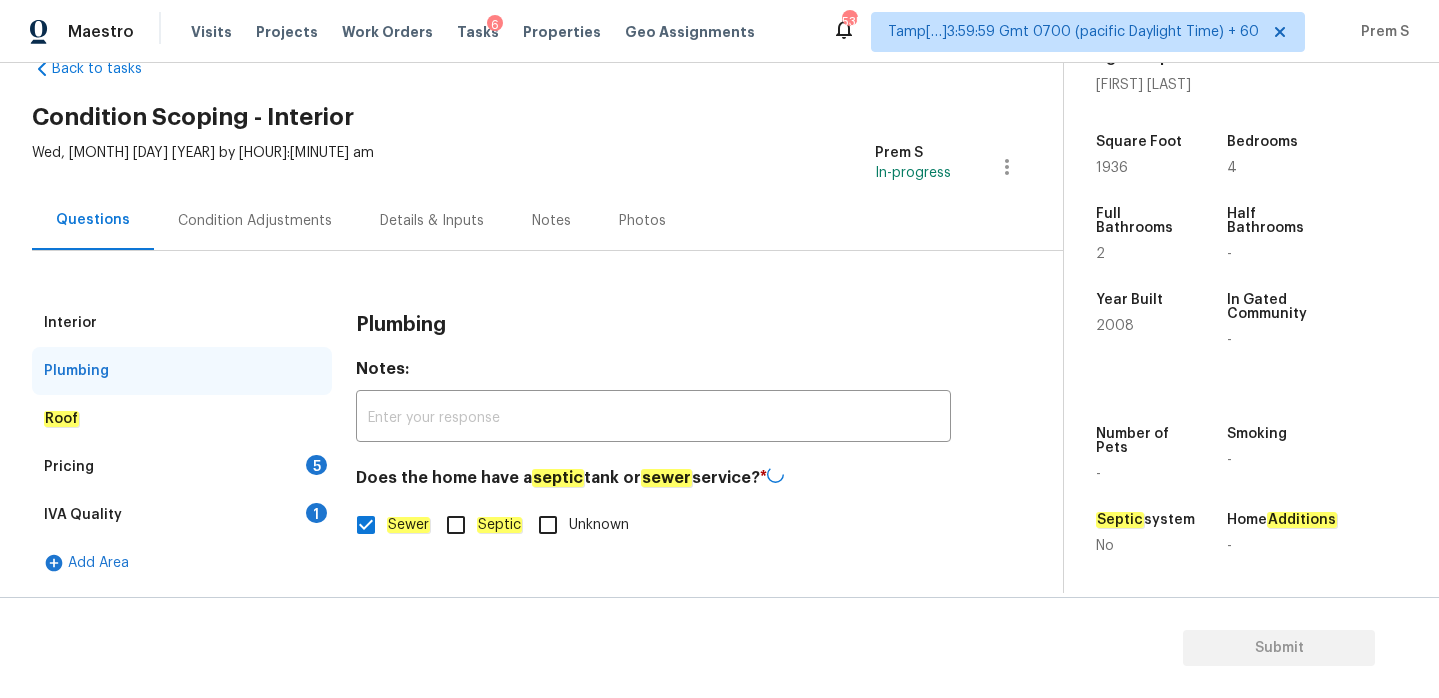 click on "Pricing 5" at bounding box center [182, 467] 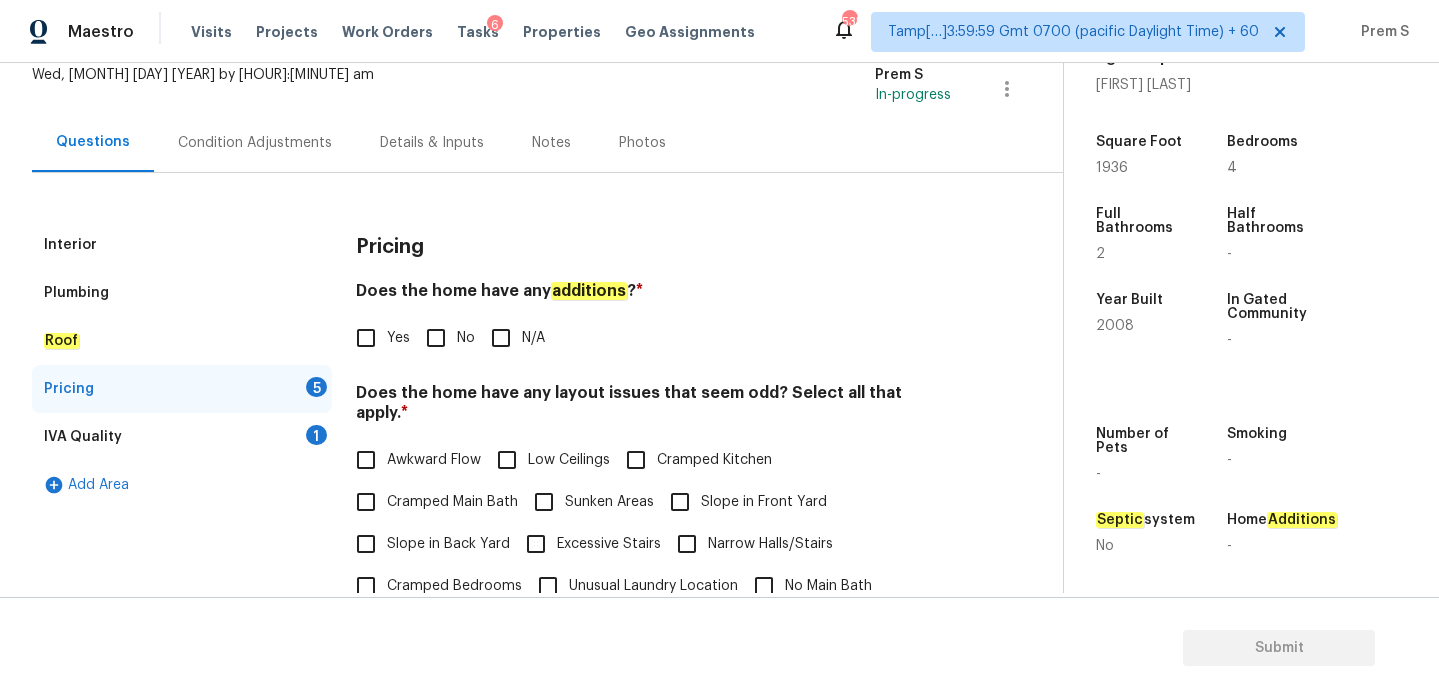 scroll, scrollTop: 232, scrollLeft: 0, axis: vertical 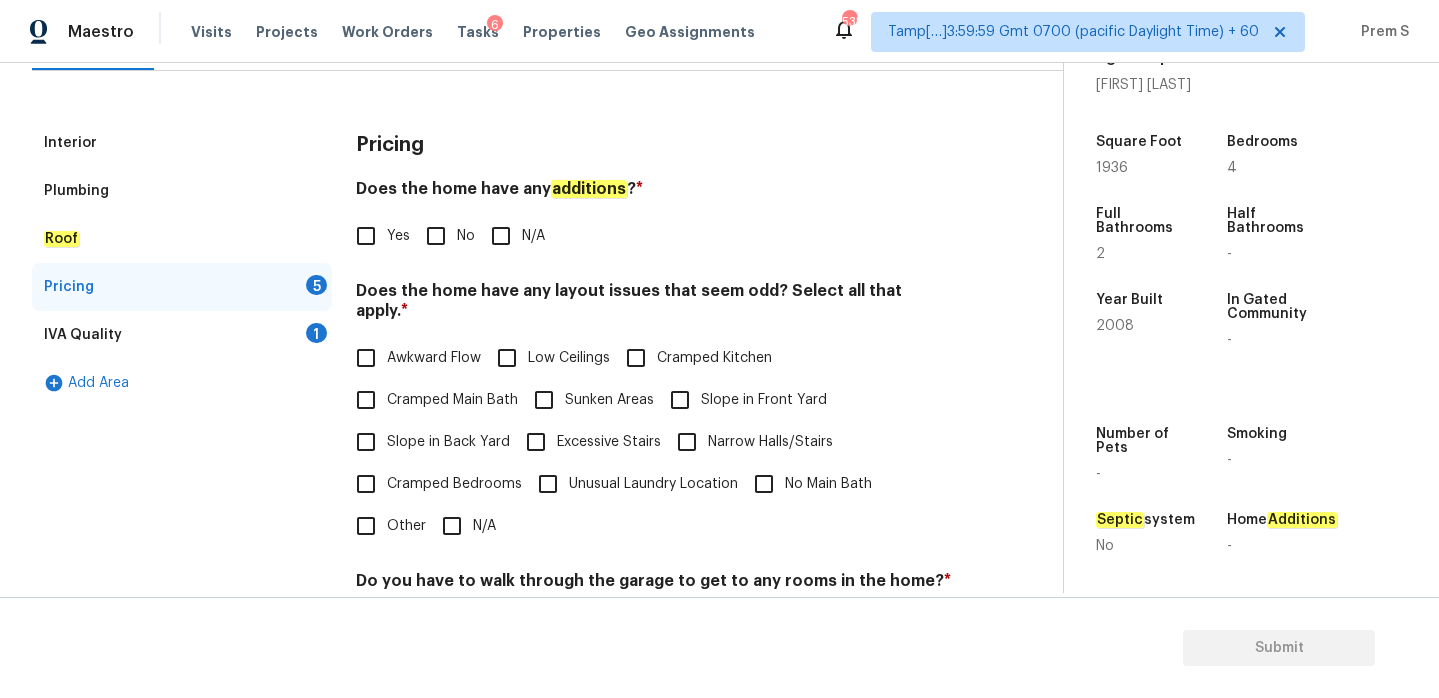 click on "No" at bounding box center (436, 236) 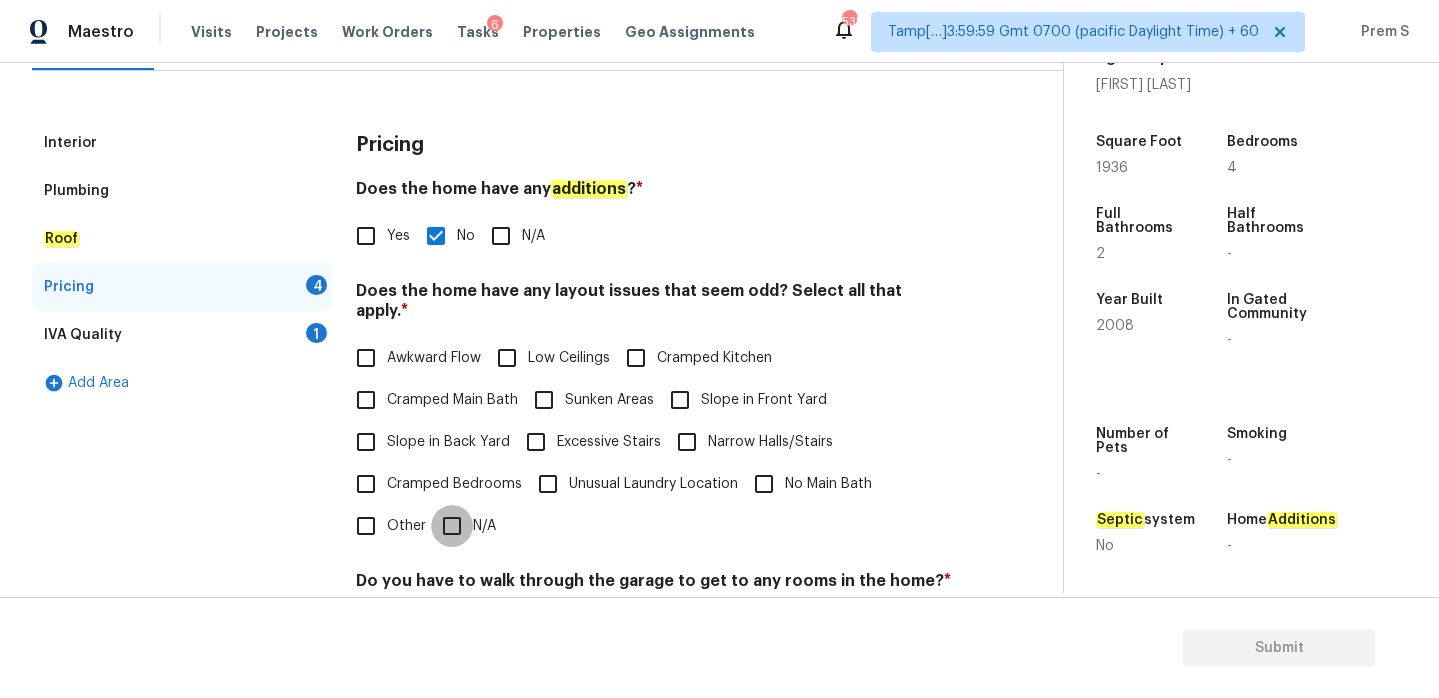 click on "N/A" at bounding box center [452, 526] 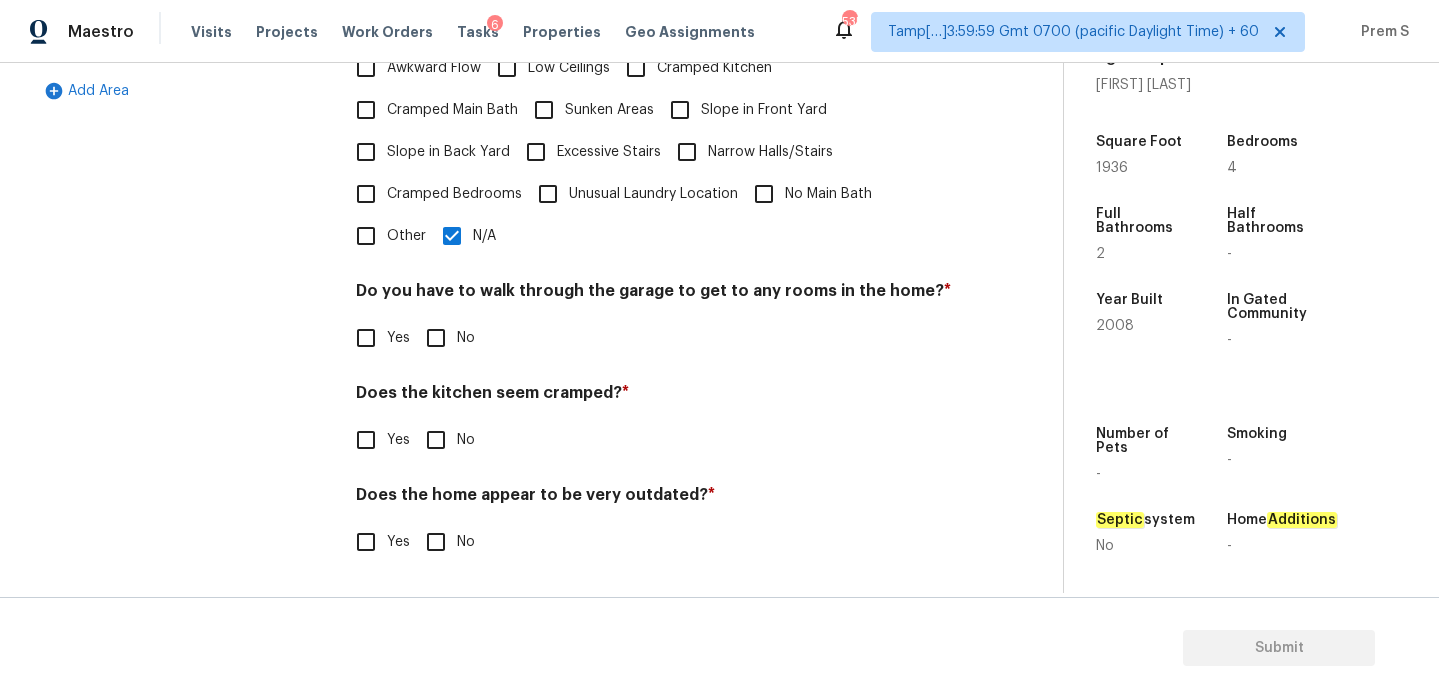scroll, scrollTop: 502, scrollLeft: 0, axis: vertical 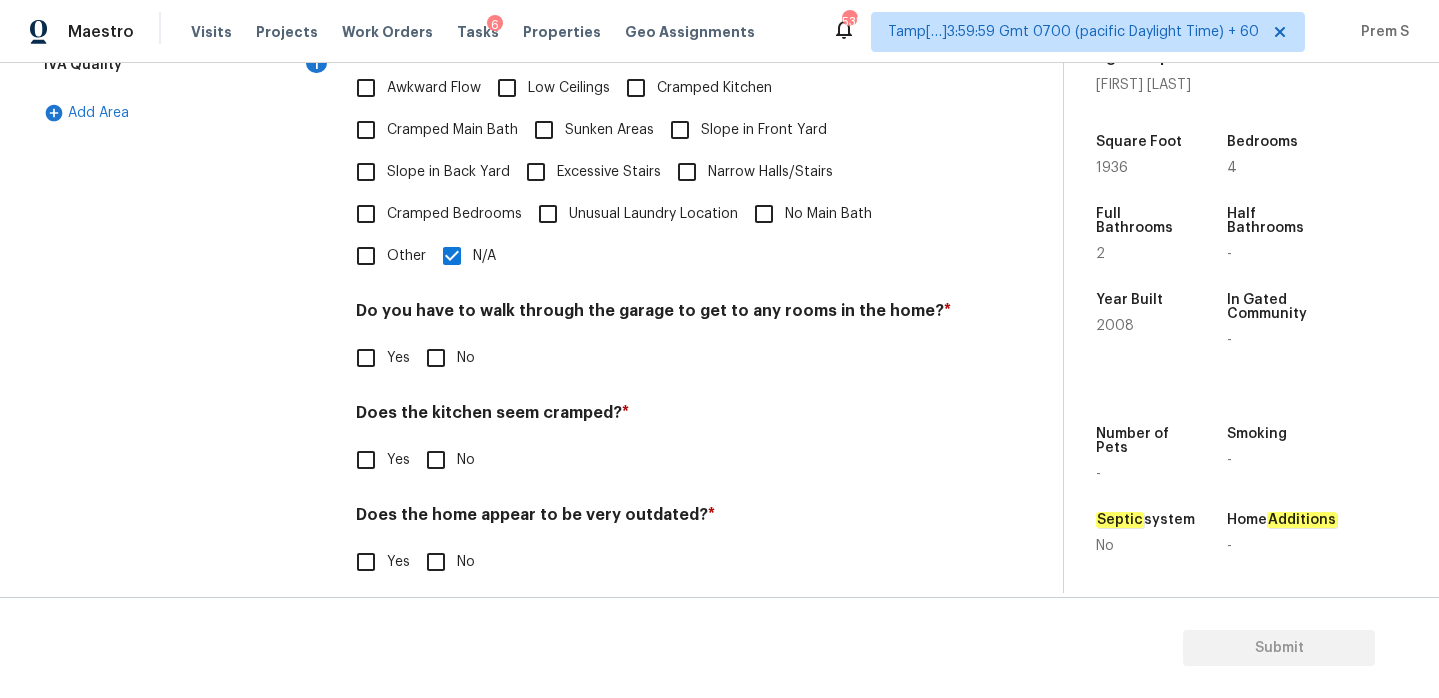 click on "No" at bounding box center (436, 358) 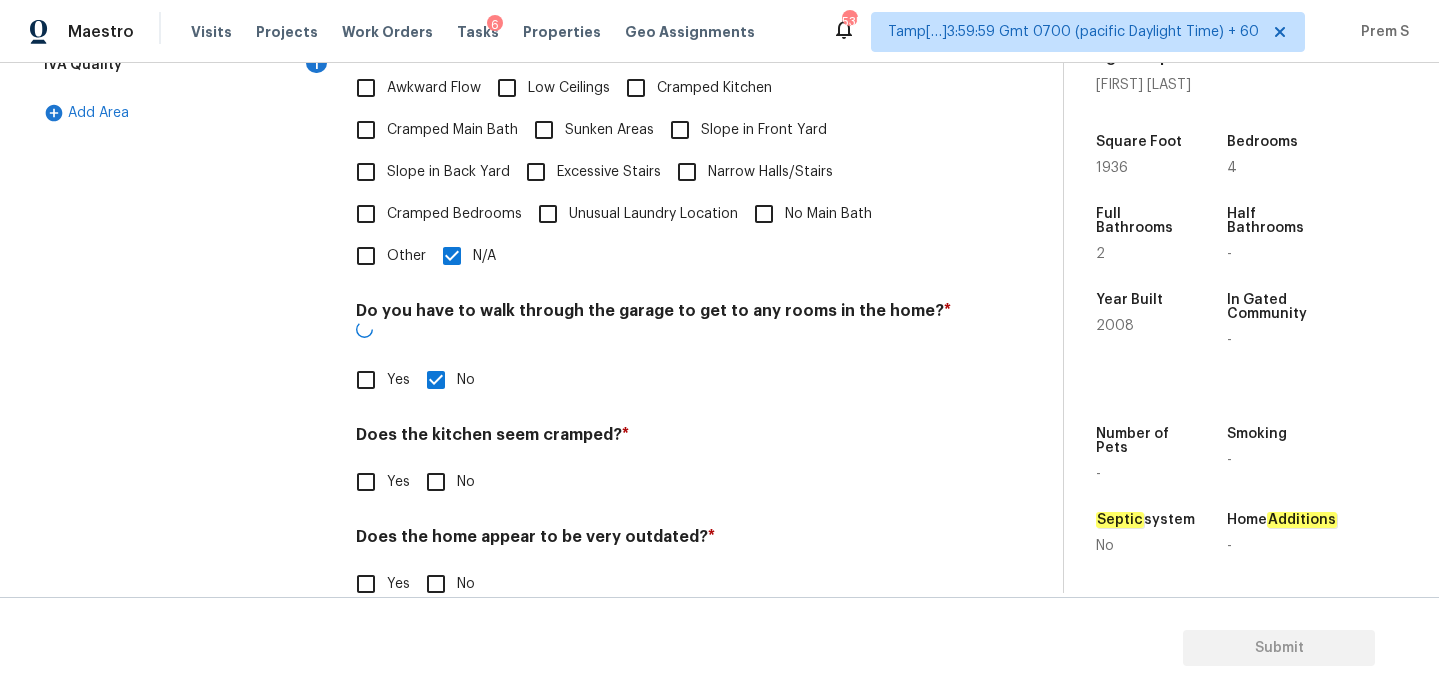 click on "No" at bounding box center [436, 482] 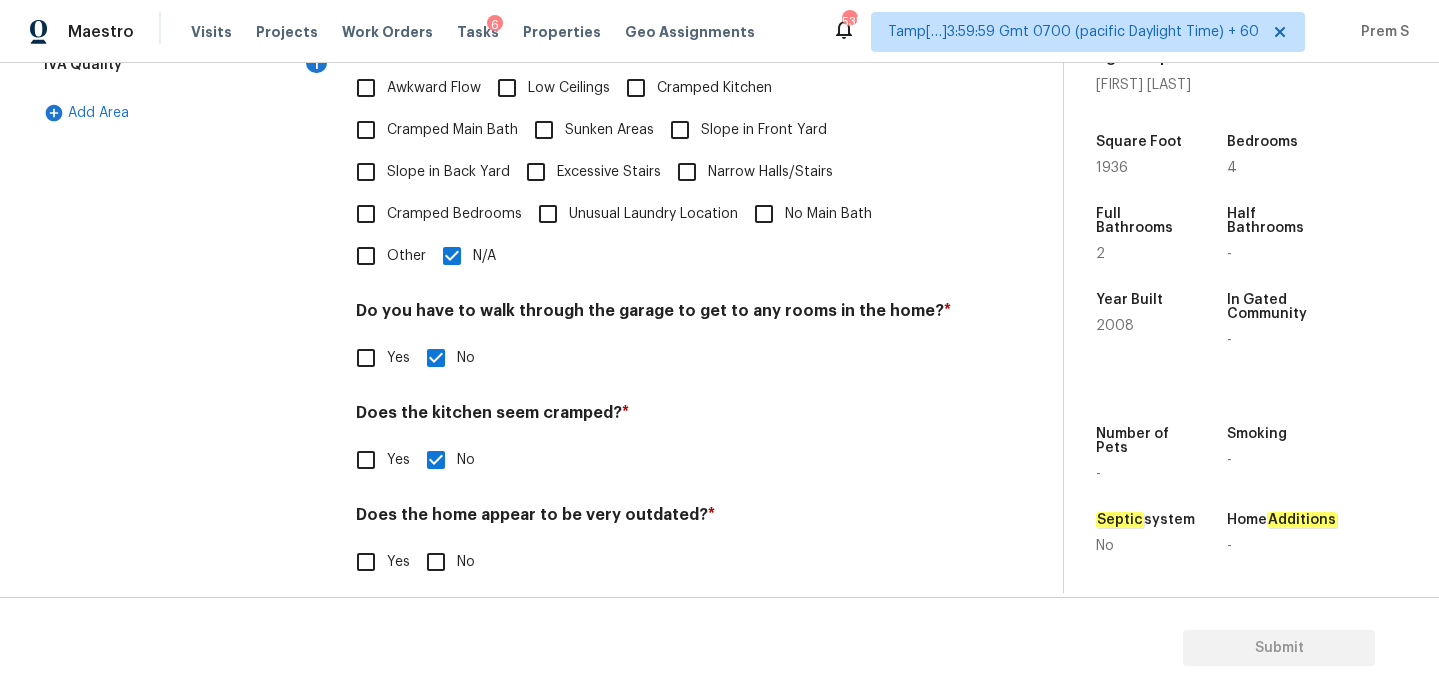 click on "No" at bounding box center [436, 562] 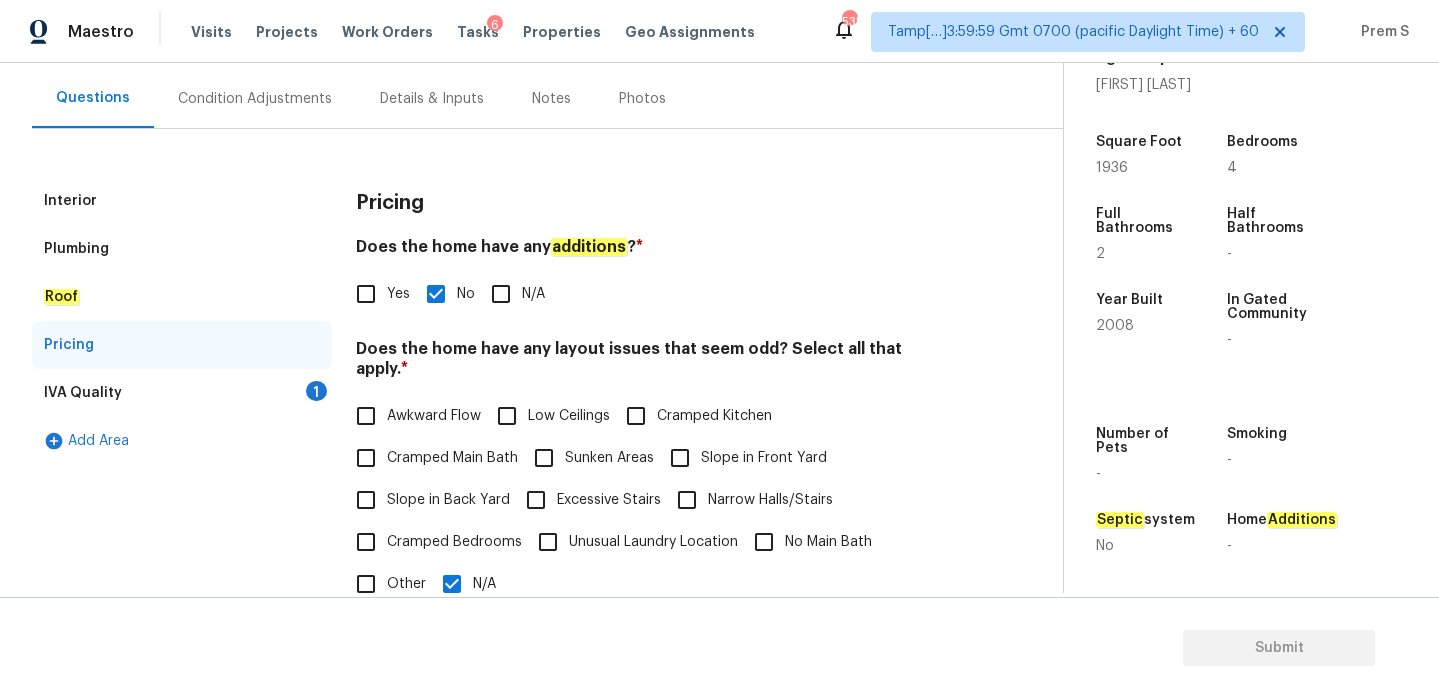 click on "IVA Quality 1" at bounding box center (182, 393) 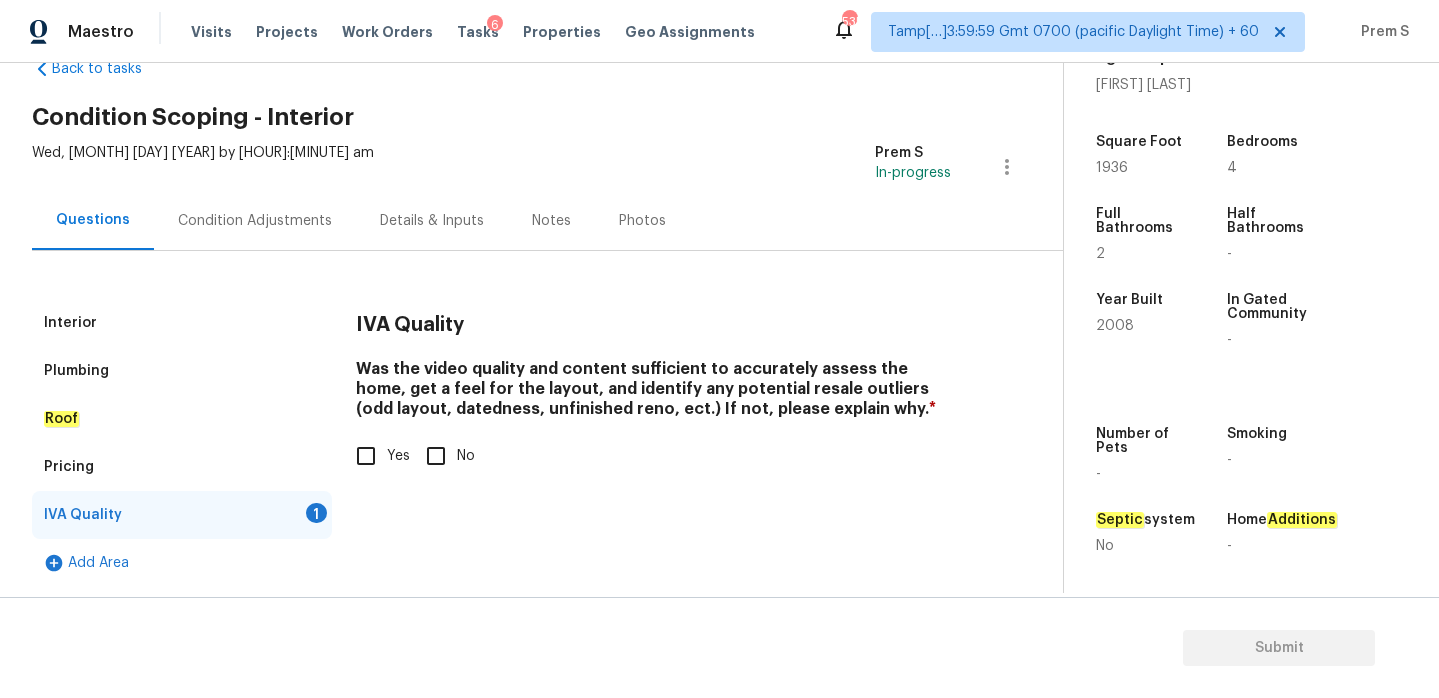 scroll, scrollTop: 52, scrollLeft: 0, axis: vertical 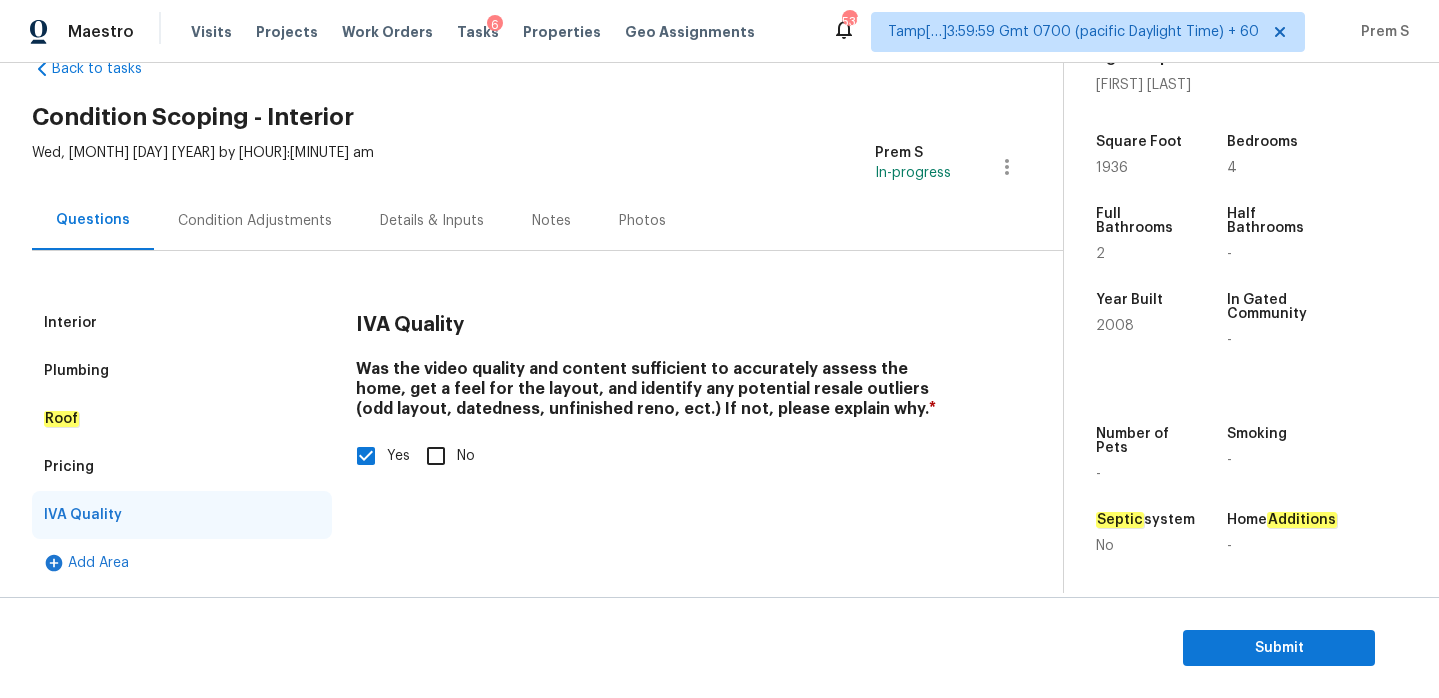 click on "Condition Adjustments" at bounding box center (255, 221) 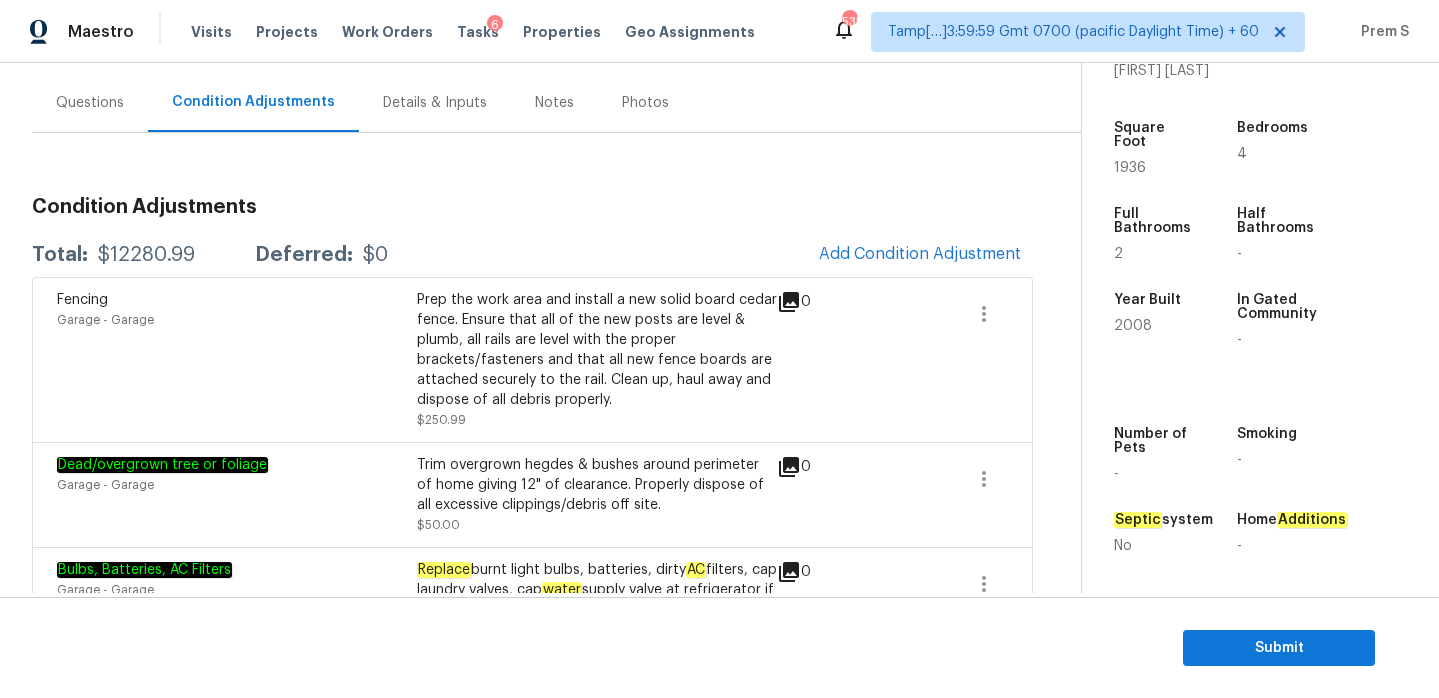scroll, scrollTop: 273, scrollLeft: 0, axis: vertical 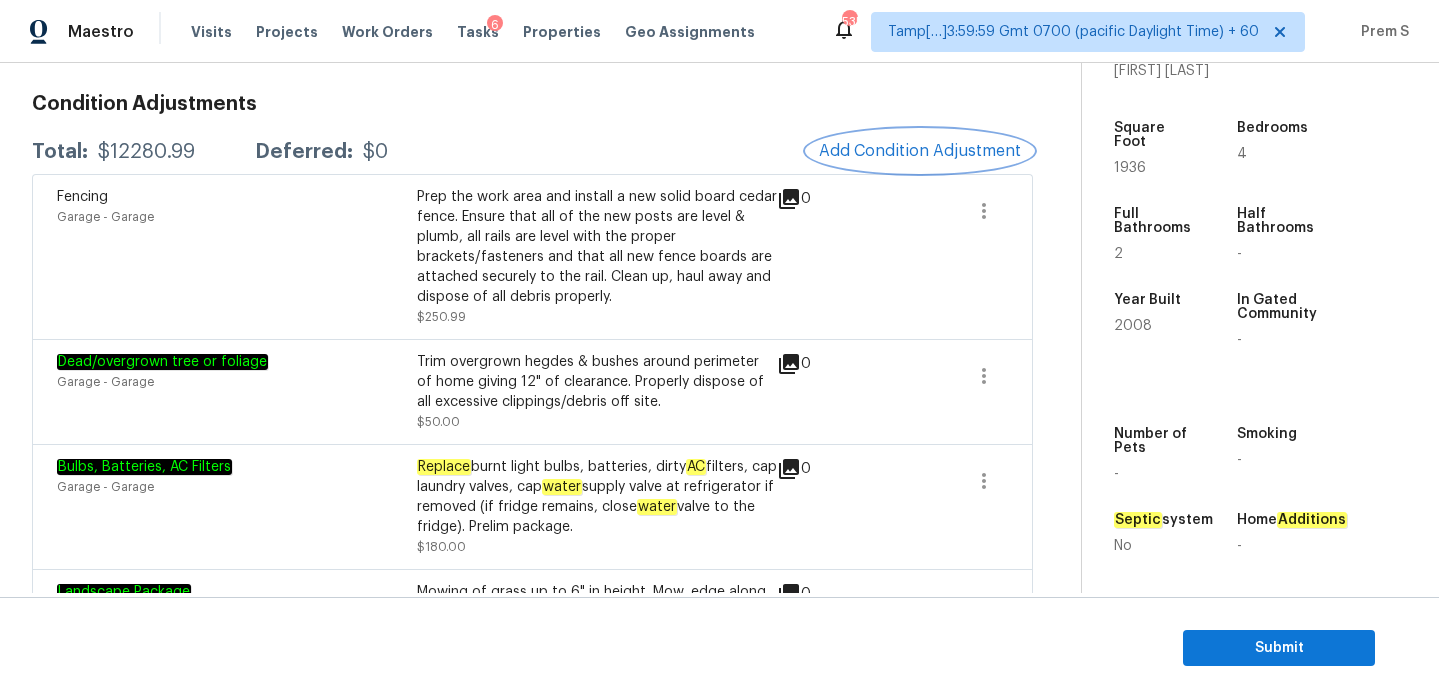 click on "Add Condition Adjustment" at bounding box center (920, 151) 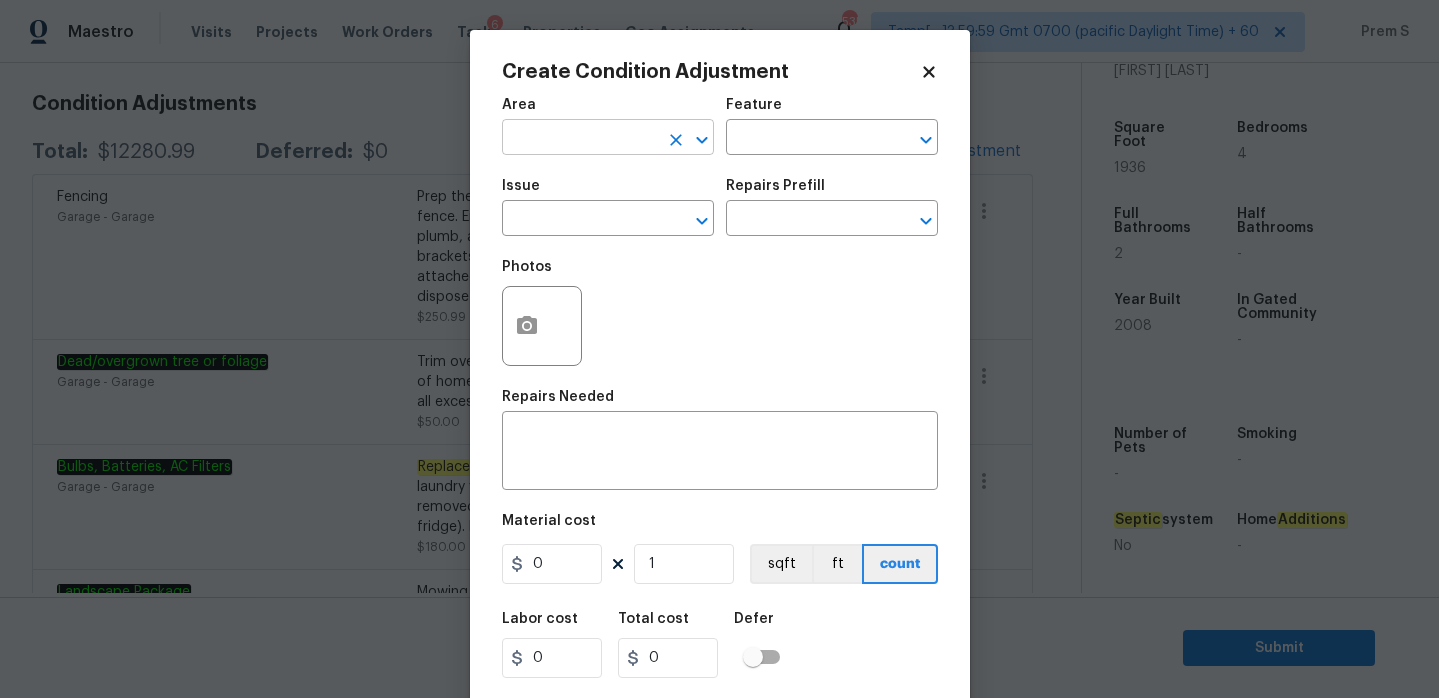 click at bounding box center (580, 139) 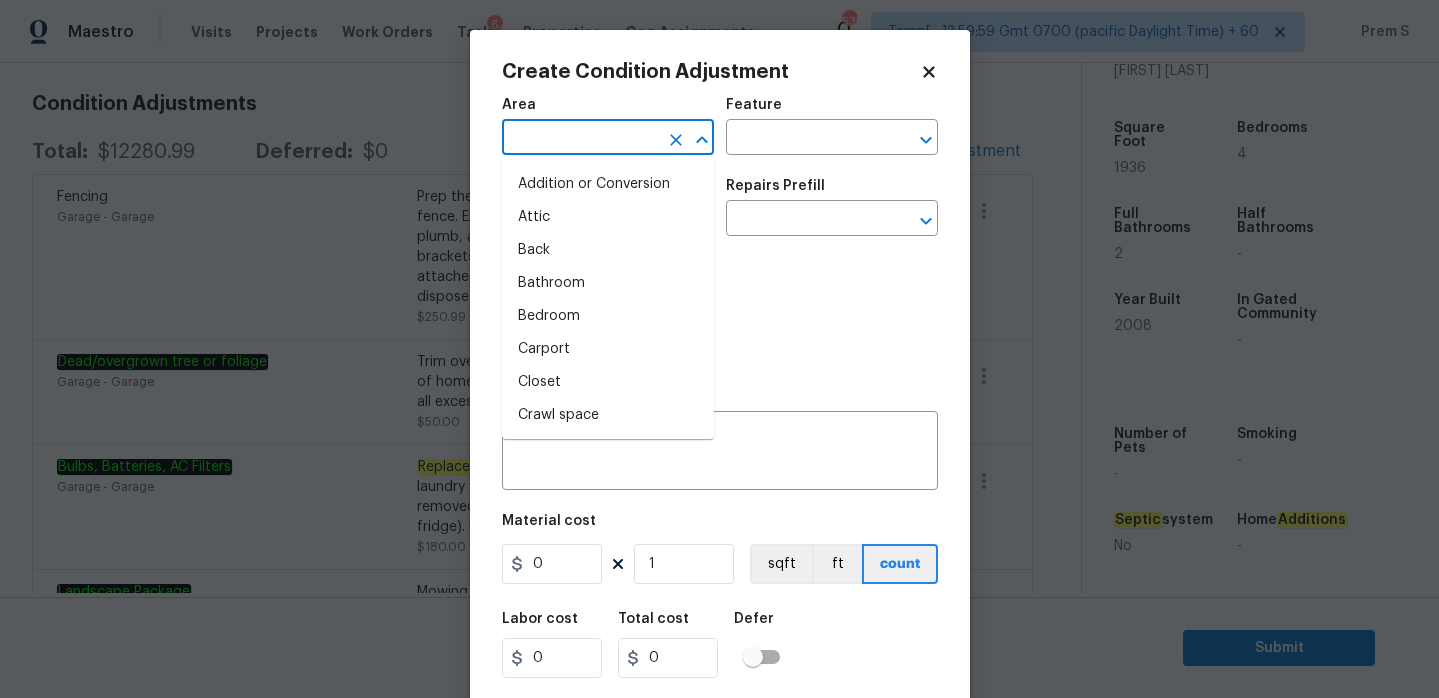 type on "i" 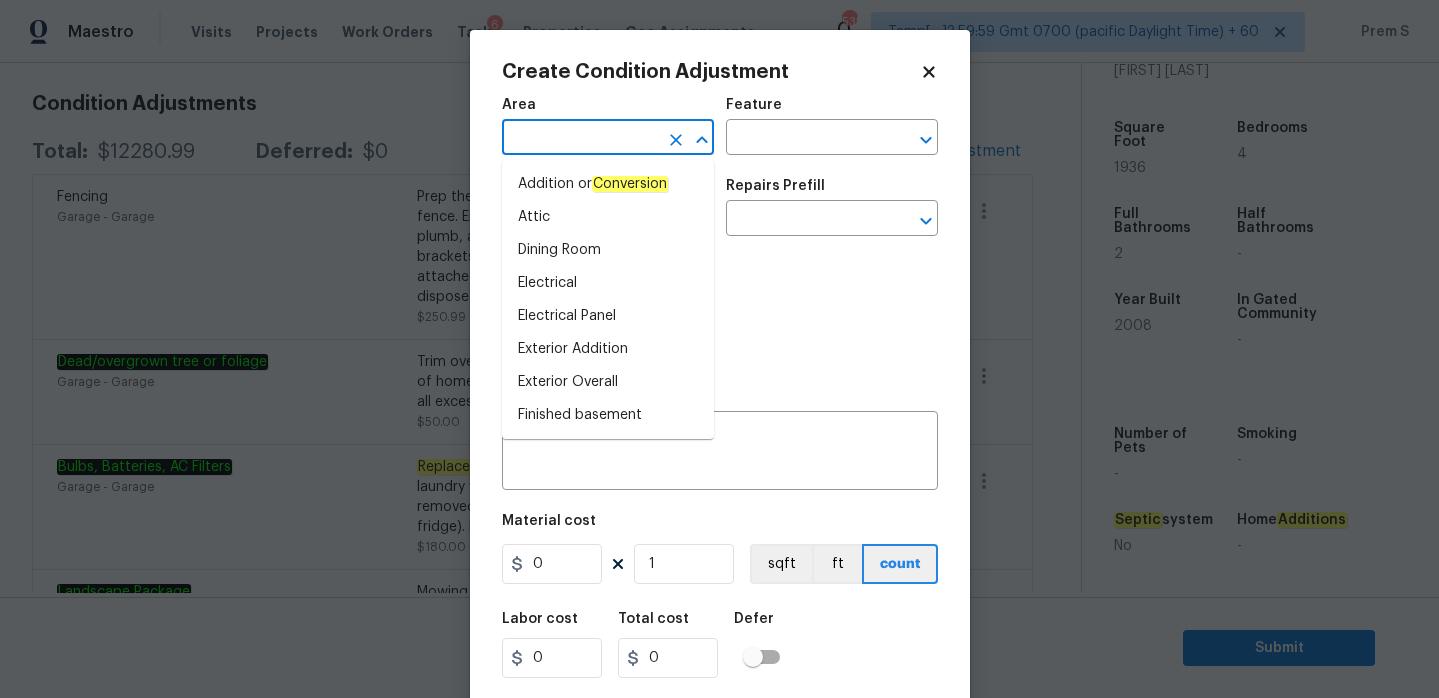type on "n" 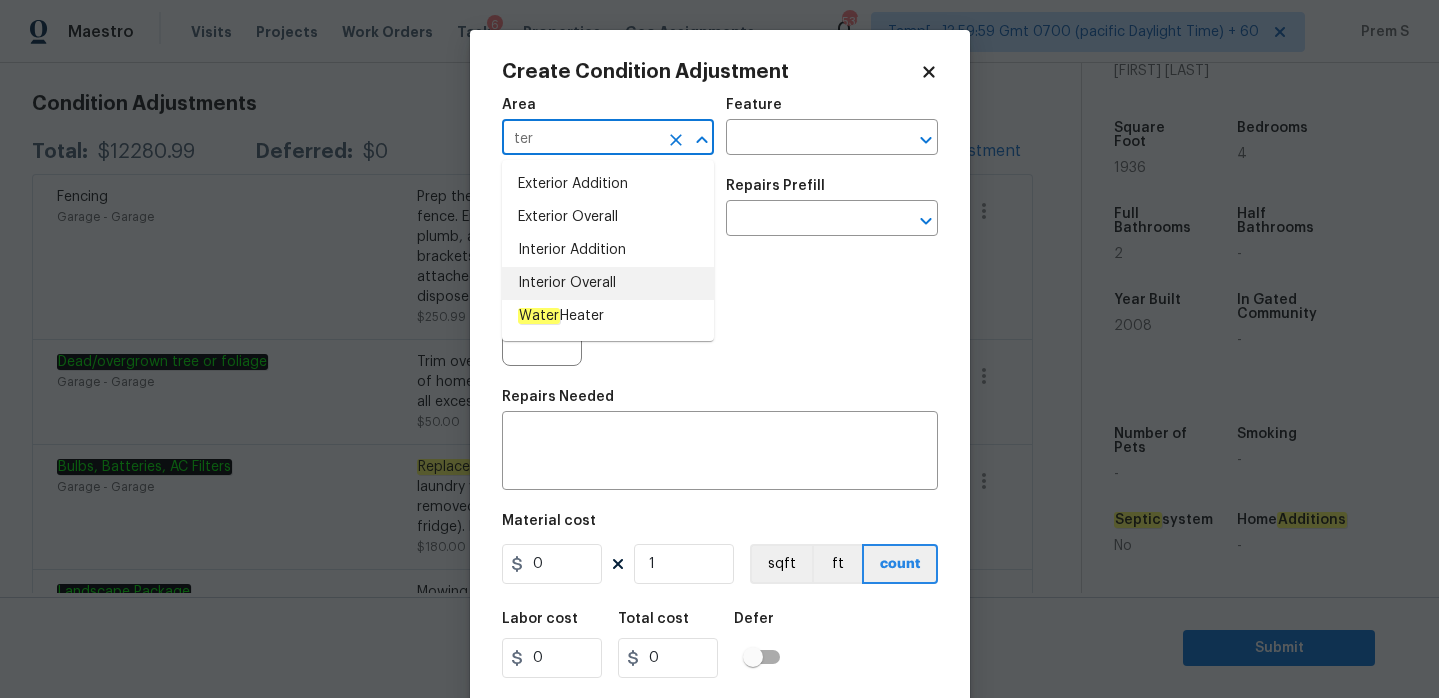 click on "Interior Overall" at bounding box center [608, 283] 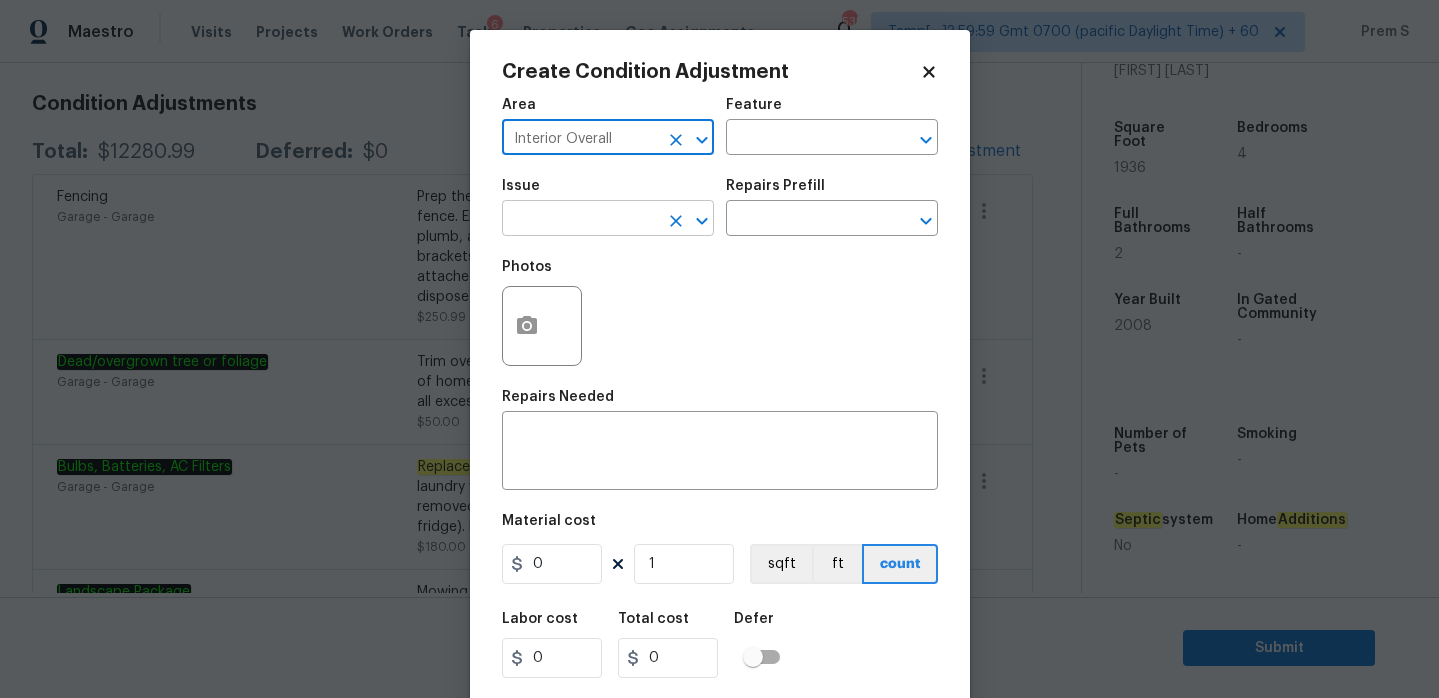 type on "Interior Overall" 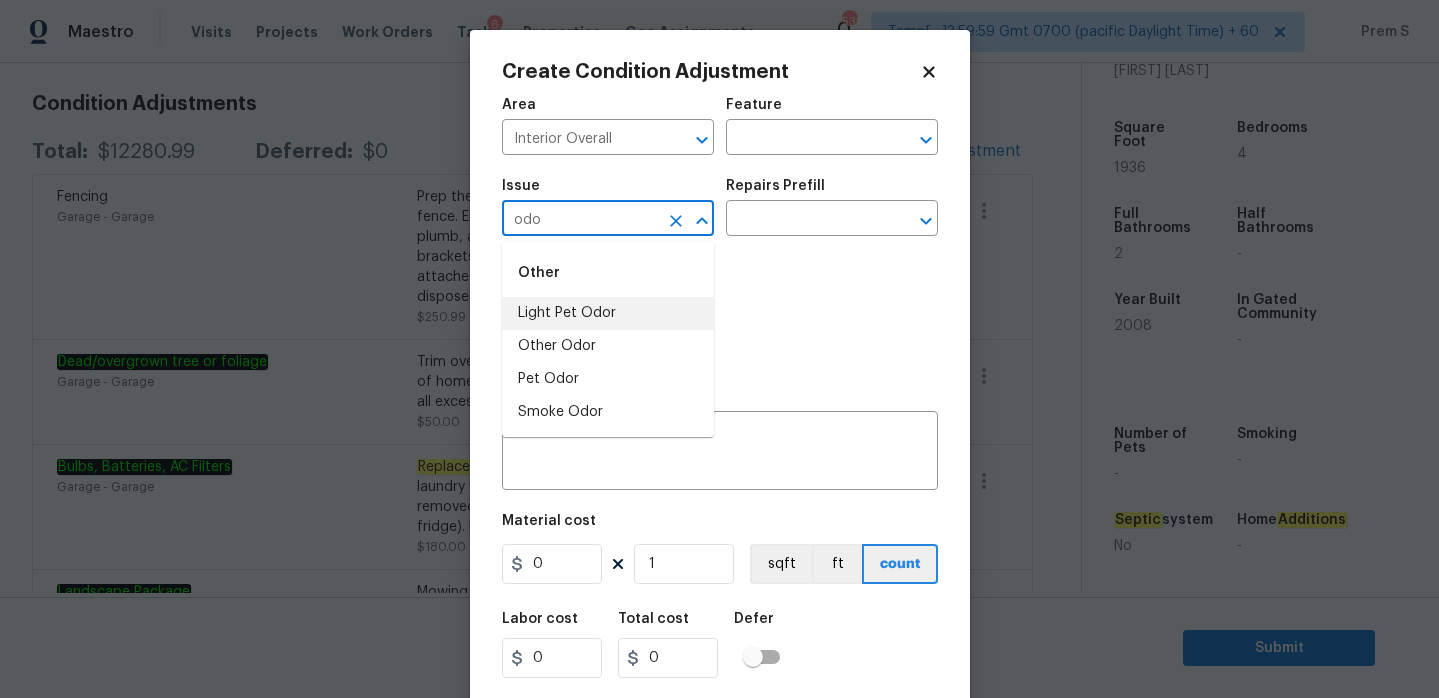 click on "Light Pet Odor" at bounding box center (608, 313) 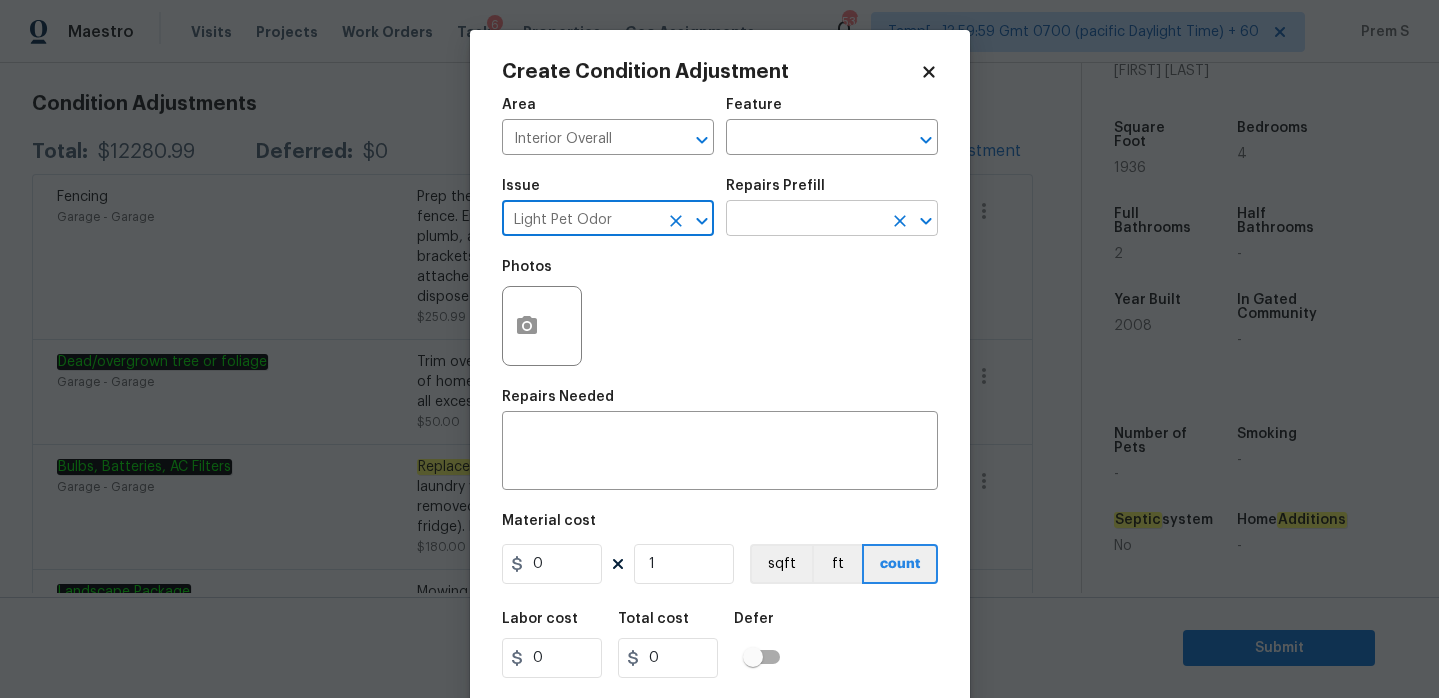 type on "Light Pet Odor" 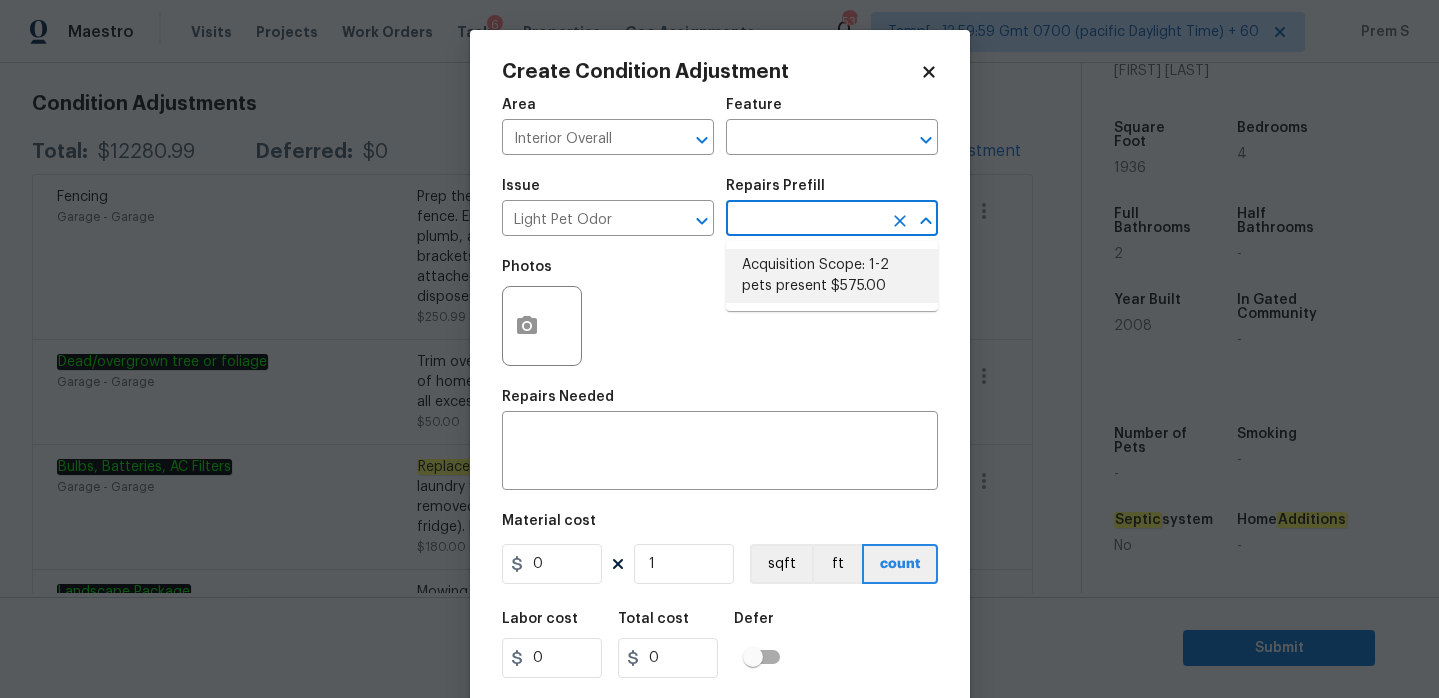 click on "Acquisition Scope: 1-2 pets present $575.00" at bounding box center [832, 276] 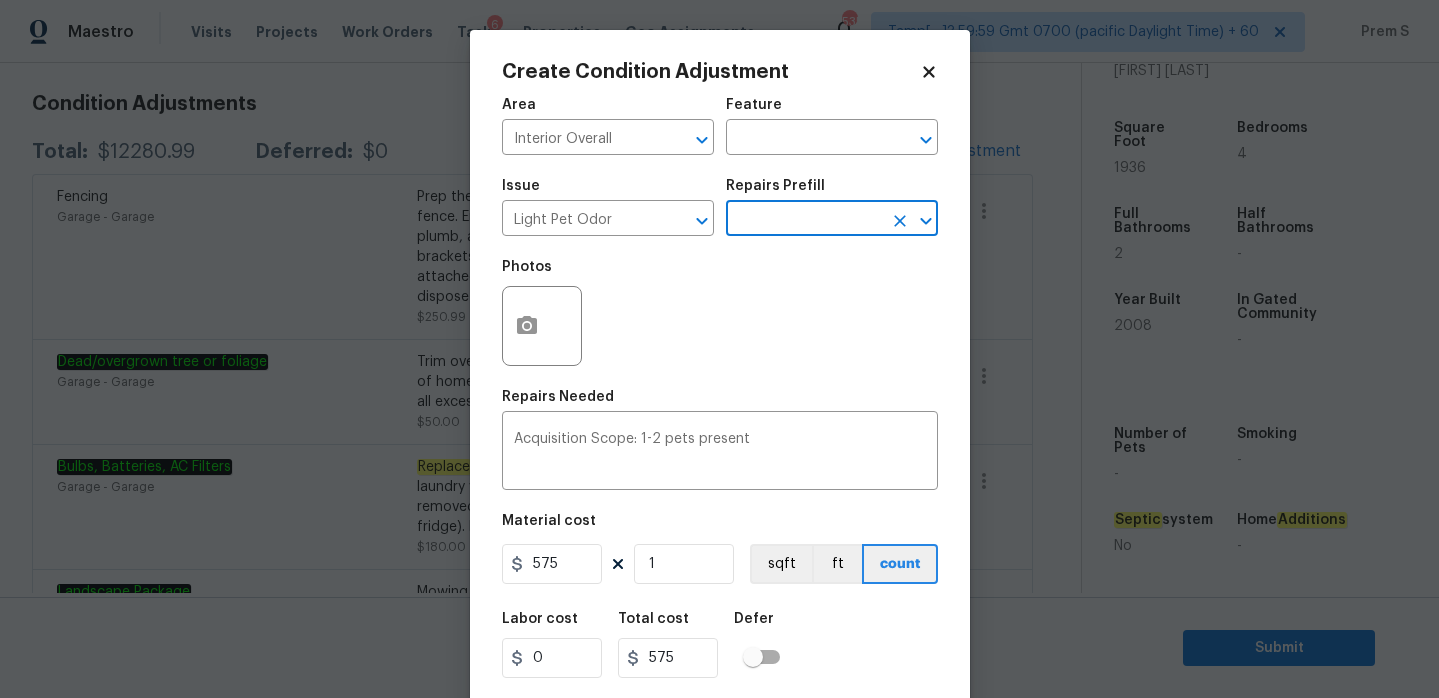 scroll, scrollTop: 49, scrollLeft: 0, axis: vertical 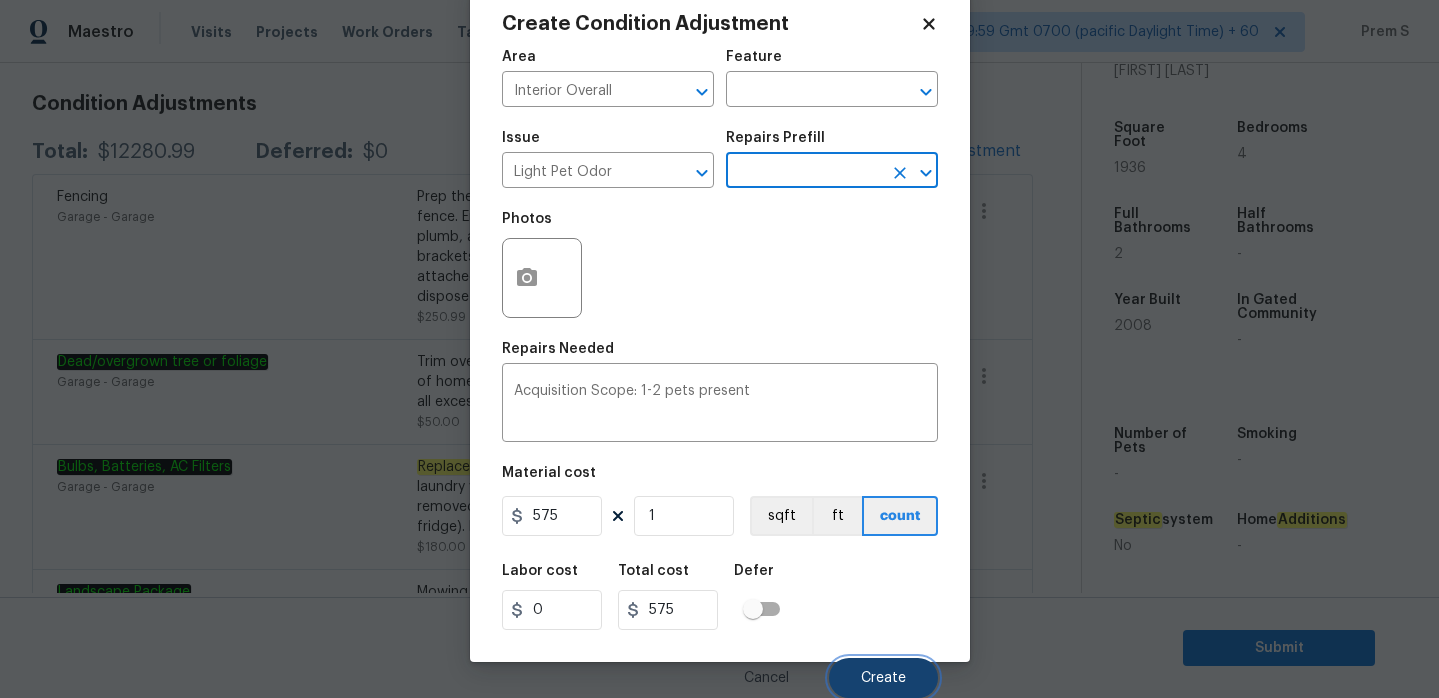 click on "Create" at bounding box center [883, 678] 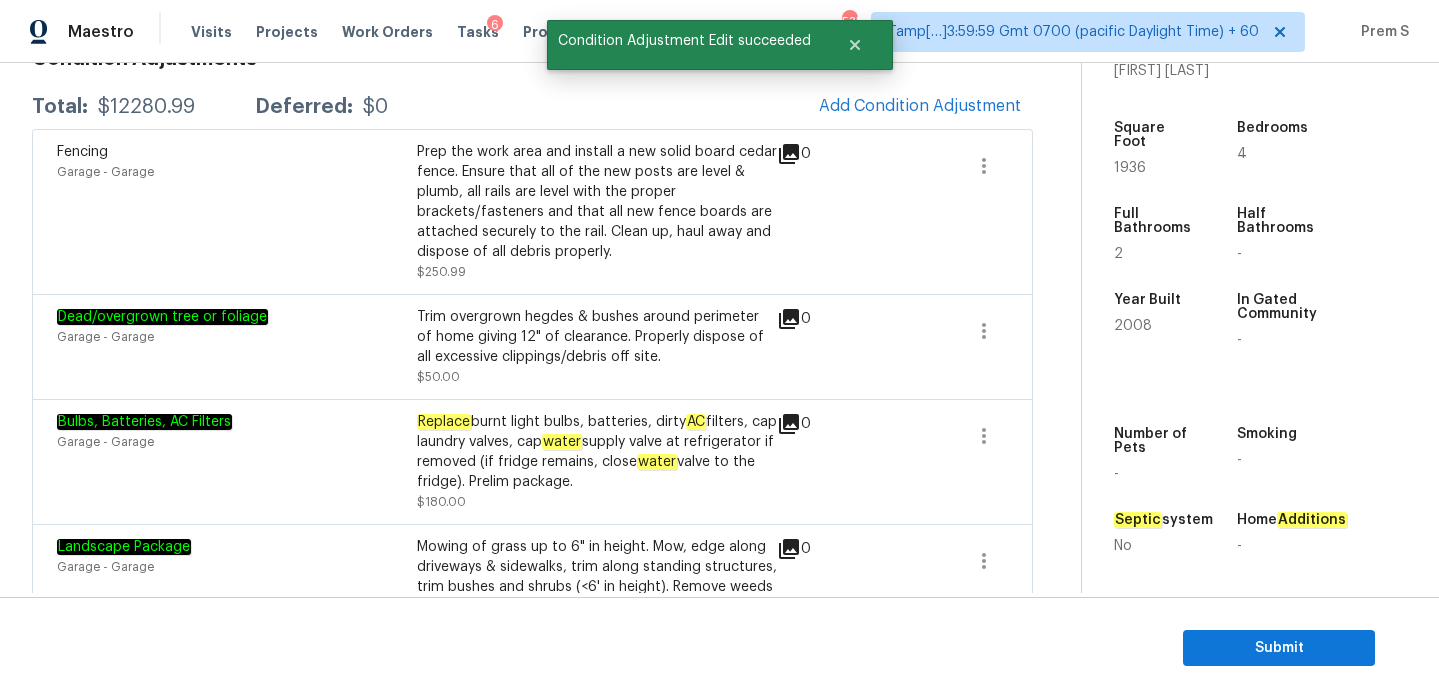 scroll, scrollTop: 273, scrollLeft: 0, axis: vertical 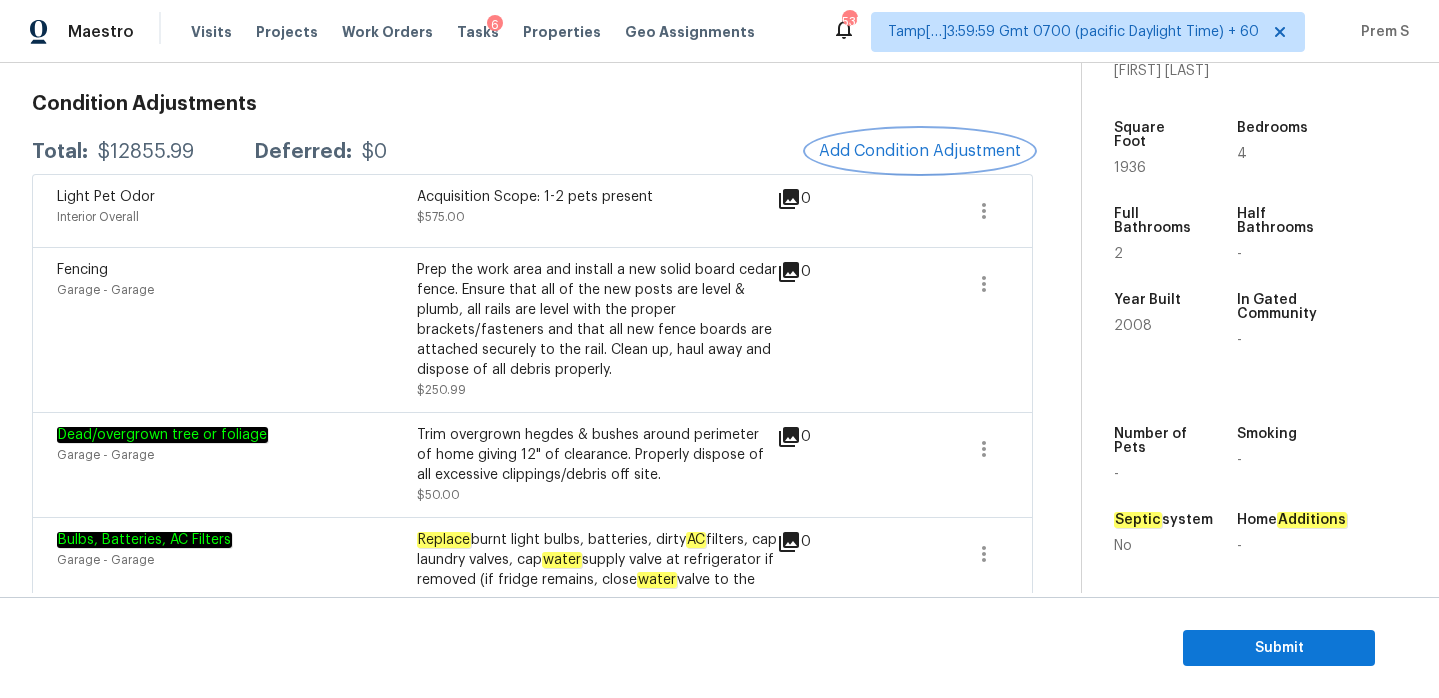 click on "Add Condition Adjustment" at bounding box center [920, 151] 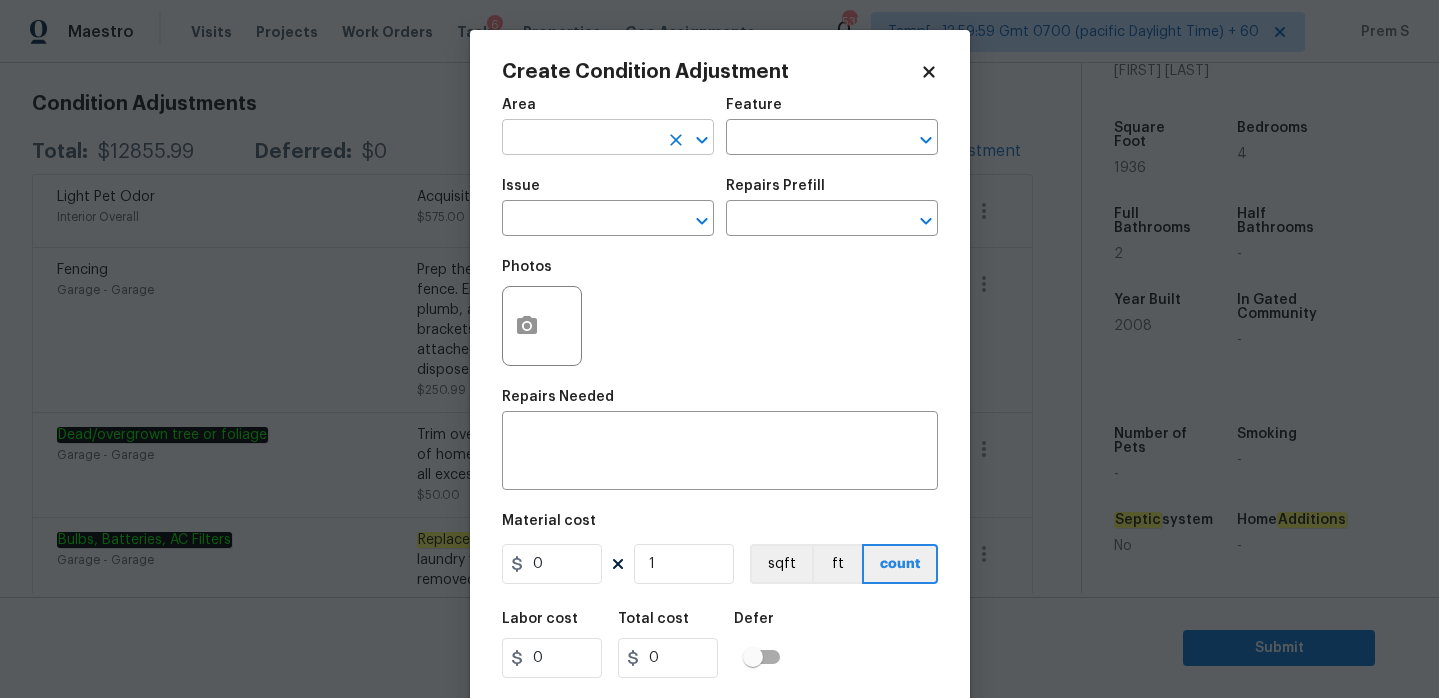 click at bounding box center (580, 139) 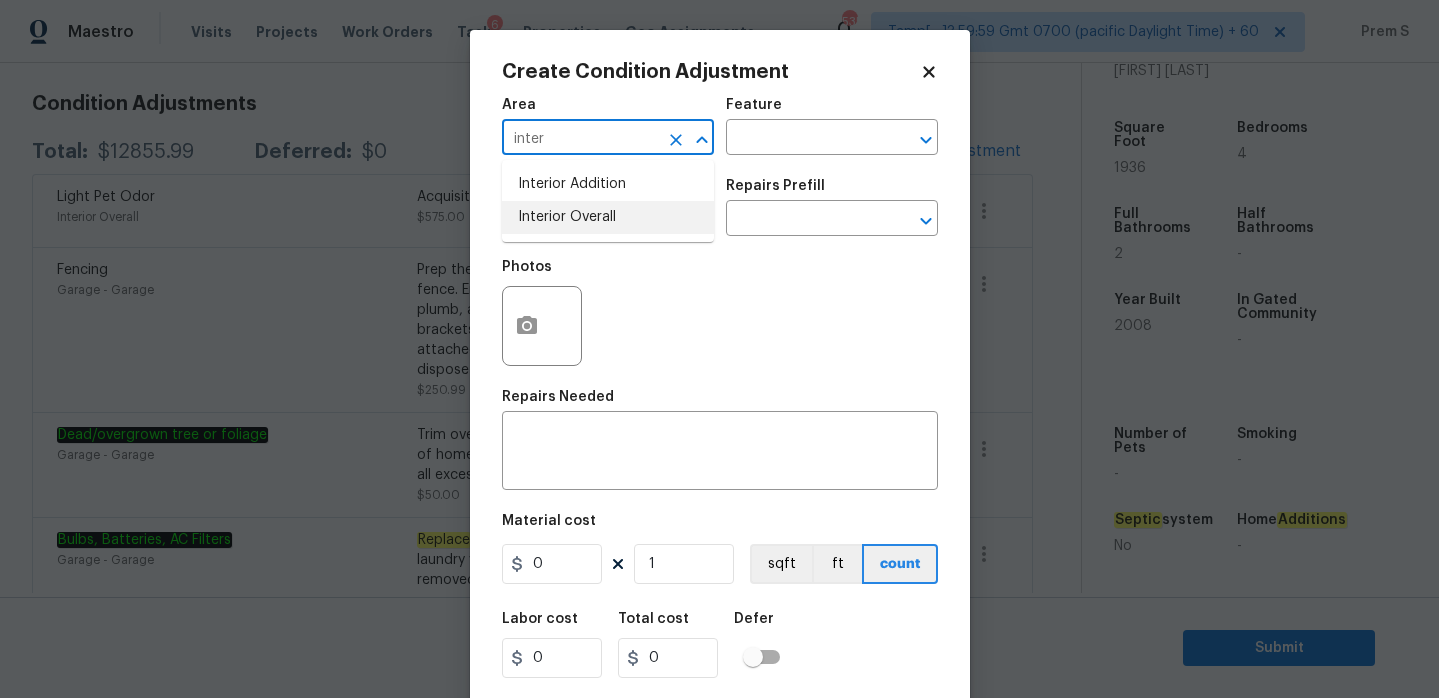 click on "Interior Overall" at bounding box center [608, 217] 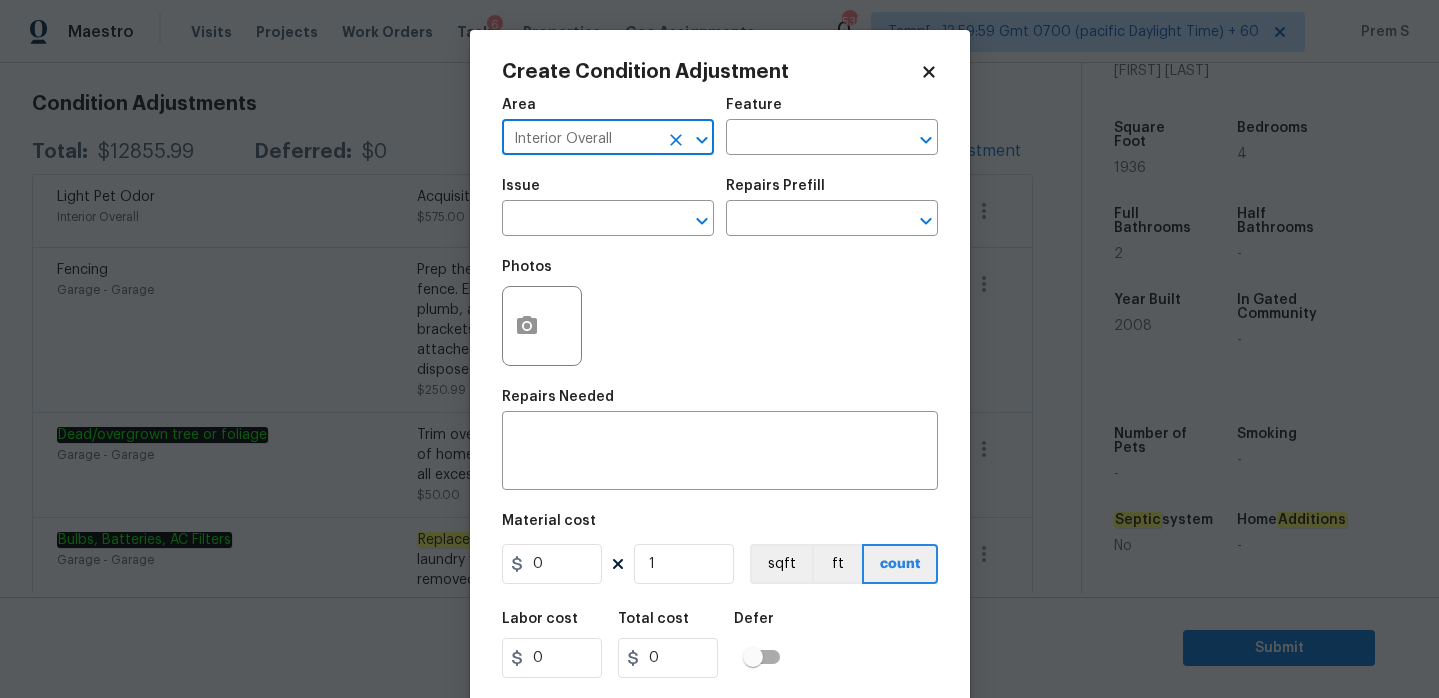 type on "Interior Overall" 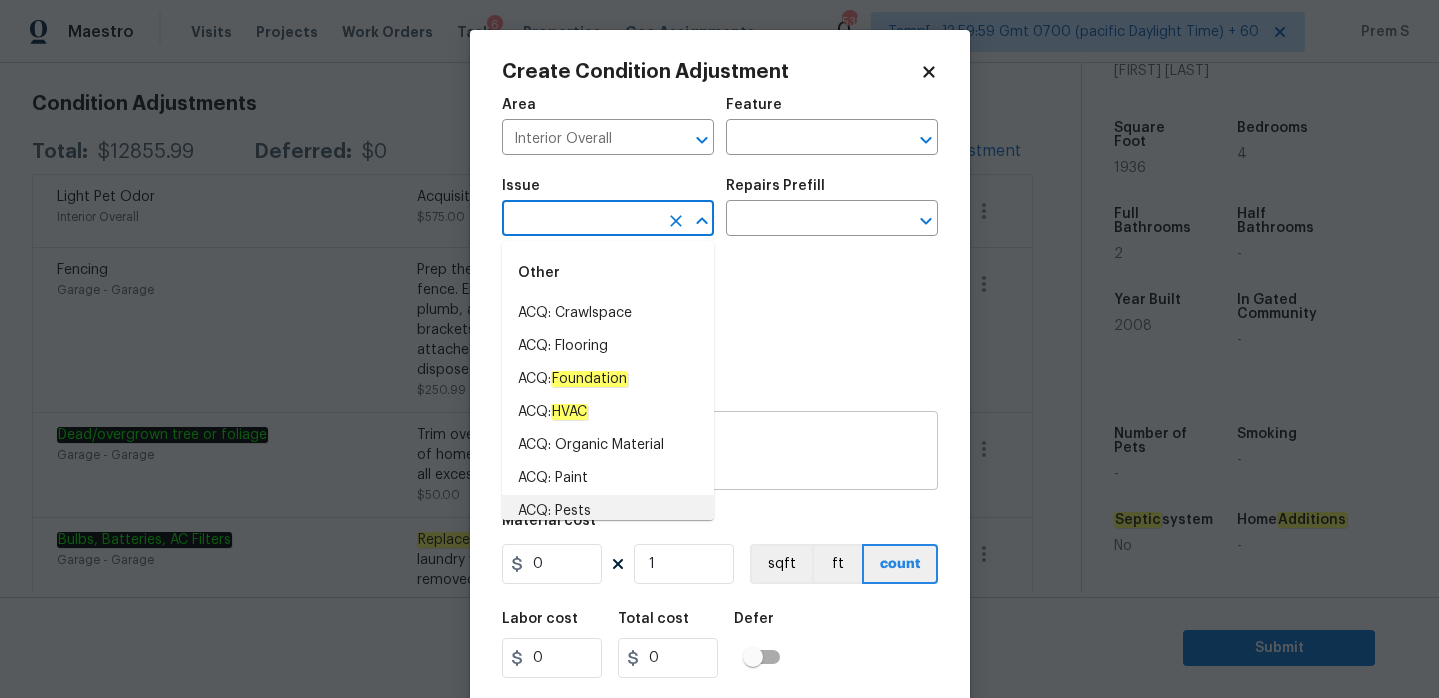 click at bounding box center [720, 453] 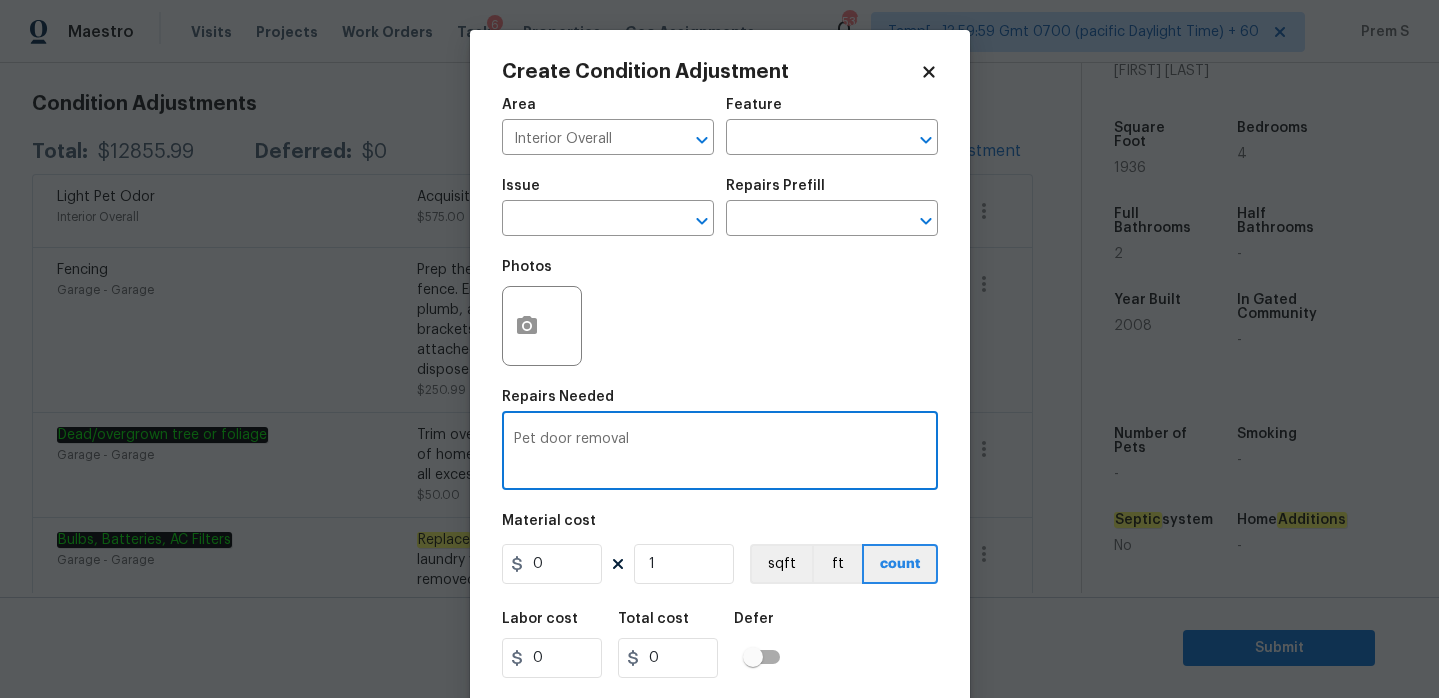 type on "Pet door removal" 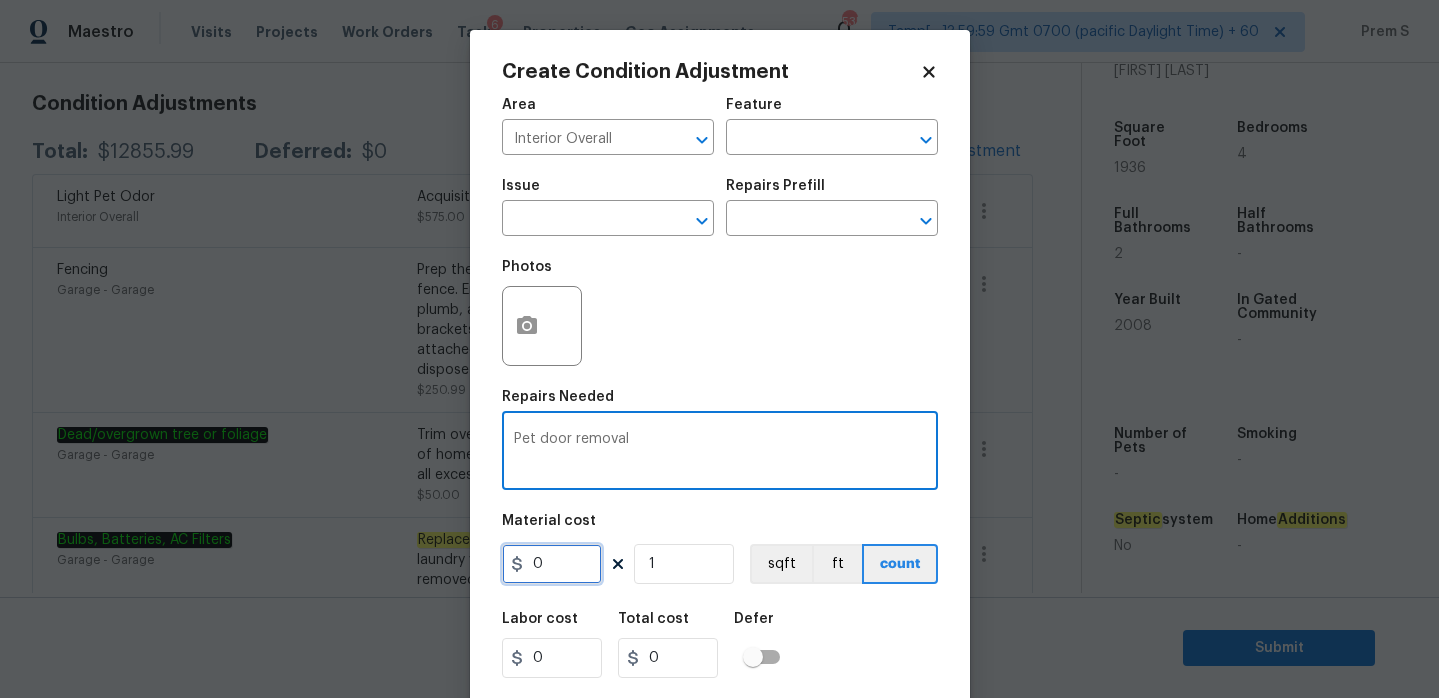 click on "0" at bounding box center (552, 564) 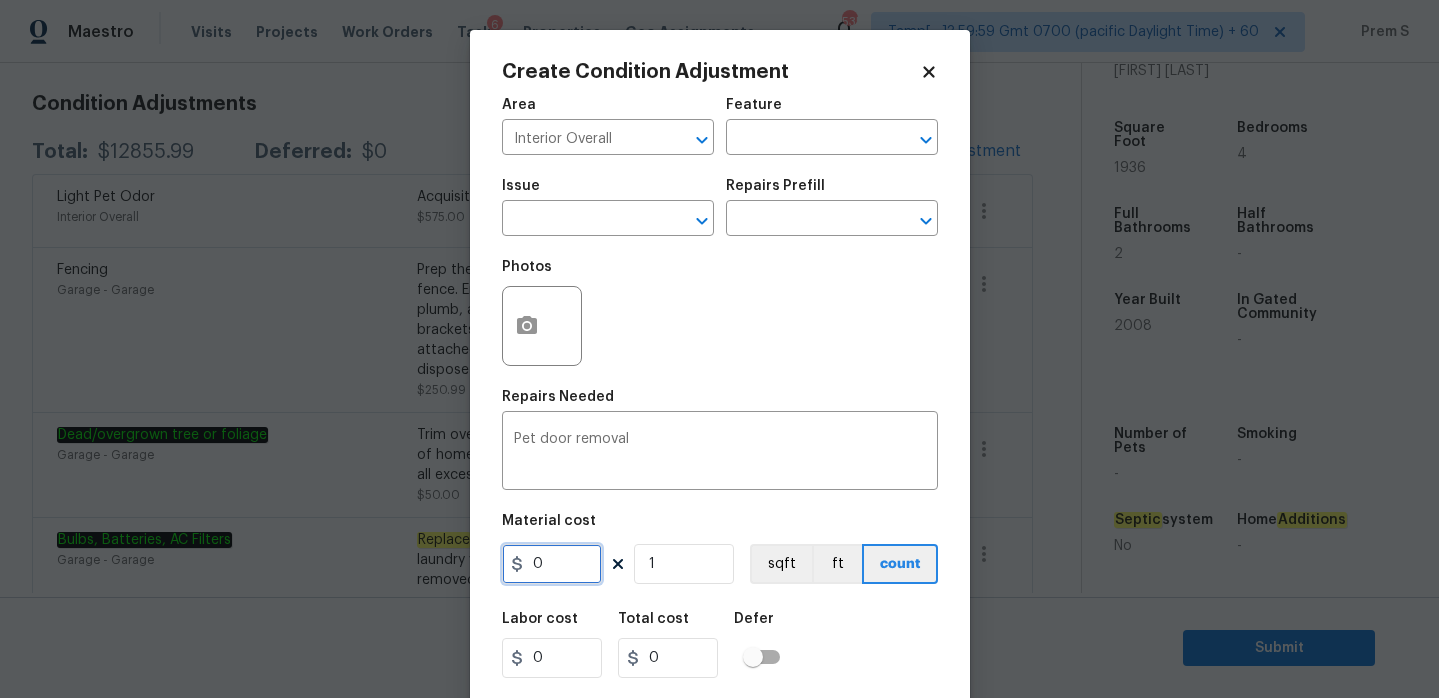 click on "0" at bounding box center (552, 564) 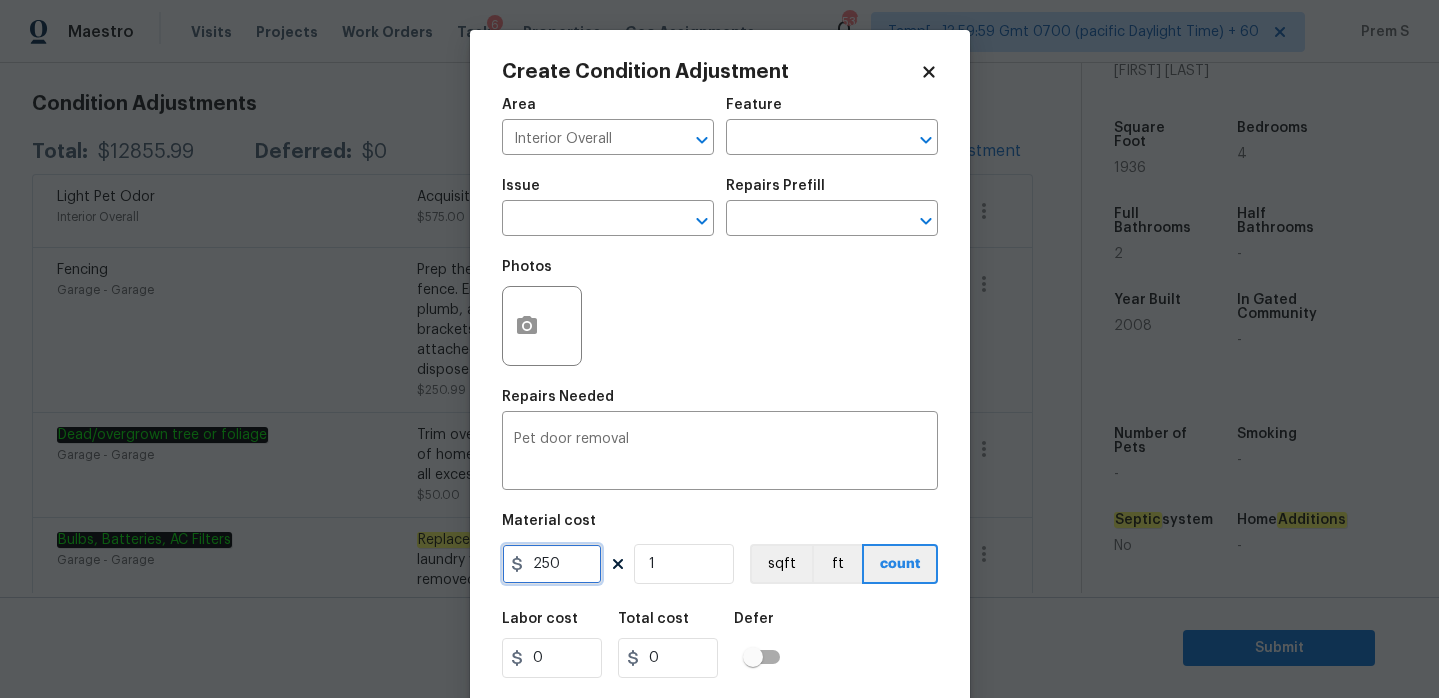 type on "250" 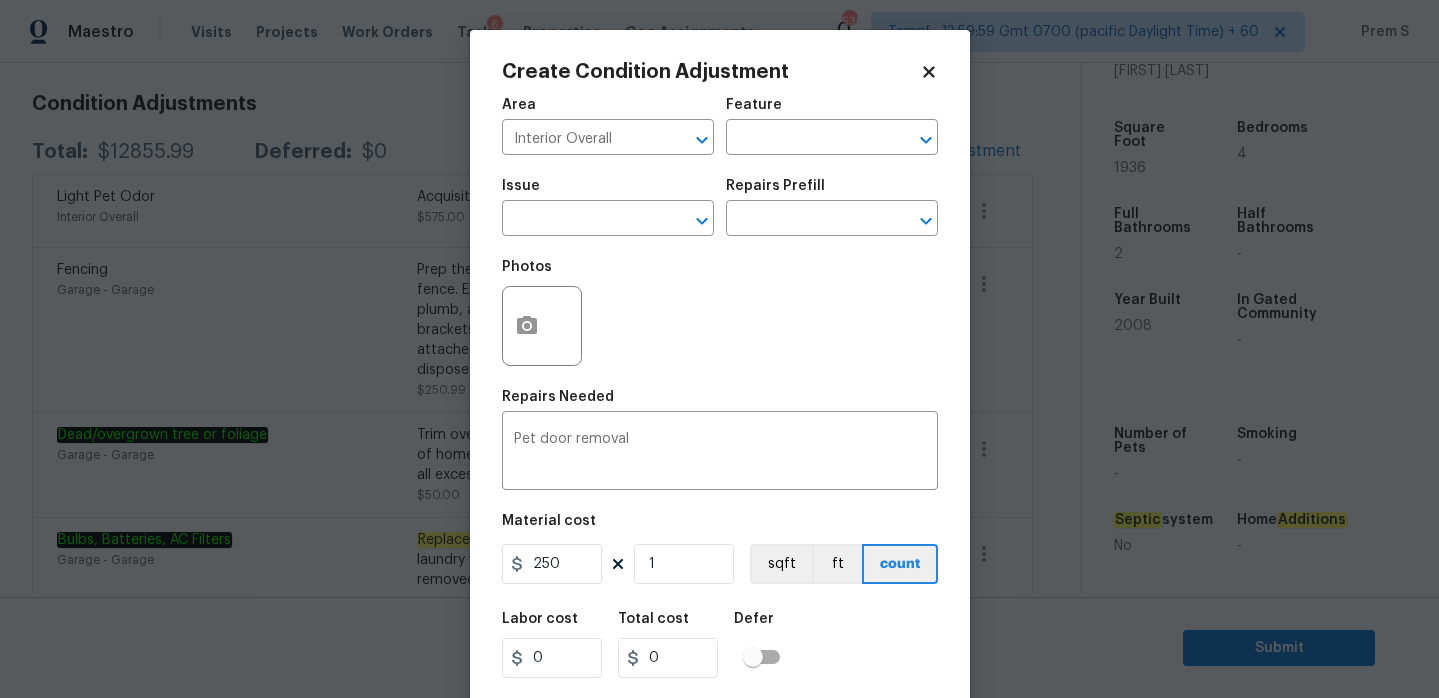 type on "250" 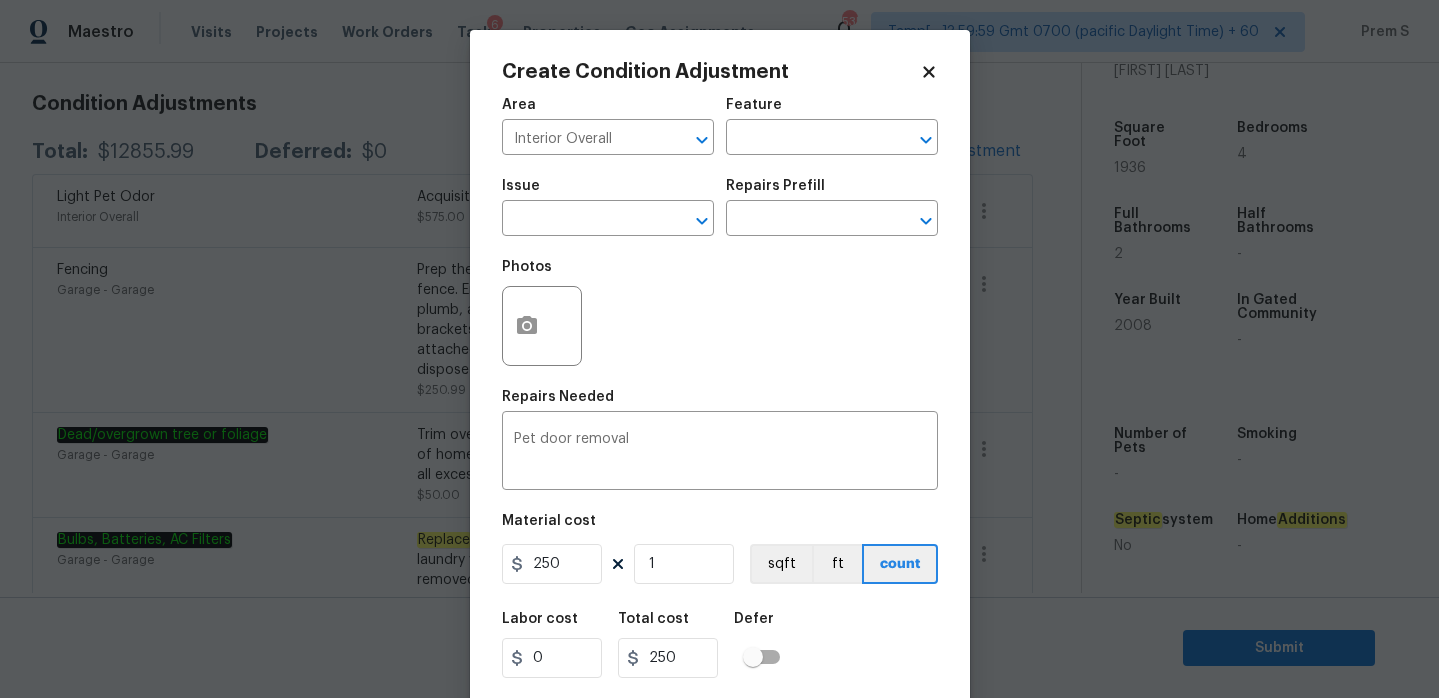 click on "Labor cost 0 Total cost 250 Defer" at bounding box center (720, 645) 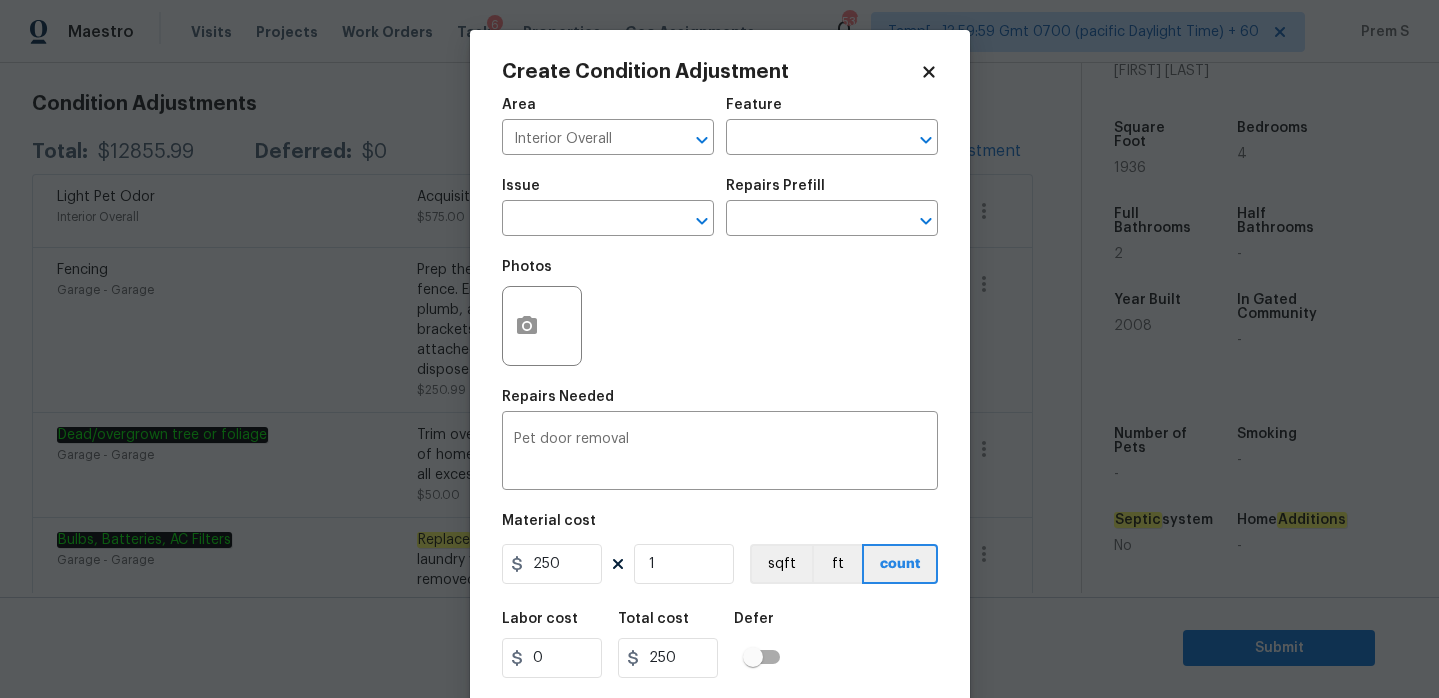 scroll, scrollTop: 49, scrollLeft: 0, axis: vertical 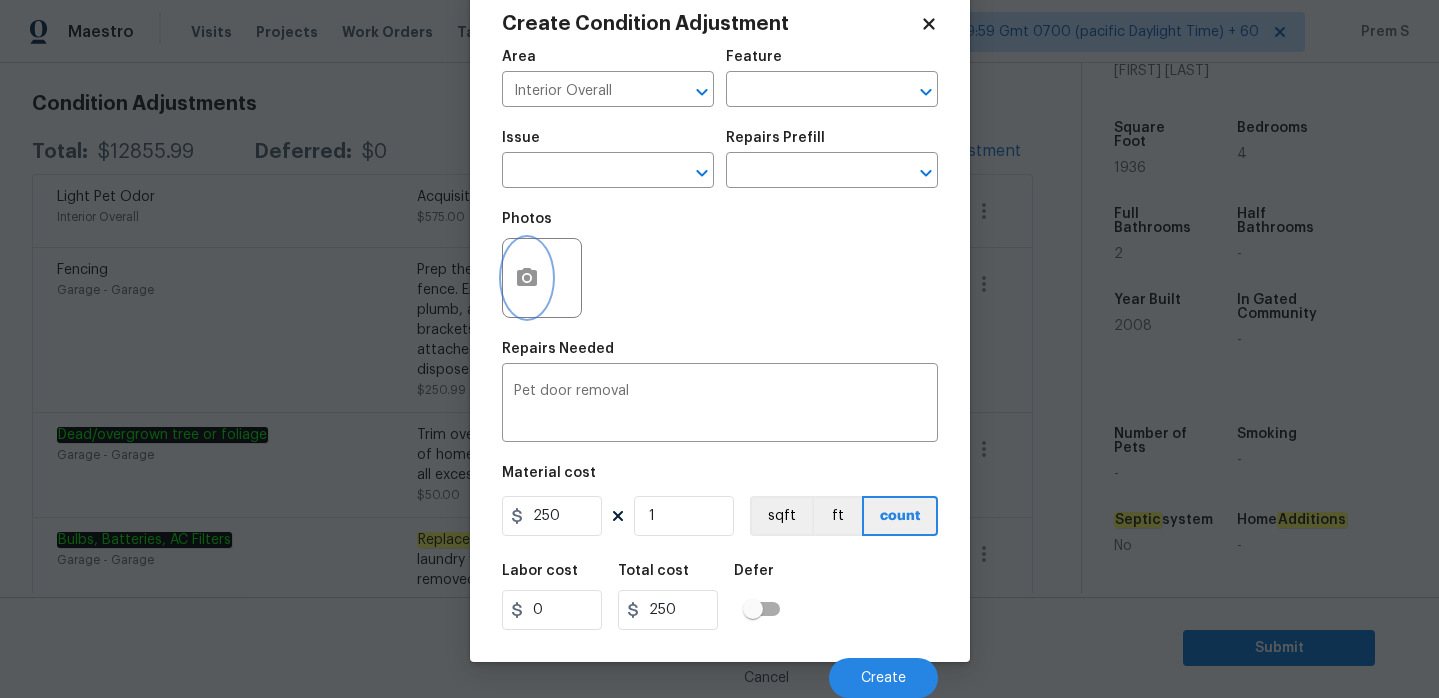 click at bounding box center [527, 278] 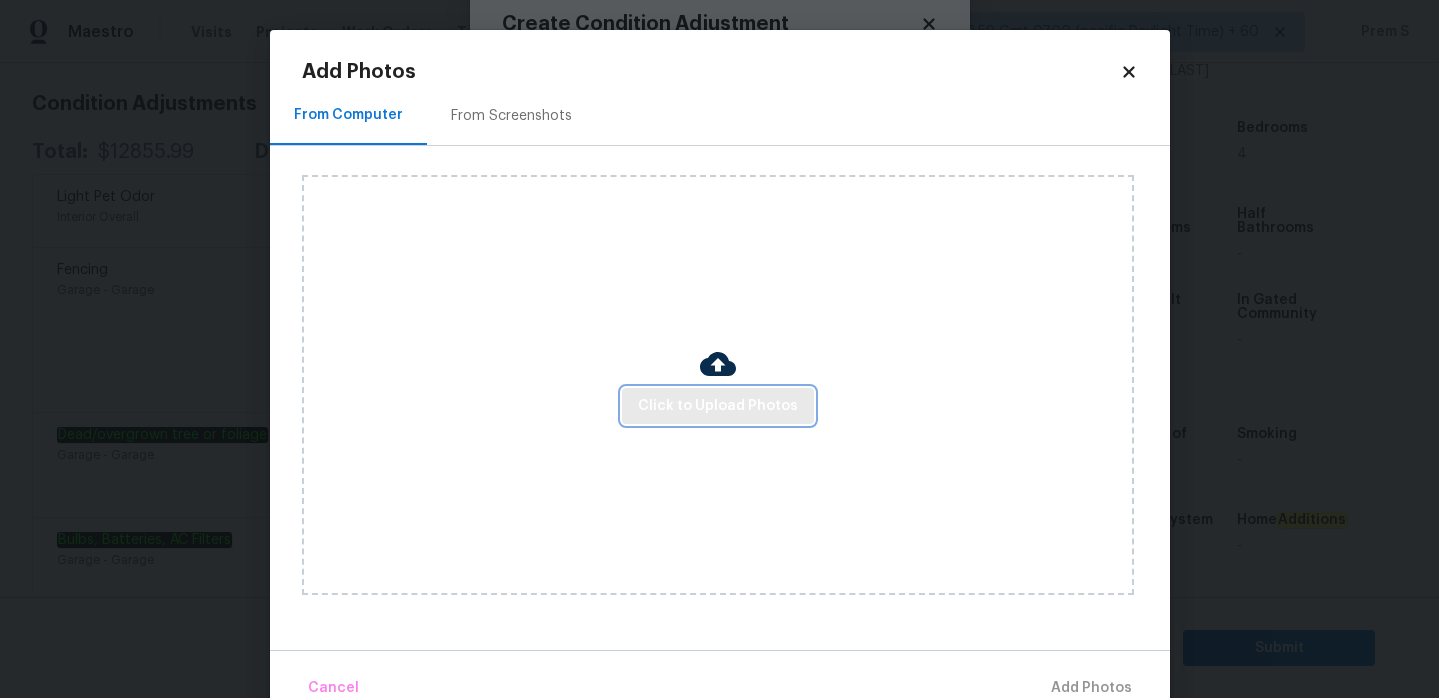 click on "Click to Upload Photos" at bounding box center [718, 406] 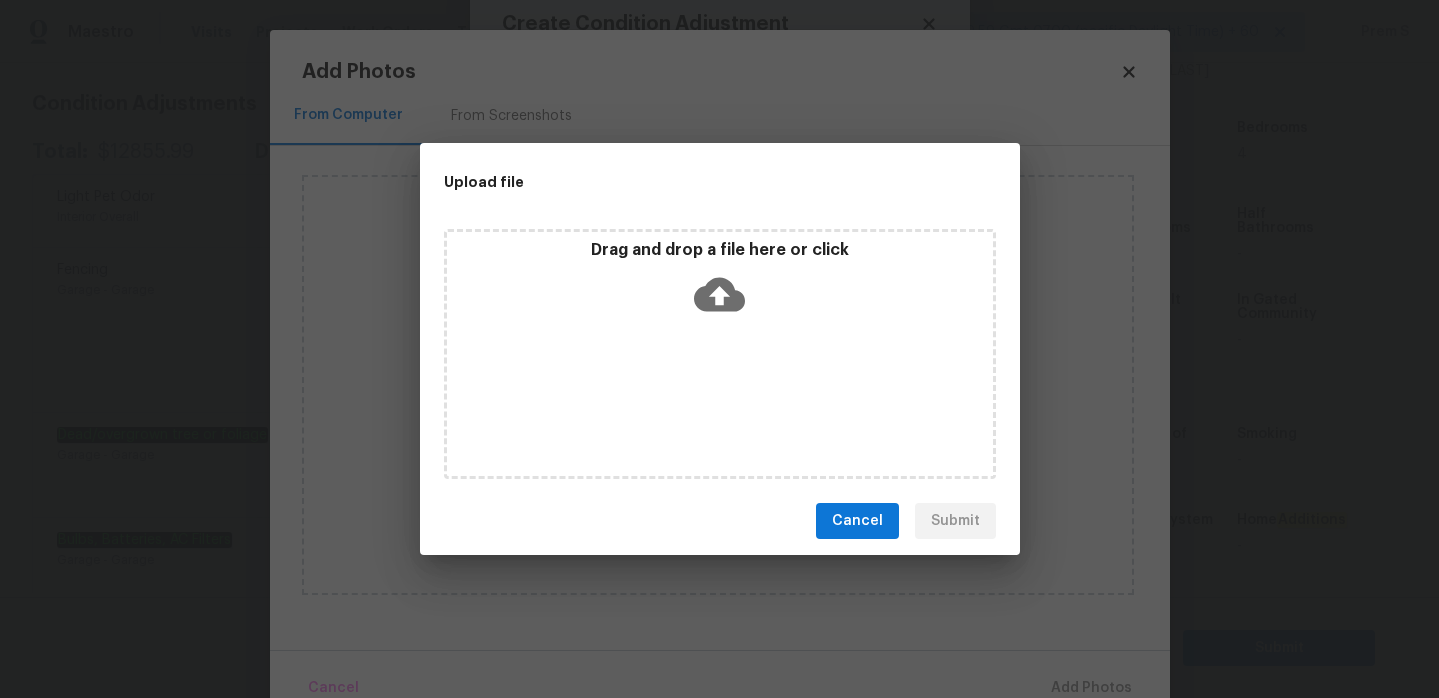 click 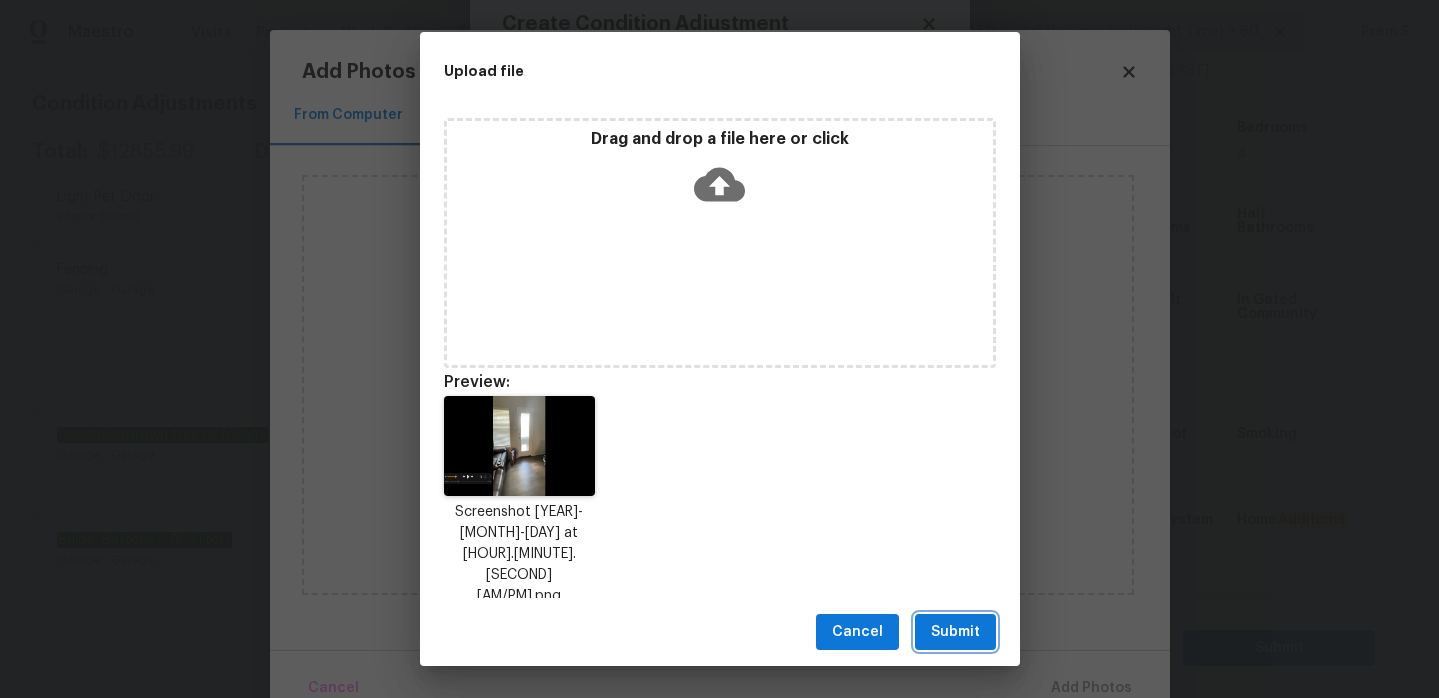 click on "Submit" at bounding box center (955, 632) 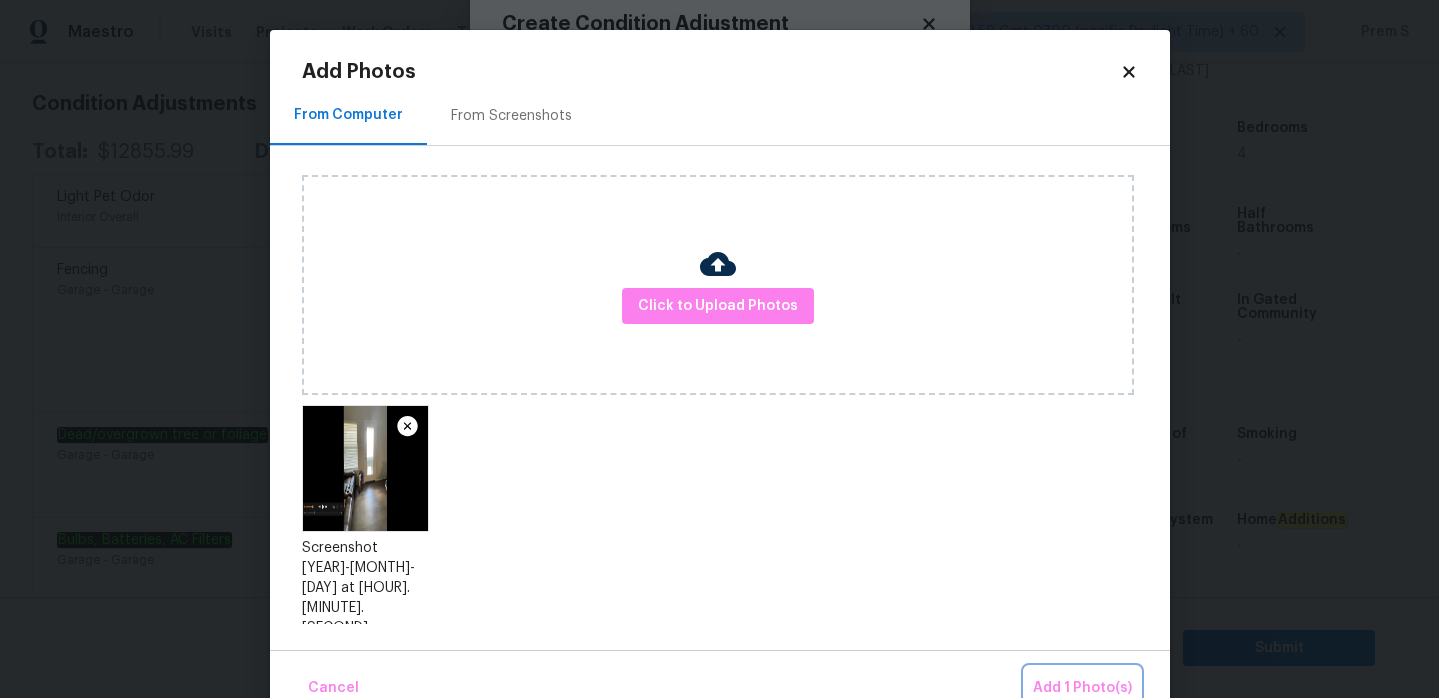 click on "Add 1 Photo(s)" at bounding box center [1082, 688] 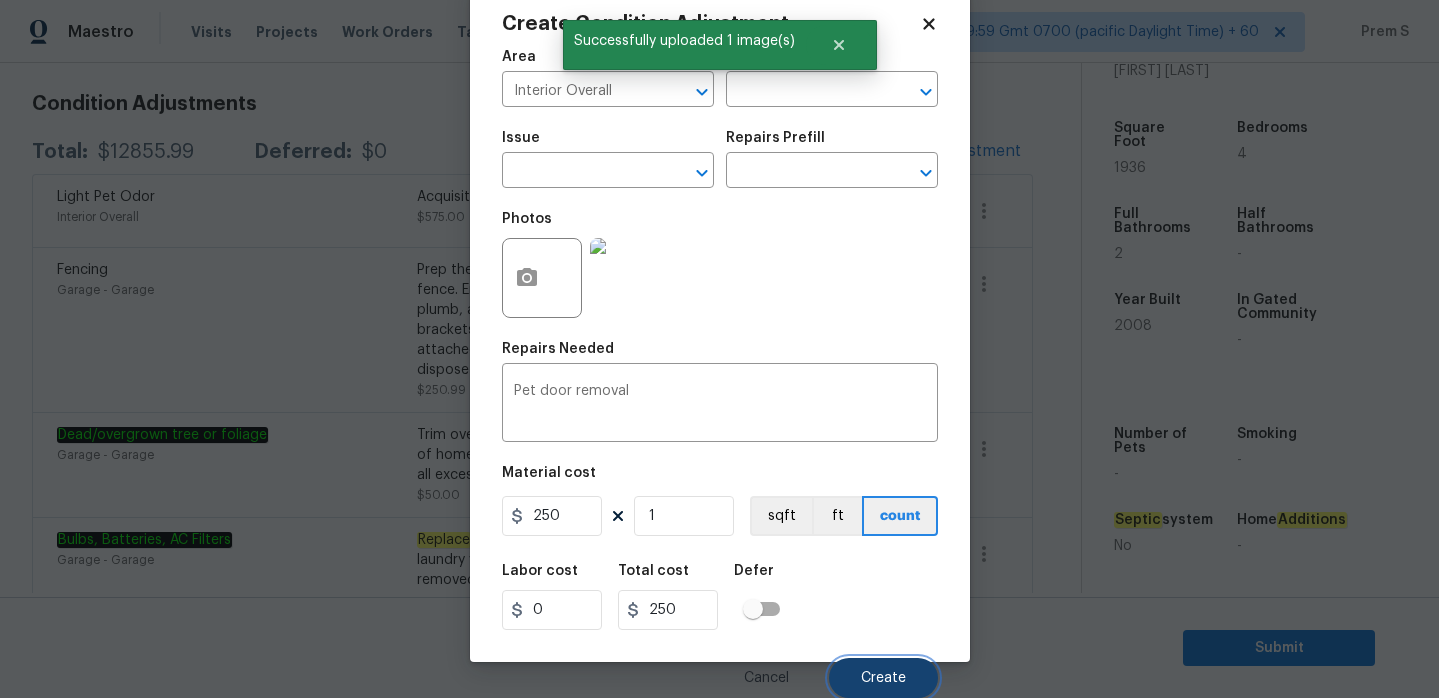click on "Create" at bounding box center [883, 678] 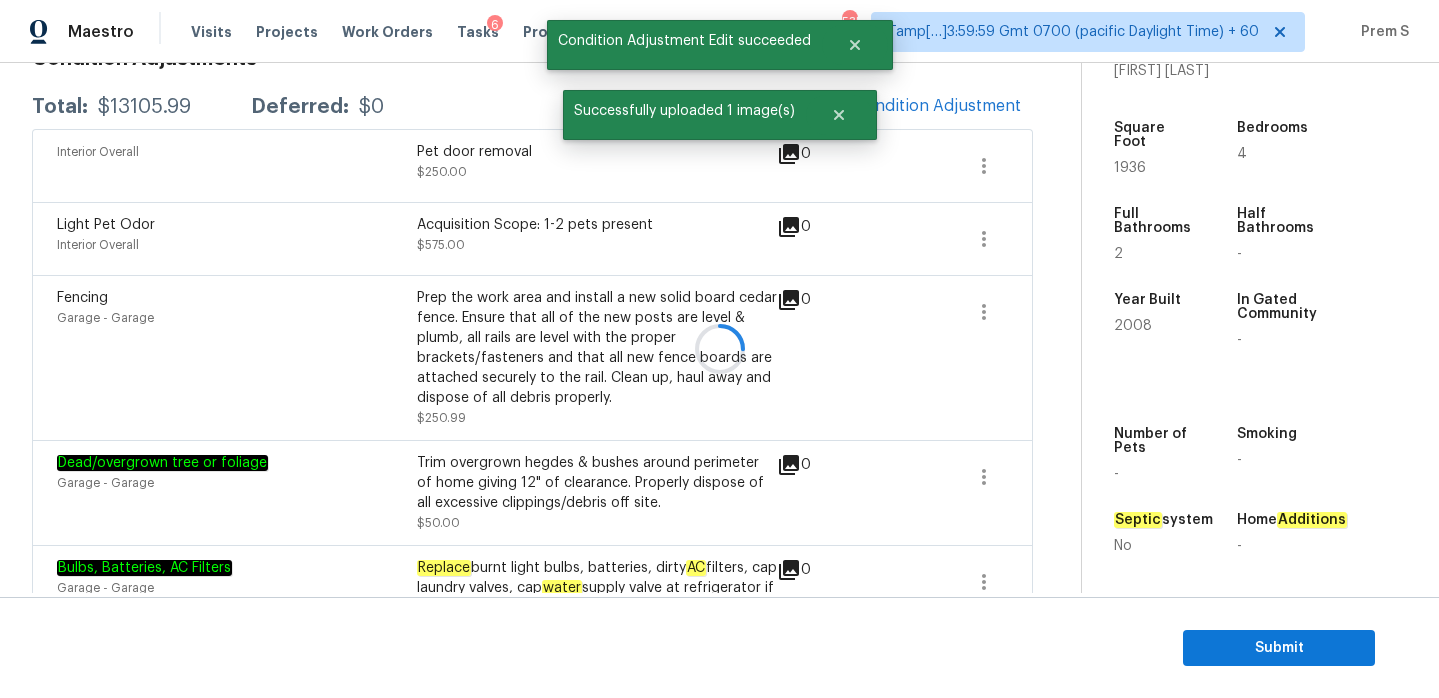 scroll, scrollTop: 273, scrollLeft: 0, axis: vertical 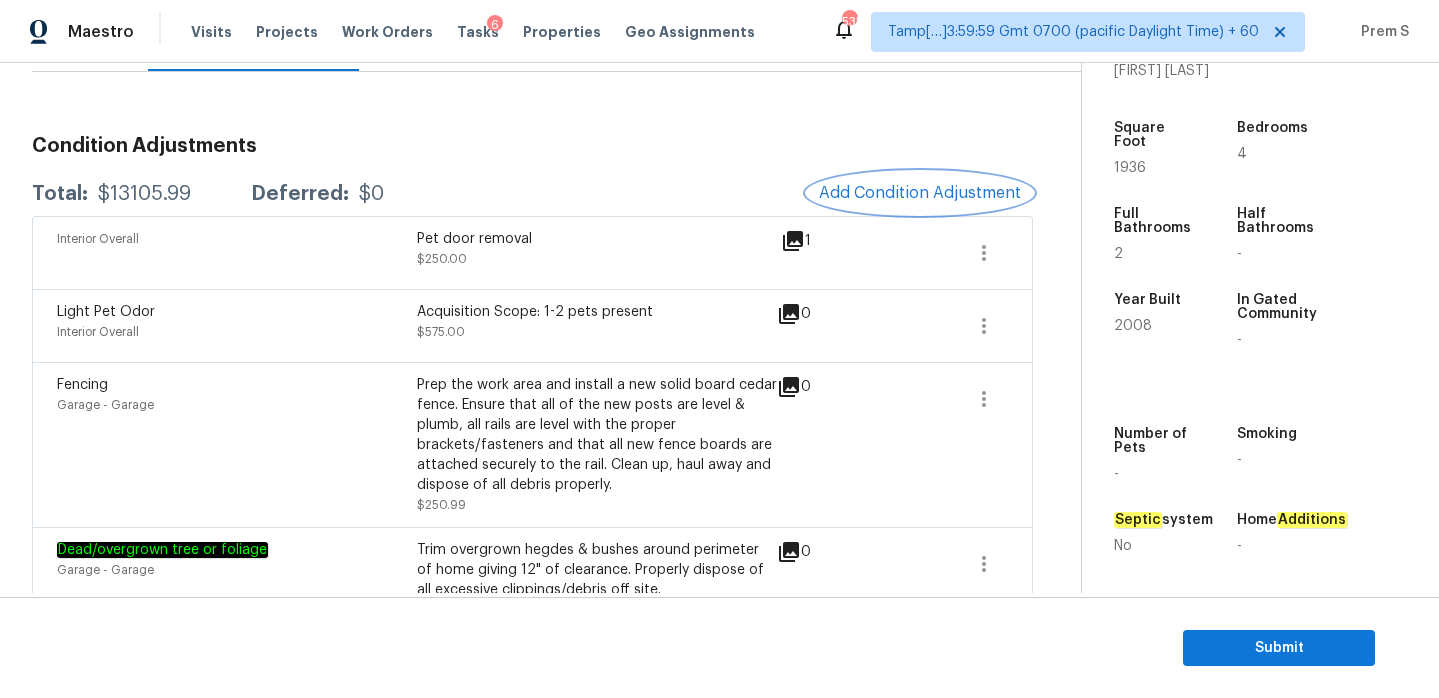 click on "Add Condition Adjustment" at bounding box center [920, 193] 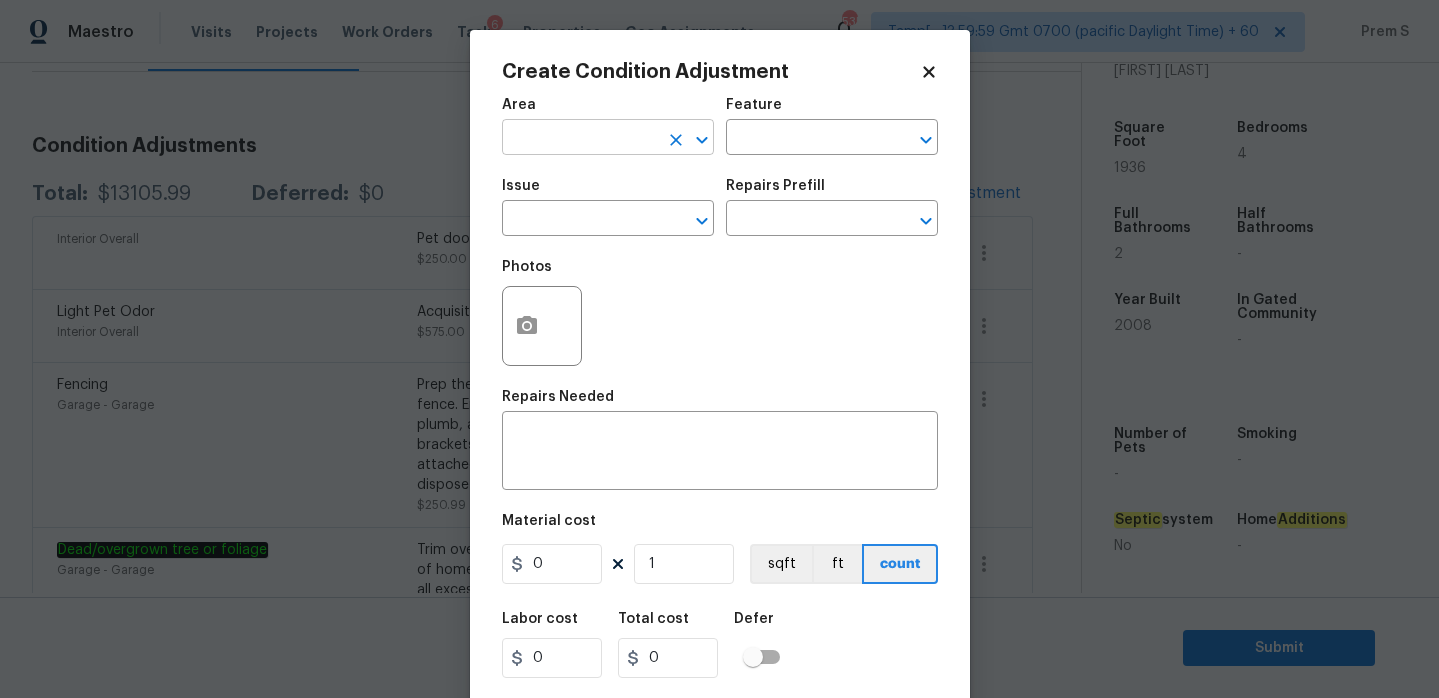 click at bounding box center (580, 139) 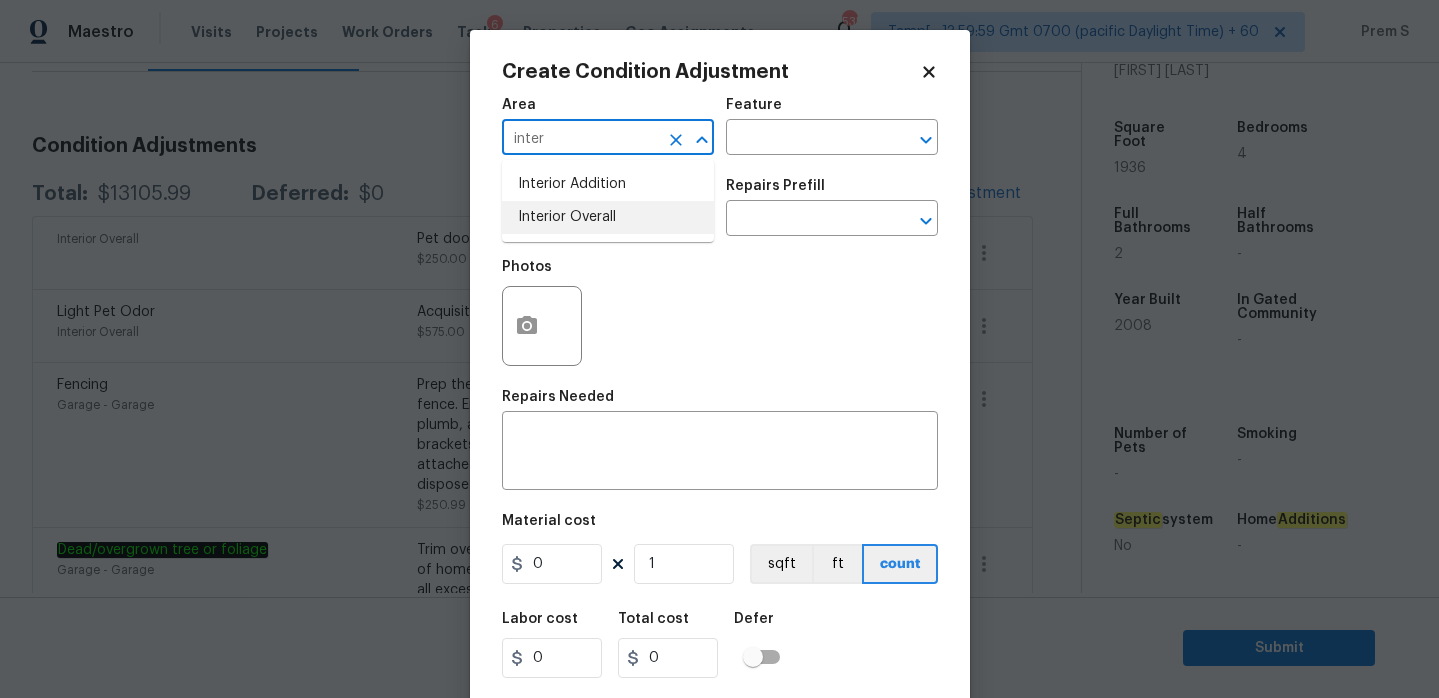 click on "Interior Overall" at bounding box center (608, 217) 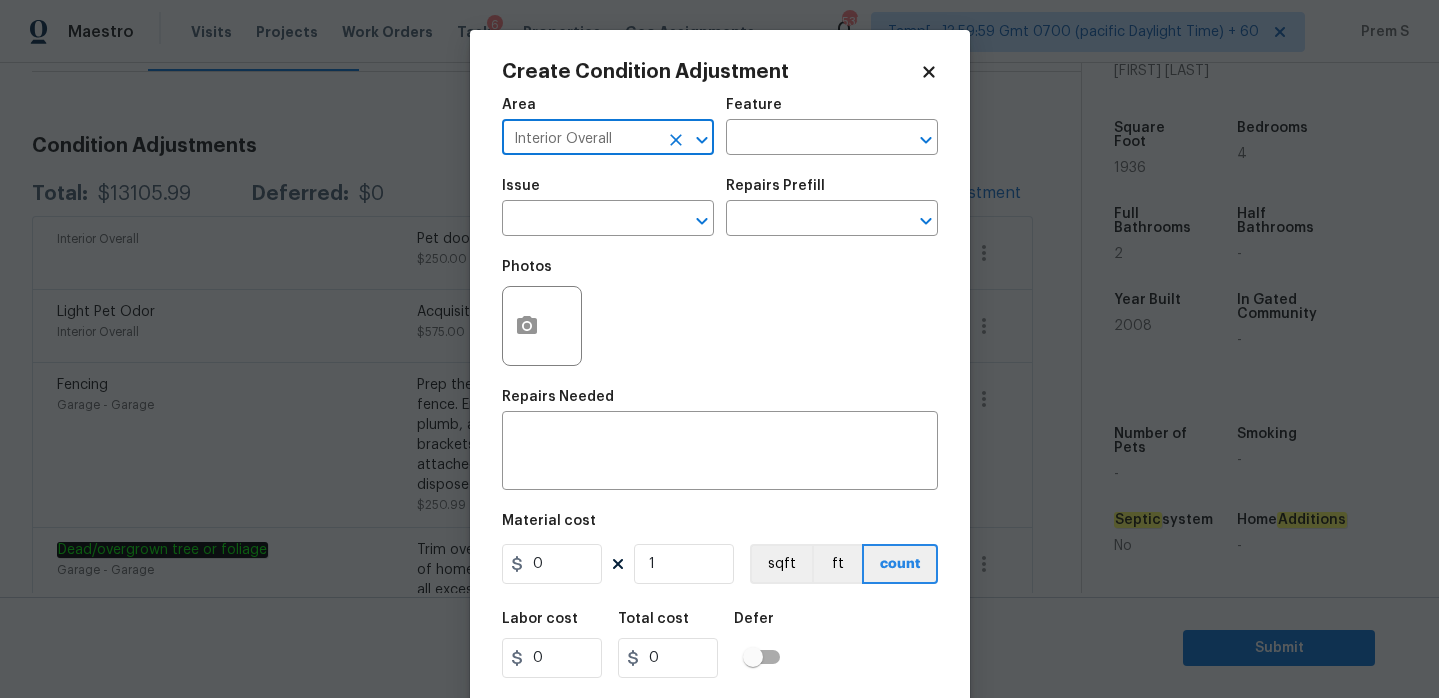 type on "Interior Overall" 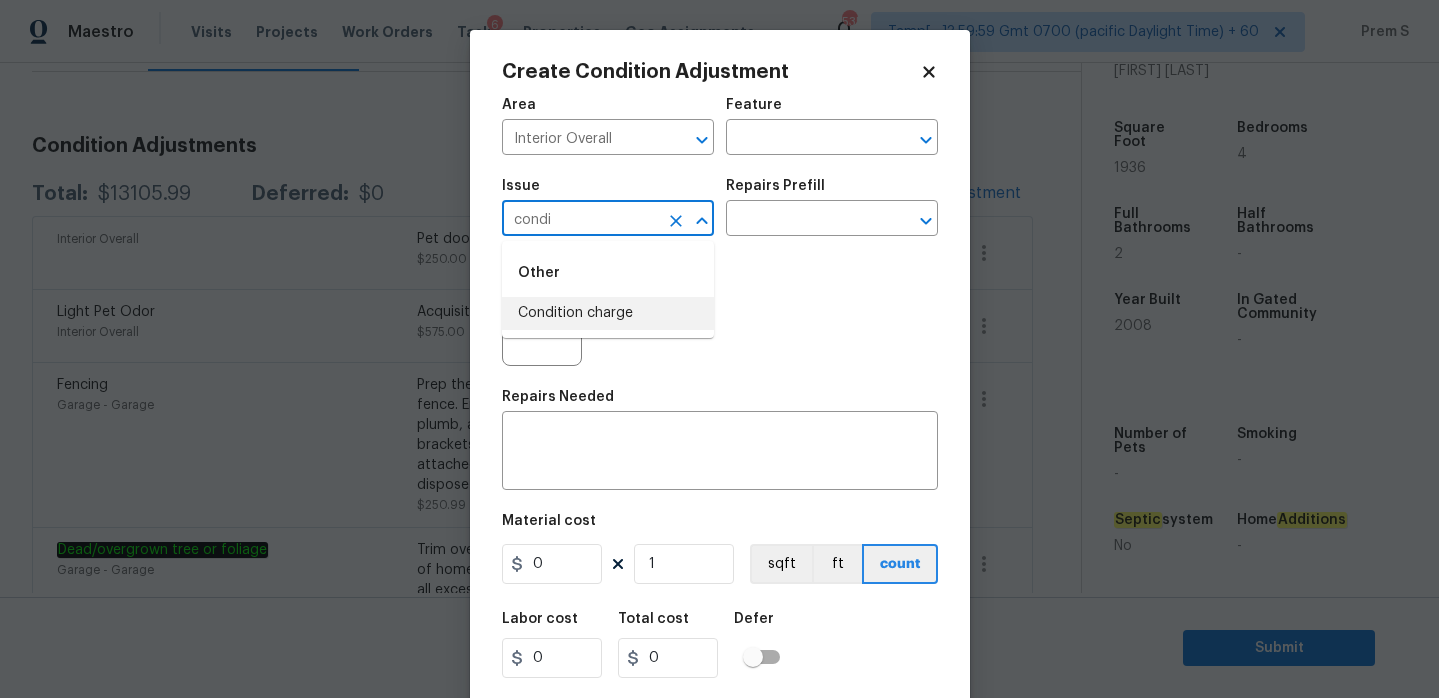 click on "Condition charge" at bounding box center [608, 313] 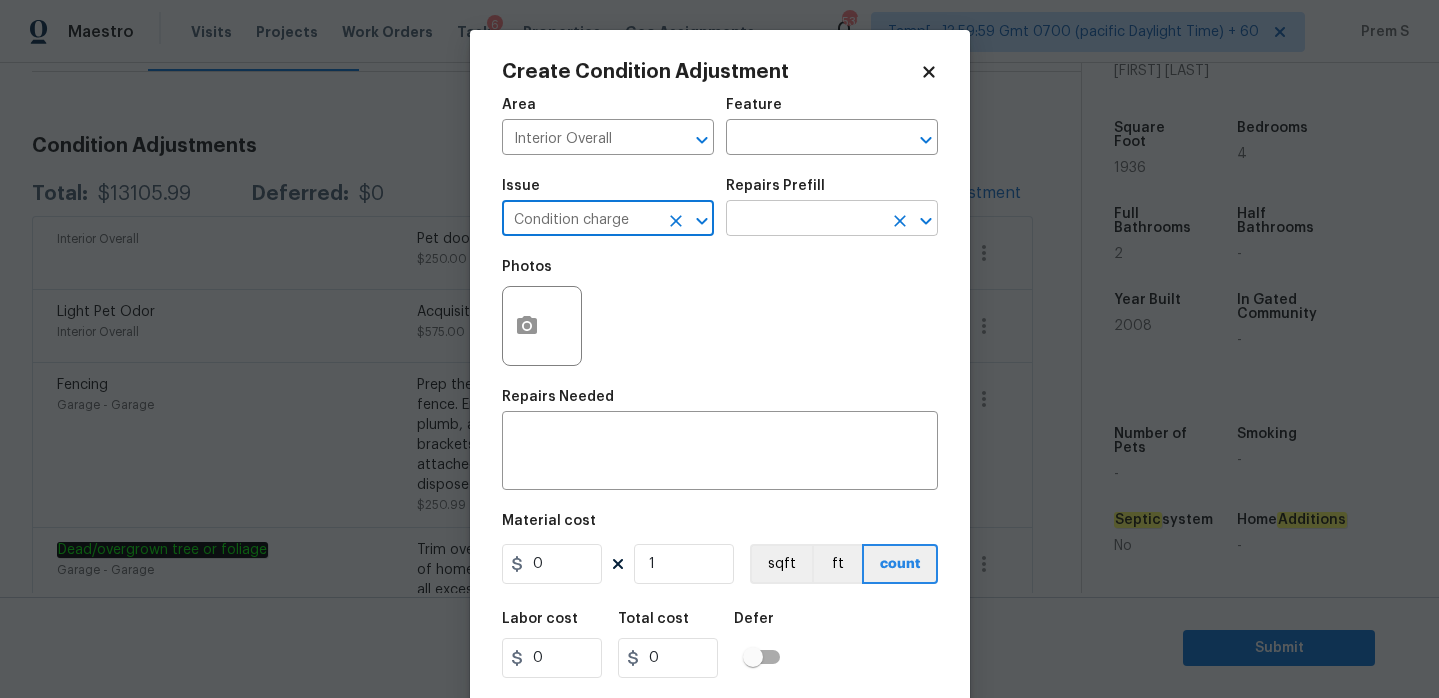 type on "Condition charge" 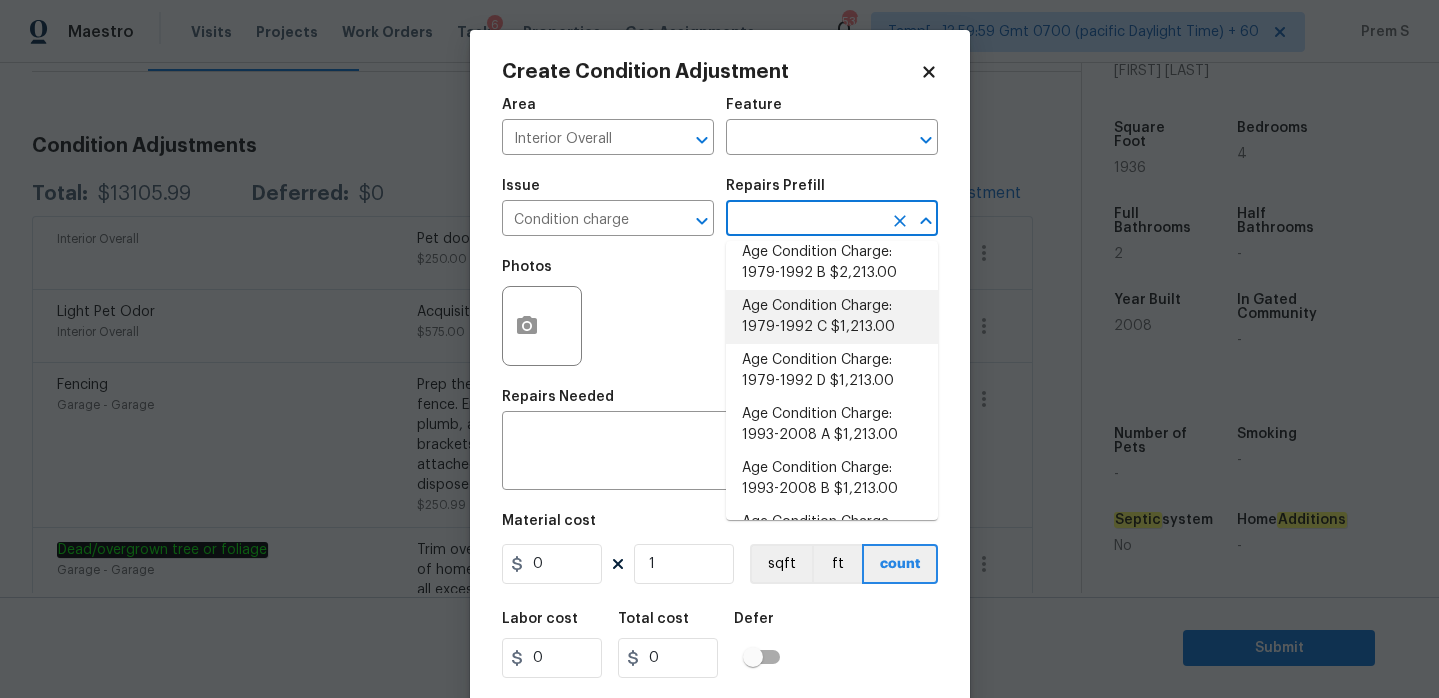 scroll, scrollTop: 287, scrollLeft: 0, axis: vertical 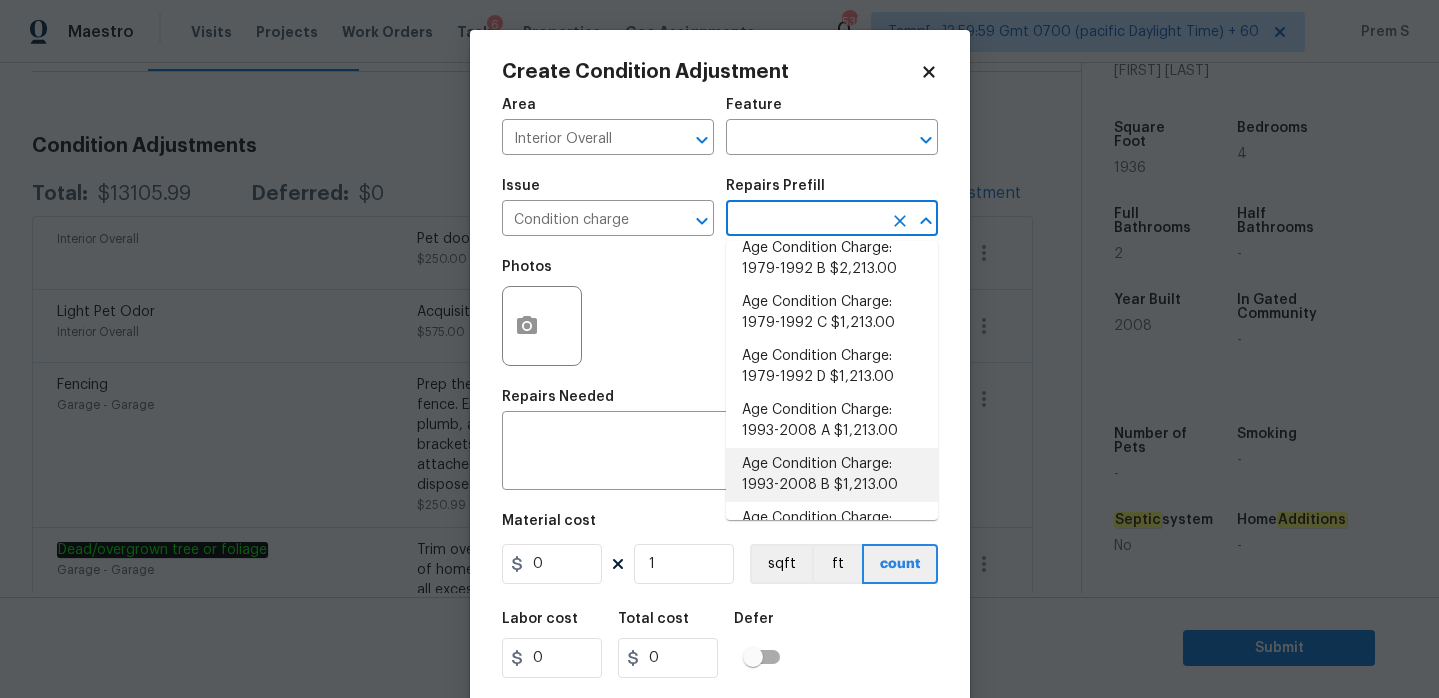 click on "Age Condition Charge: 1993-2008 B	 $1,213.00" at bounding box center (832, 475) 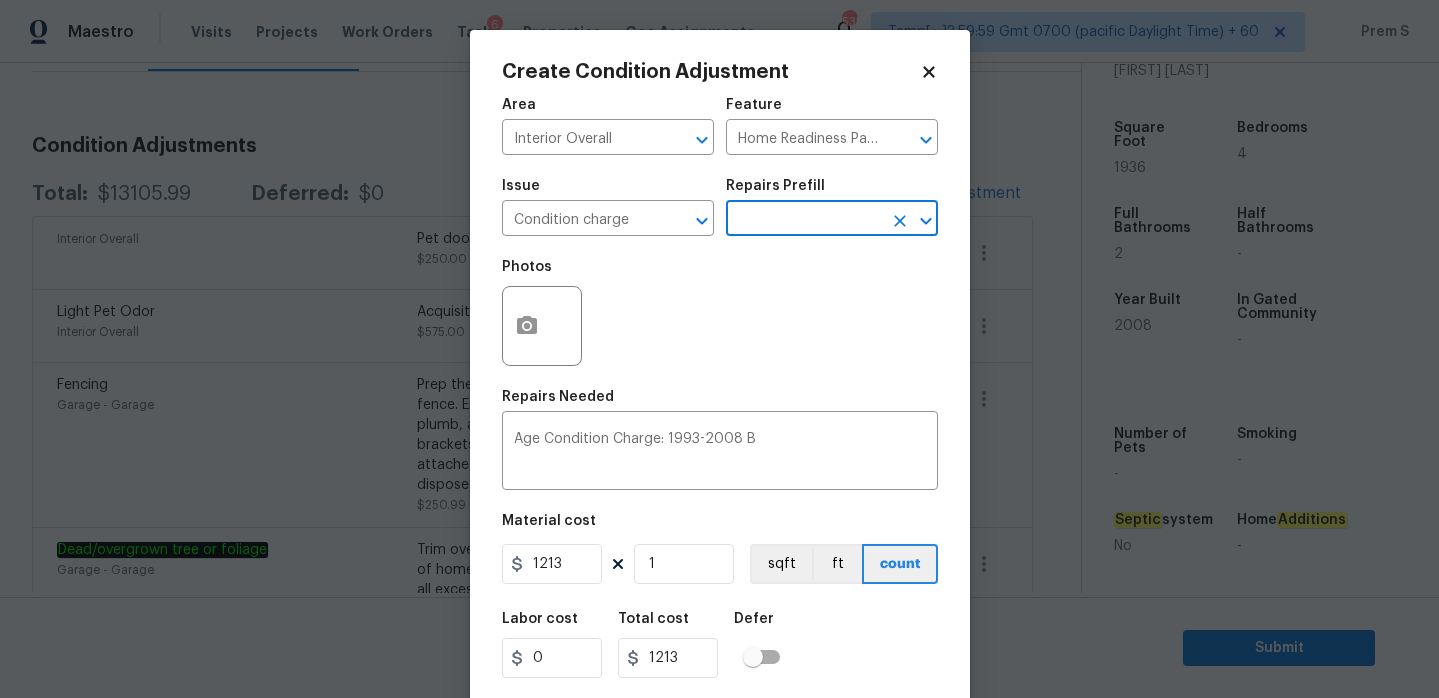 scroll, scrollTop: 49, scrollLeft: 0, axis: vertical 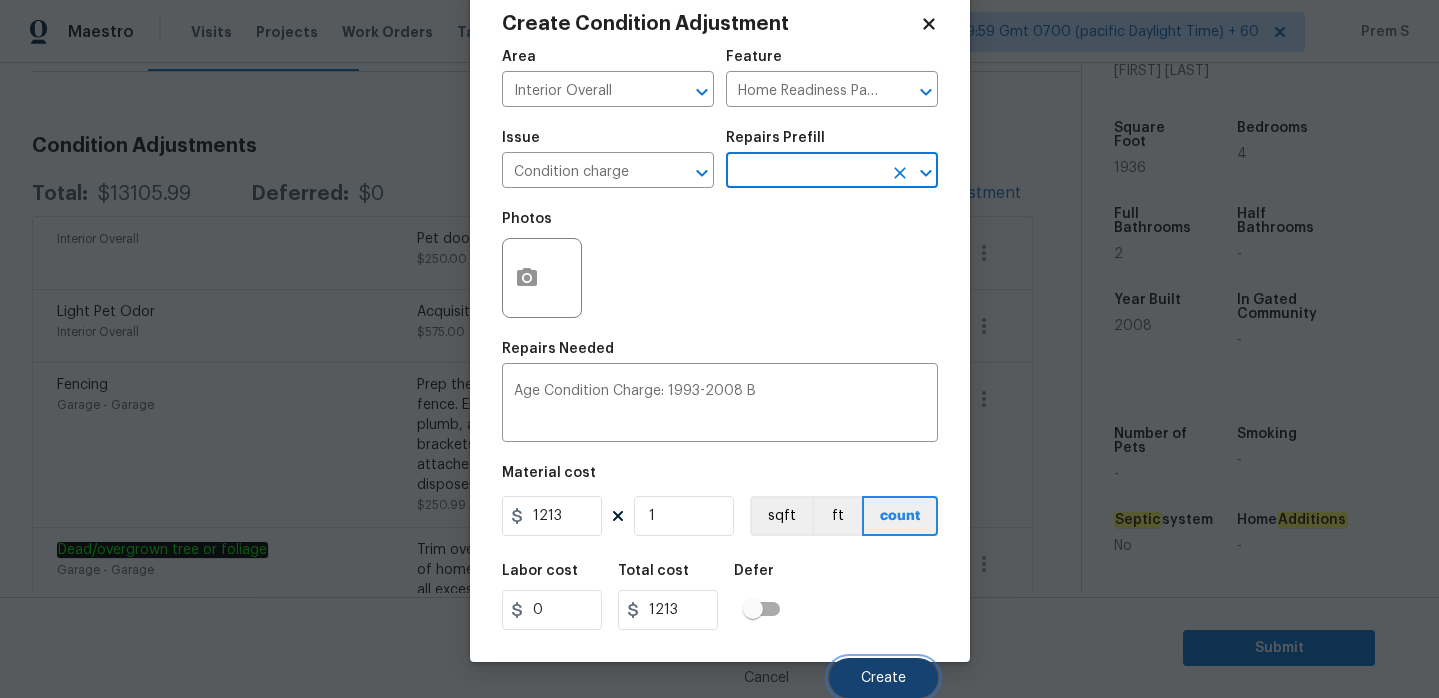 click on "Create" at bounding box center [883, 678] 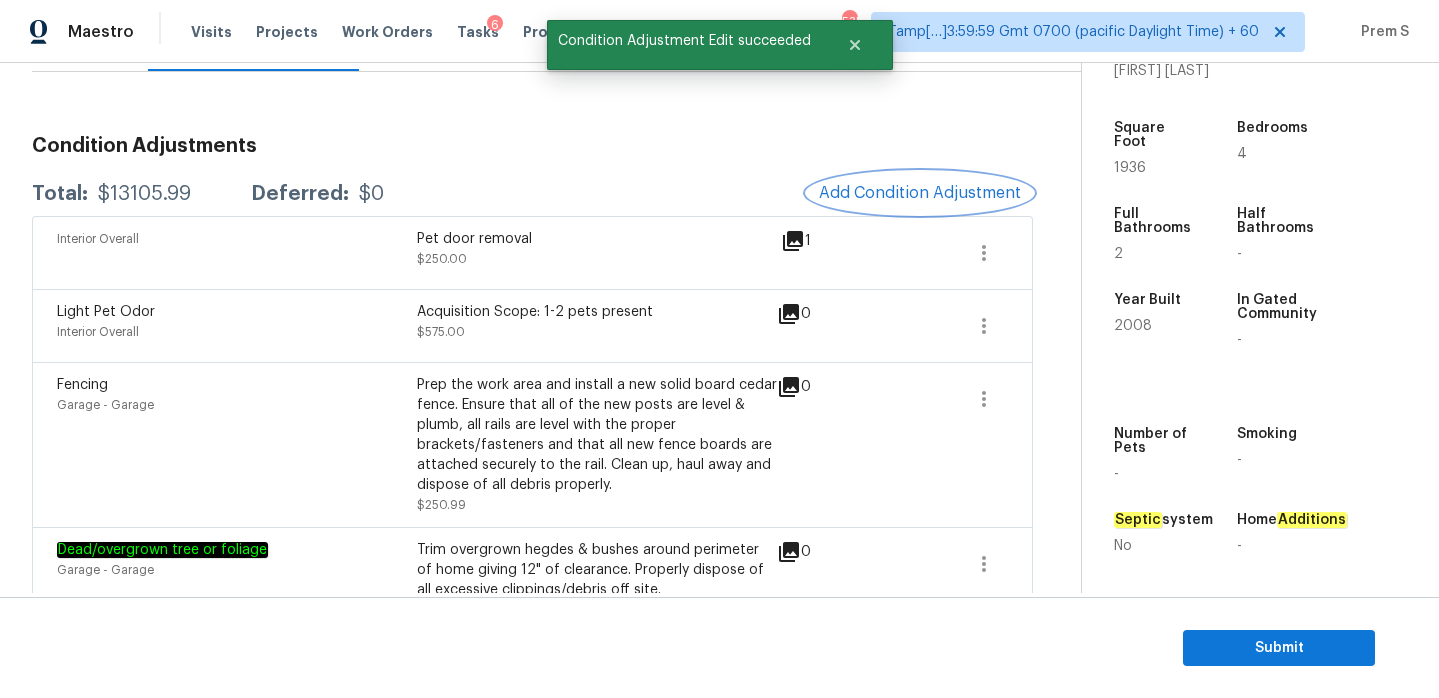 scroll, scrollTop: 0, scrollLeft: 0, axis: both 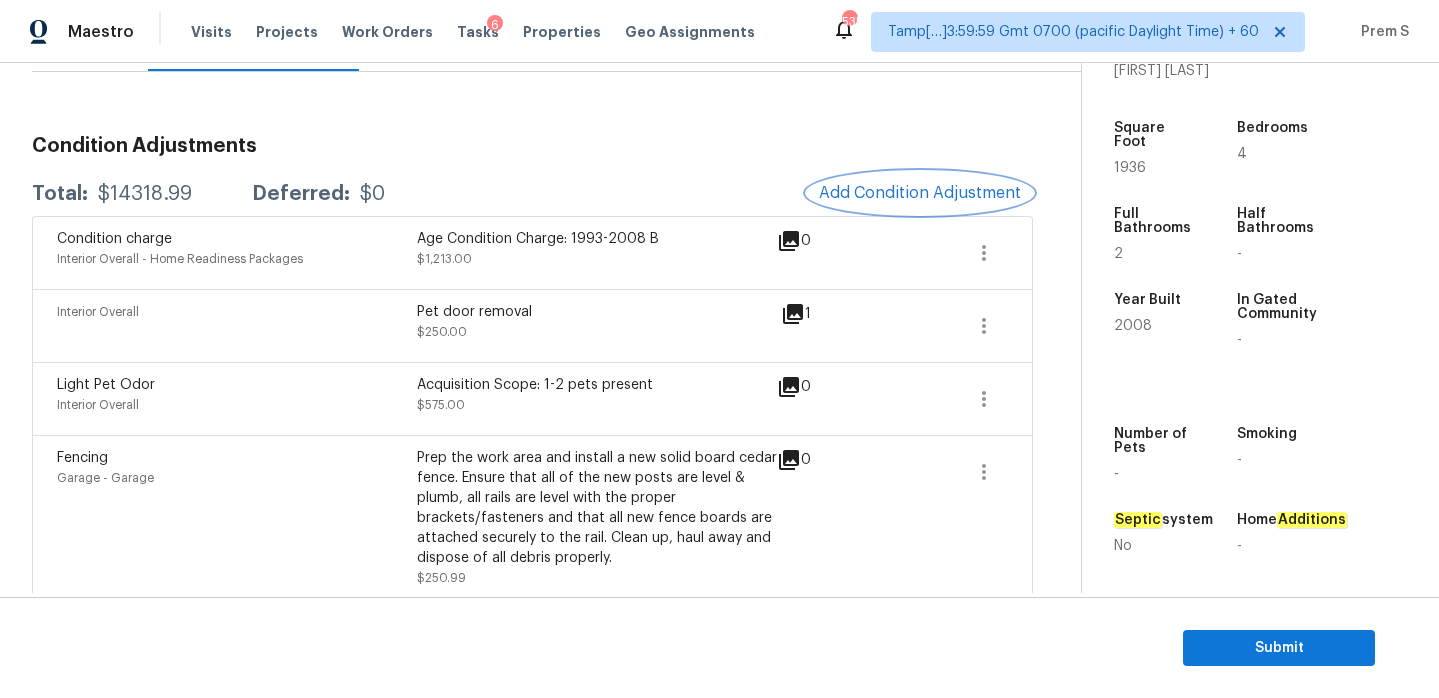 click on "Add Condition Adjustment" at bounding box center [920, 193] 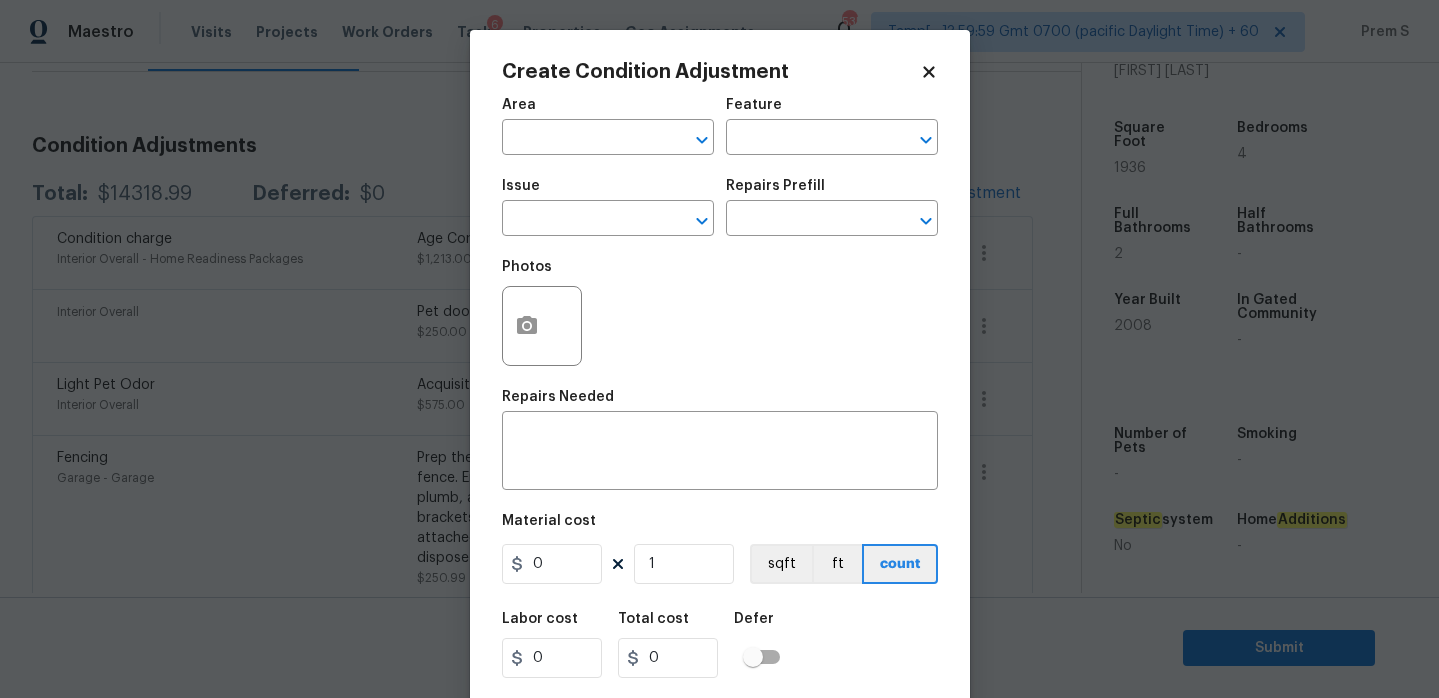 click on "Maestro Visits Projects Work Orders Tasks 6 Properties Geo Assignments 535 Tamp[…]3:59:59 Gmt 0700 (pacific Daylight Time) + 60 Prem S Back to tasks Condition Scoping - Interior Wed, Aug 06 2025 by 9:40 am   Prem S In-progress Questions Condition Adjustments Details & Inputs Notes Photos Condition Adjustments Total:  $14318.99 Deferred:  $0 Add Condition Adjustment Condition charge Interior Overall - Home Readiness Packages Age Condition Charge: 1993-2008 B	 $1,213.00   0 Interior Overall Pet door removal $250.00   1 Light Pet Odor Interior Overall Acquisition Scope: 1-2 pets present $575.00   0 Fencing Garage - Garage Prep the work area and install a new solid board cedar fence. Ensure that all of the new posts are level & plumb, all rails are level with the proper brackets/fasteners and that all new fence boards are attached securely to the rail. Clean up, haul away and dispose of all debris properly. $250.99   0 Dead/overgrown tree or foliage Garage - Garage $50.00   0 Bulbs, Batteries, AC Filters AC   0" at bounding box center [719, 349] 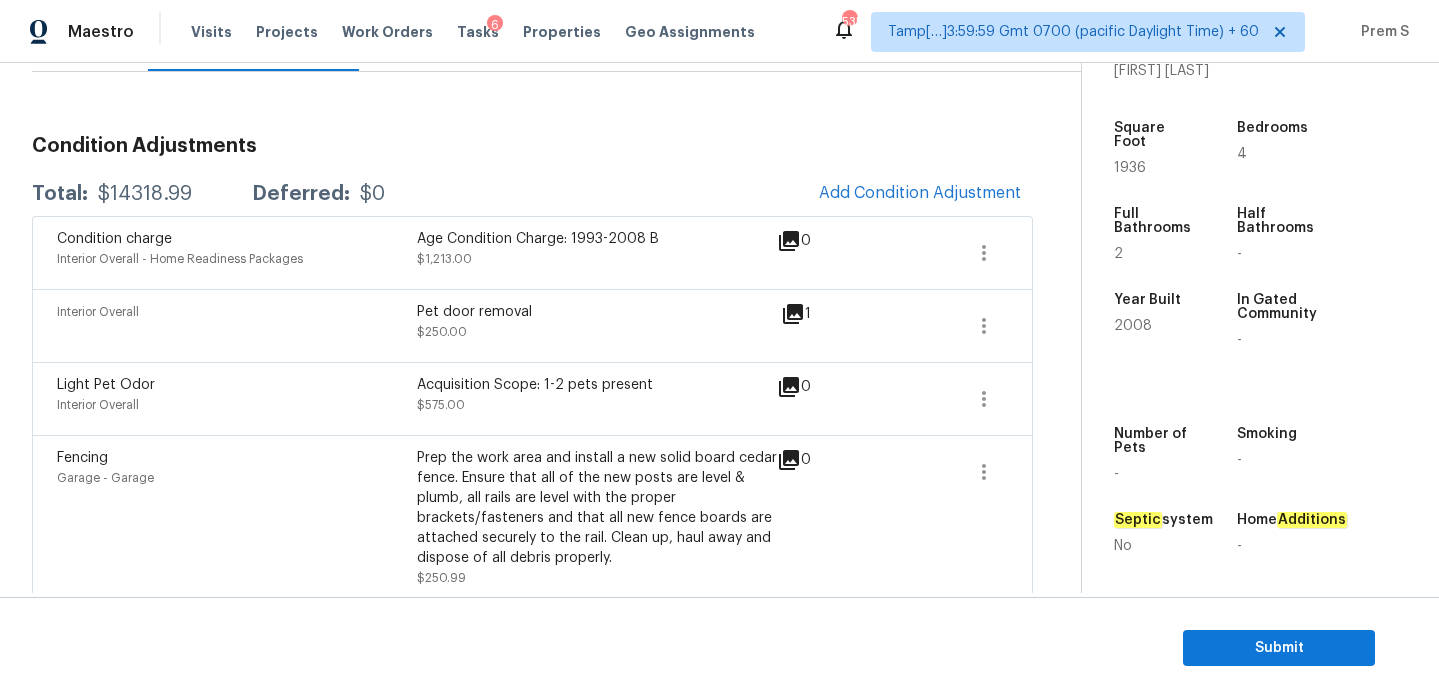 scroll, scrollTop: 0, scrollLeft: 0, axis: both 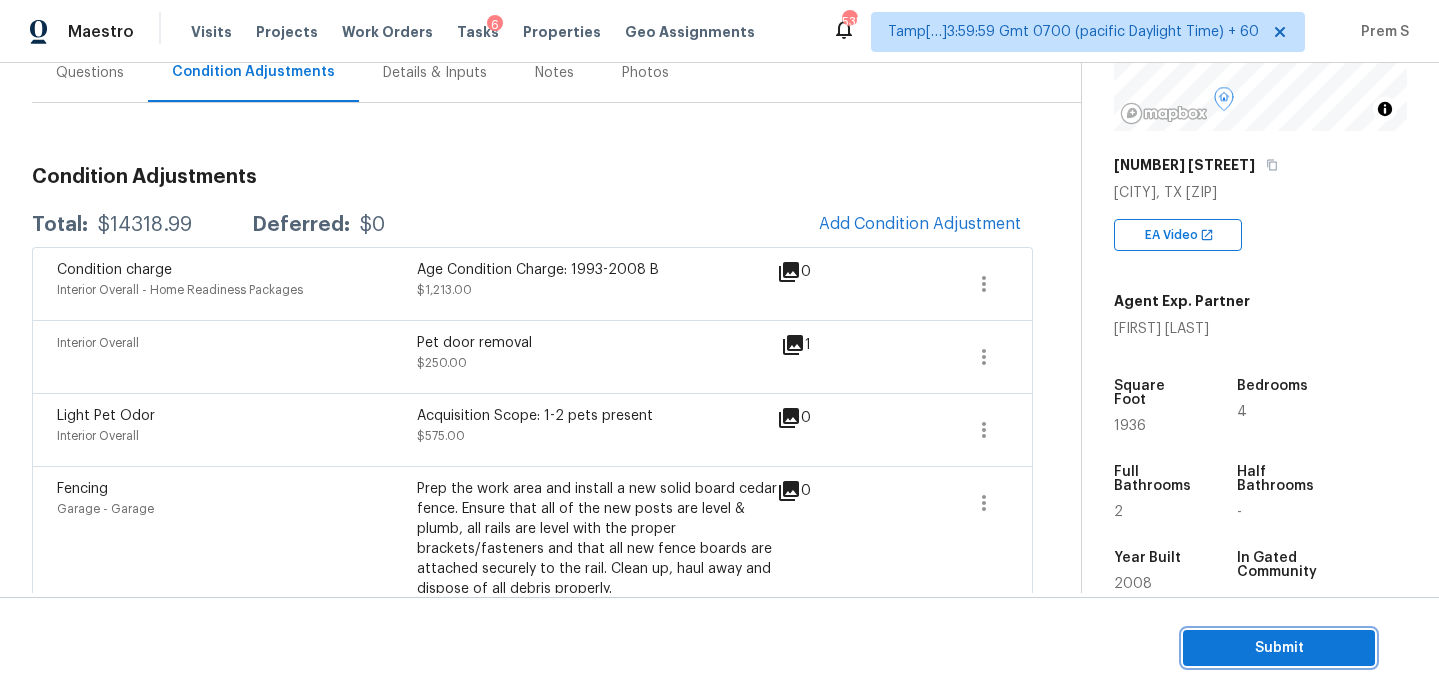 click on "Submit" at bounding box center [1279, 648] 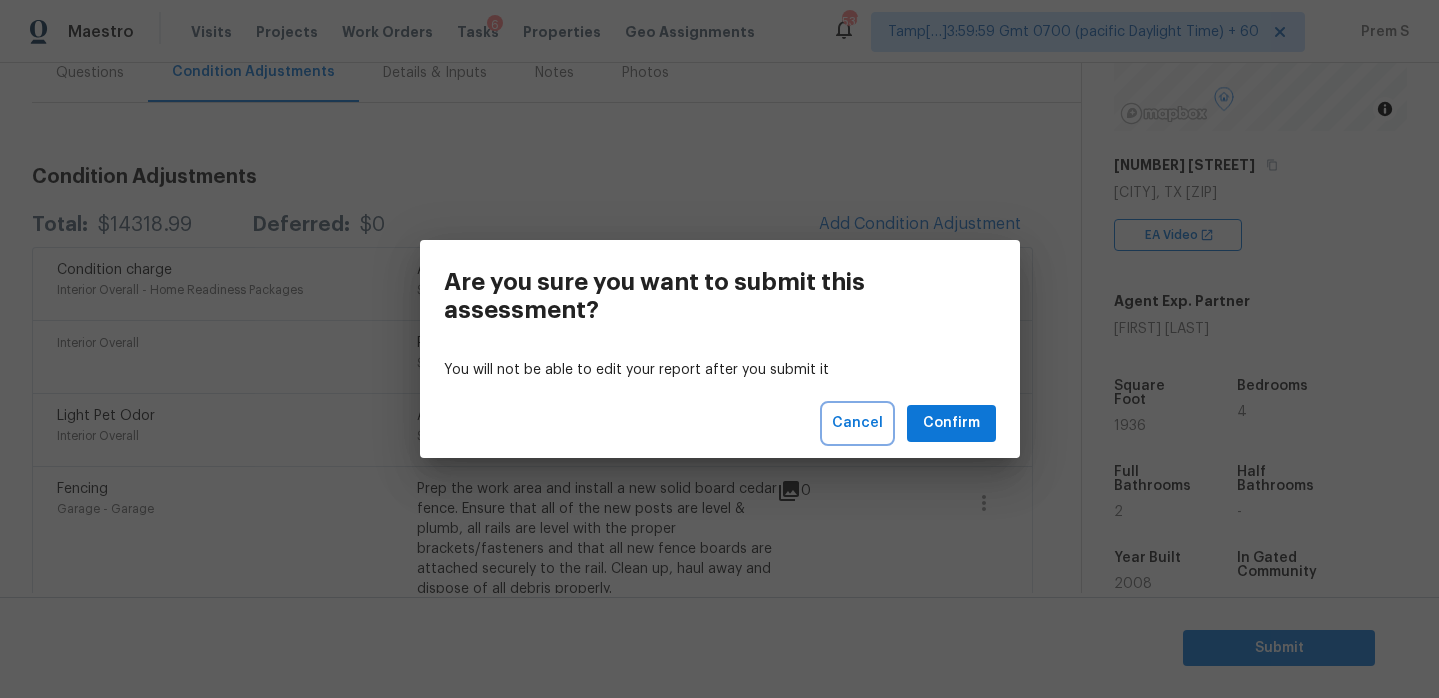 click on "Cancel" at bounding box center (857, 423) 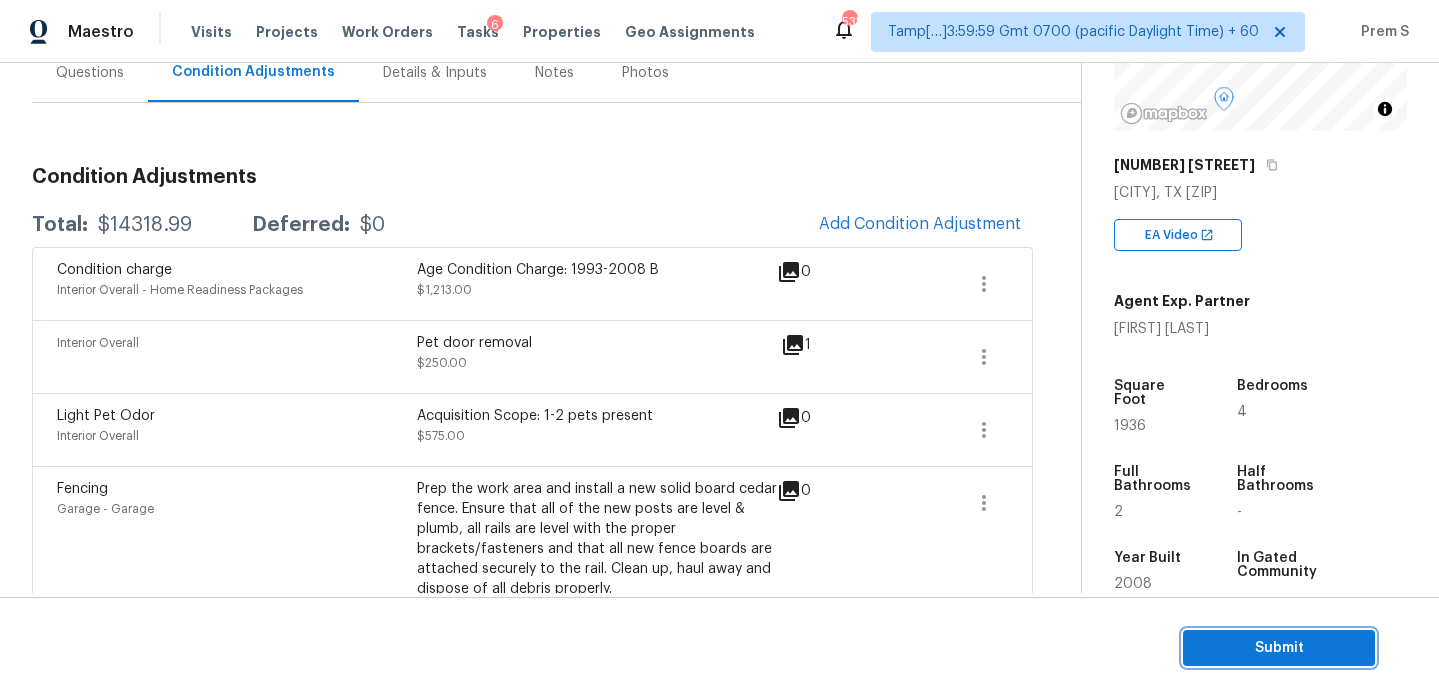 click on "Submit" at bounding box center [1279, 648] 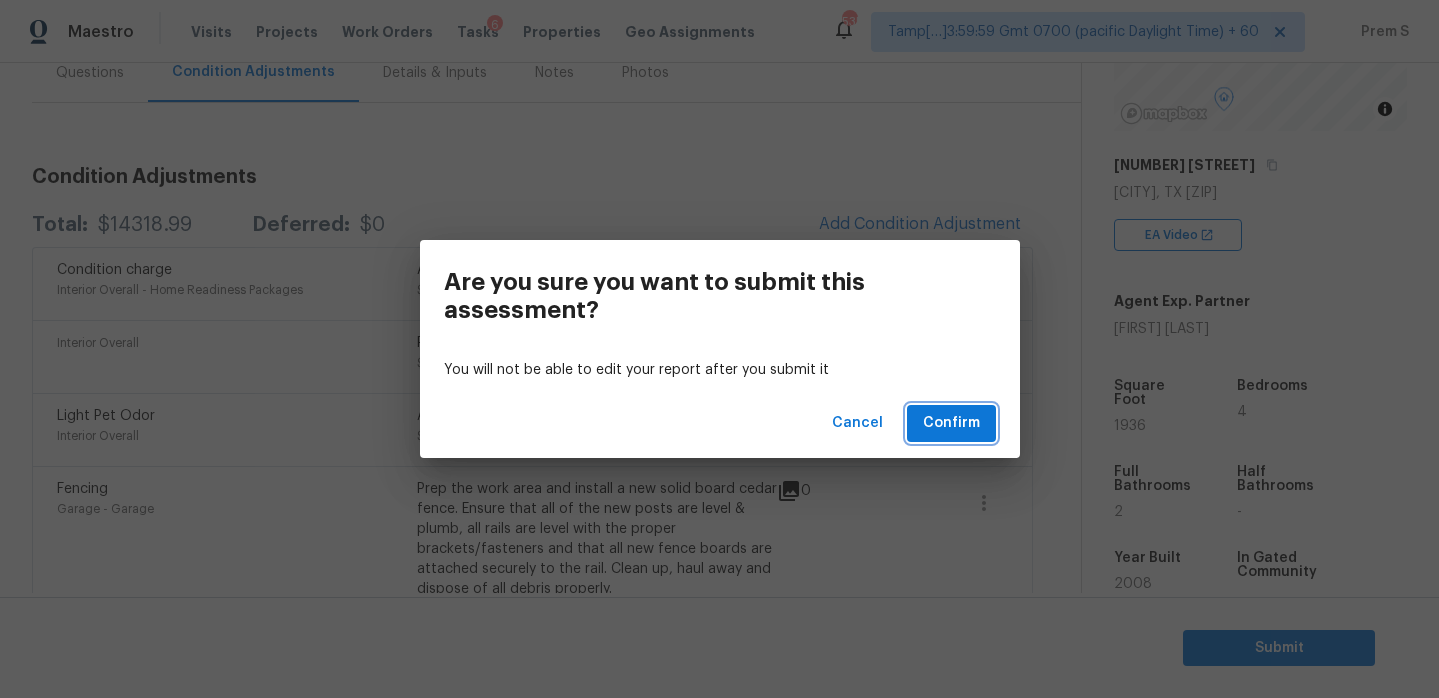 click on "Confirm" at bounding box center [951, 423] 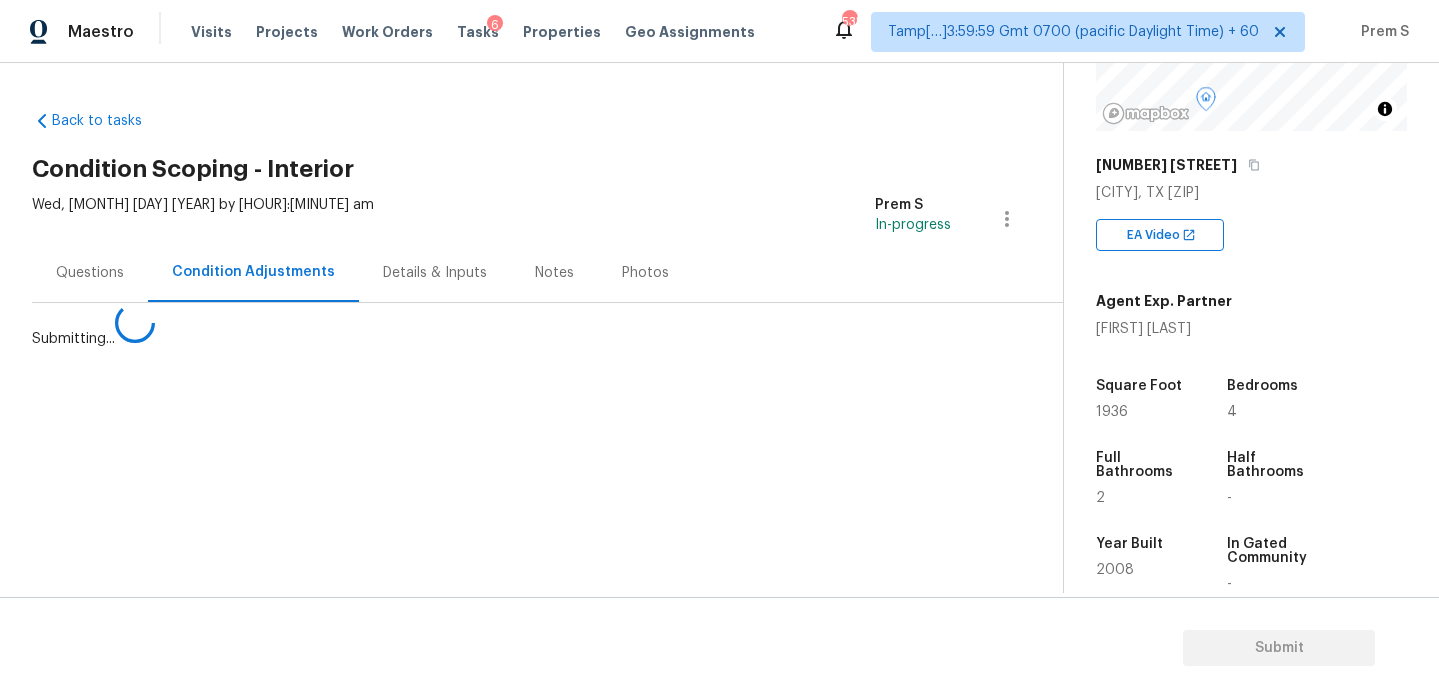 scroll, scrollTop: 0, scrollLeft: 0, axis: both 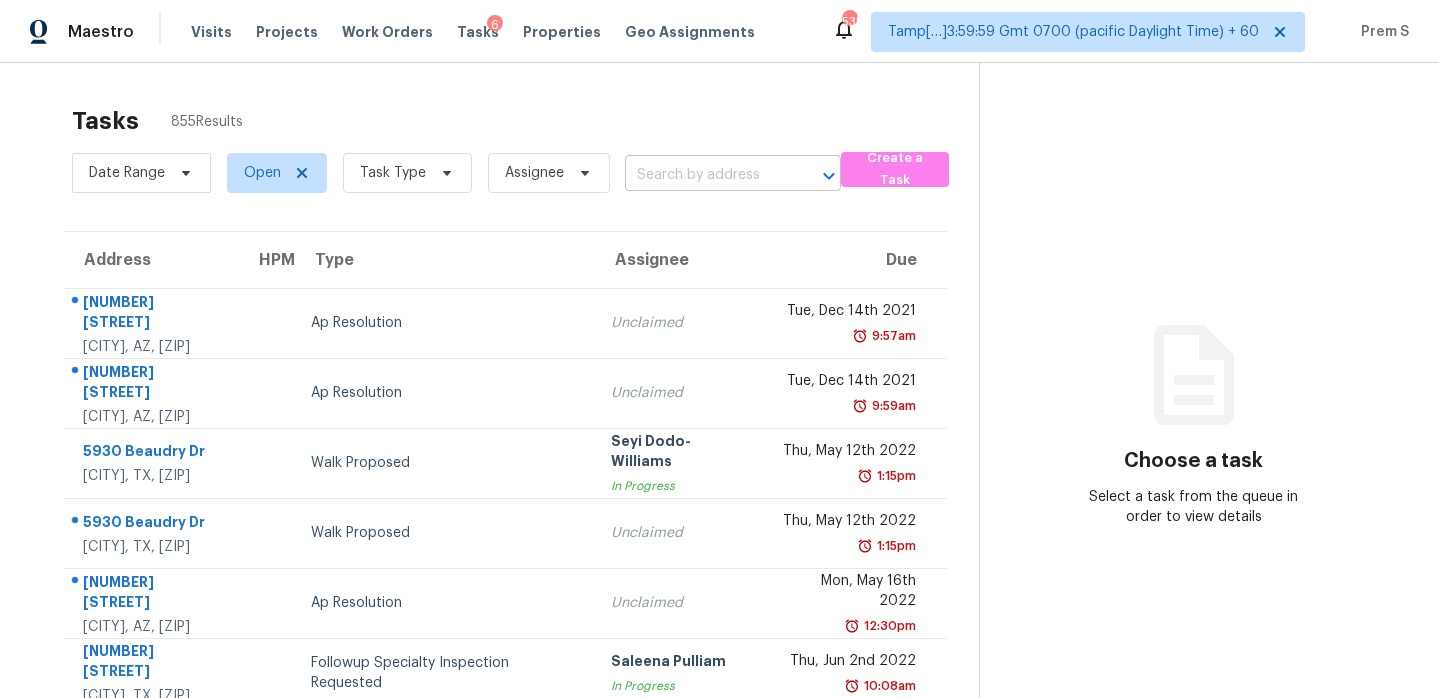 click at bounding box center (705, 175) 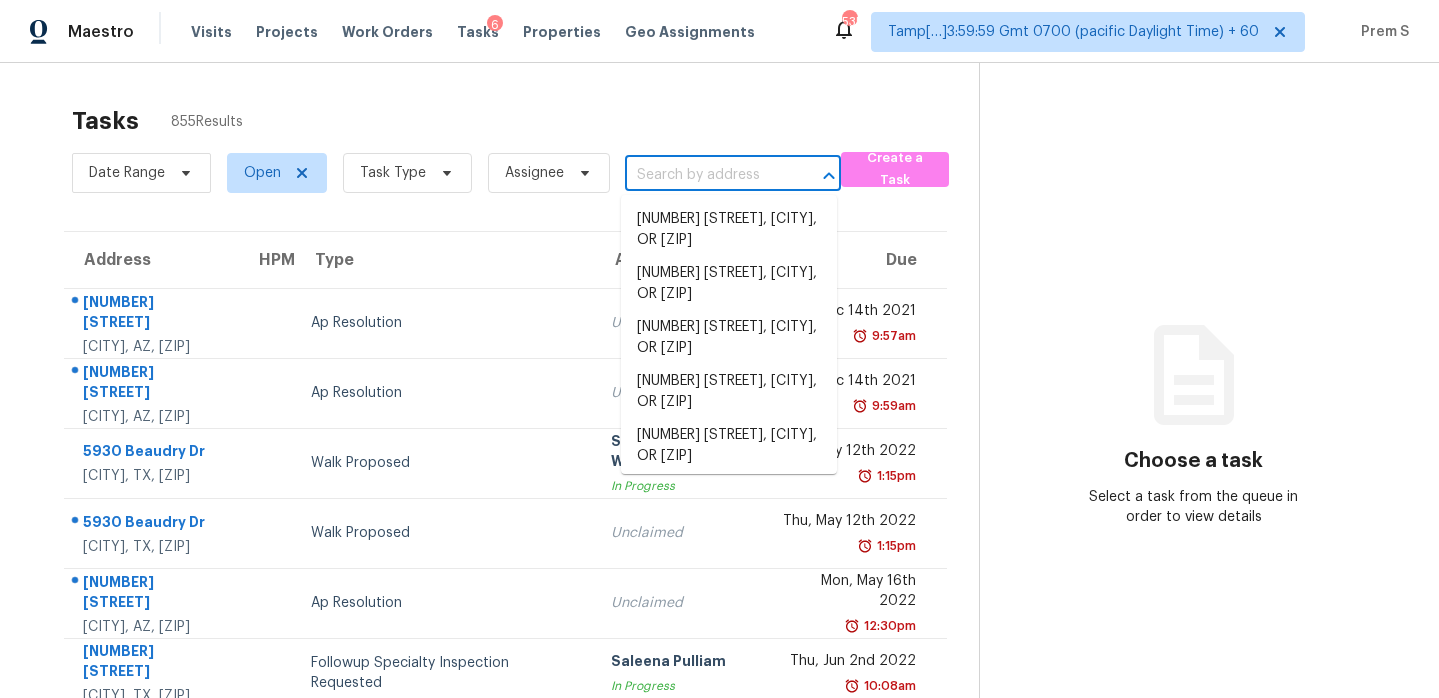 paste on "319 Vermillion St Acworth, GA, 30102" 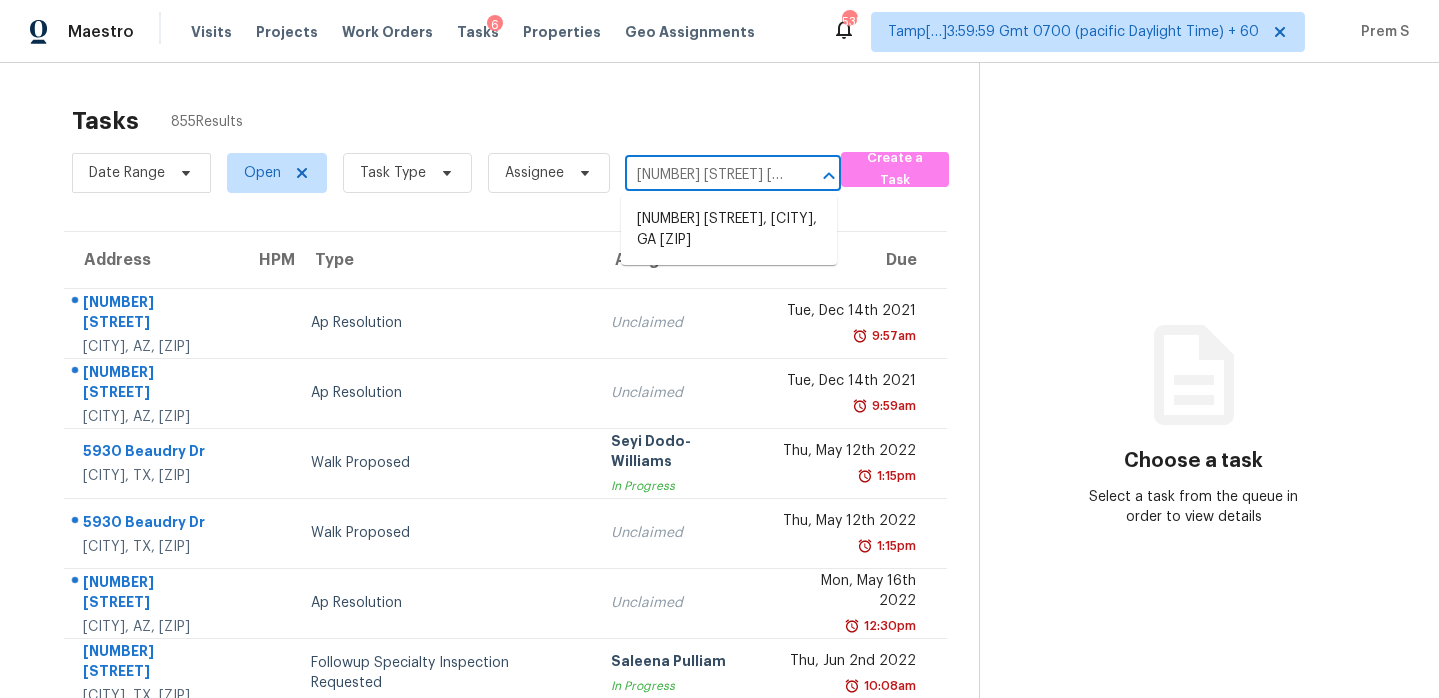 scroll, scrollTop: 0, scrollLeft: 96, axis: horizontal 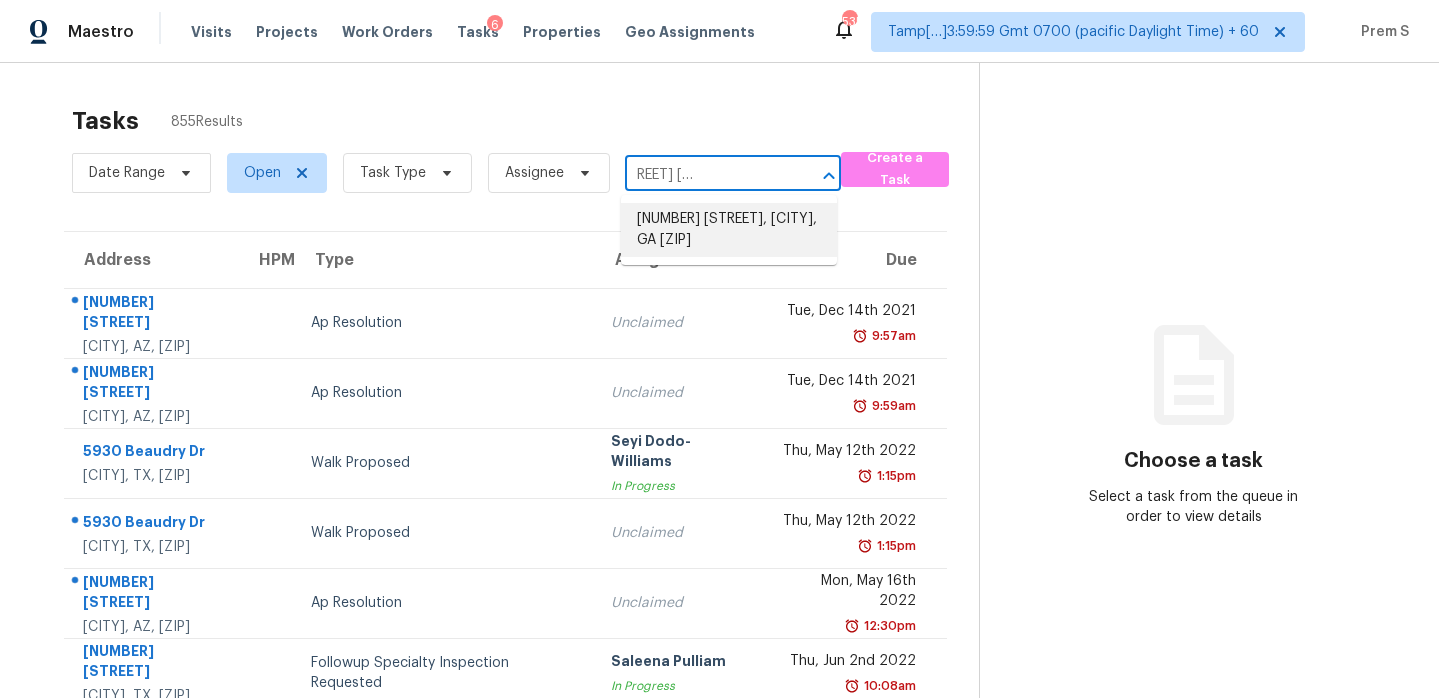 click on "319 Vermillion St, Acworth, GA 30102" at bounding box center (729, 230) 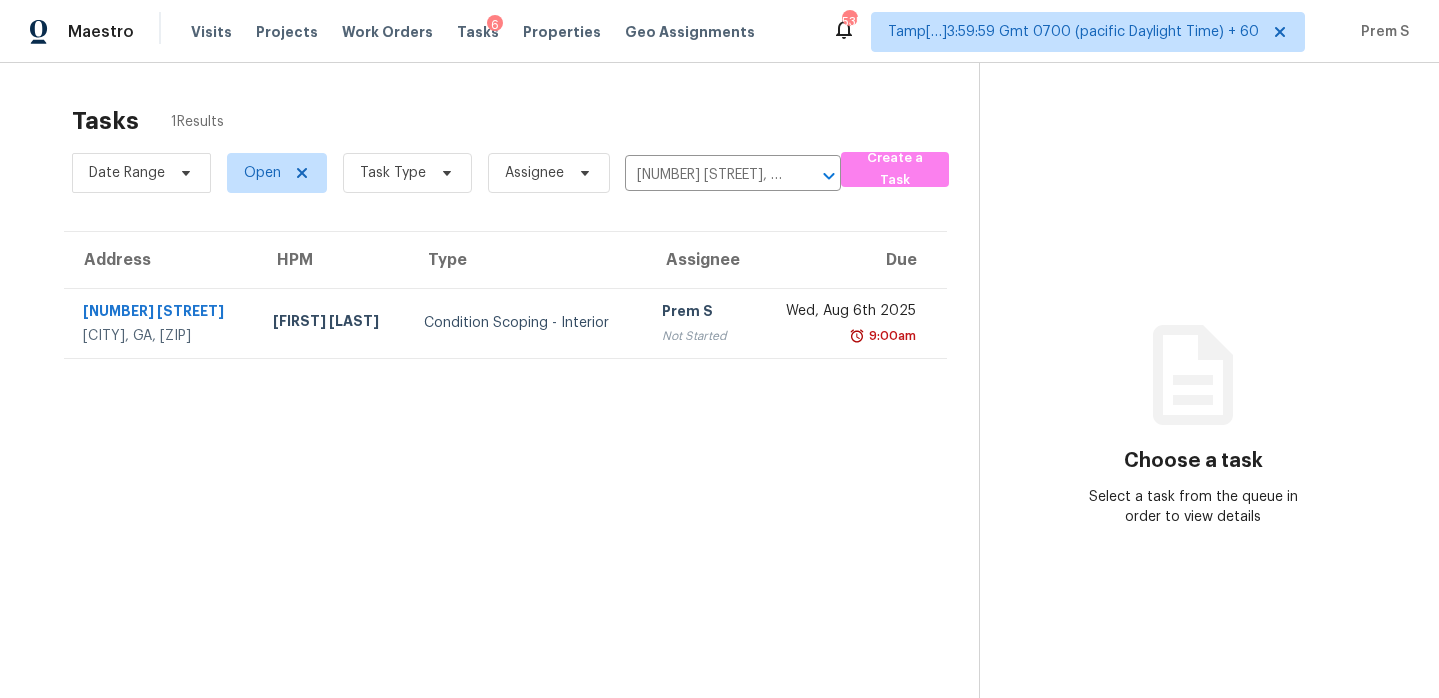 click on "Prem S" at bounding box center [699, 313] 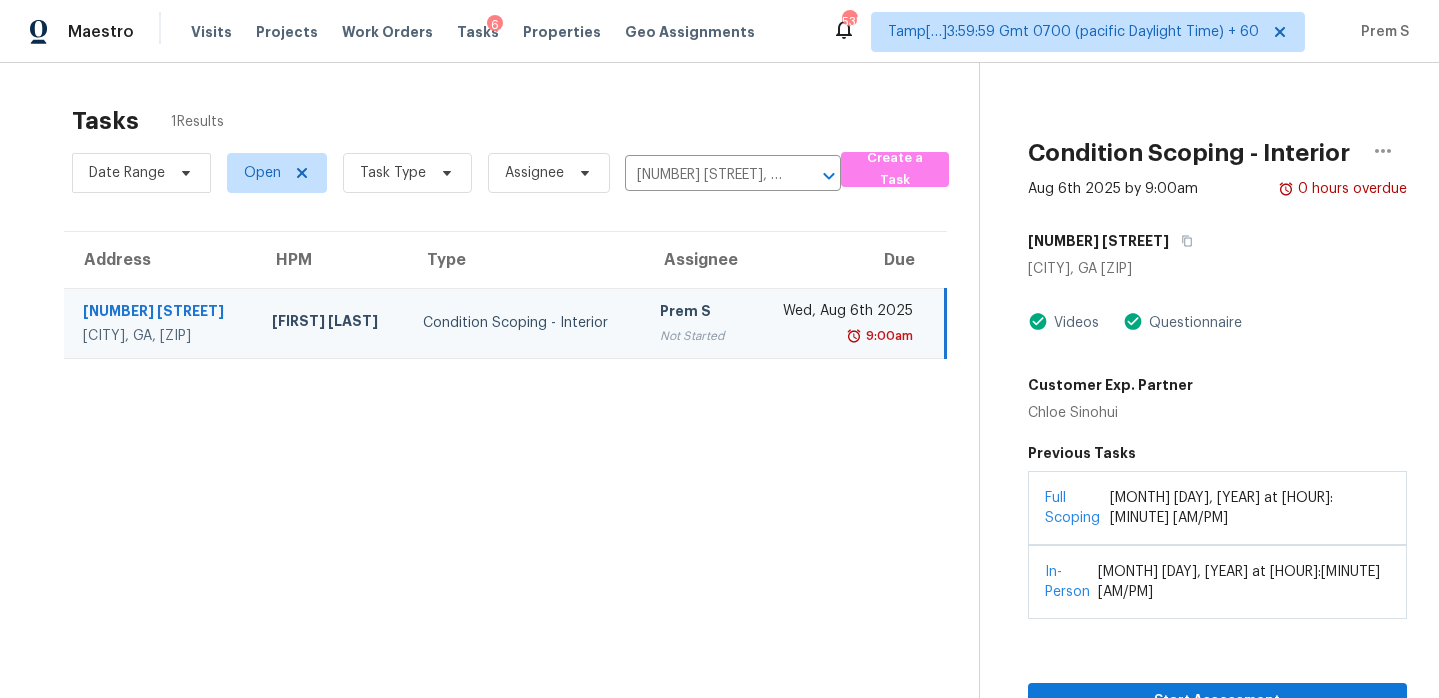 scroll, scrollTop: 63, scrollLeft: 0, axis: vertical 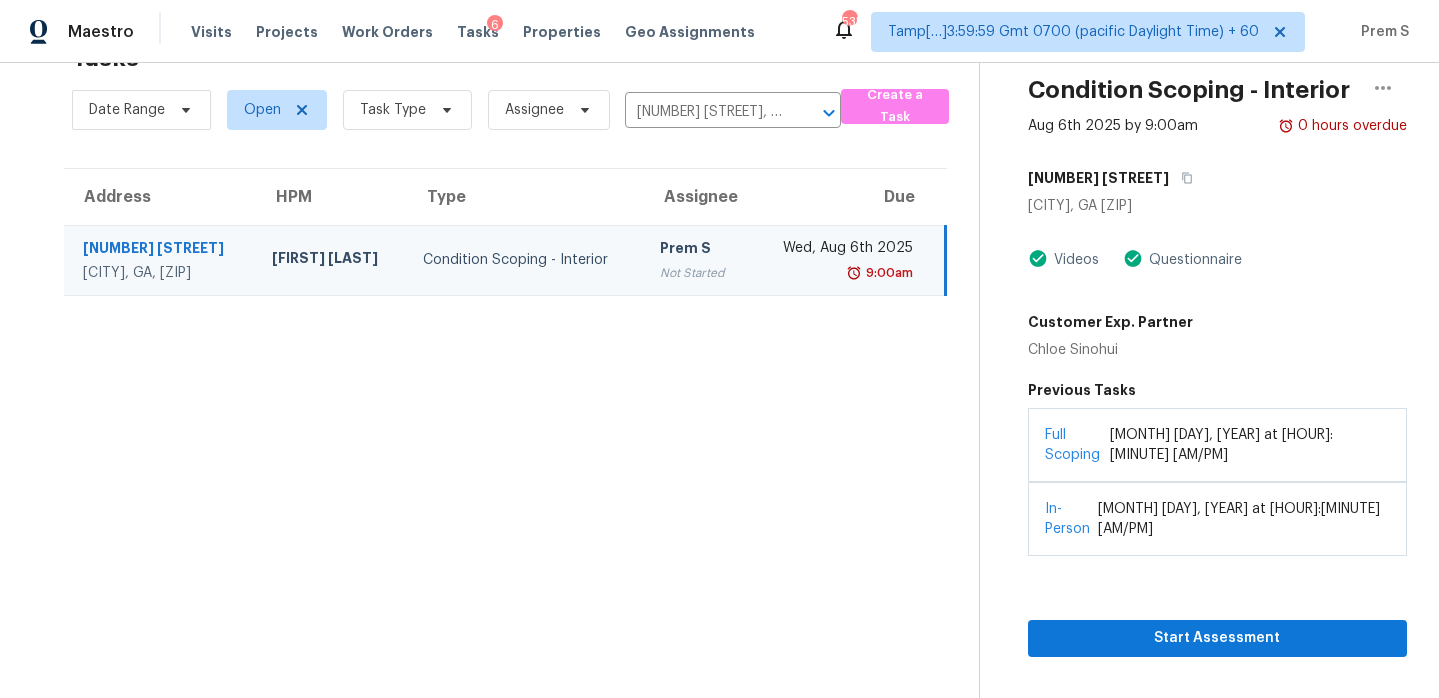 click on "Start Assessment" at bounding box center [1217, 606] 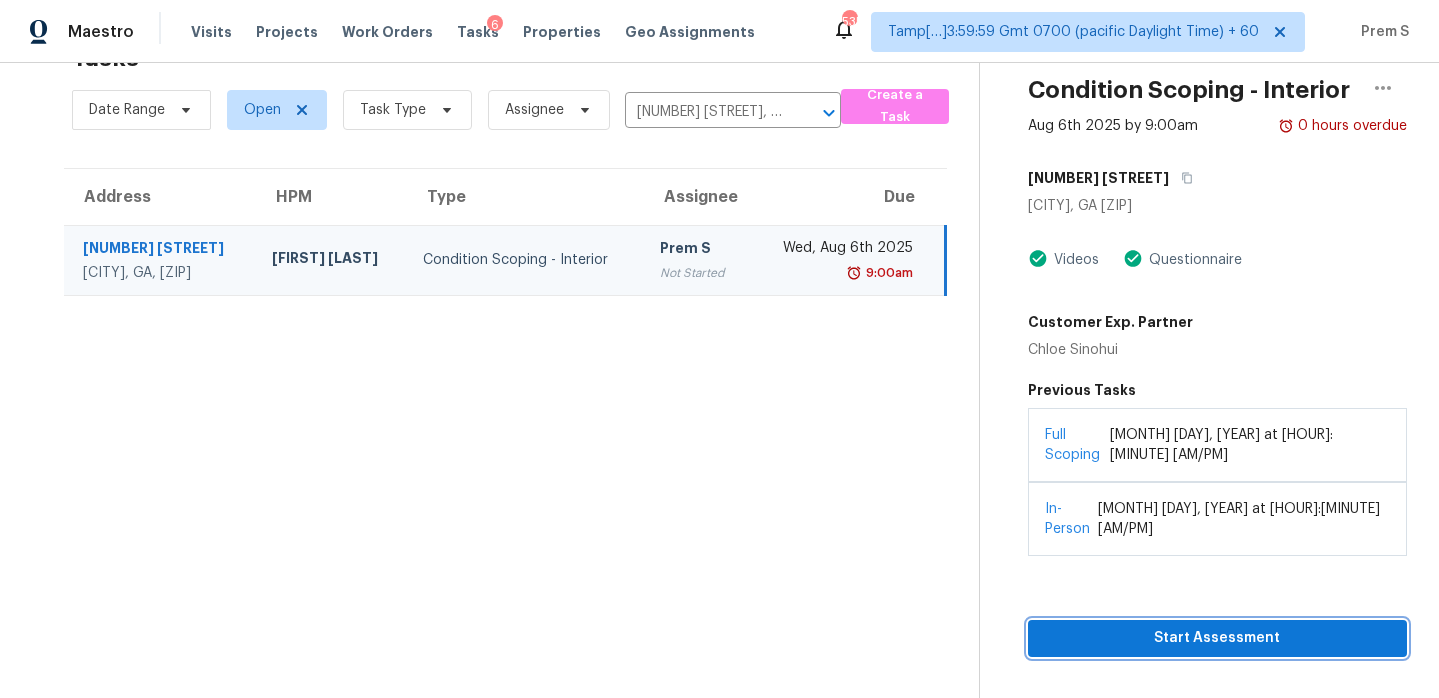 click on "Start Assessment" at bounding box center [1217, 638] 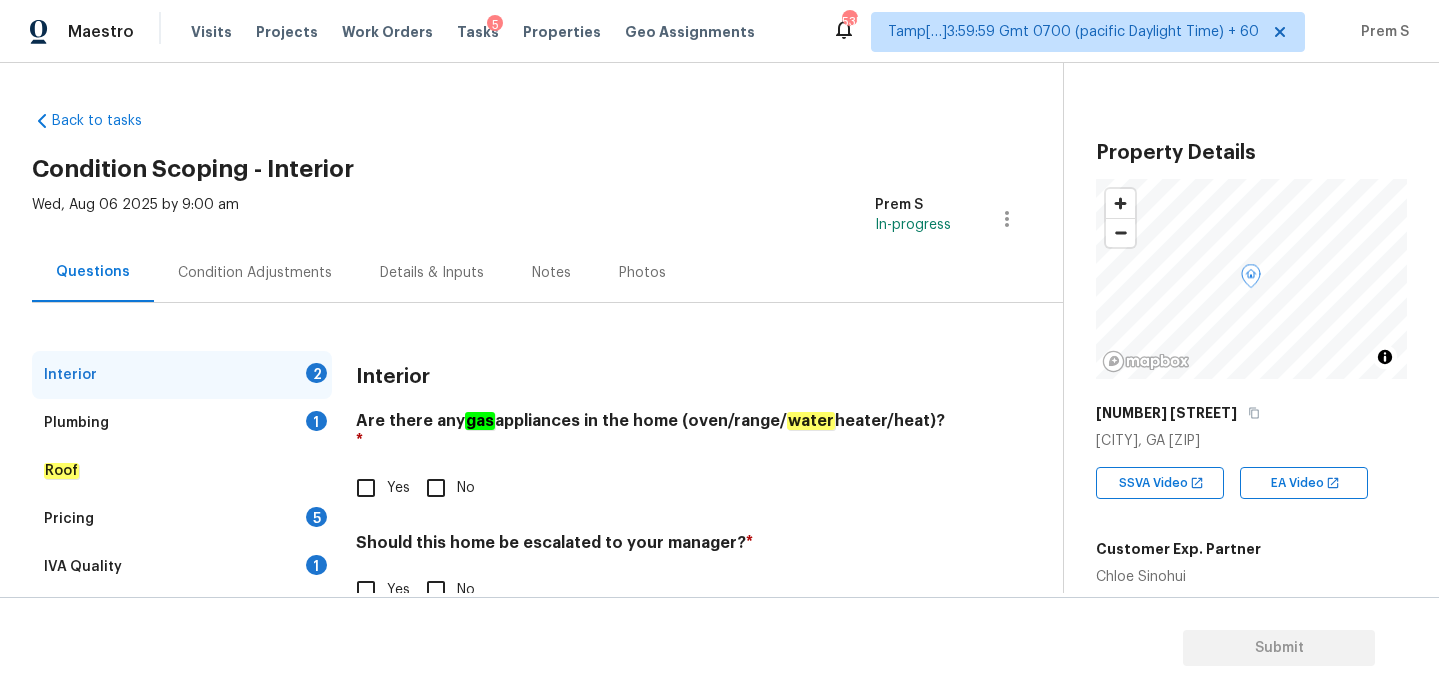 click on "Yes" at bounding box center [366, 488] 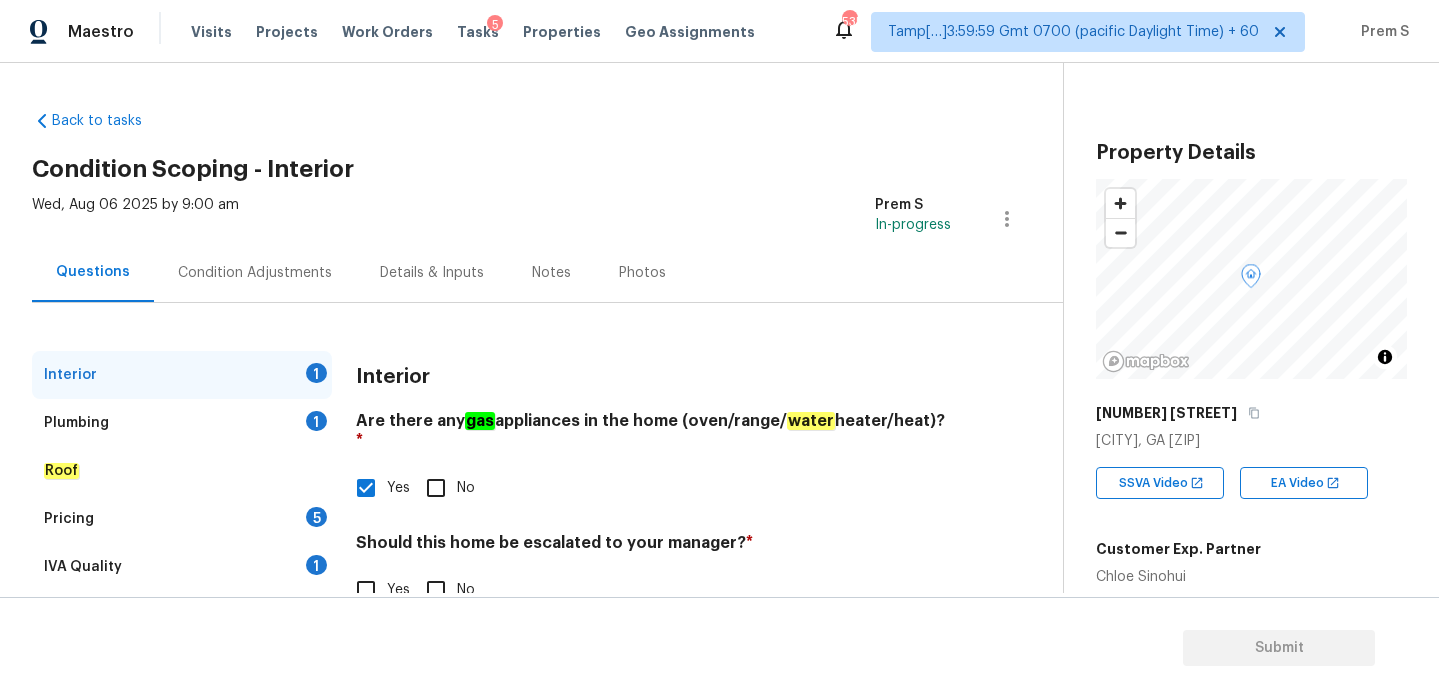 click on "Yes" at bounding box center (366, 590) 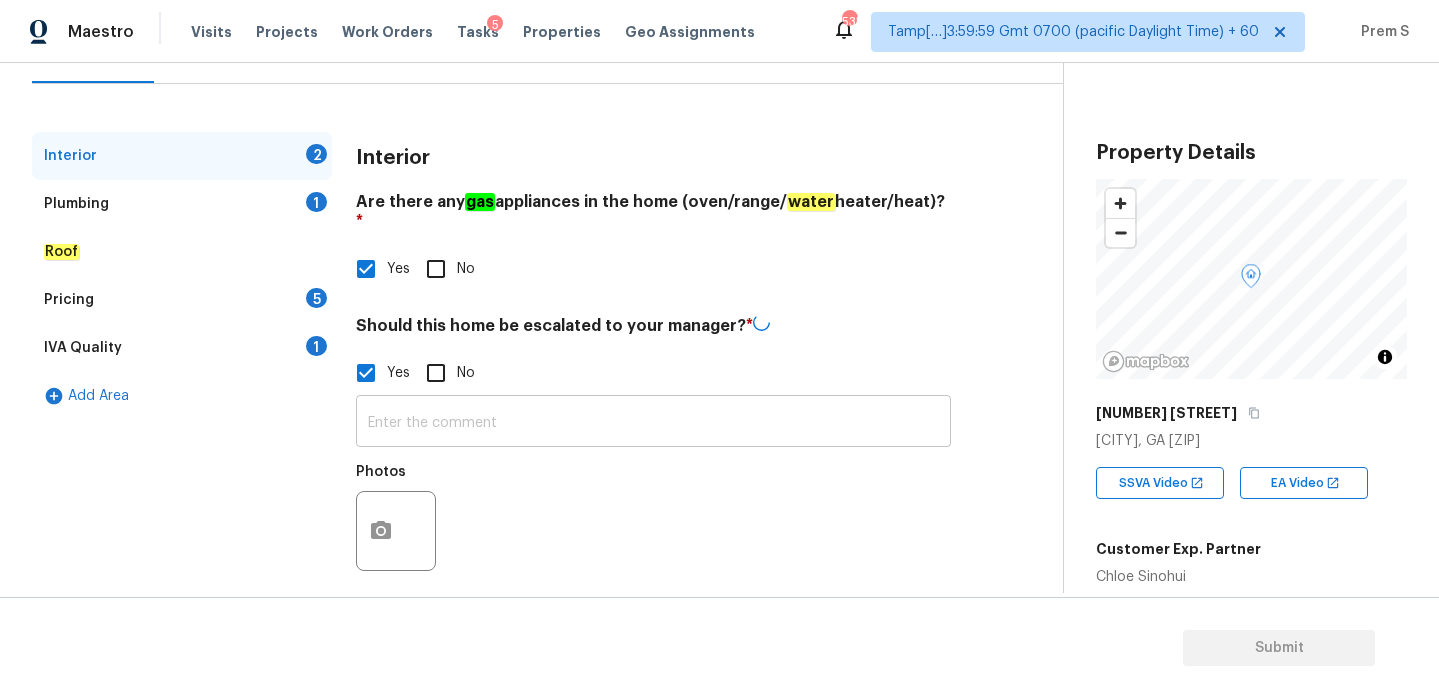 scroll, scrollTop: 217, scrollLeft: 0, axis: vertical 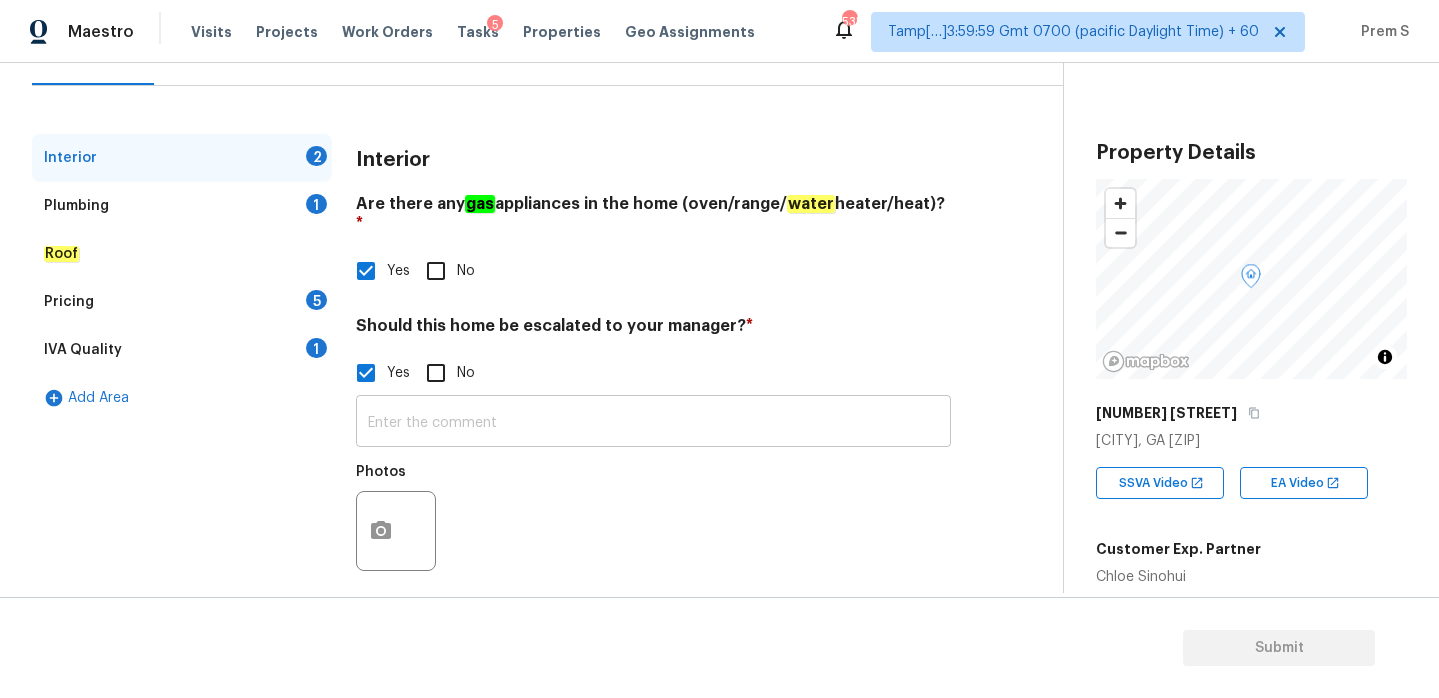 click at bounding box center (653, 423) 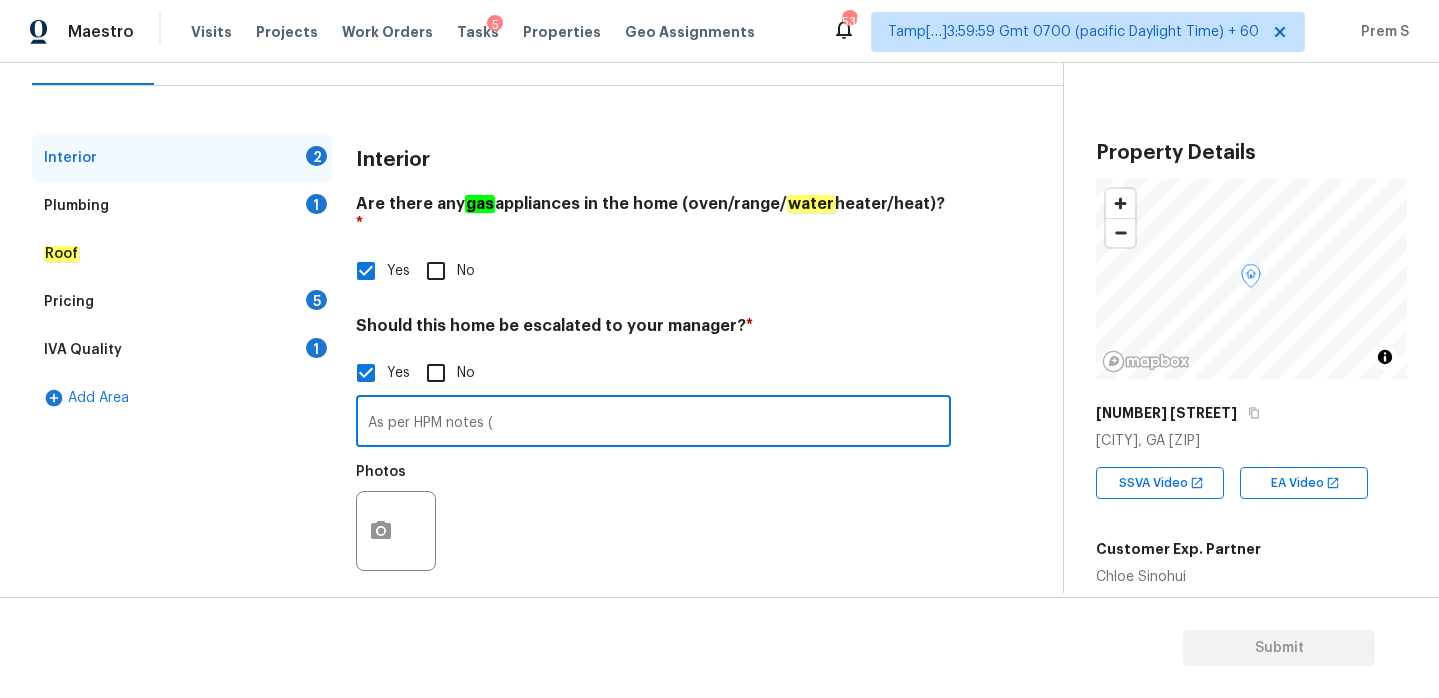 paste on "Hairline cracks observe at multiple sections of foundation, black walls, and interior of the basement and also at the exterior. There is also stress cracks above doors and windows on the interior of home." 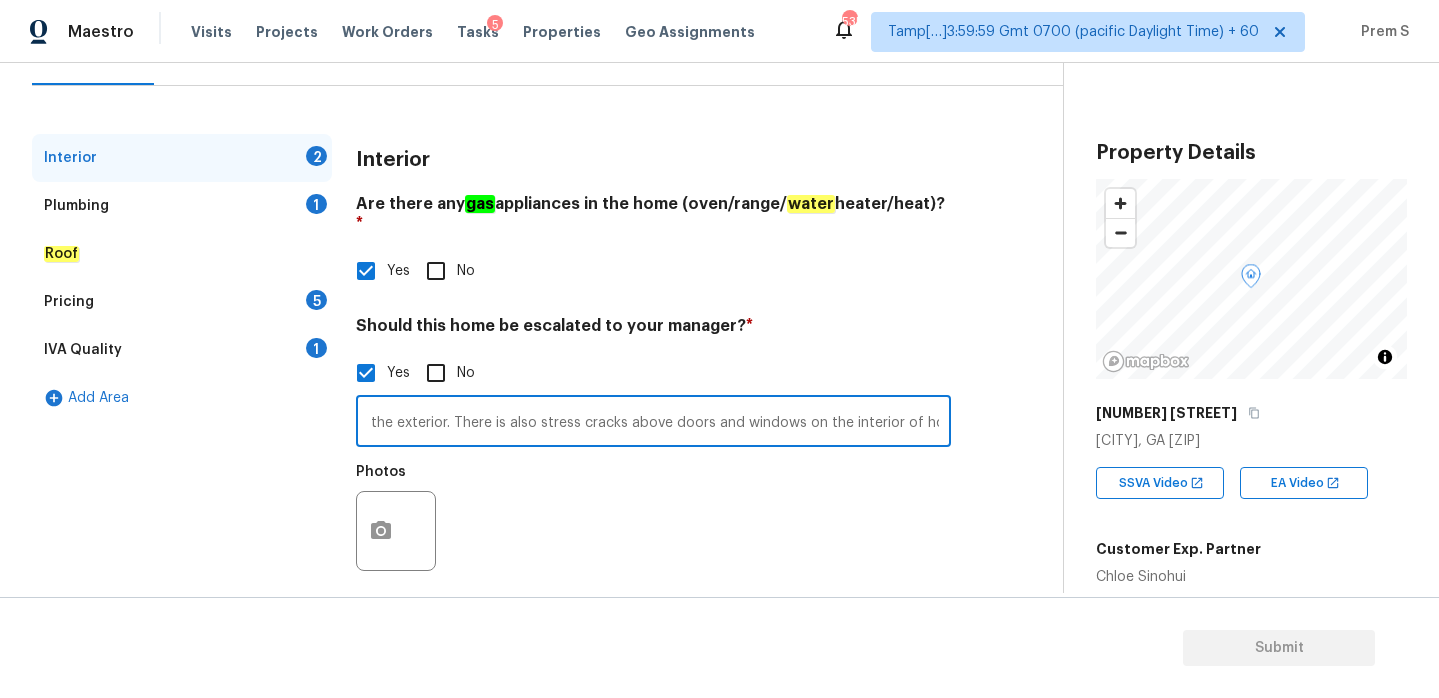 scroll, scrollTop: 0, scrollLeft: 875, axis: horizontal 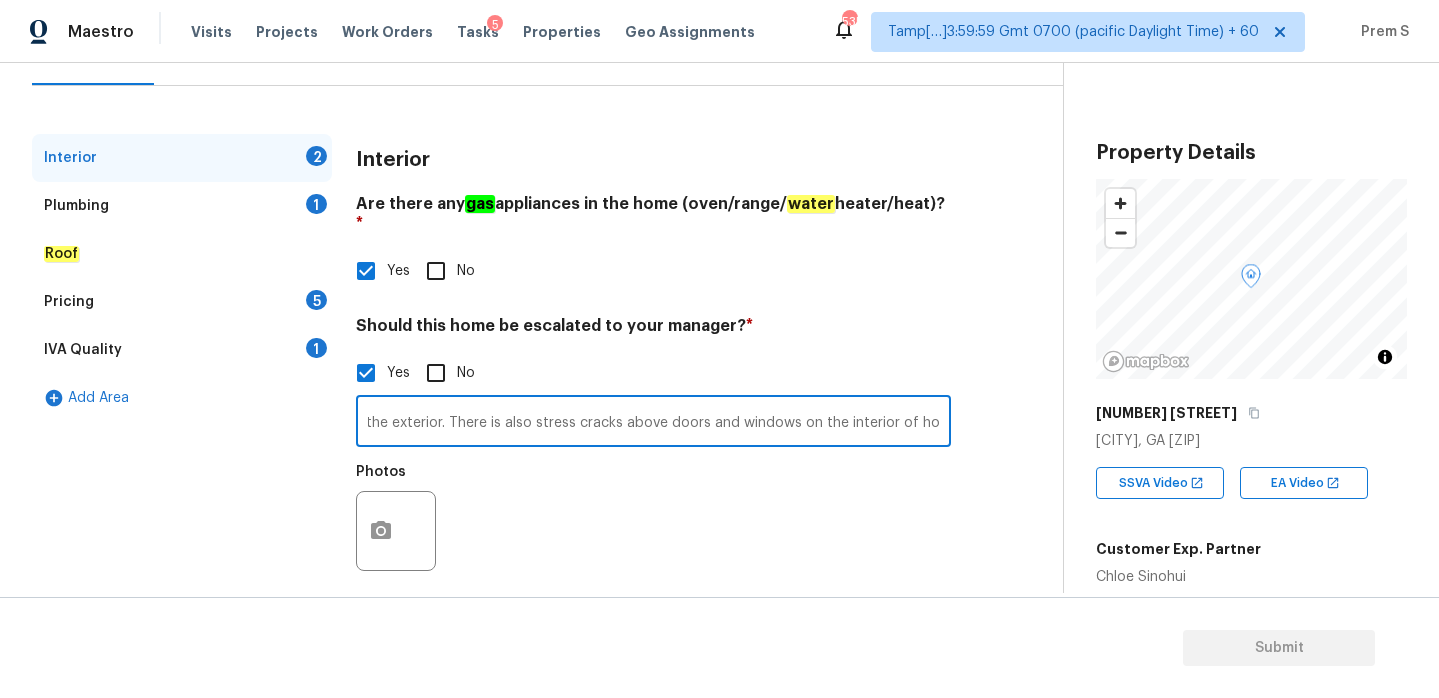 type on "As per HPM notes ( Hairline cracks observe at multiple sections of foundation, black walls, and interior of the basement and also at the exterior. There is also stress cracks above doors and windows on the interior of home.)" 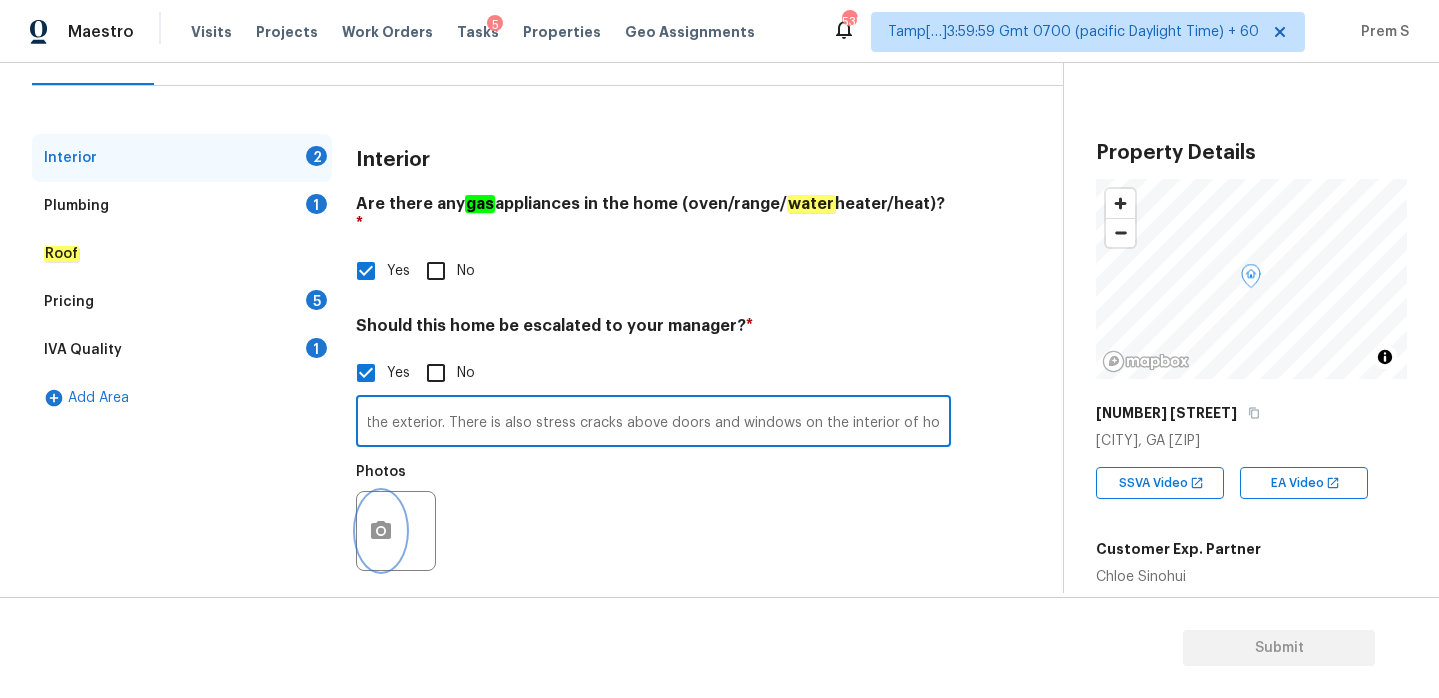 click 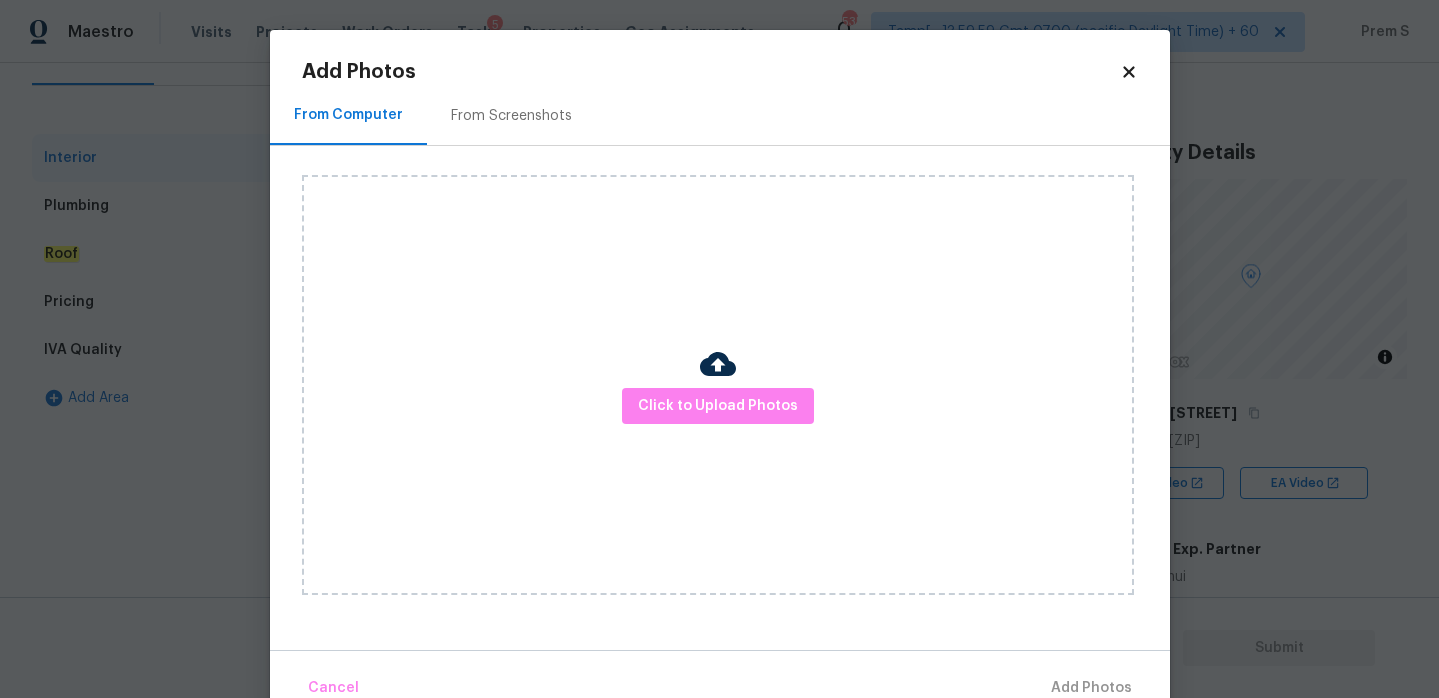 scroll, scrollTop: 0, scrollLeft: 0, axis: both 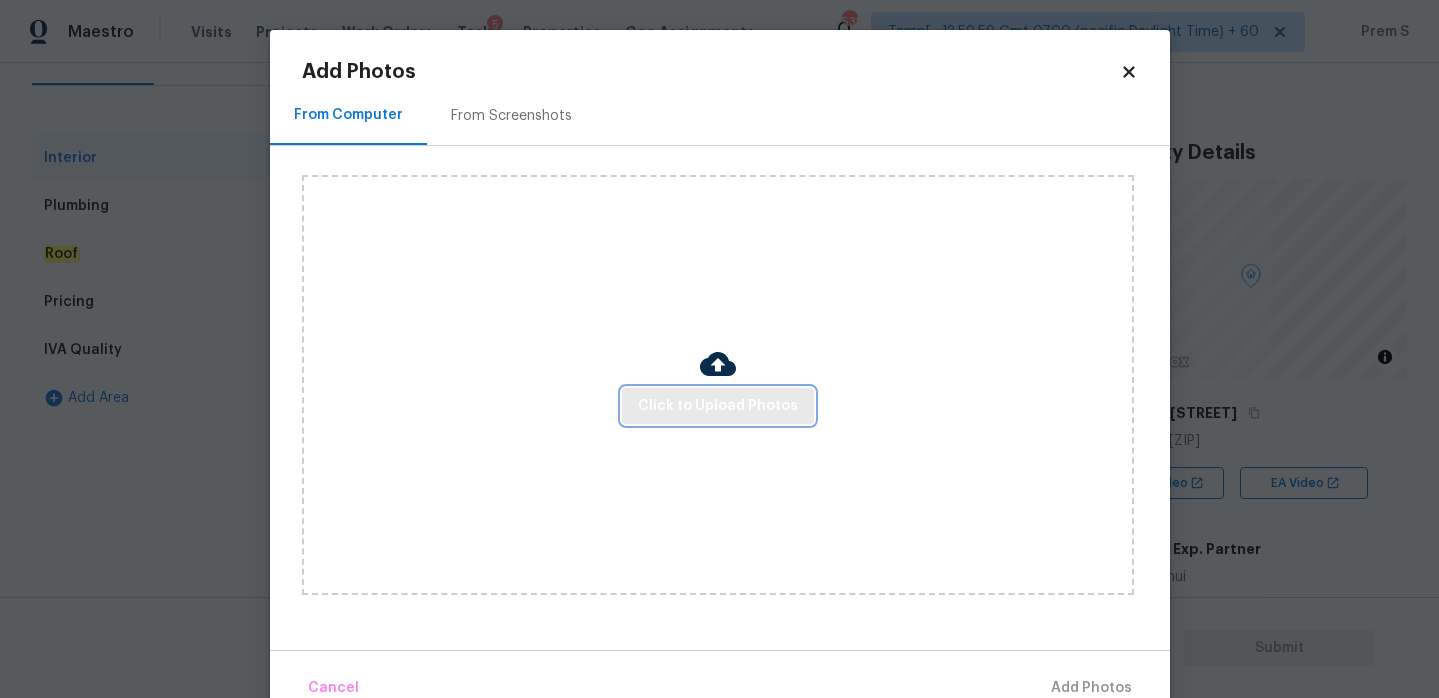 click on "Click to Upload Photos" at bounding box center [718, 406] 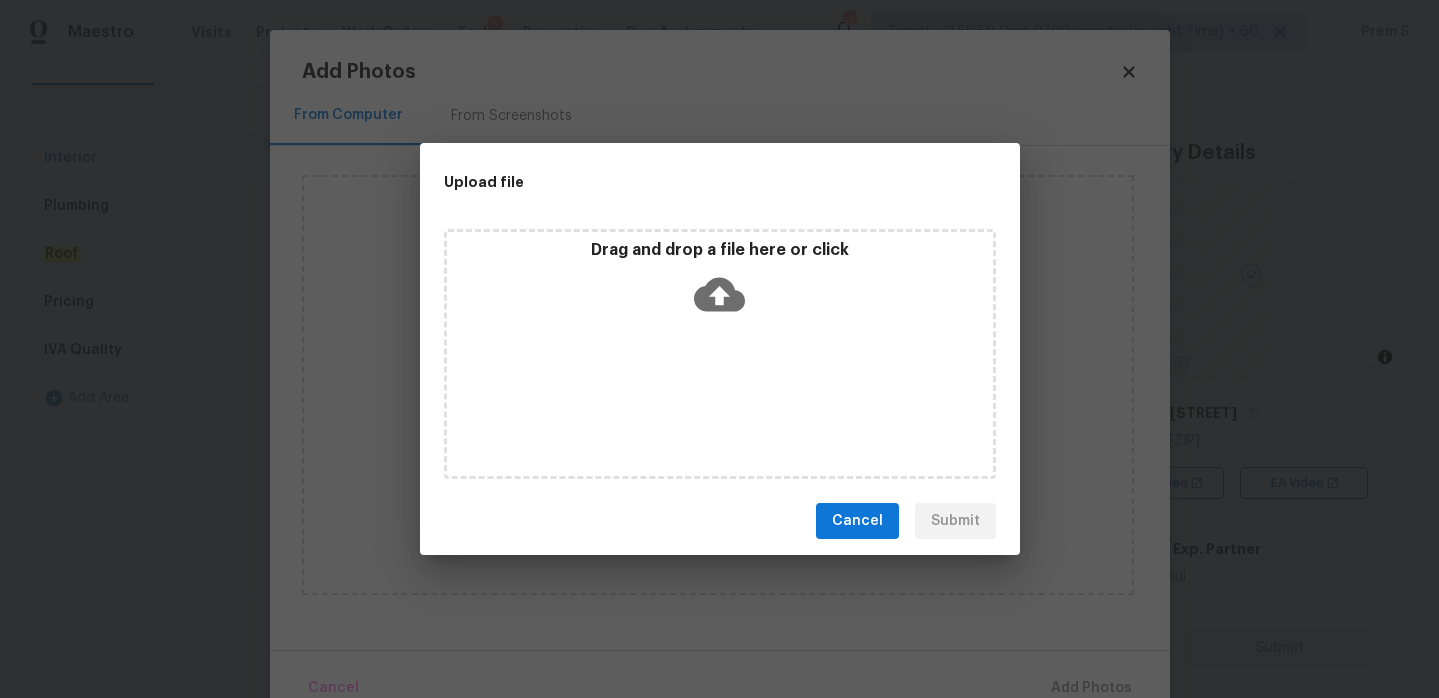 click on "Drag and drop a file here or click" at bounding box center [720, 283] 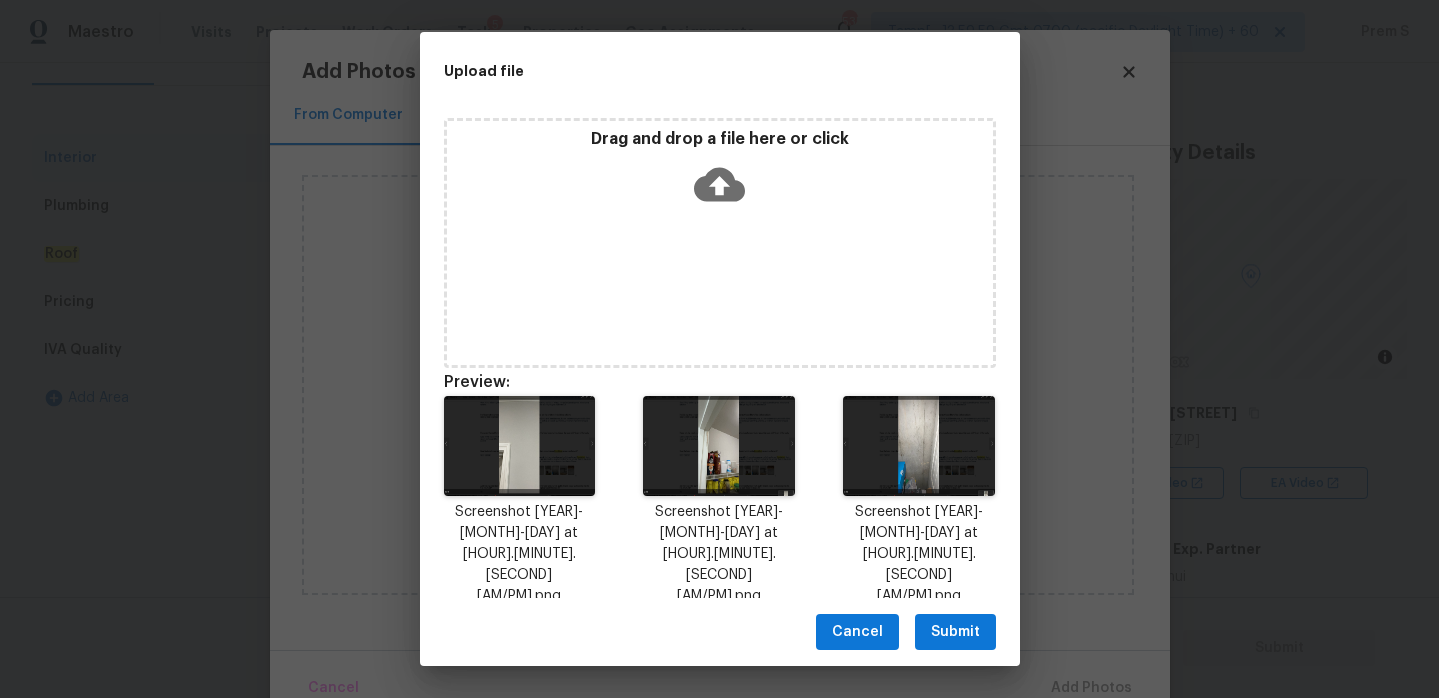 click on "Submit" at bounding box center (955, 632) 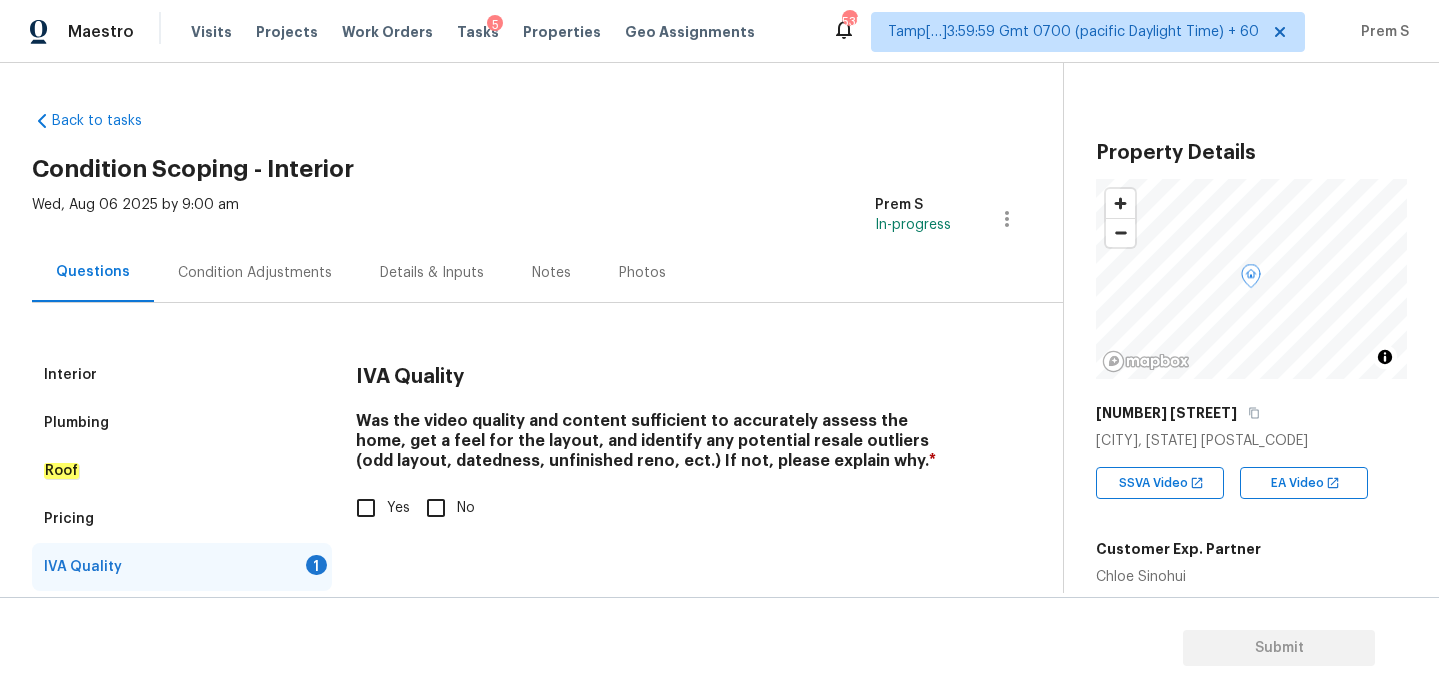 scroll, scrollTop: 0, scrollLeft: 0, axis: both 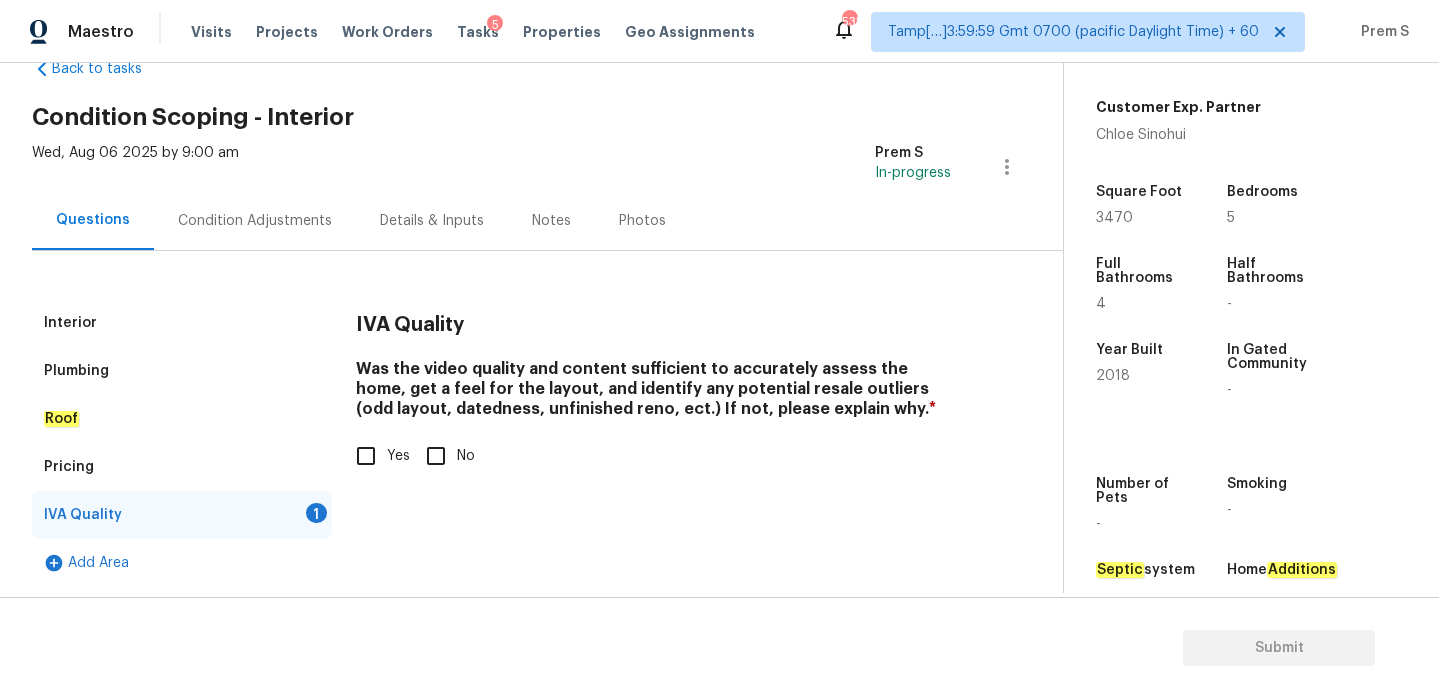 click on "Yes" at bounding box center (366, 456) 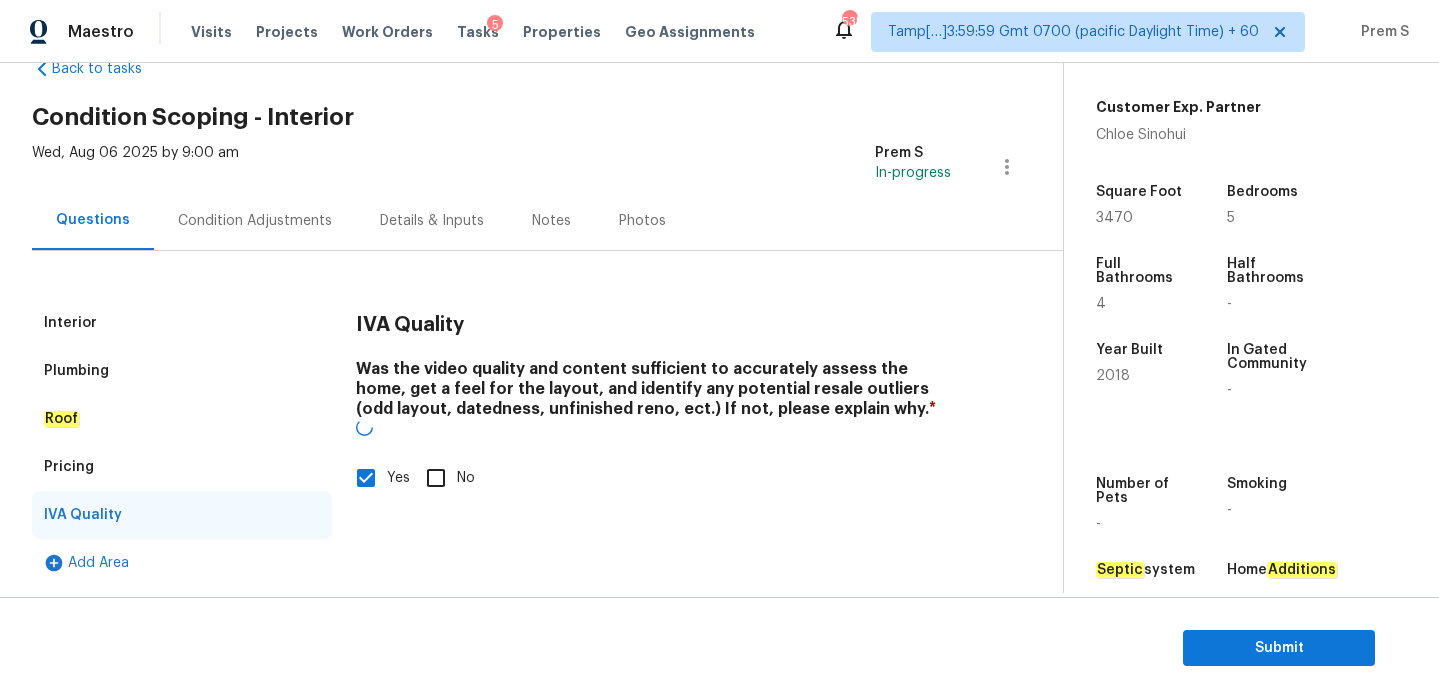 click on "Condition Adjustments" at bounding box center (255, 221) 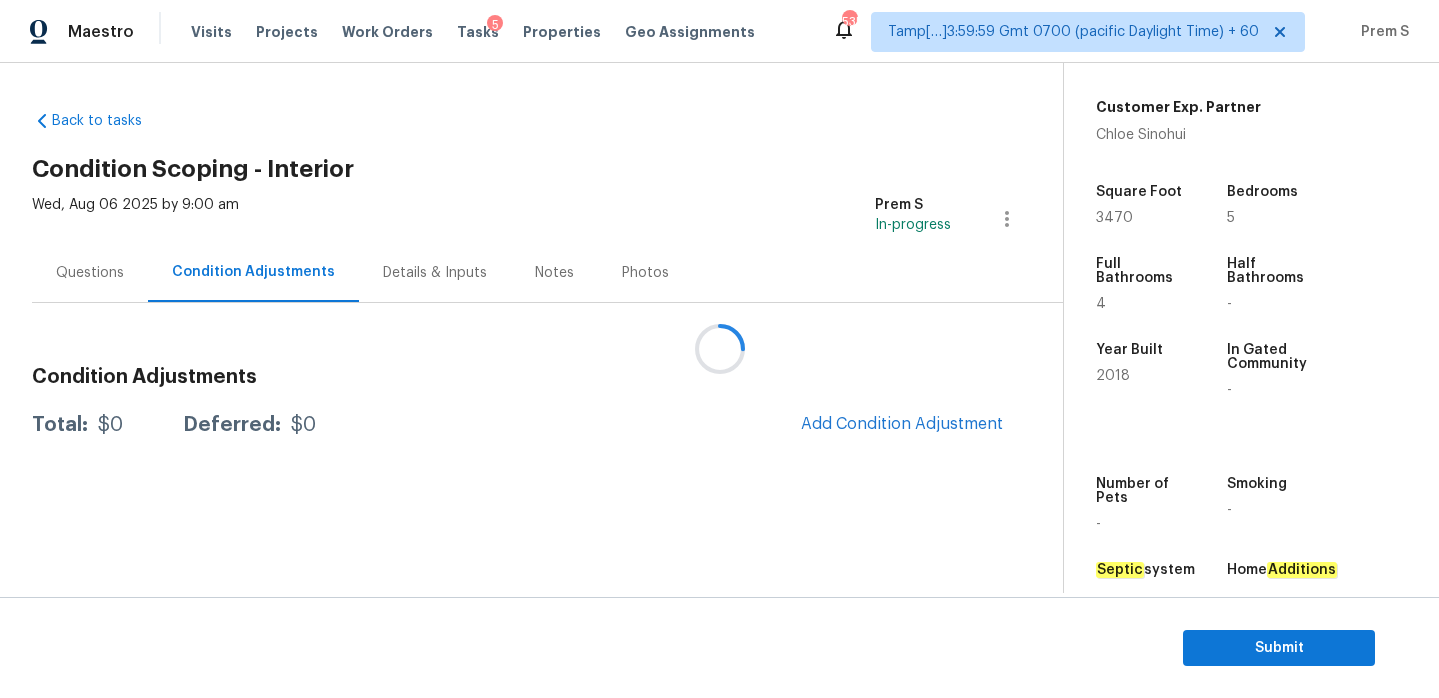 scroll, scrollTop: 0, scrollLeft: 0, axis: both 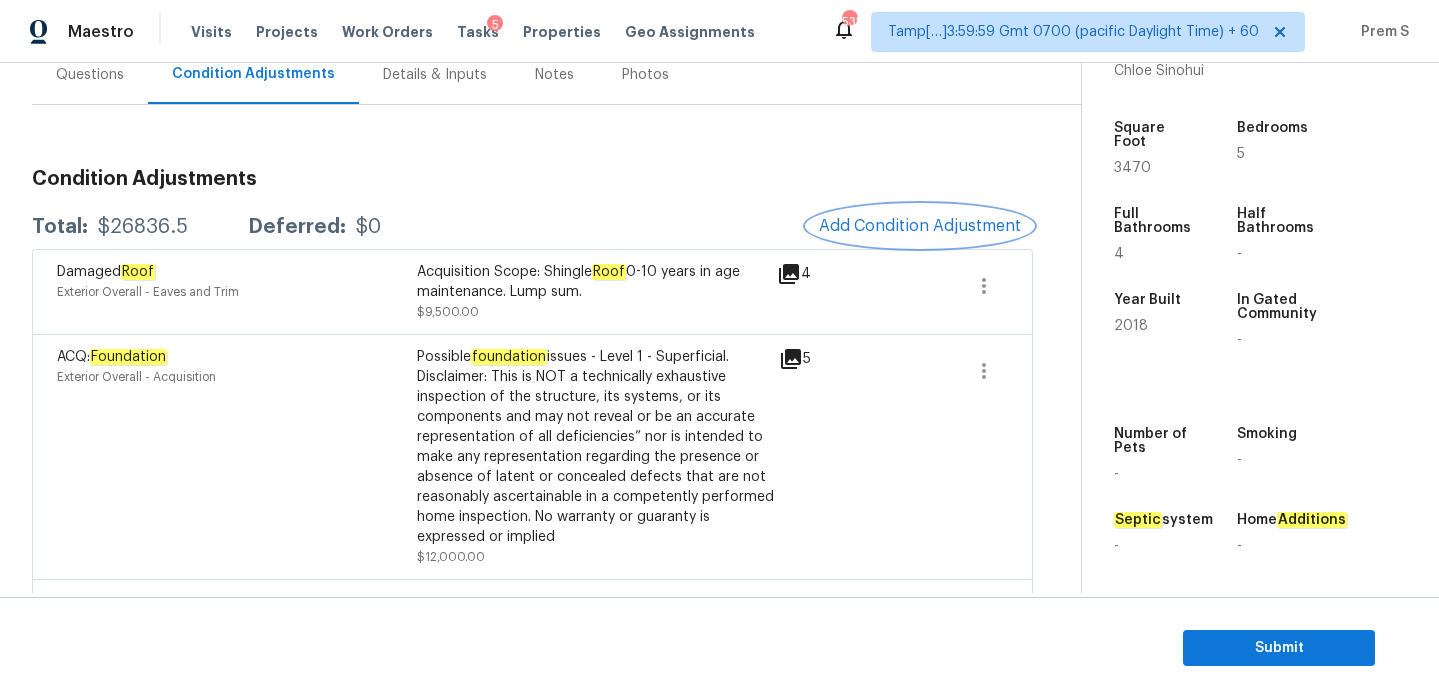 click on "Add Condition Adjustment" at bounding box center [920, 226] 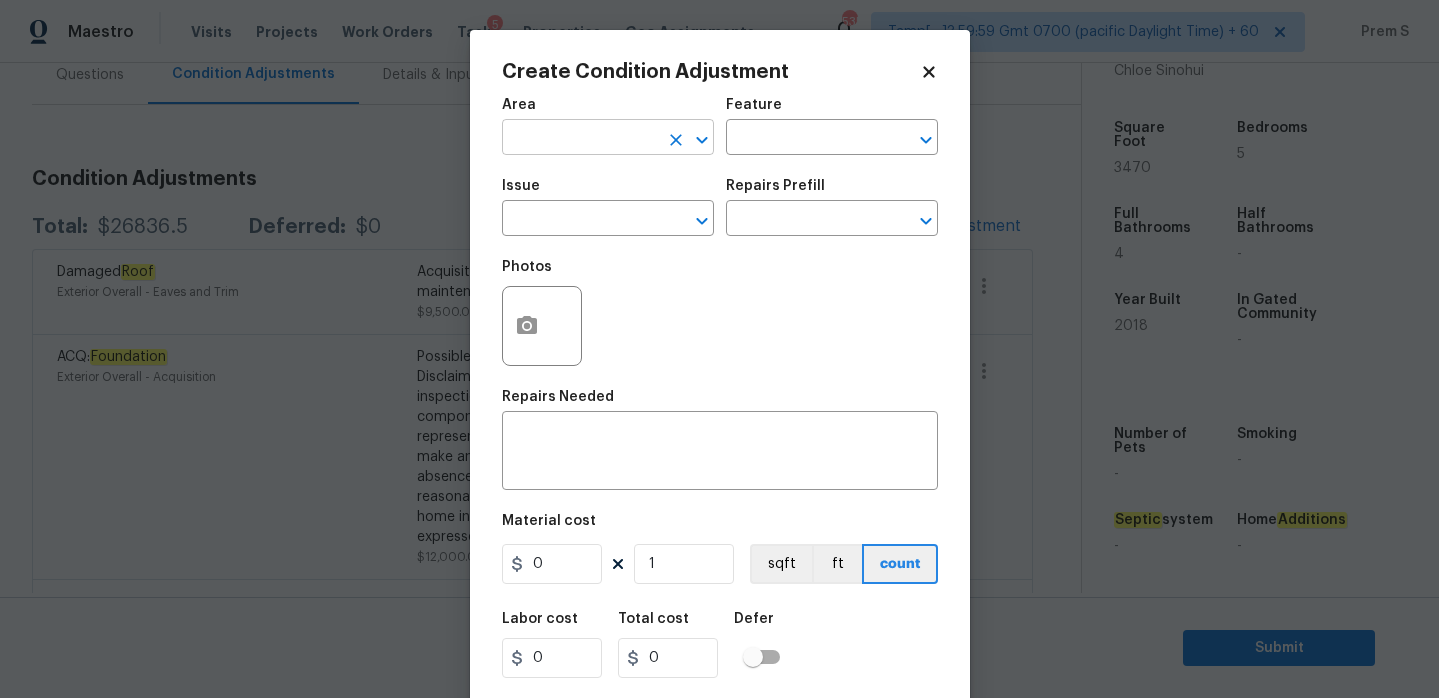 click at bounding box center (580, 139) 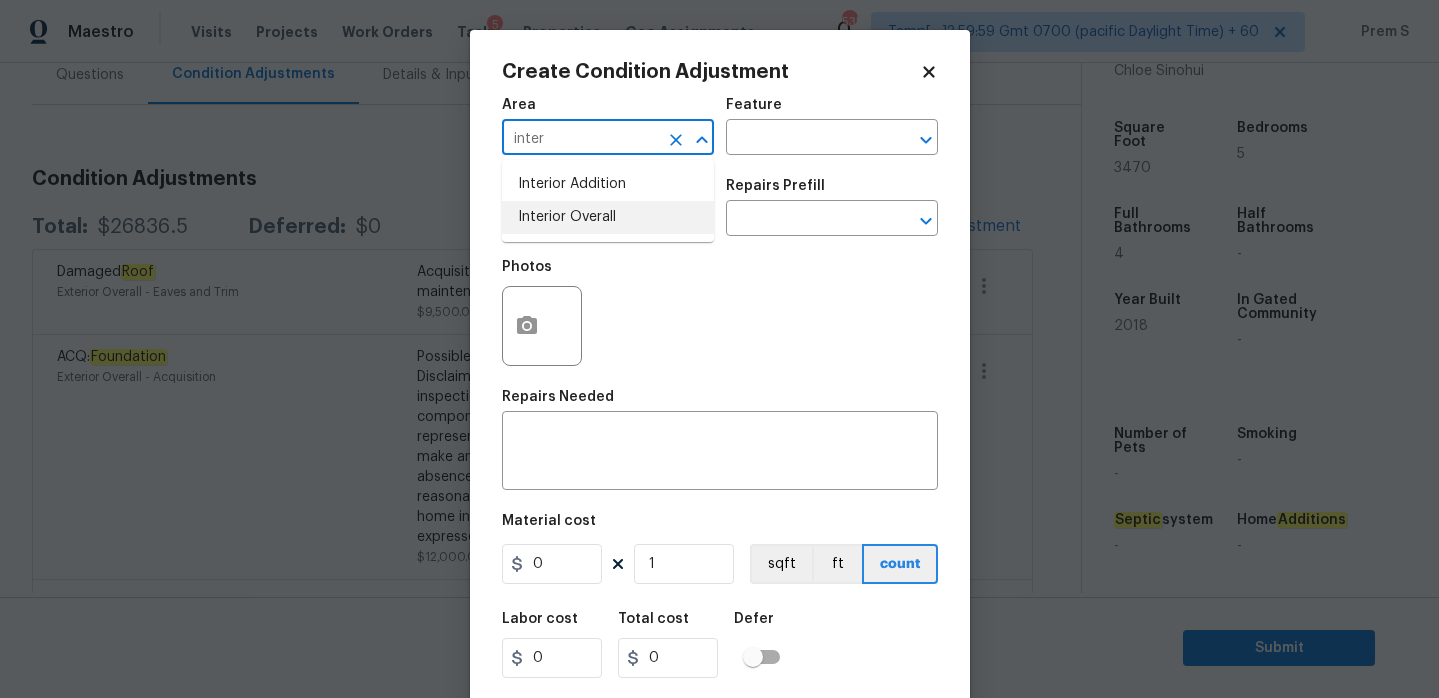 click on "Interior Overall" at bounding box center [608, 217] 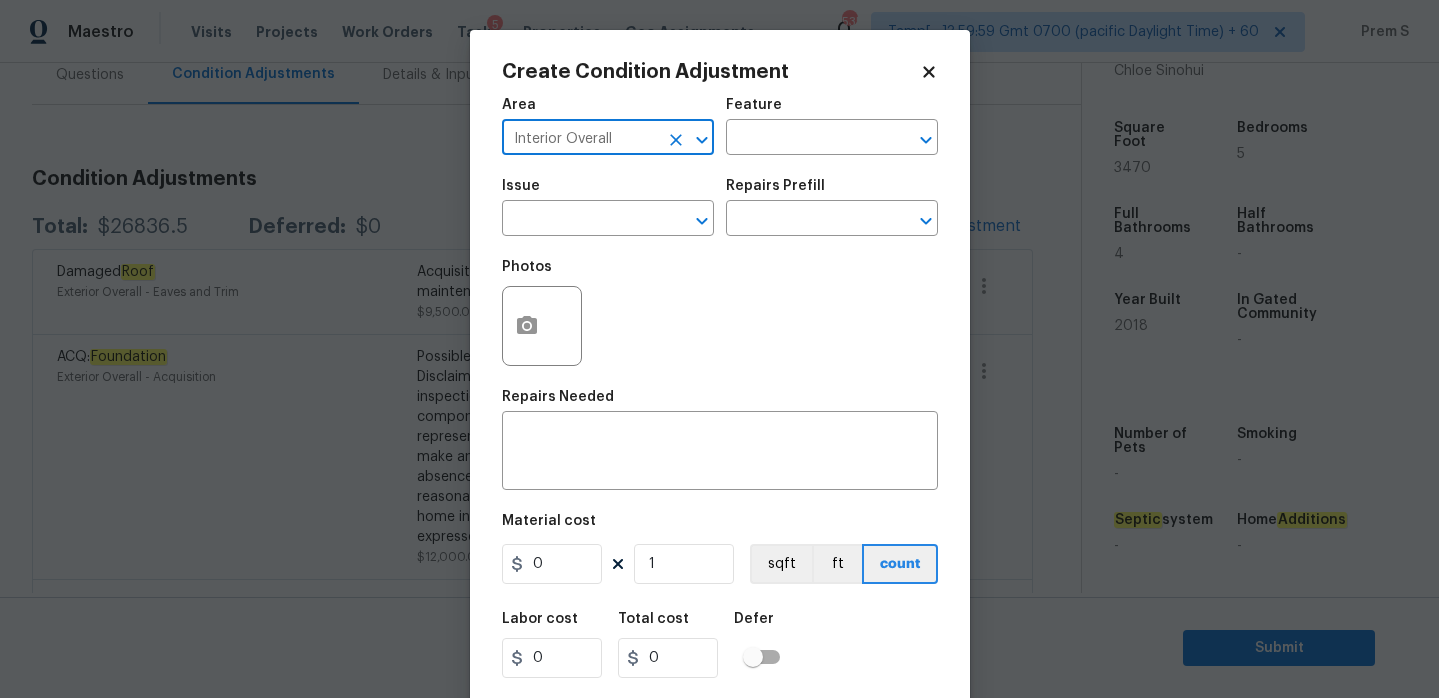 type on "Interior Overall" 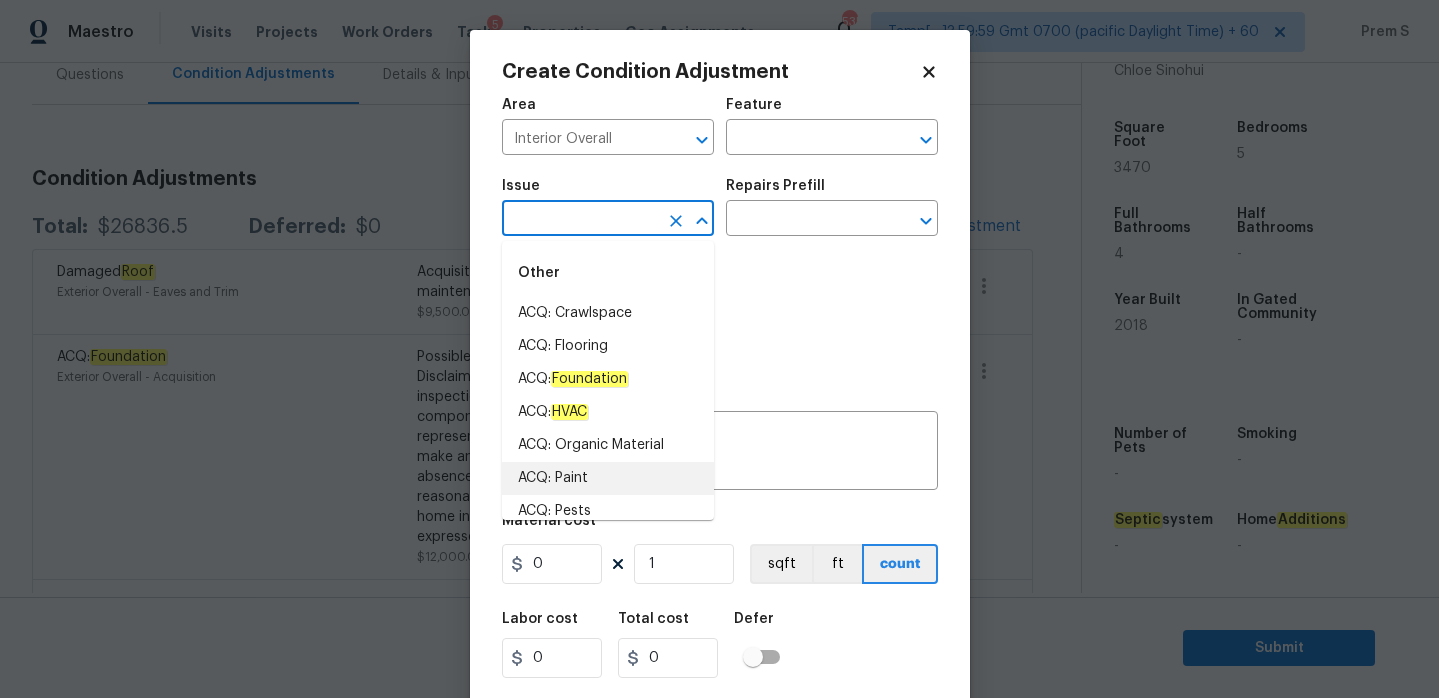 click on "ACQ: Paint" at bounding box center (608, 478) 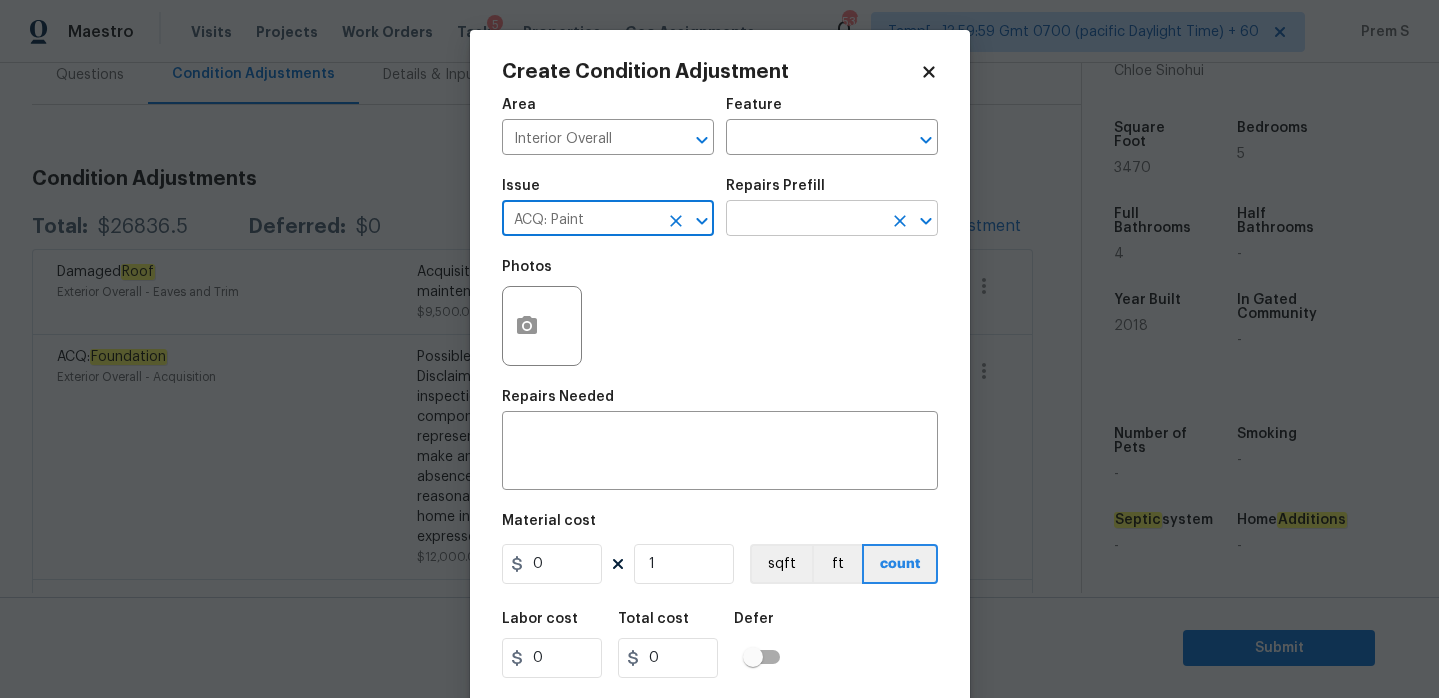 click at bounding box center [804, 220] 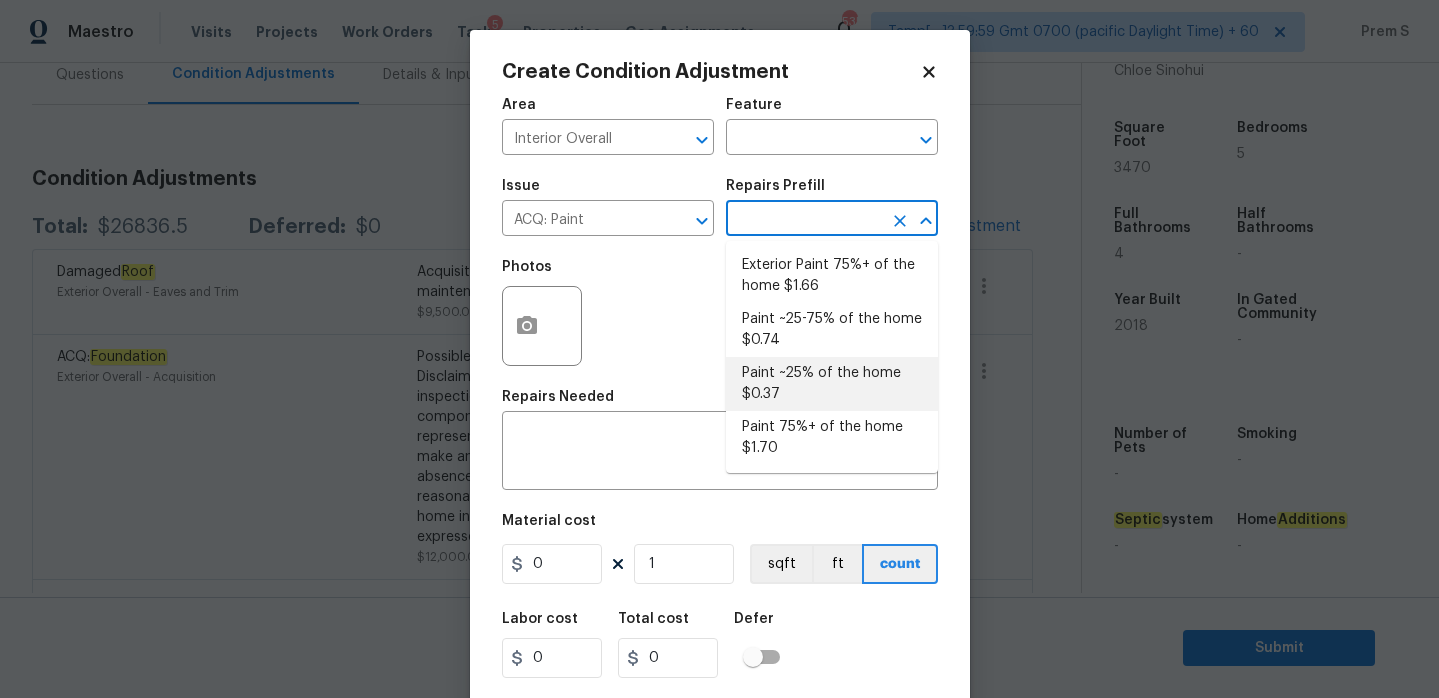 click on "Paint ~25% of the home $0.37" at bounding box center (832, 384) 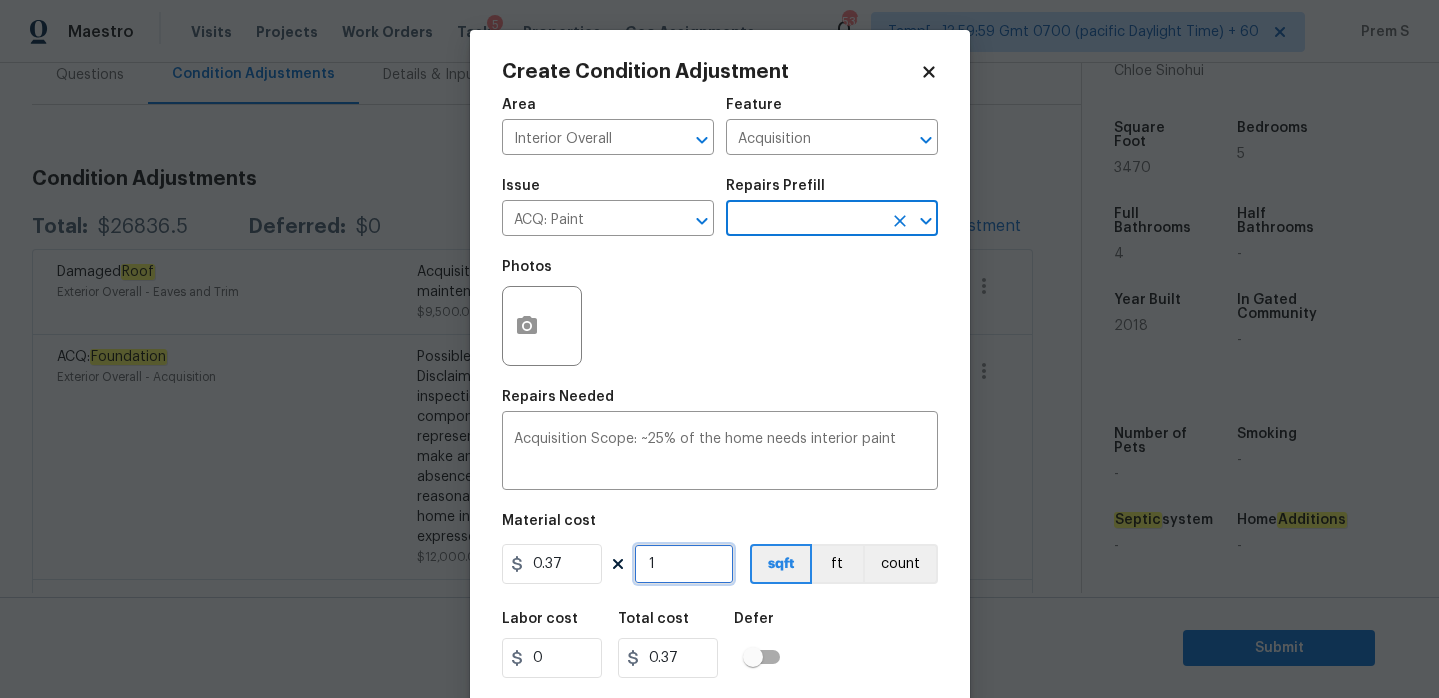 click on "1" at bounding box center [684, 564] 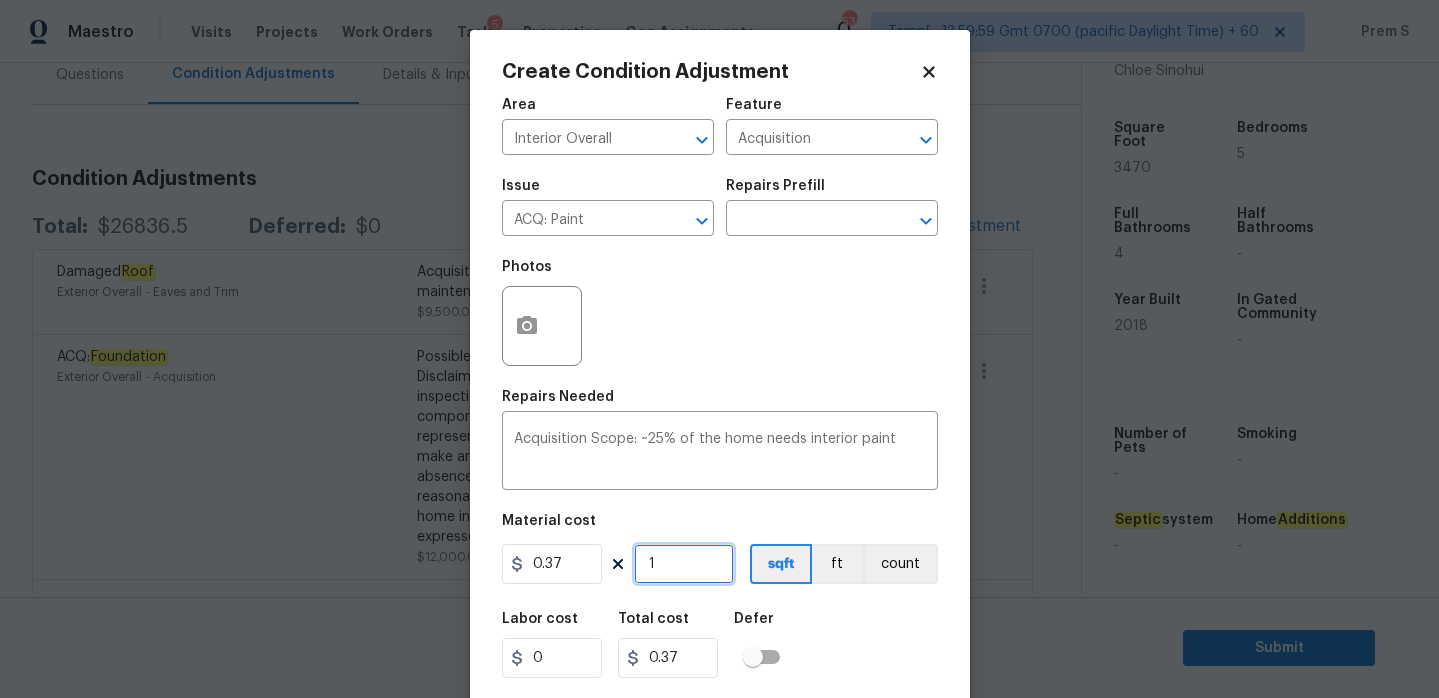 click on "1" at bounding box center [684, 564] 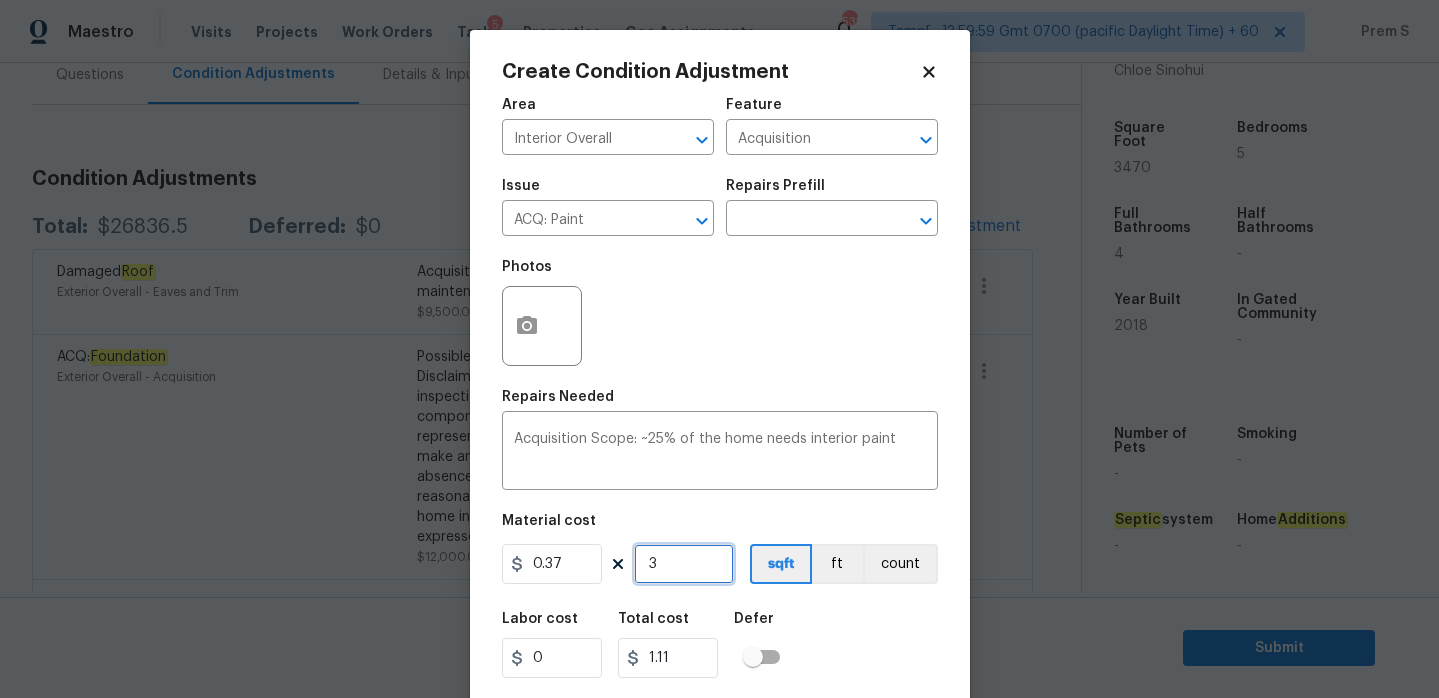 type on "34" 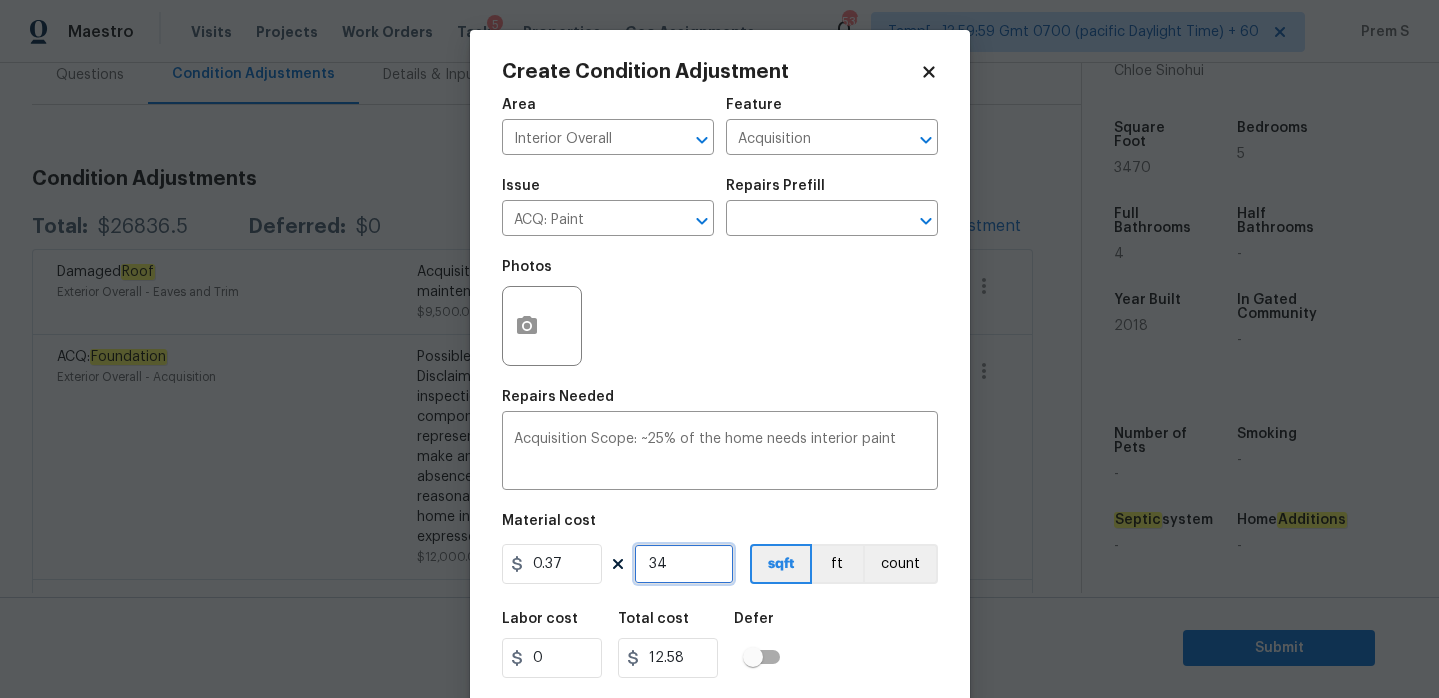 type on "347" 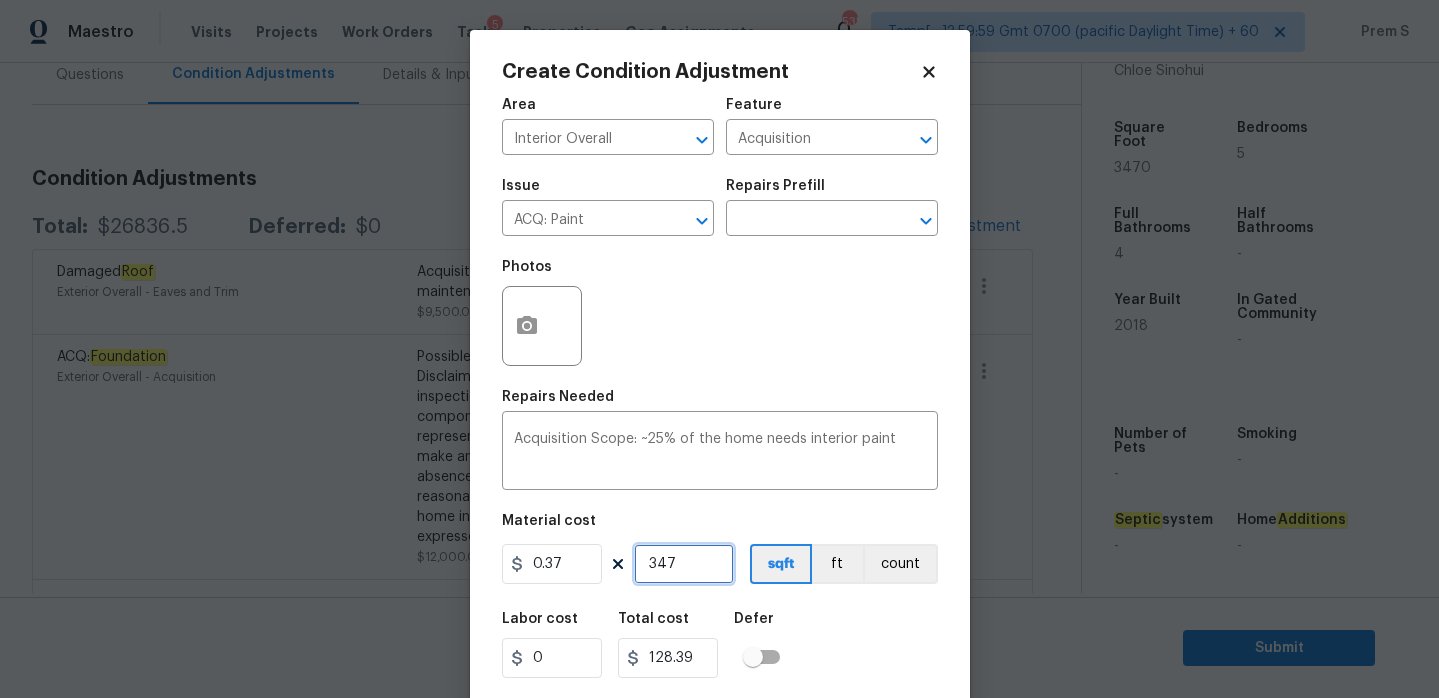 type on "3470" 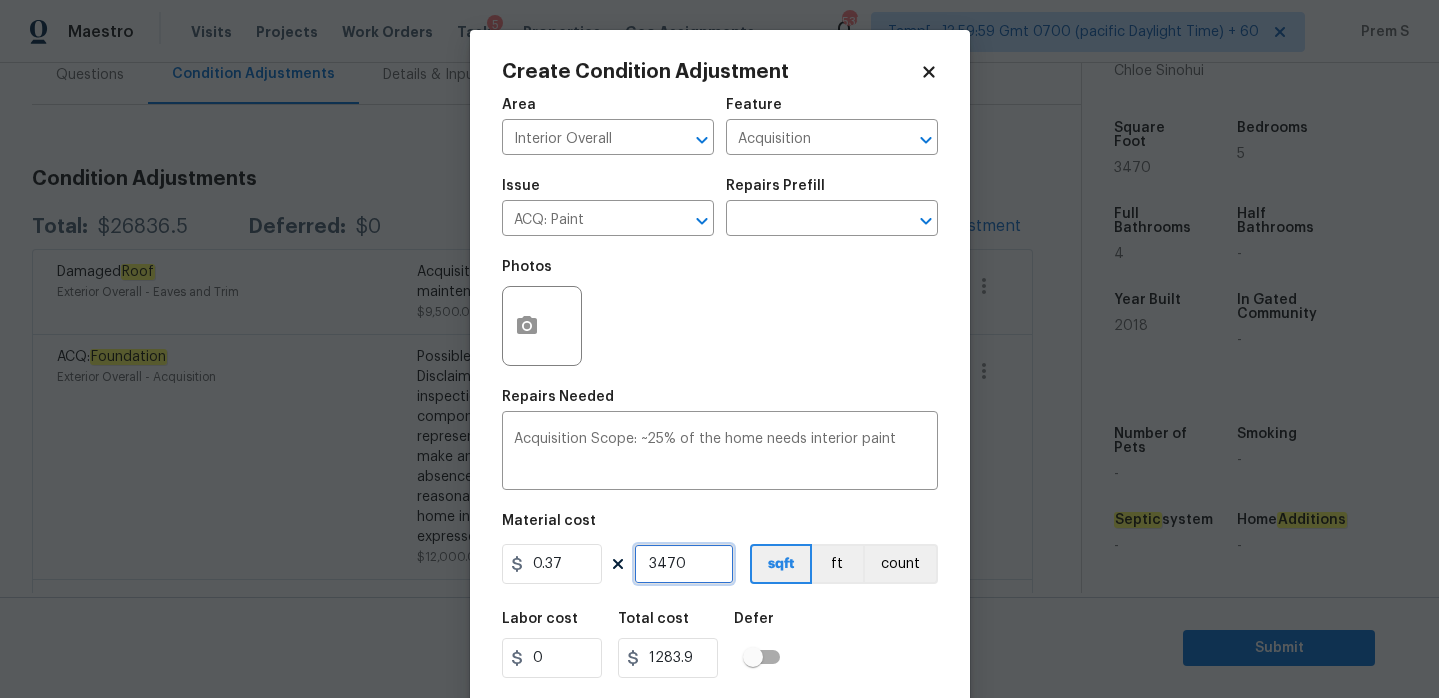type on "3470" 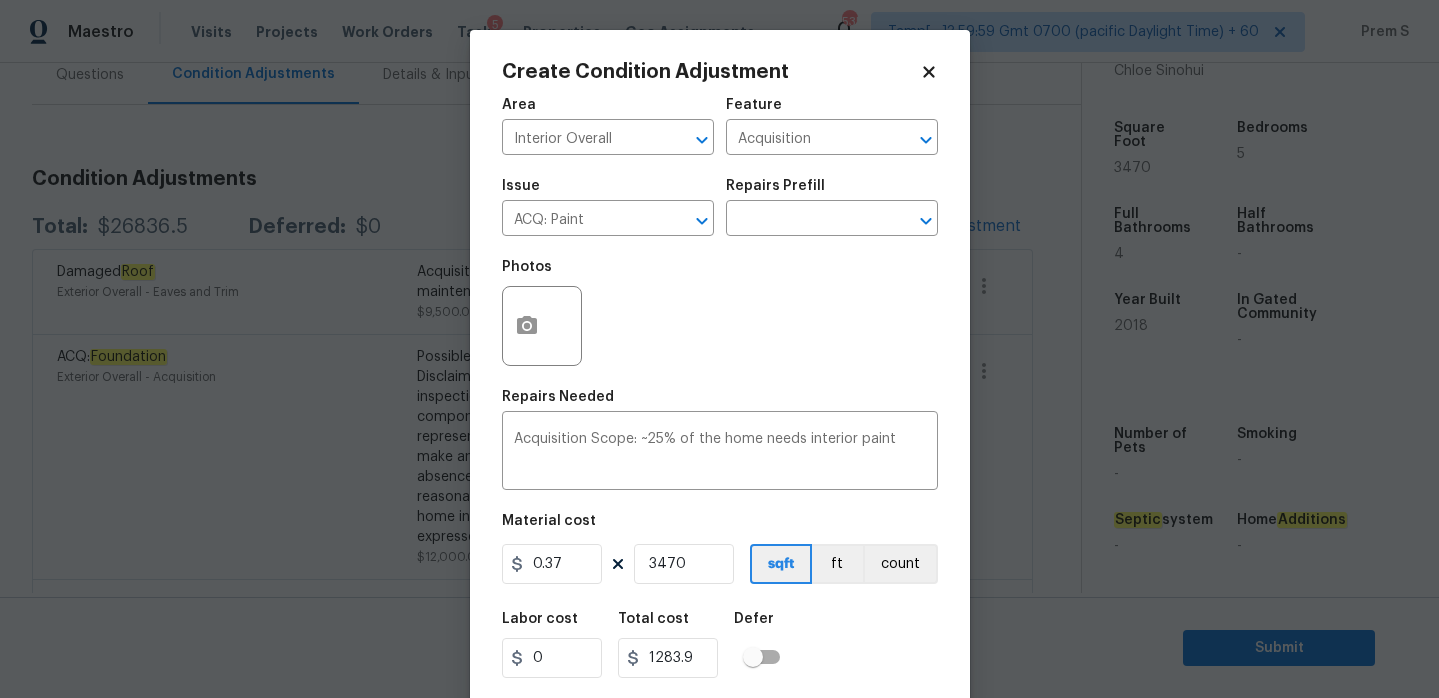 click on "Labor cost 0 Total cost 1283.9 Defer" at bounding box center [720, 645] 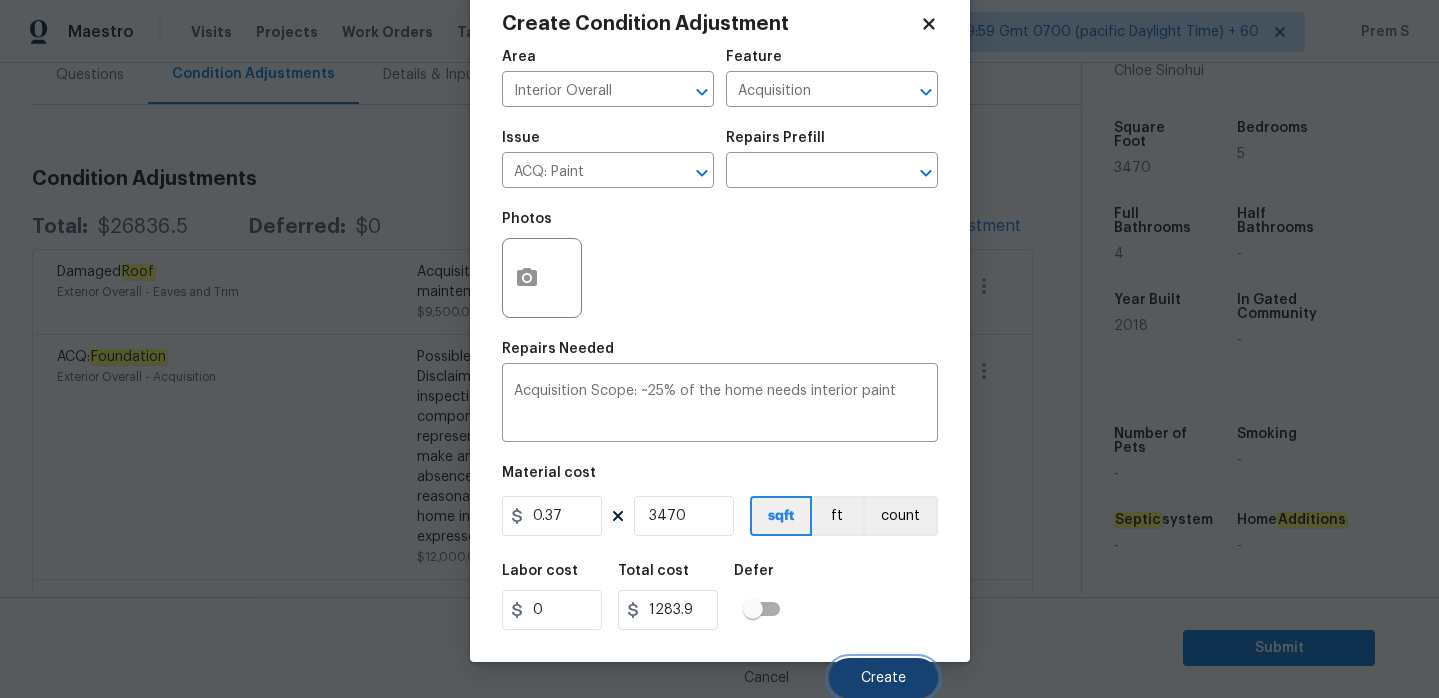 click on "Create" at bounding box center [883, 678] 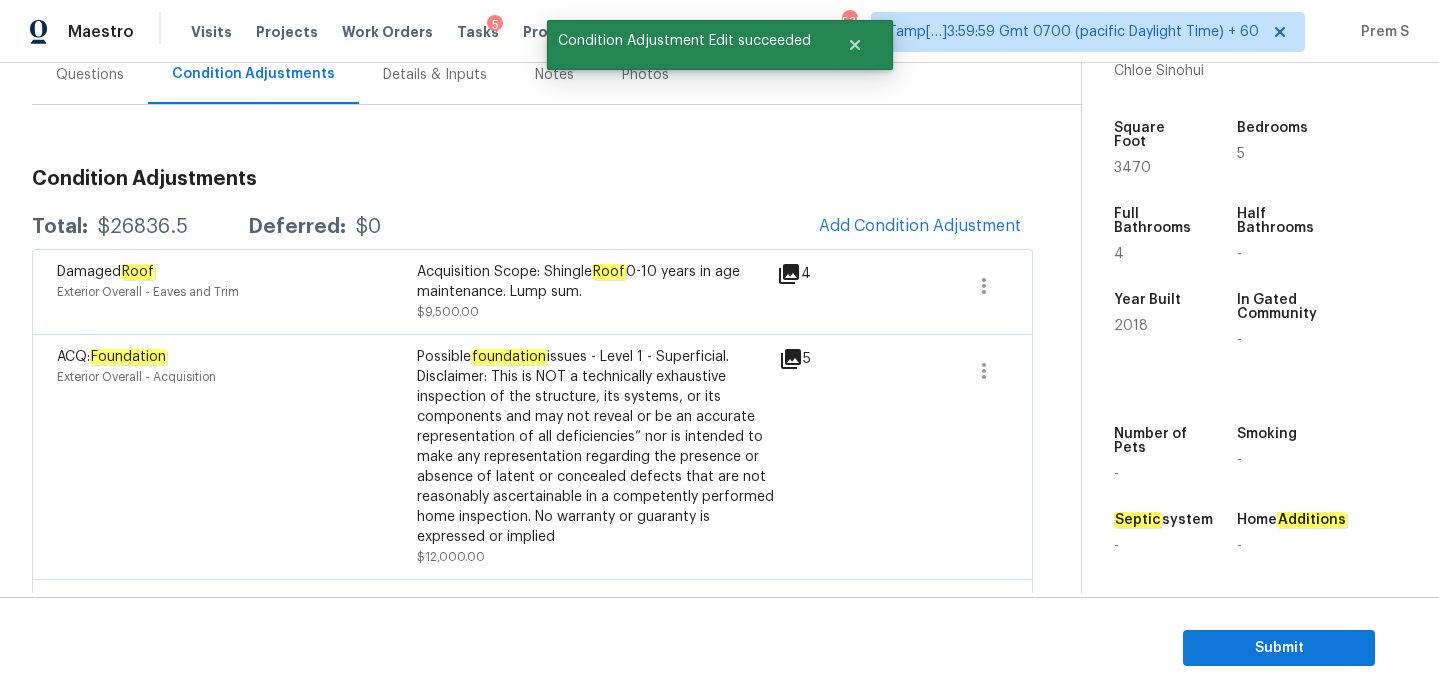 scroll, scrollTop: 42, scrollLeft: 0, axis: vertical 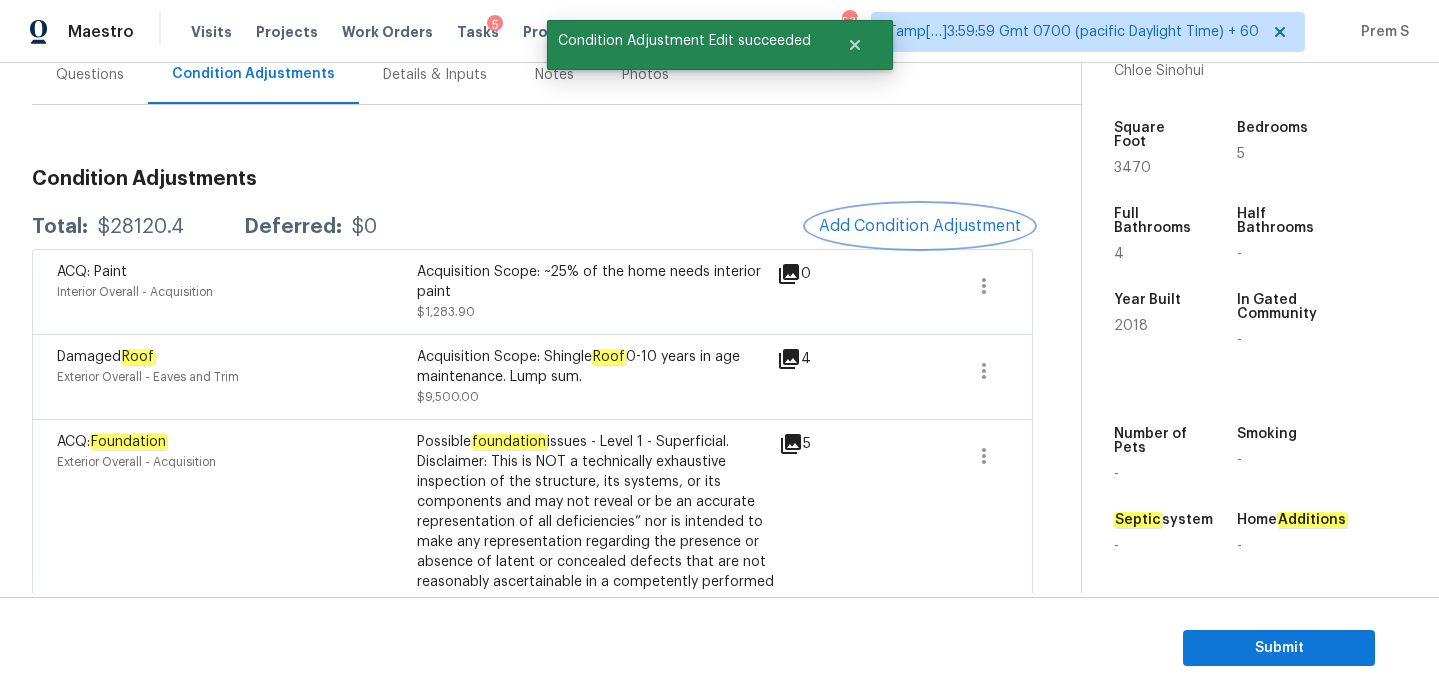 click on "Add Condition Adjustment" at bounding box center (920, 226) 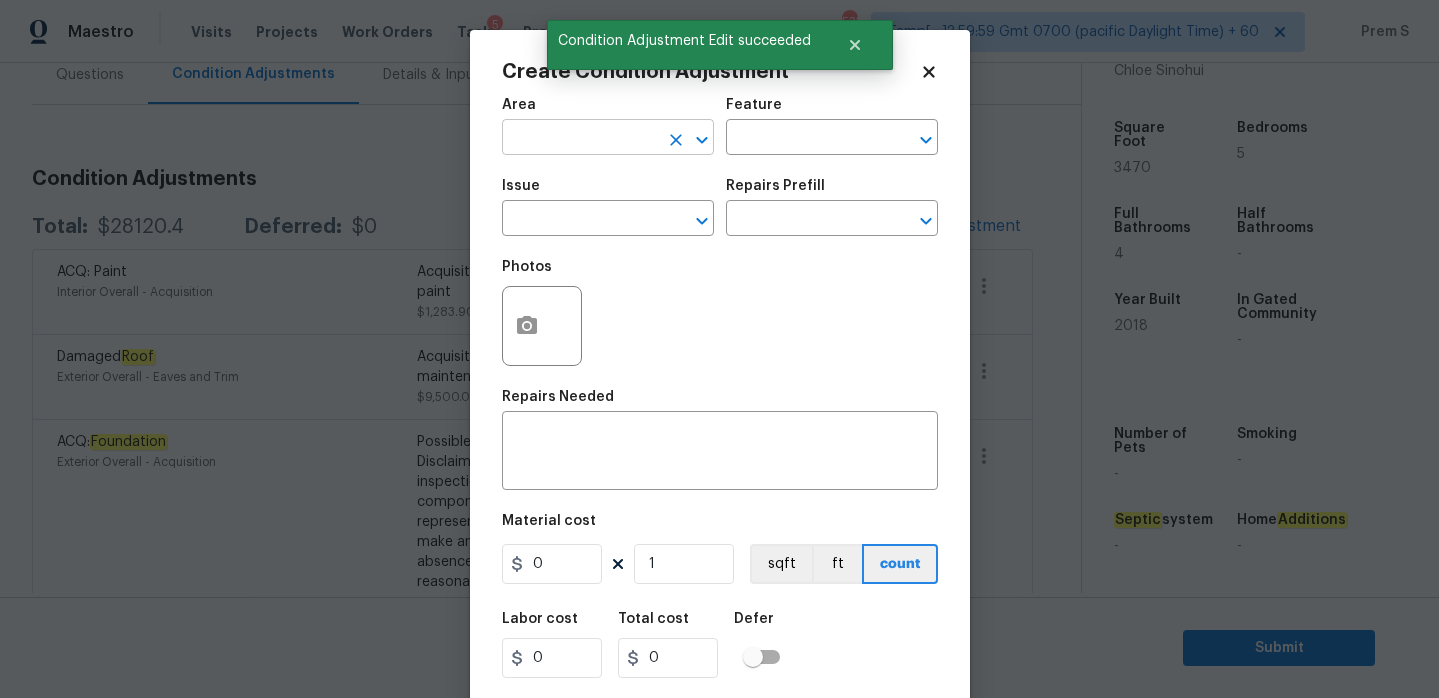 click at bounding box center [580, 139] 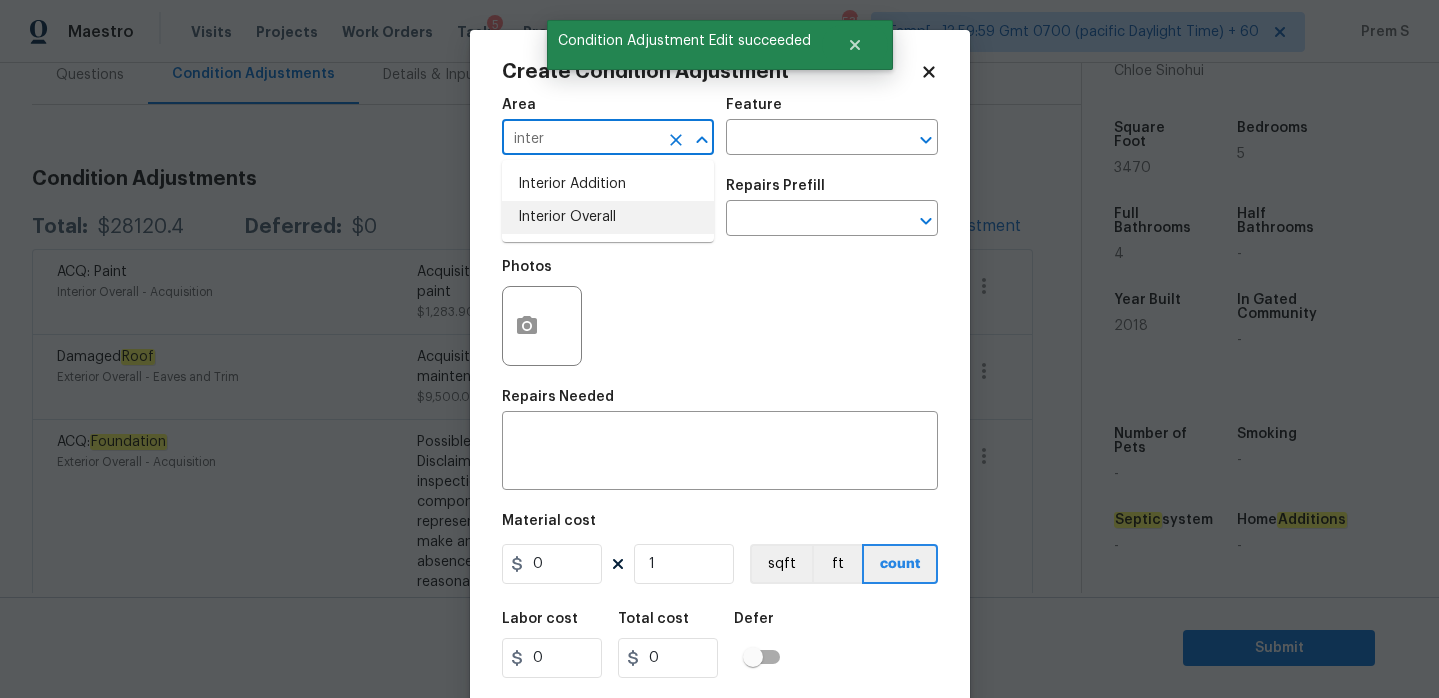 click on "Interior Overall" at bounding box center (608, 217) 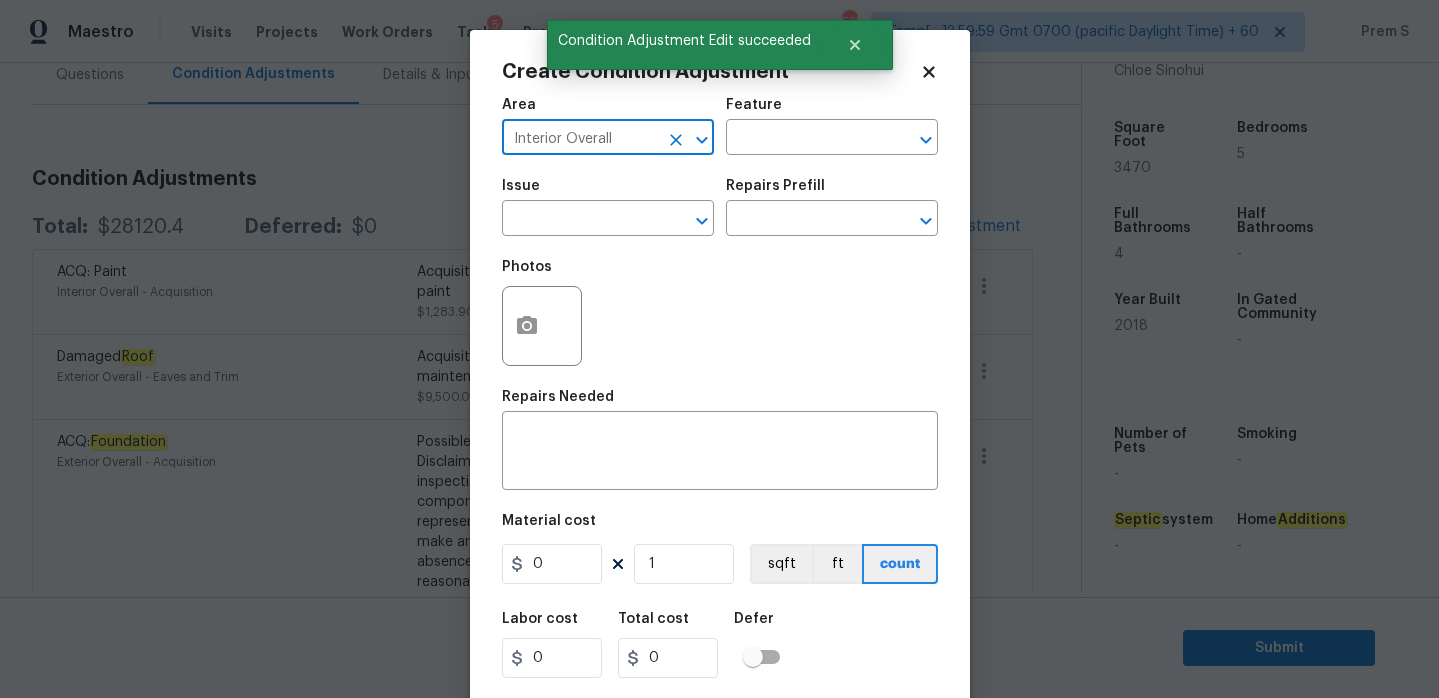 type on "Interior Overall" 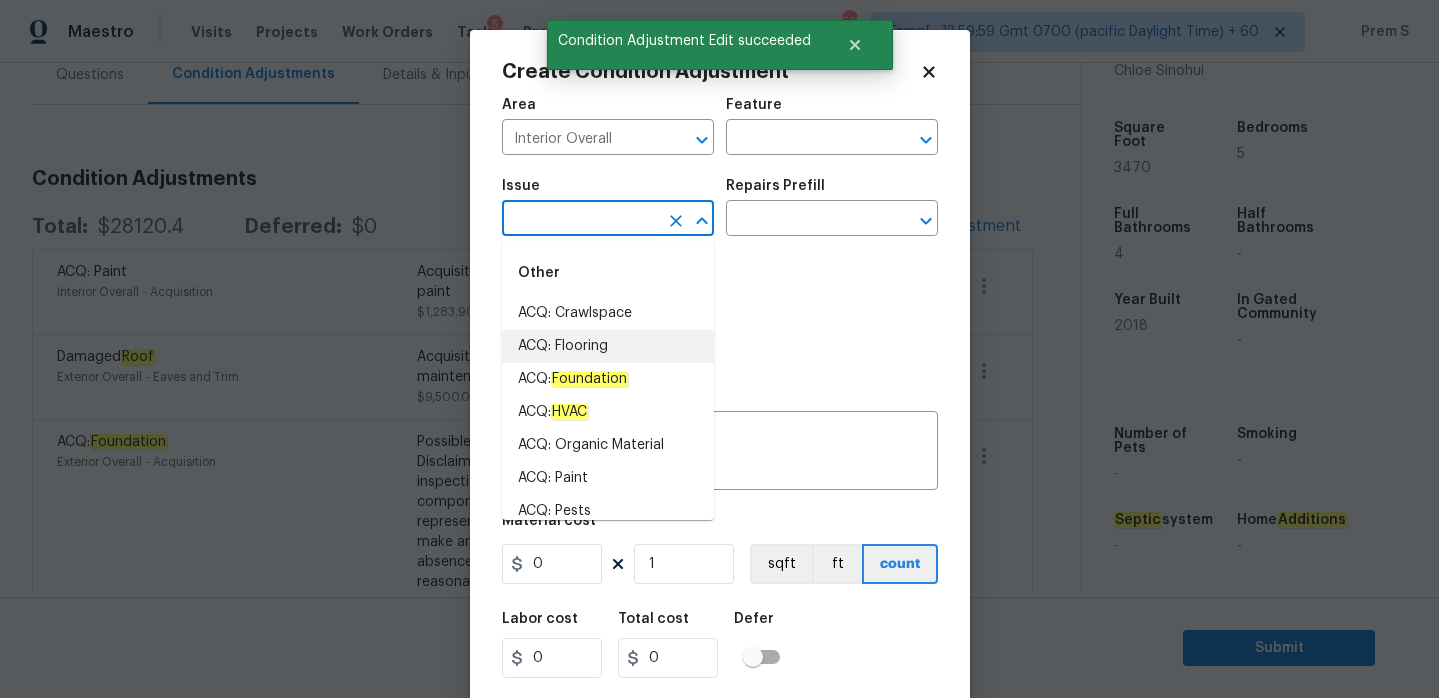 click on "ACQ: Flooring" at bounding box center (608, 346) 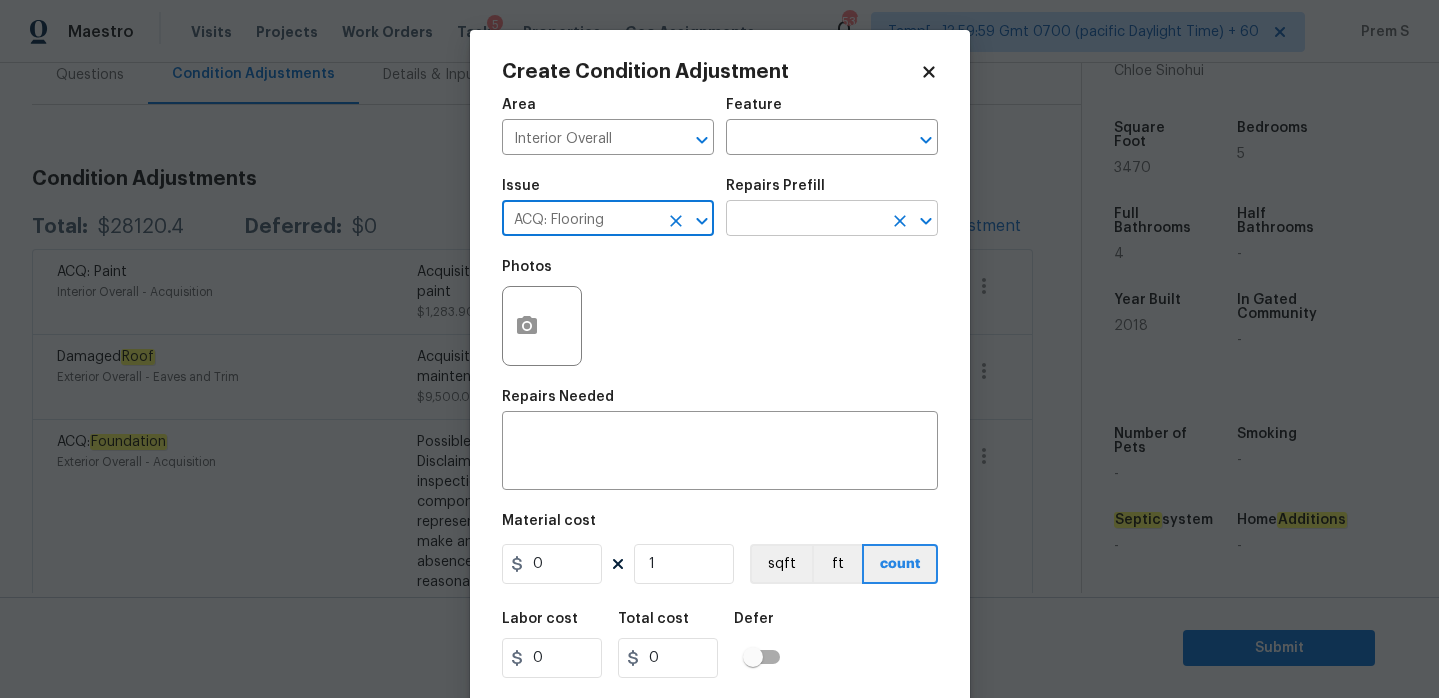 click at bounding box center (804, 220) 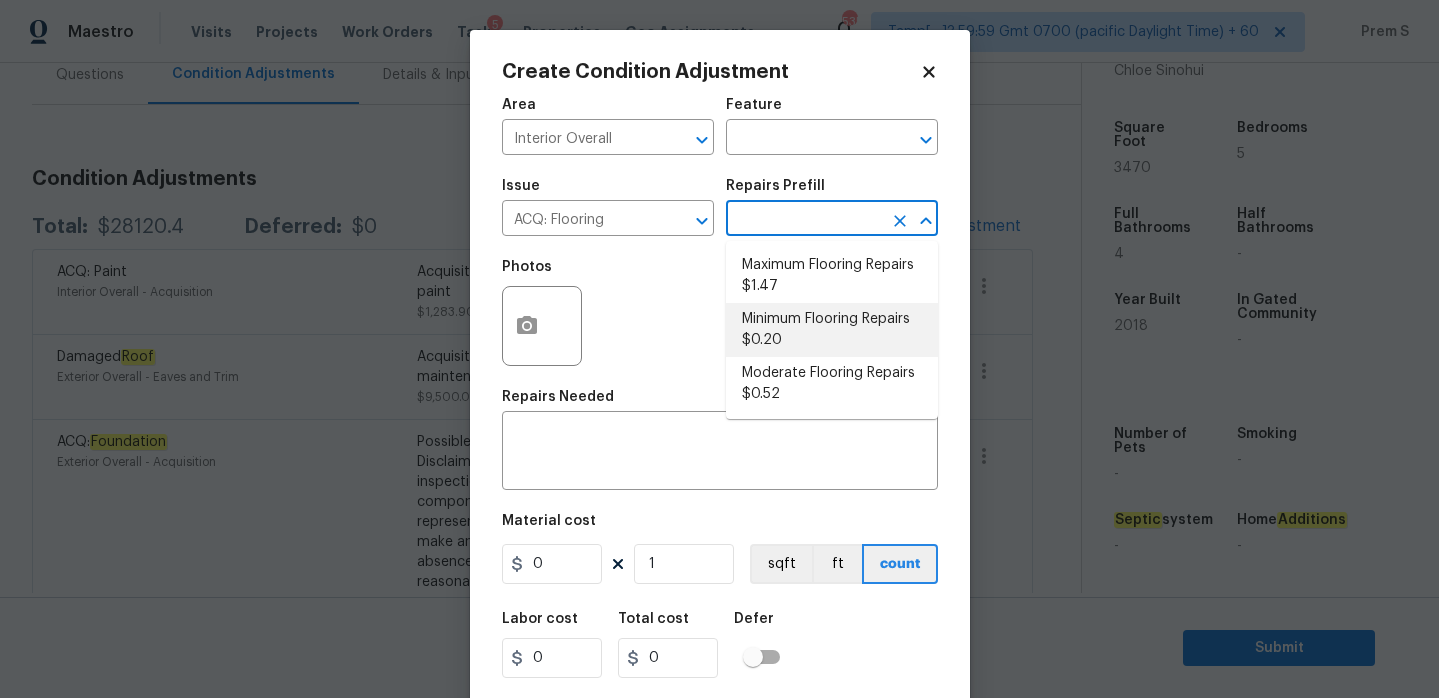 click on "Minimum Flooring Repairs $0.20" at bounding box center [832, 330] 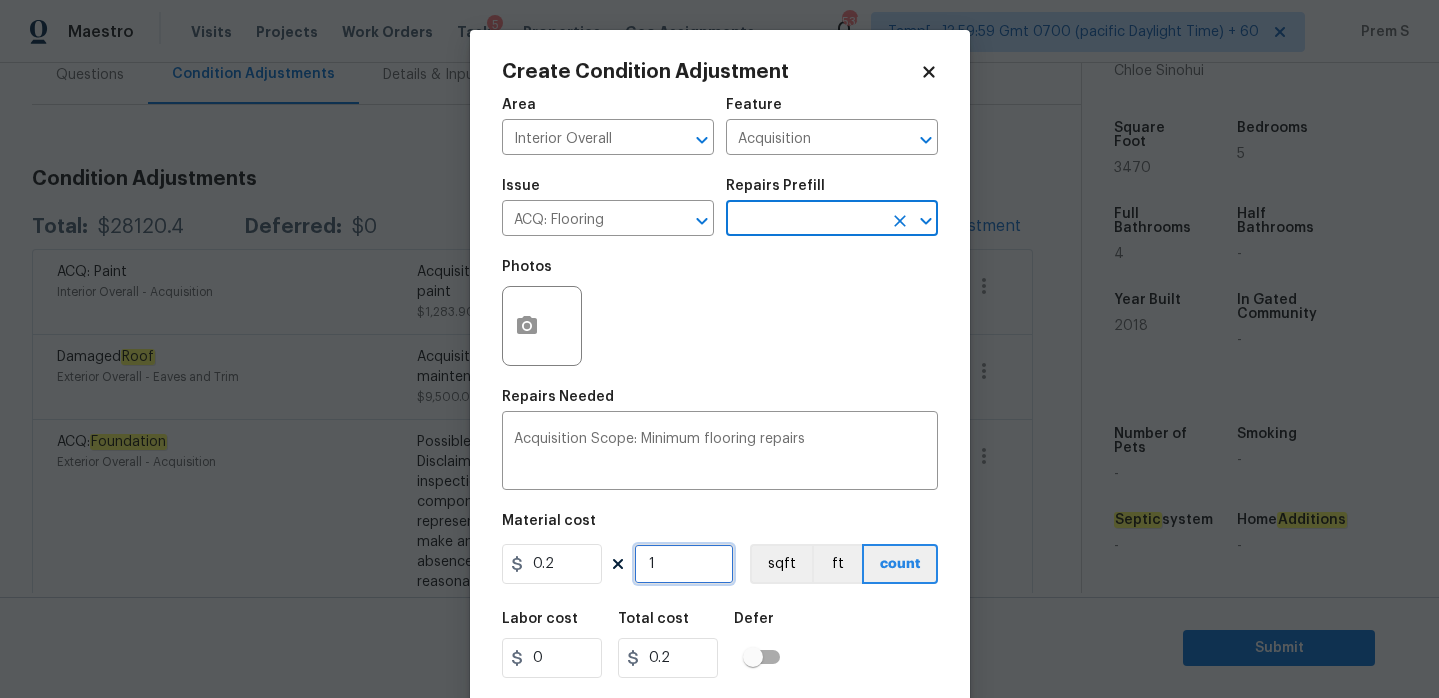click on "1" at bounding box center (684, 564) 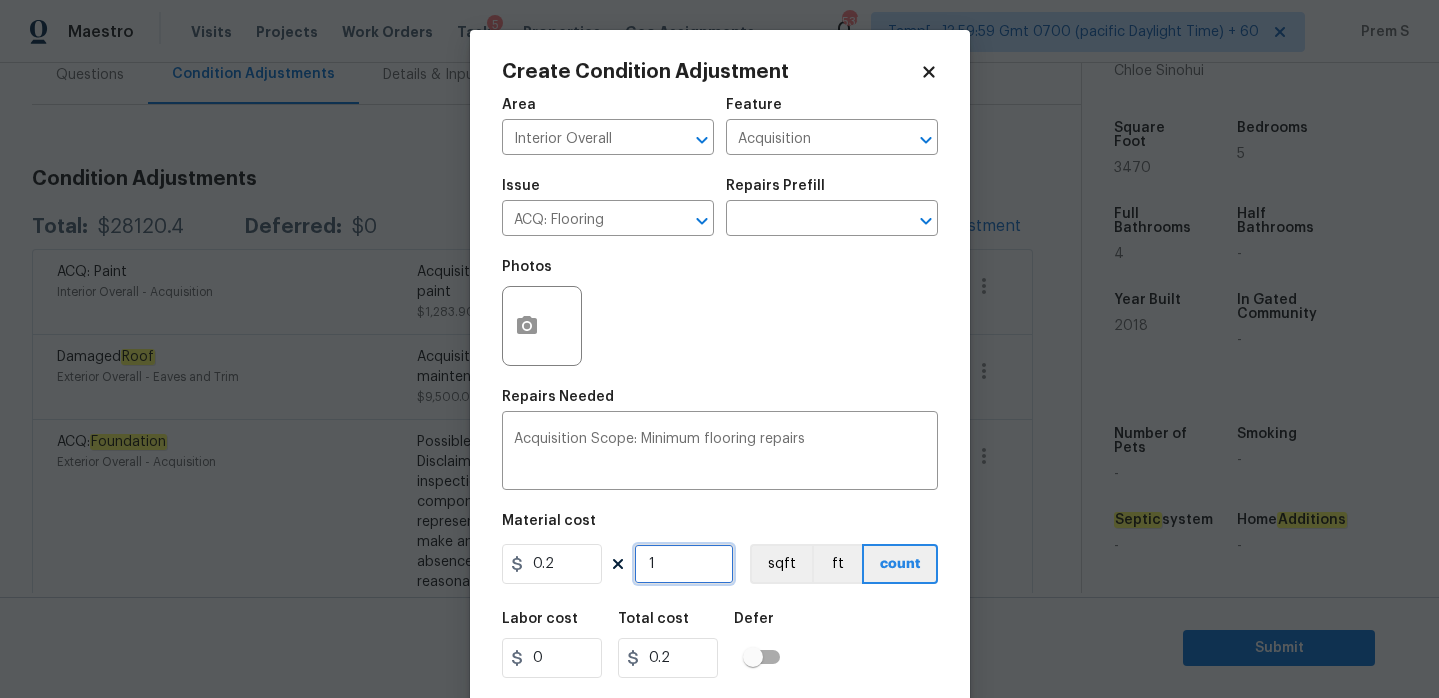type on "3" 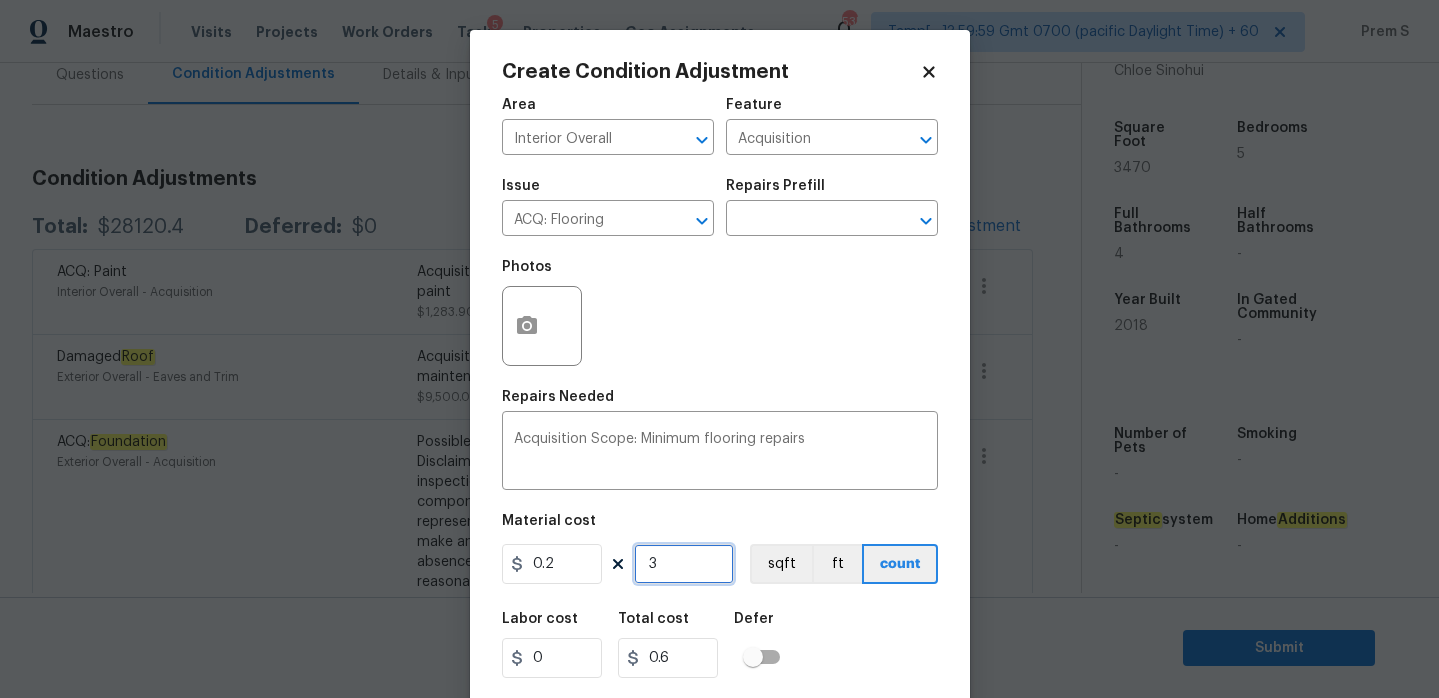 type on "34" 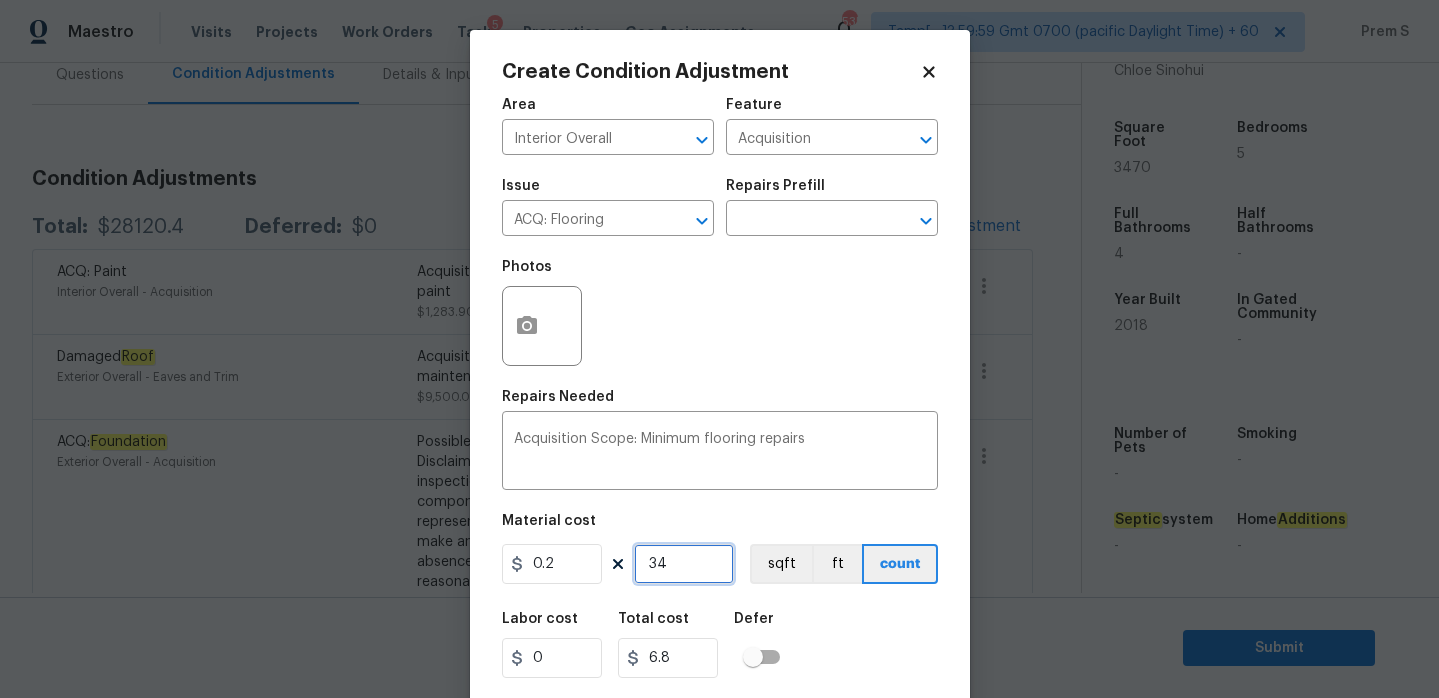 type on "347" 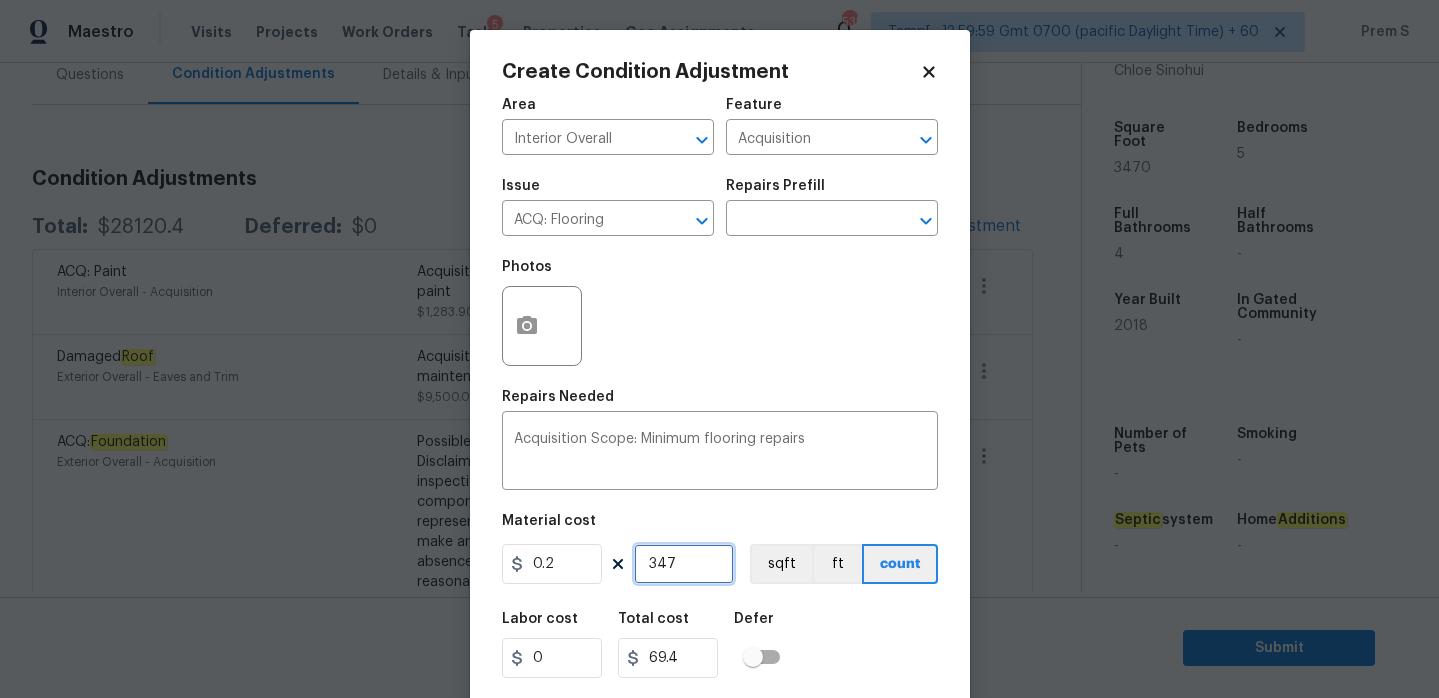 type on "3470" 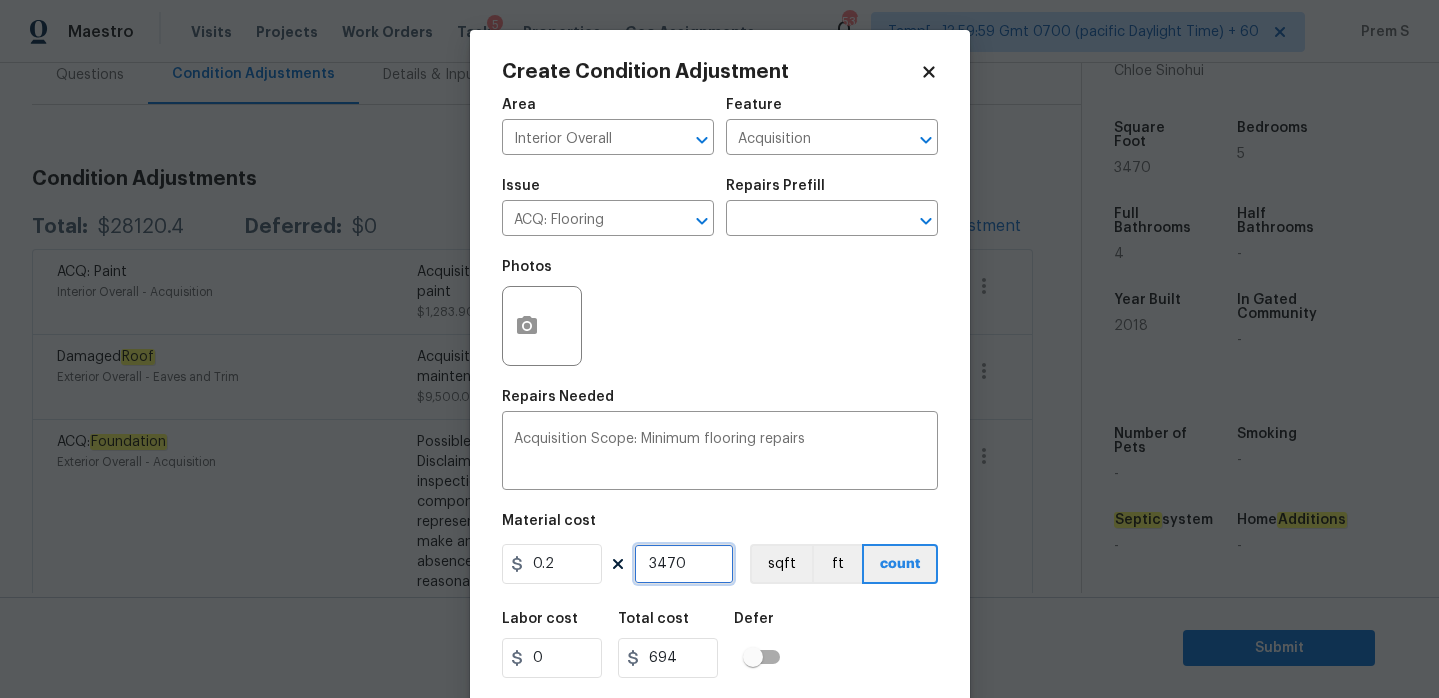 type on "3470" 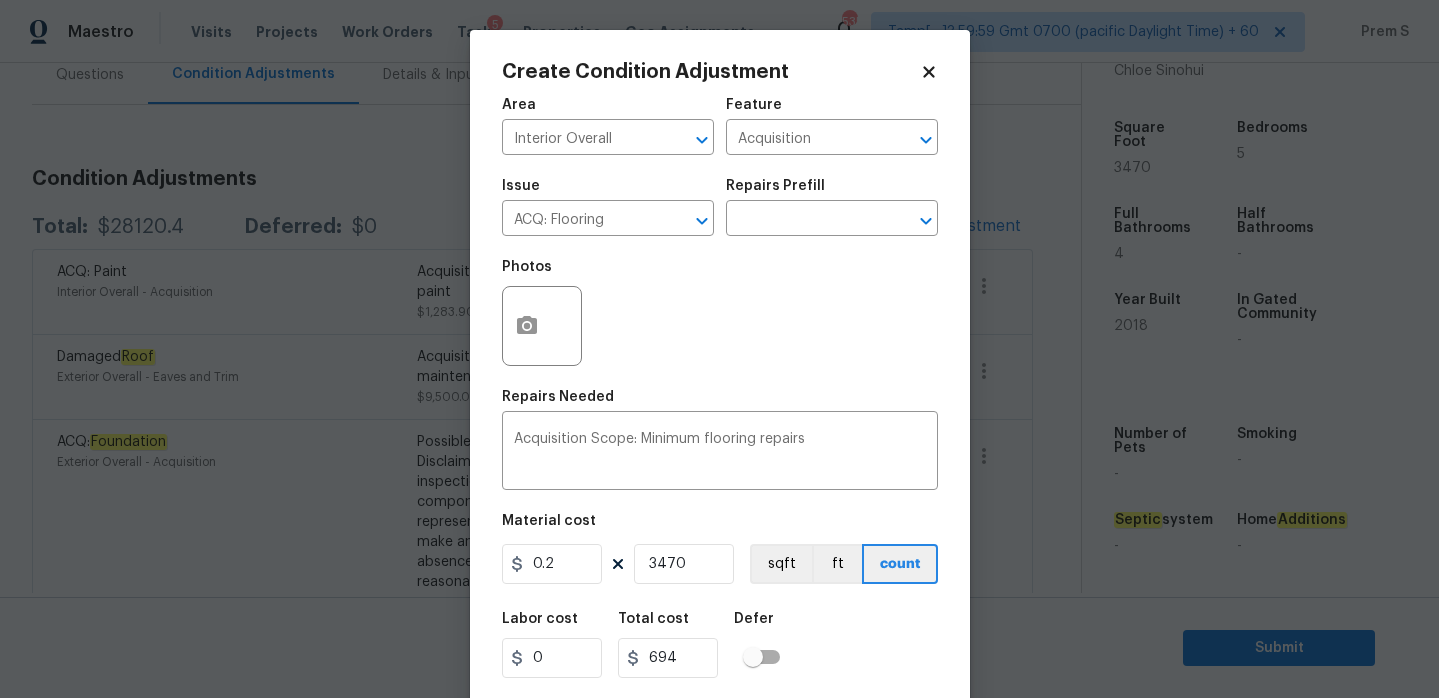 click on "Labor cost 0 Total cost 694 Defer" at bounding box center [720, 645] 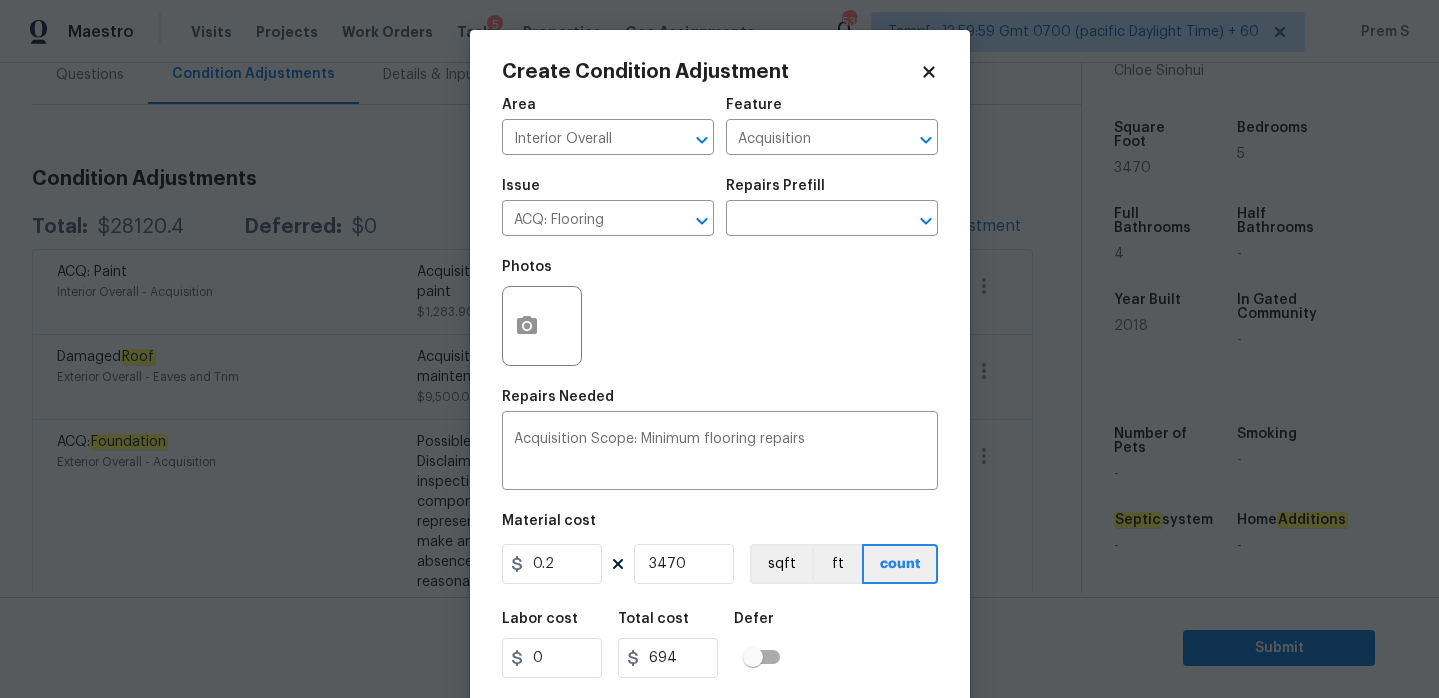 scroll, scrollTop: 49, scrollLeft: 0, axis: vertical 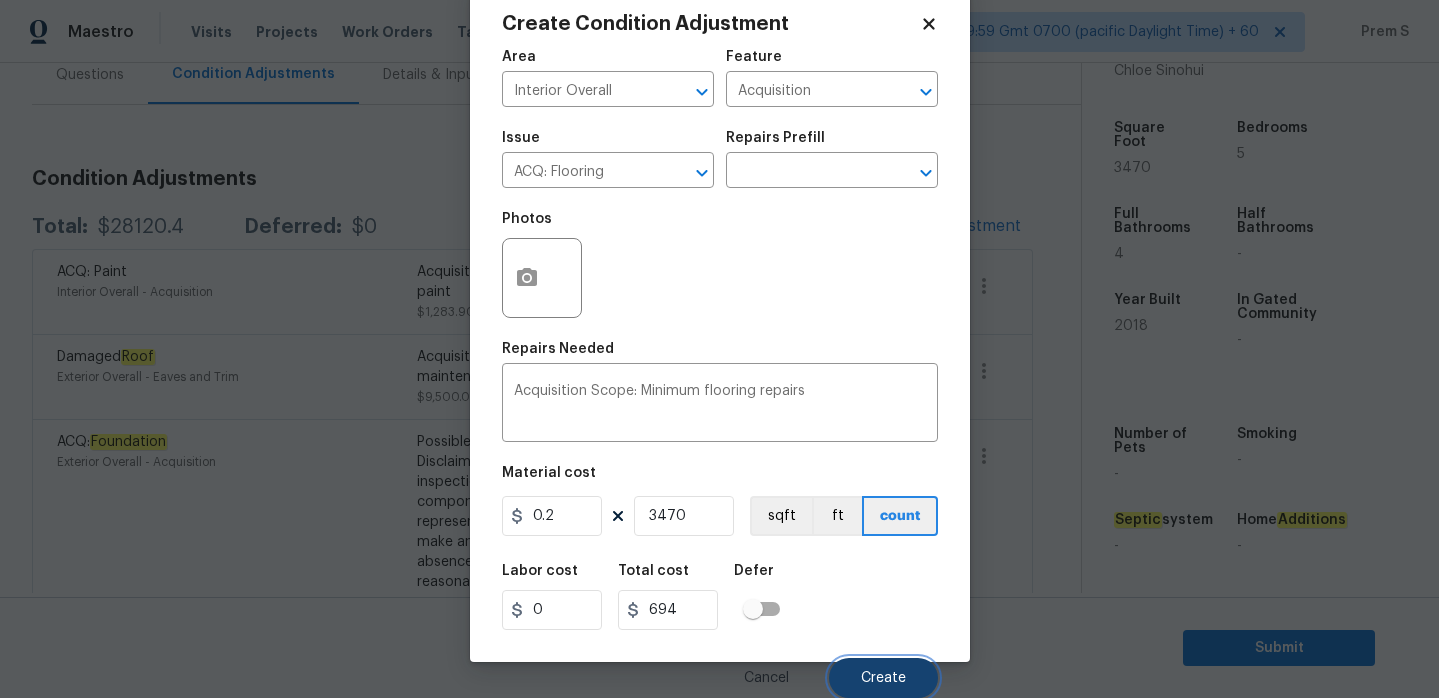 click on "Create" at bounding box center (883, 678) 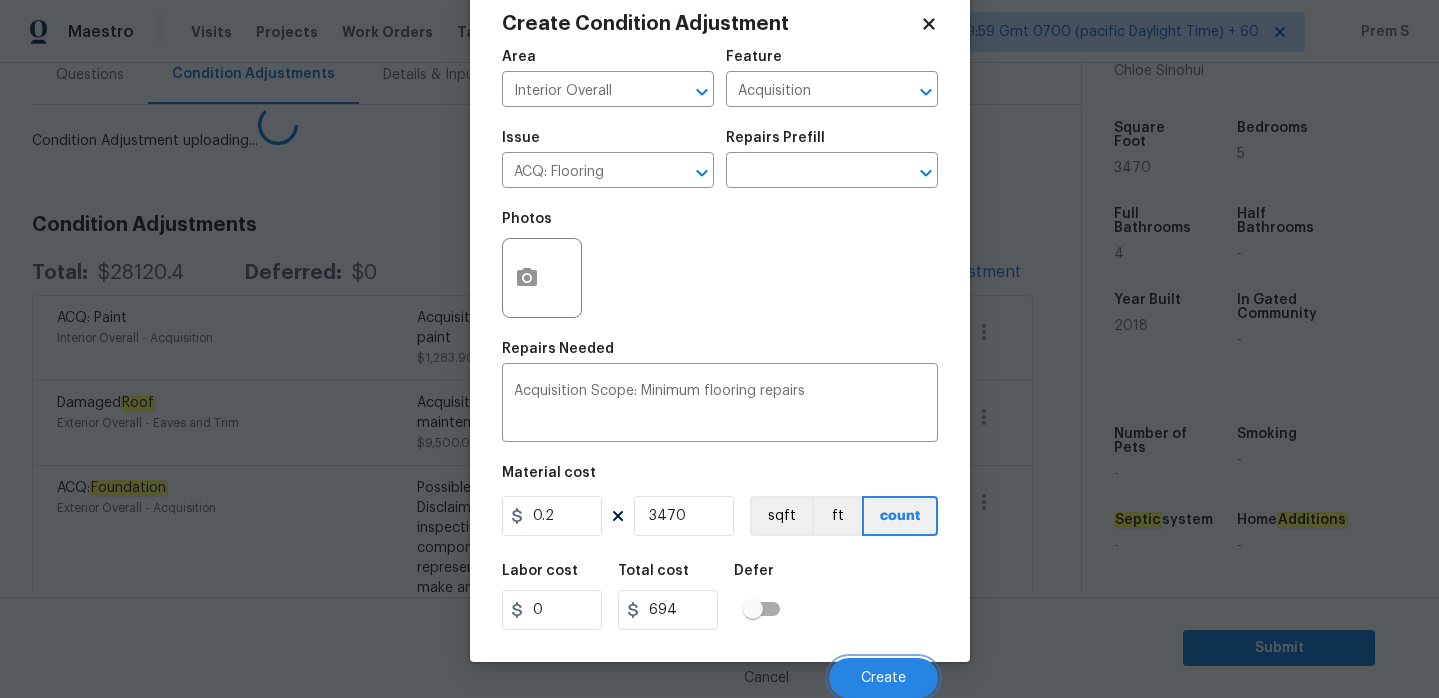 scroll, scrollTop: 42, scrollLeft: 0, axis: vertical 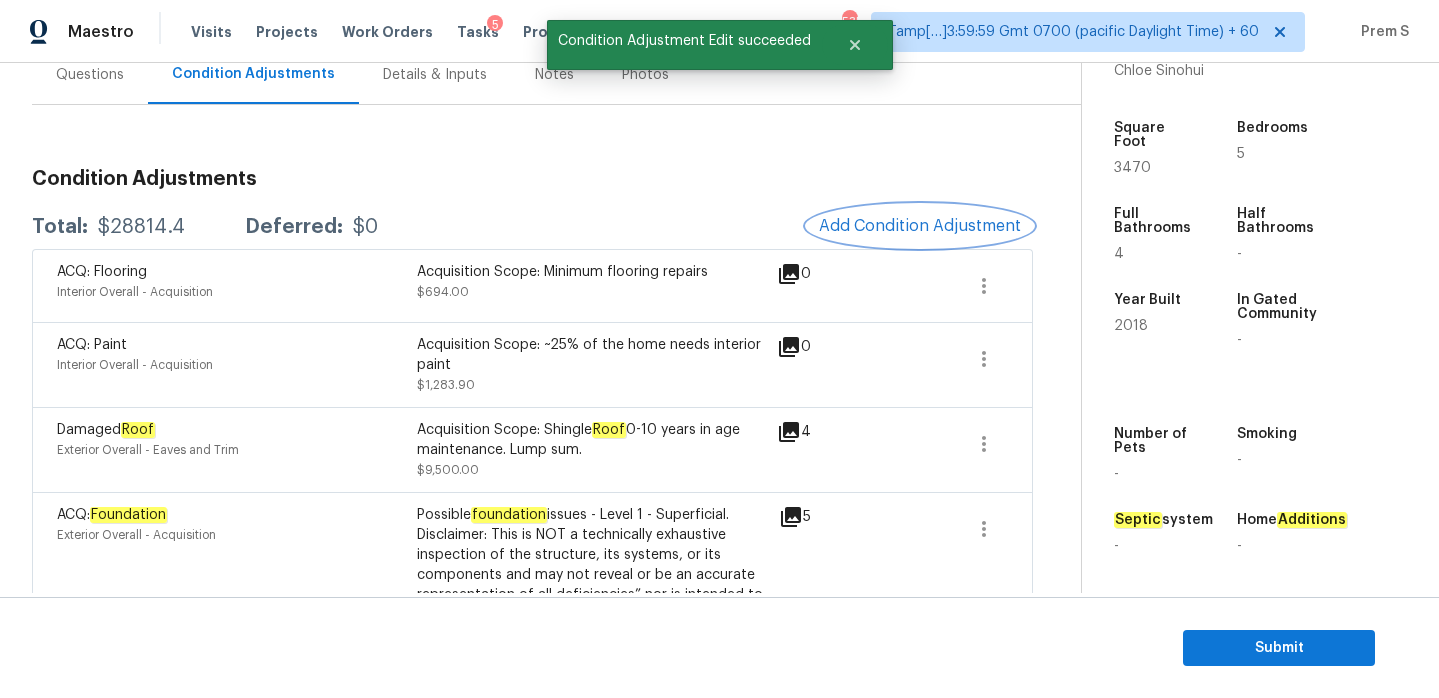 click on "Add Condition Adjustment" at bounding box center [920, 226] 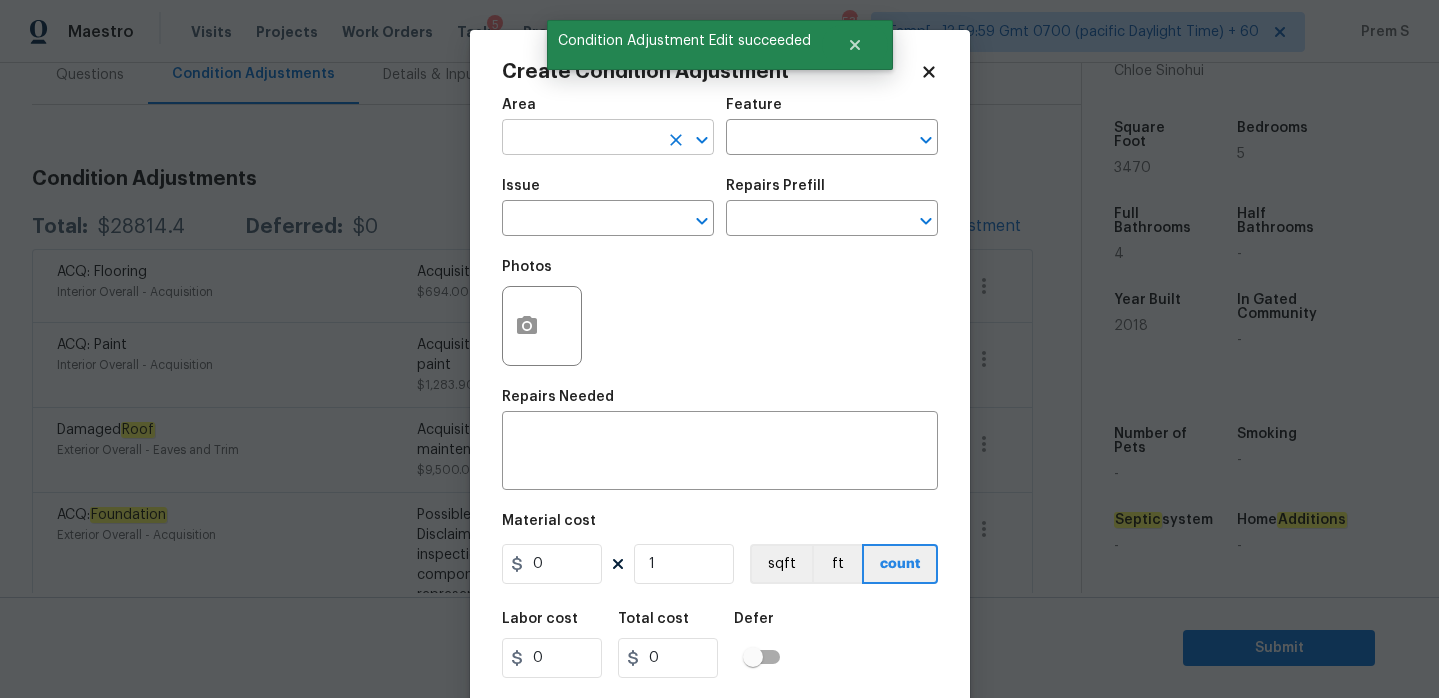 click at bounding box center (580, 139) 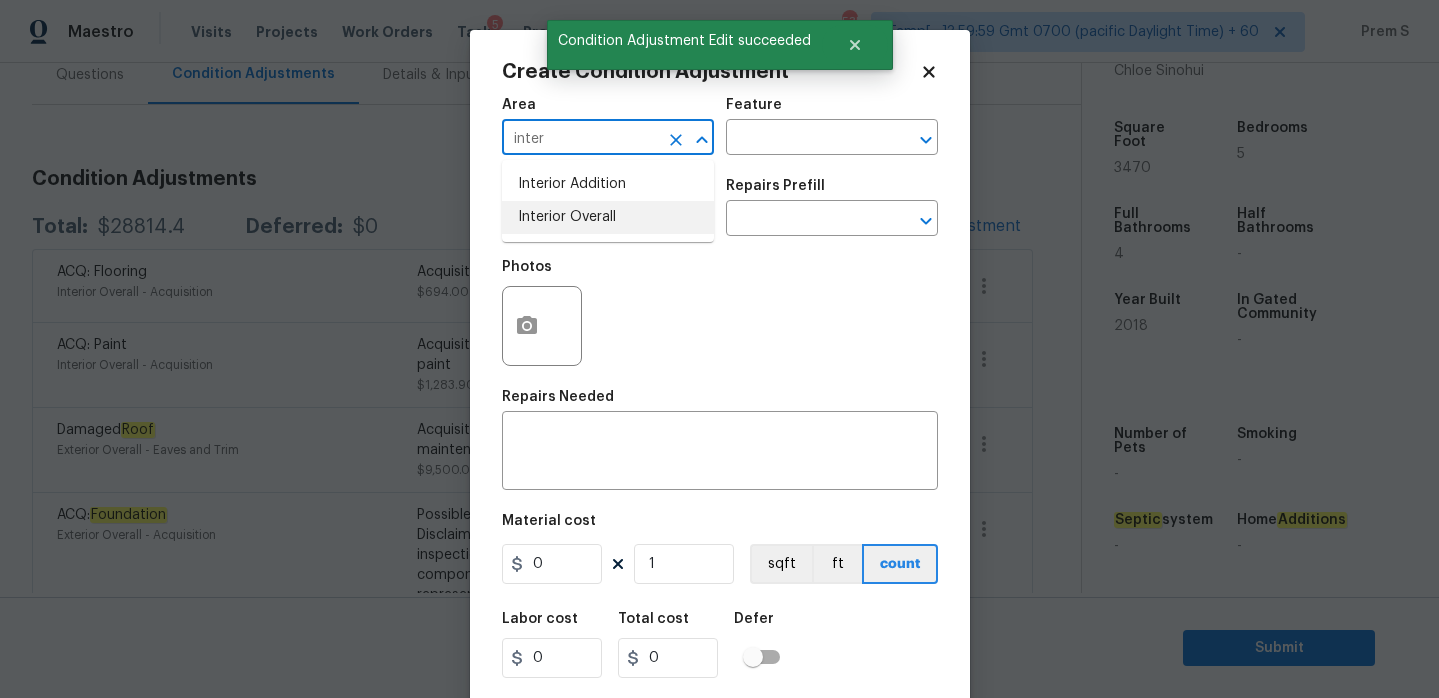 click on "Interior Overall" at bounding box center [608, 217] 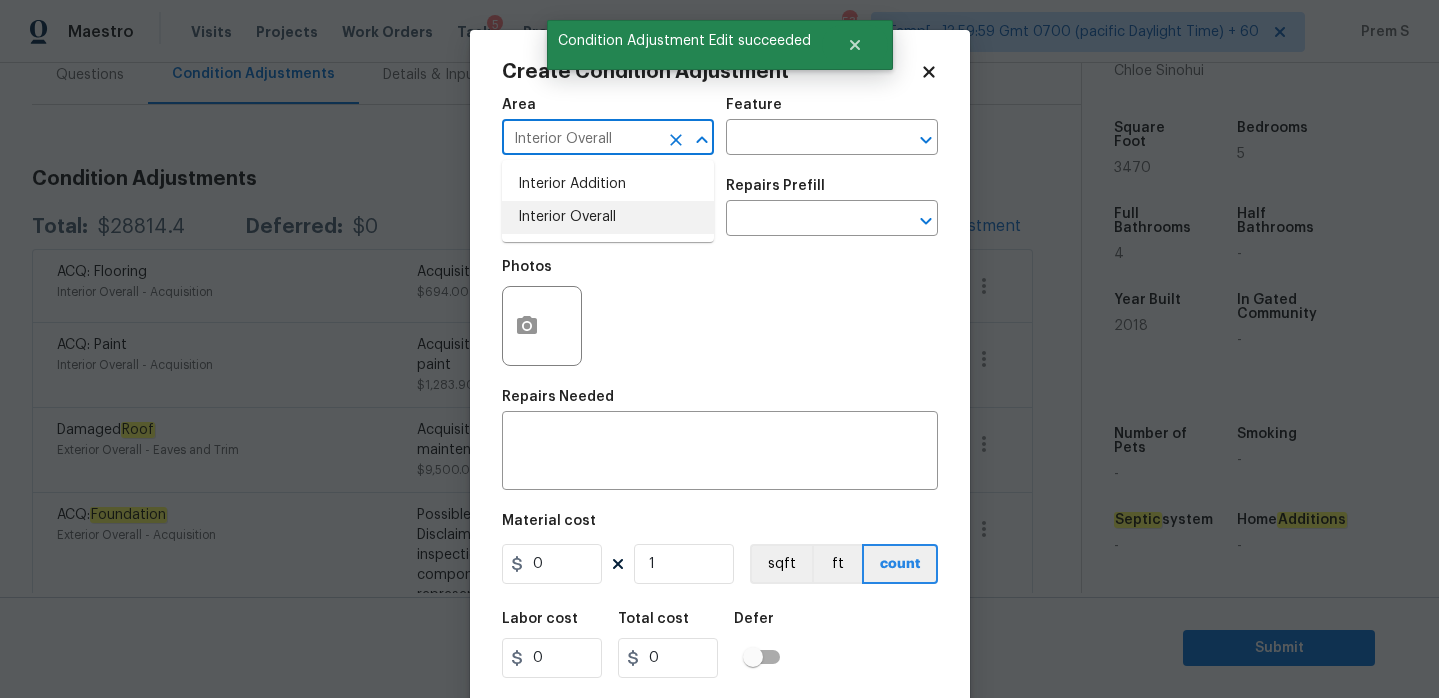 type on "Interior Overall" 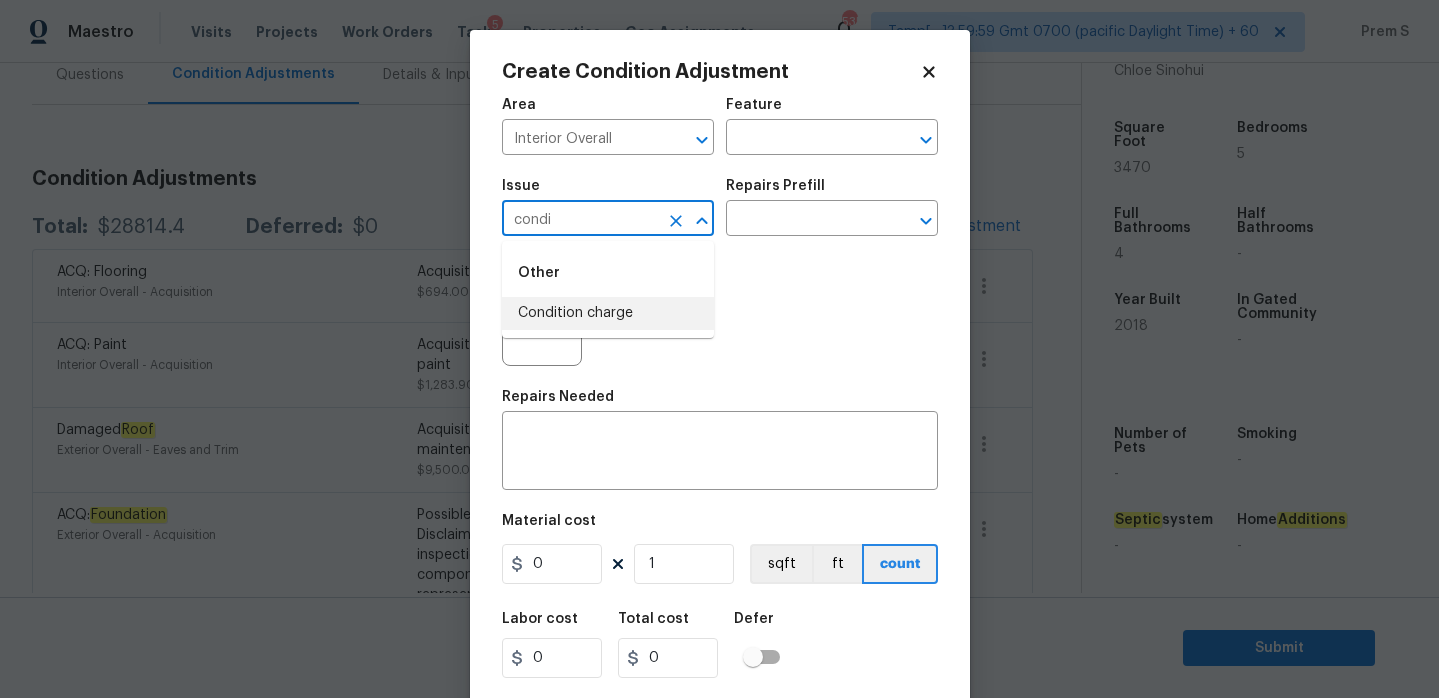 click on "Condition charge" at bounding box center (608, 313) 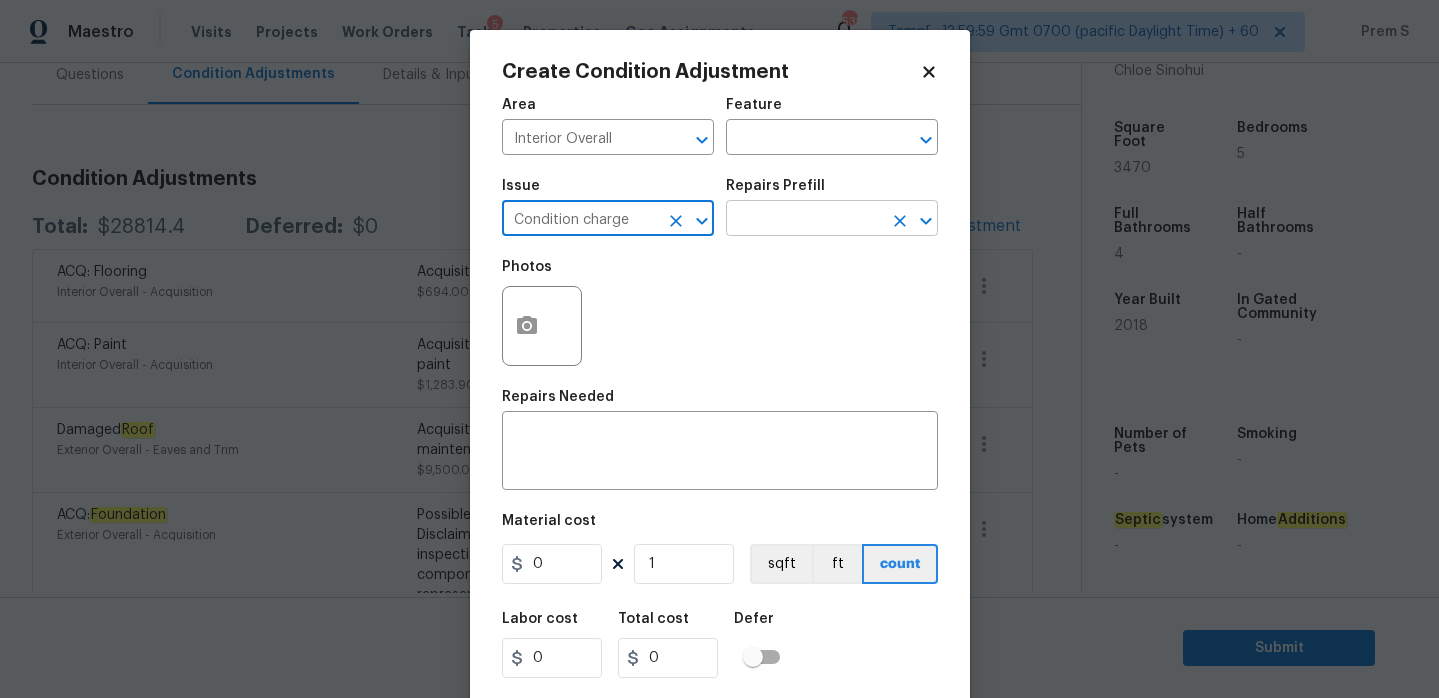 type on "Condition charge" 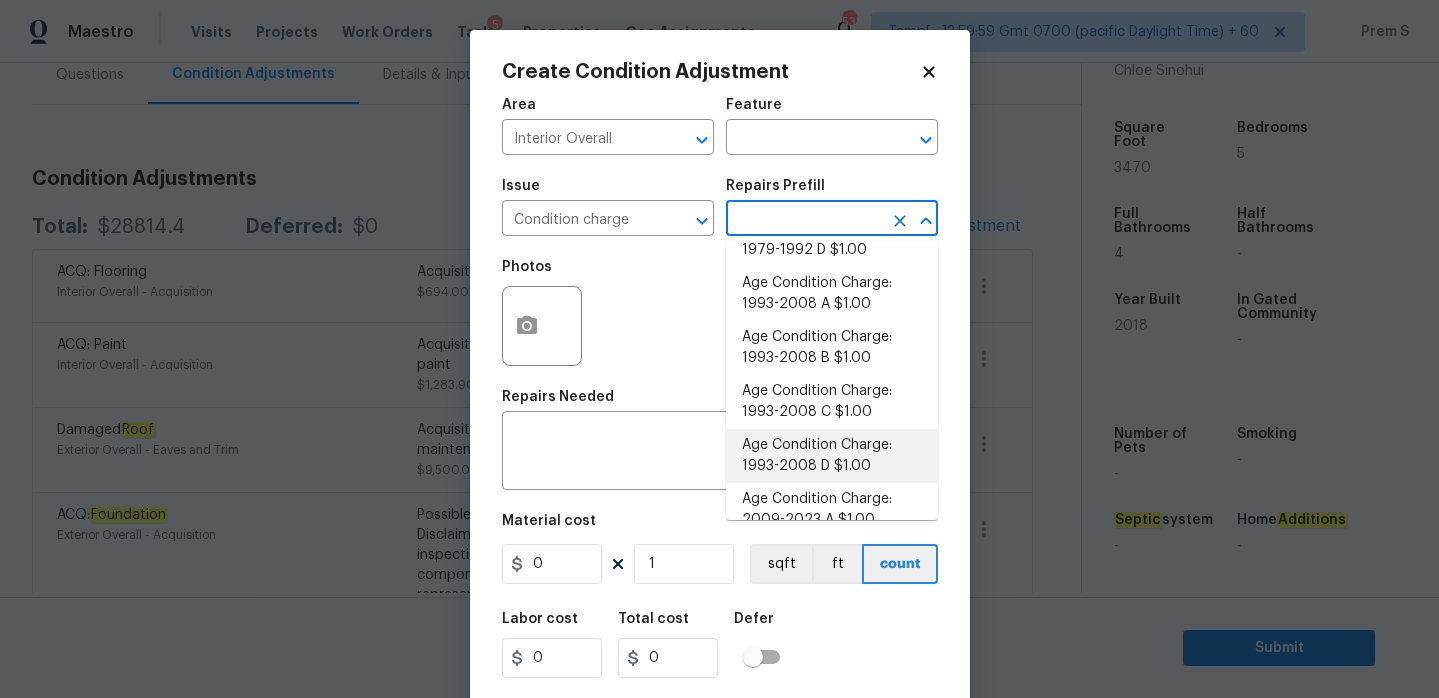 scroll, scrollTop: 688, scrollLeft: 0, axis: vertical 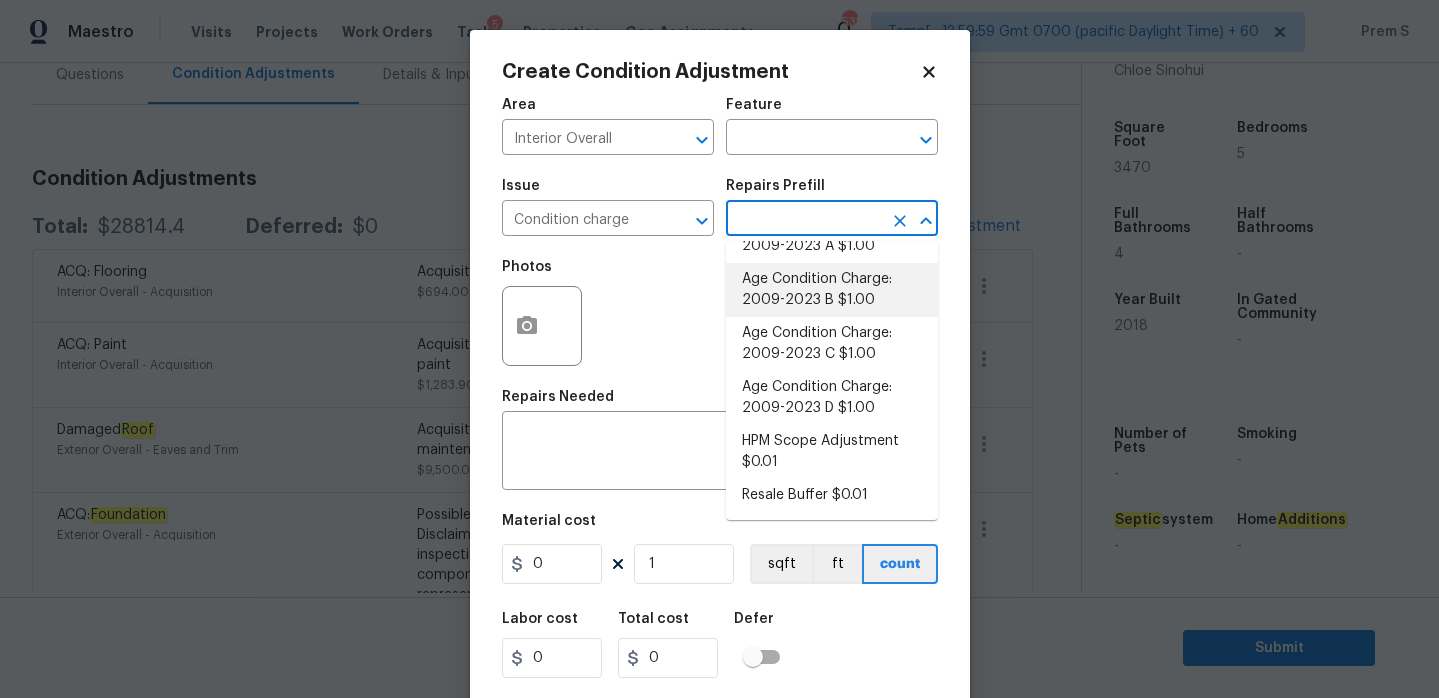 click on "Age Condition Charge: 2009-2023 B	 $1.00" at bounding box center [832, 290] 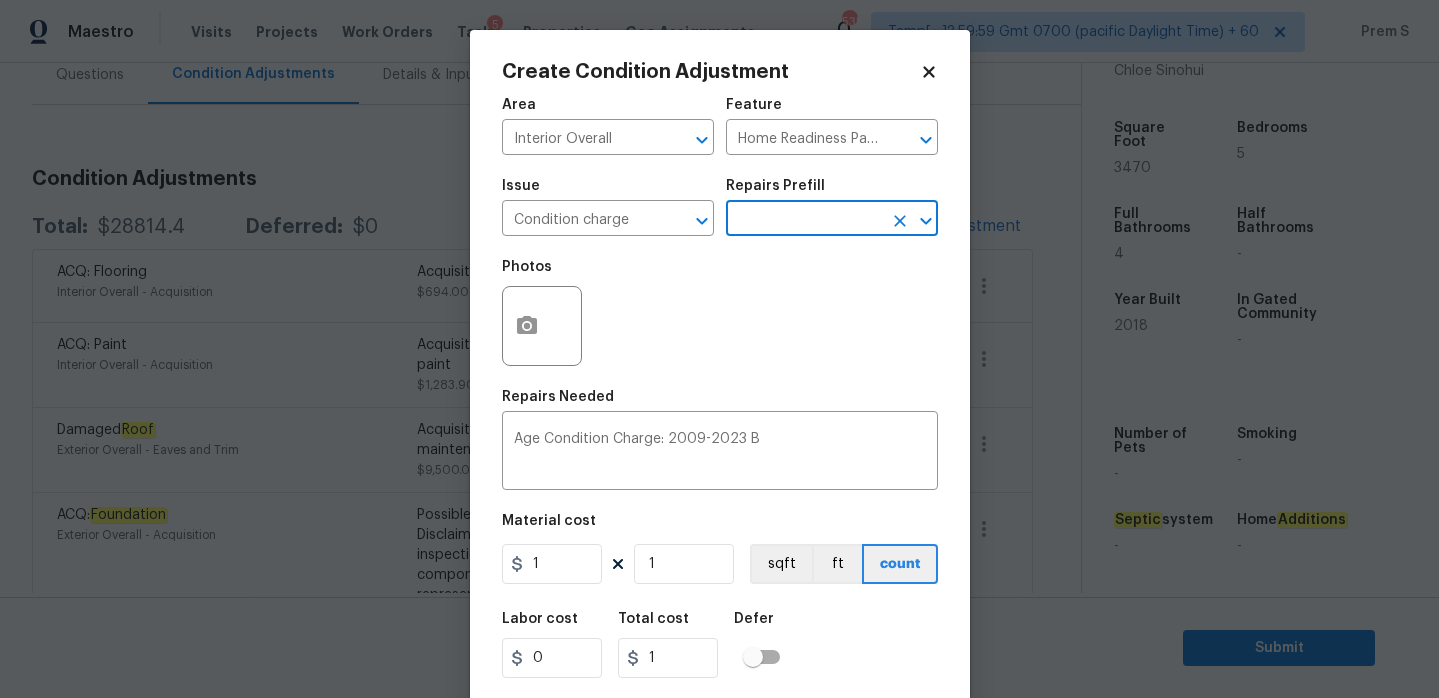 scroll, scrollTop: 49, scrollLeft: 0, axis: vertical 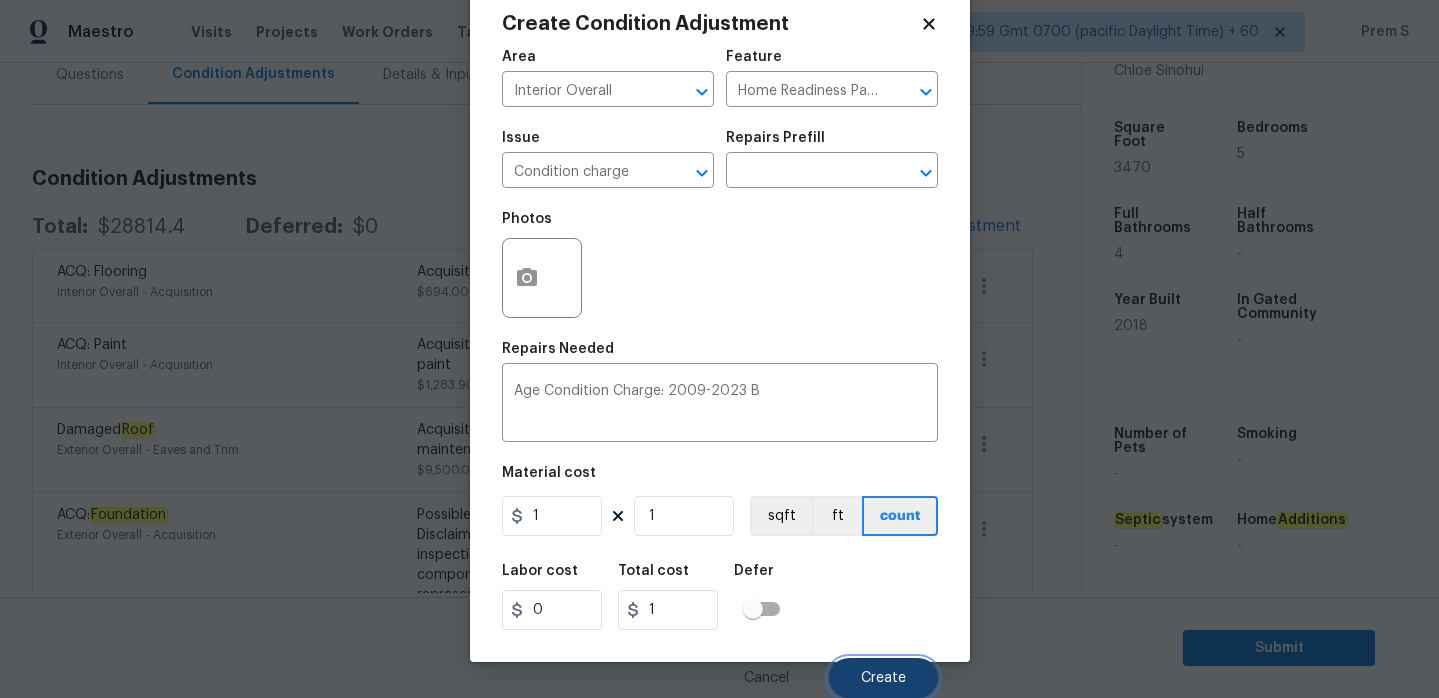 click on "Create" at bounding box center [883, 678] 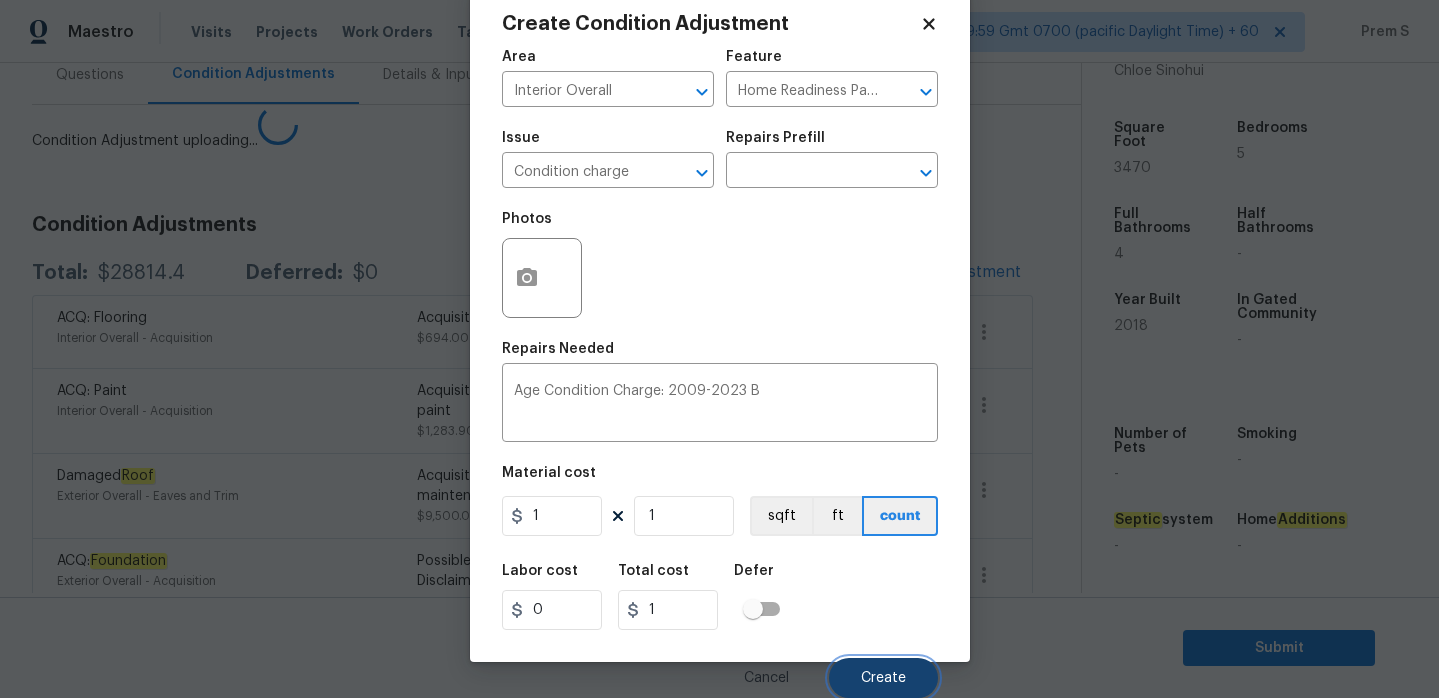 scroll, scrollTop: 42, scrollLeft: 0, axis: vertical 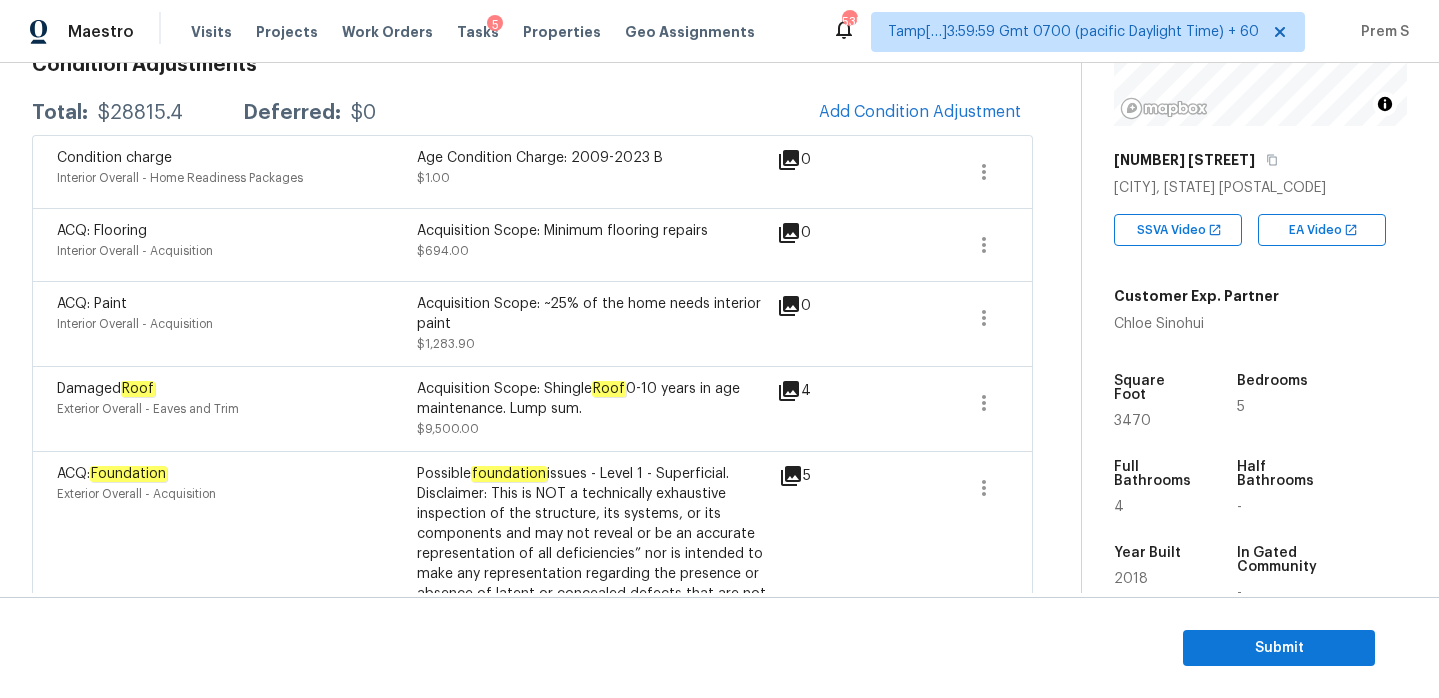 click on "Submit" at bounding box center (719, 648) 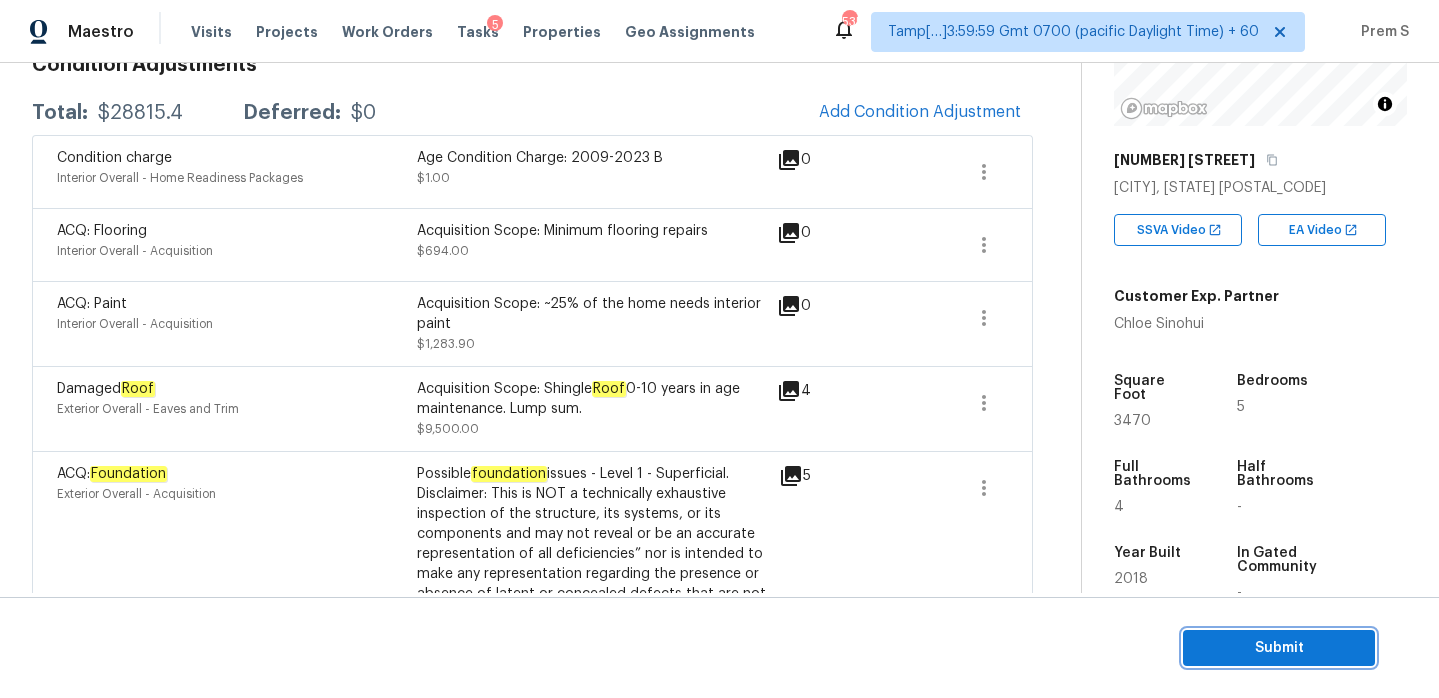 click on "Submit" at bounding box center [1279, 648] 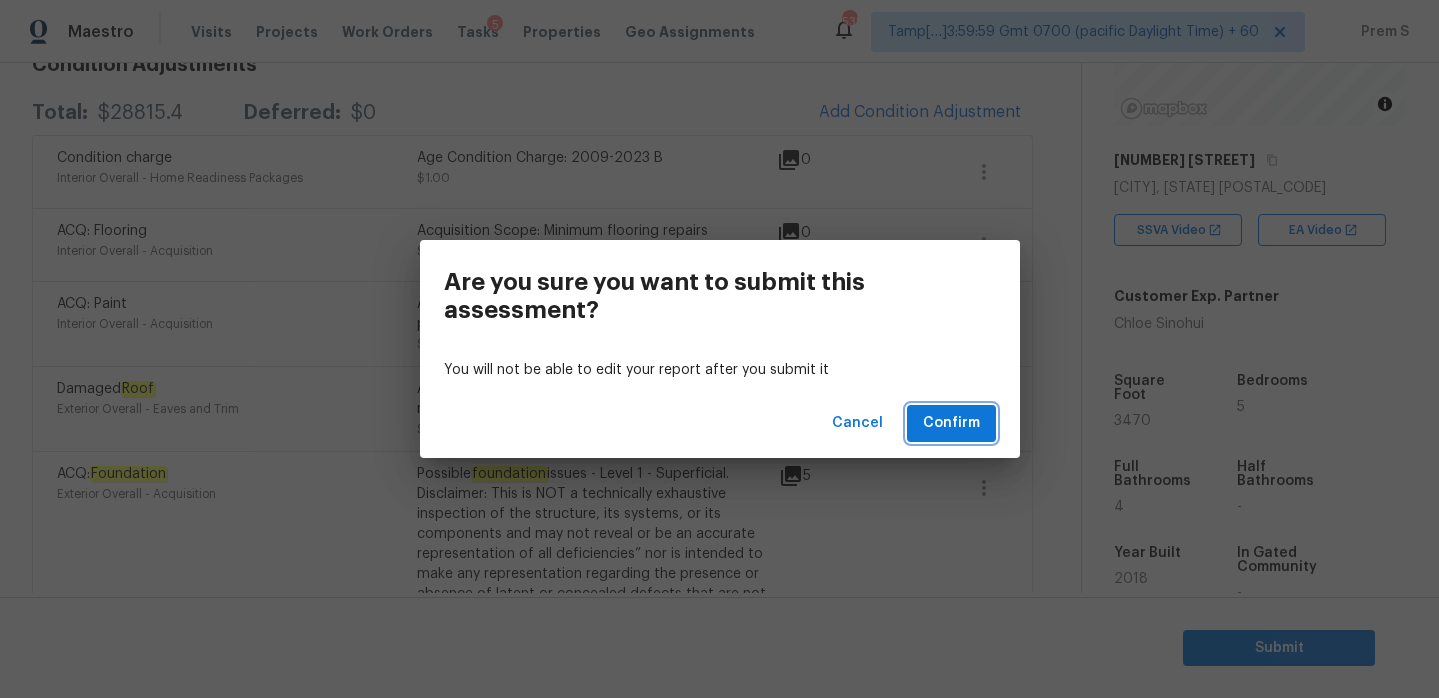 click on "Confirm" at bounding box center [951, 423] 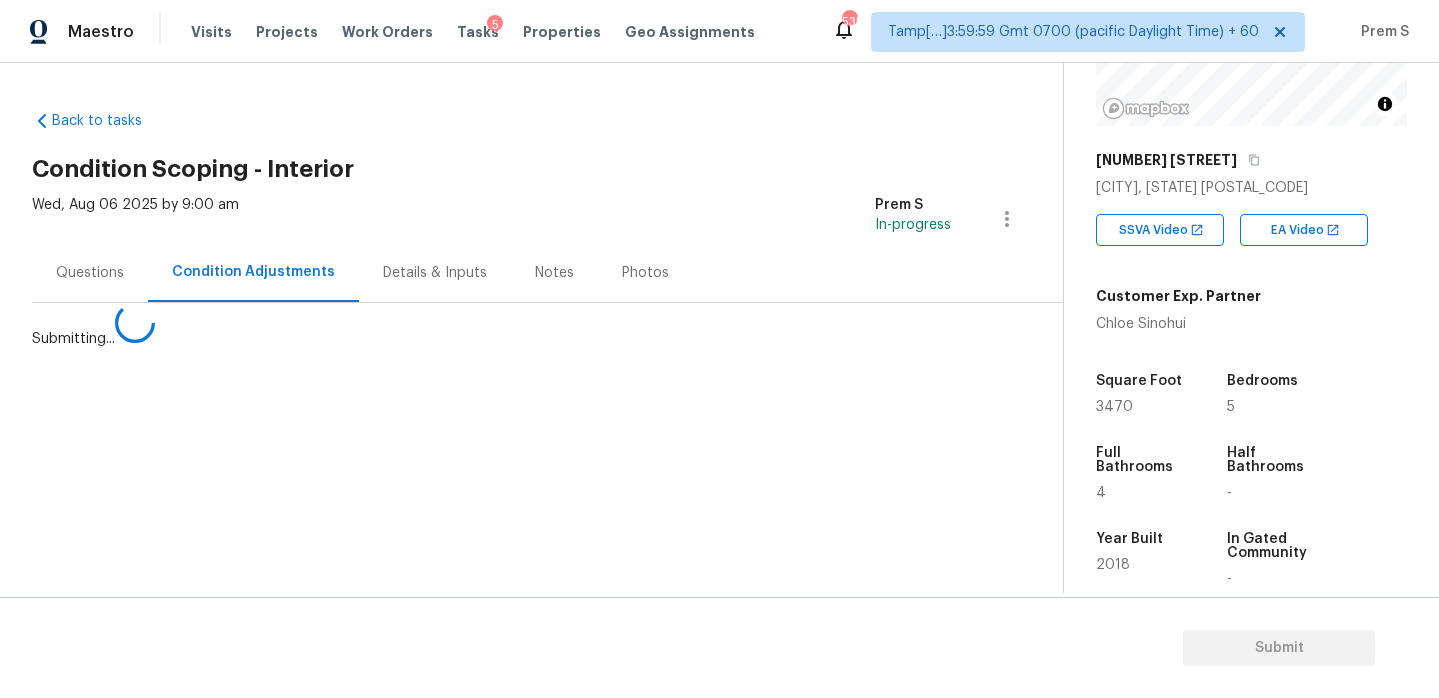 scroll, scrollTop: 0, scrollLeft: 0, axis: both 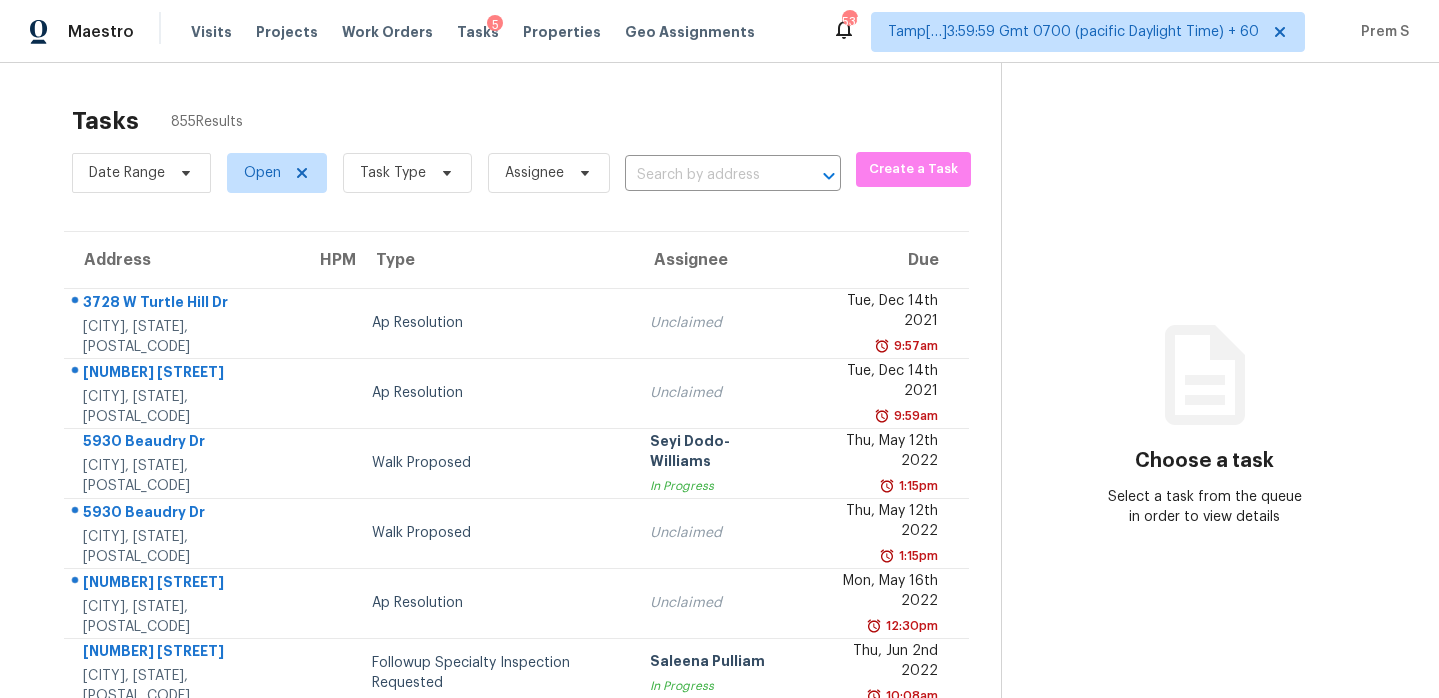click on "Tasks 855  Results" at bounding box center [536, 121] 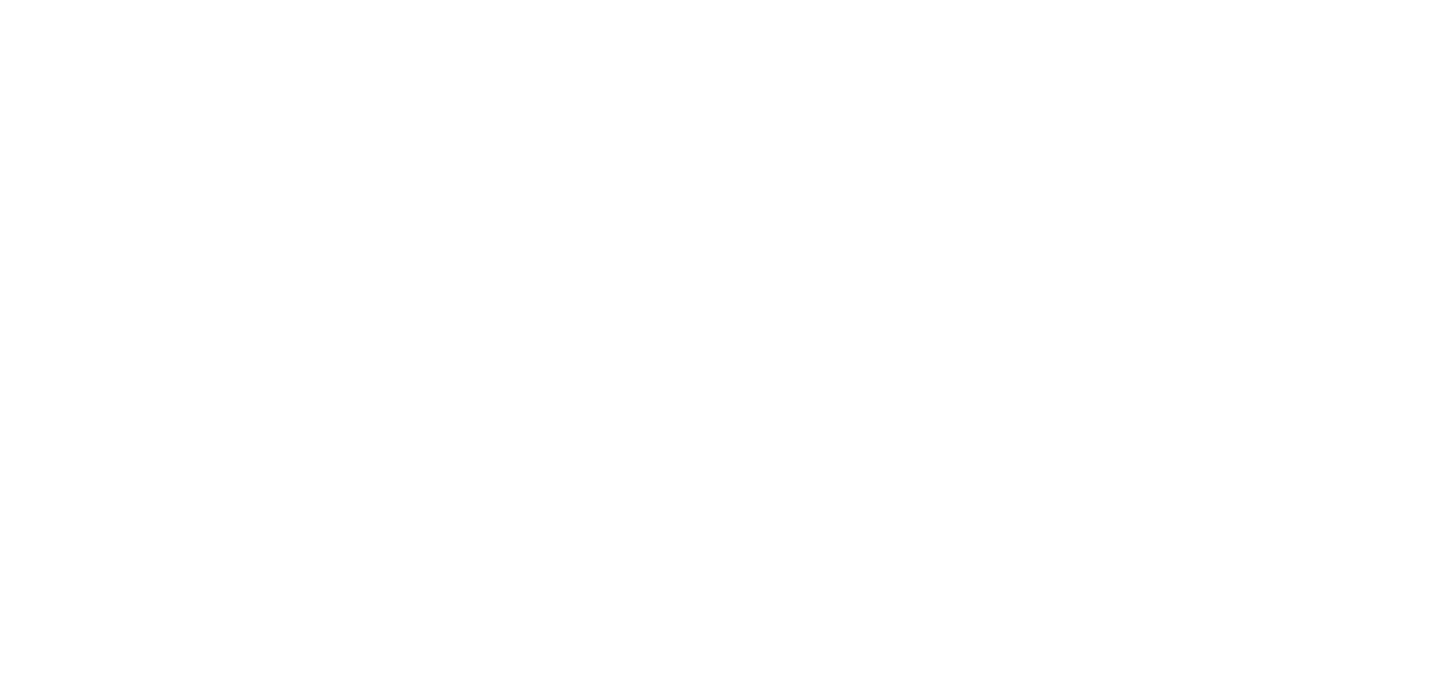 scroll, scrollTop: 0, scrollLeft: 0, axis: both 